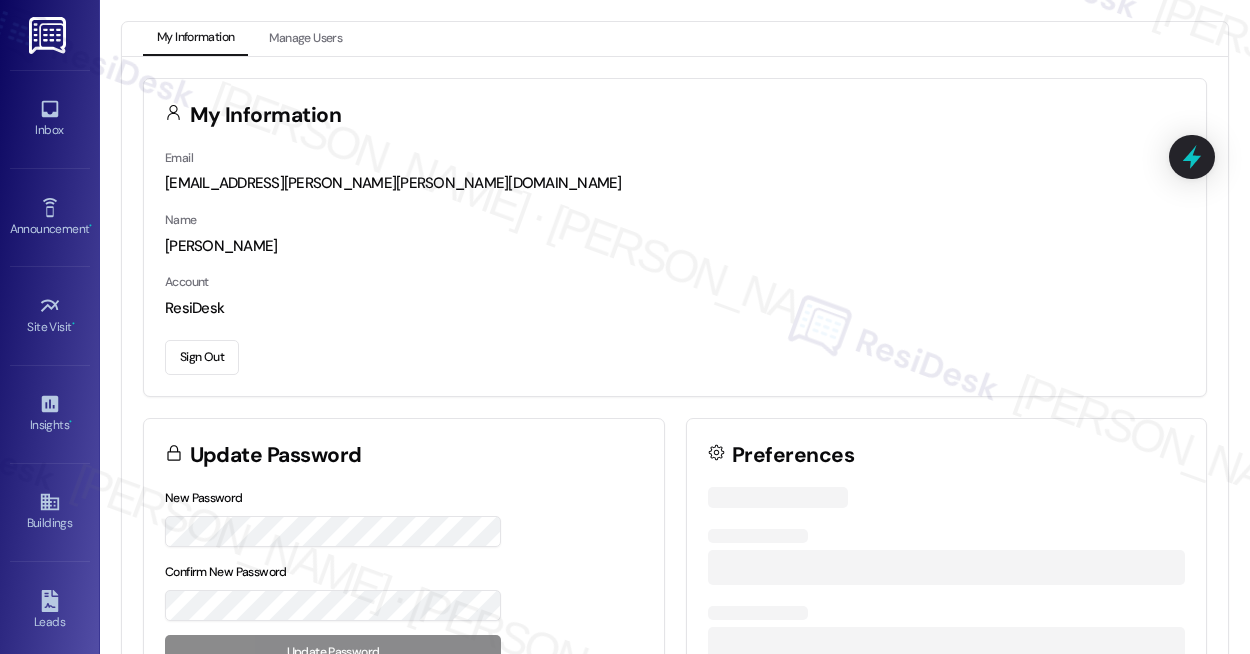 scroll, scrollTop: 0, scrollLeft: 0, axis: both 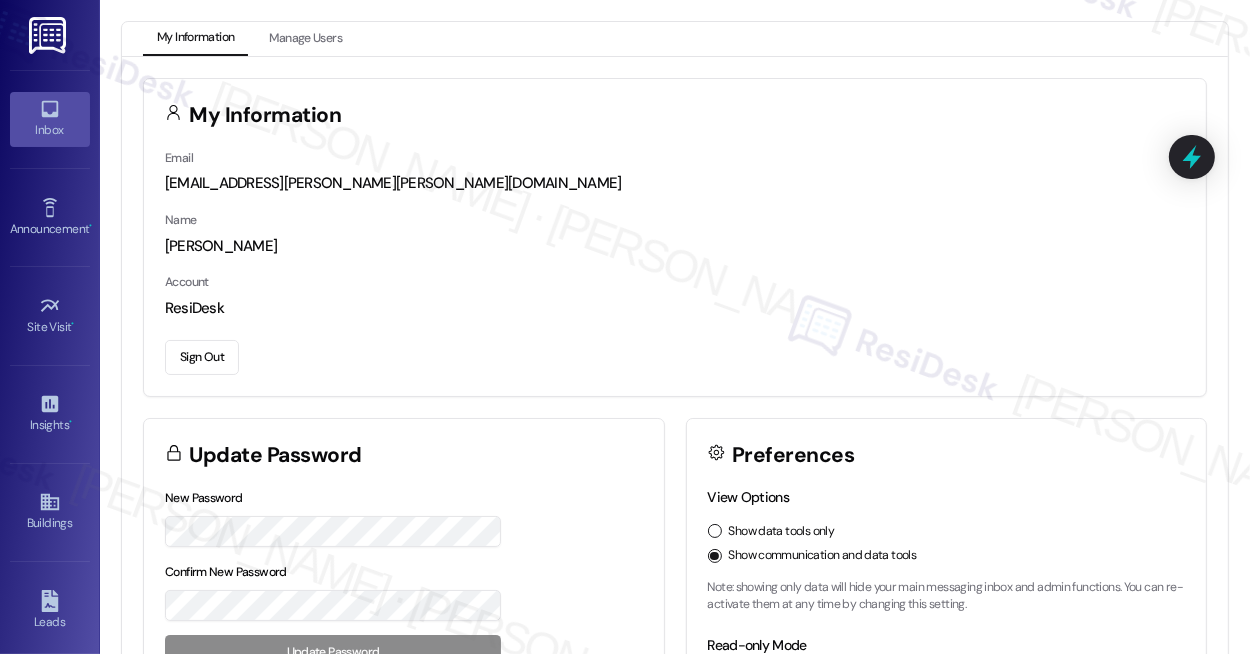 click on "Inbox" at bounding box center (50, 130) 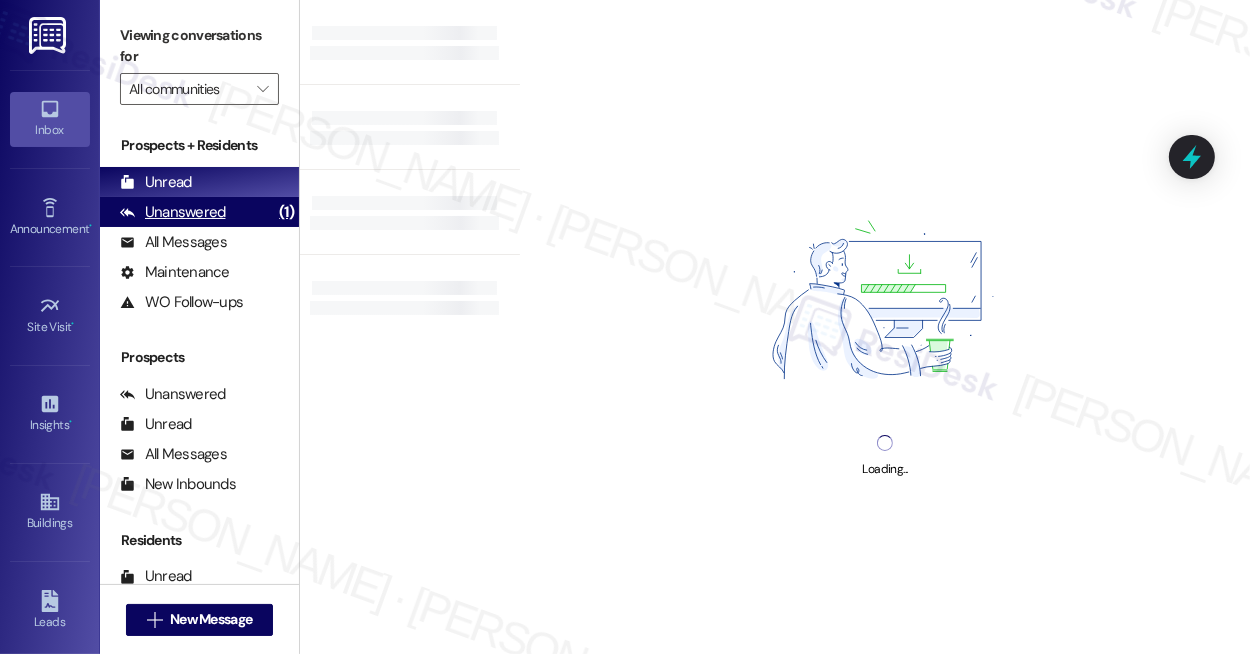 click on "Unanswered" at bounding box center (173, 212) 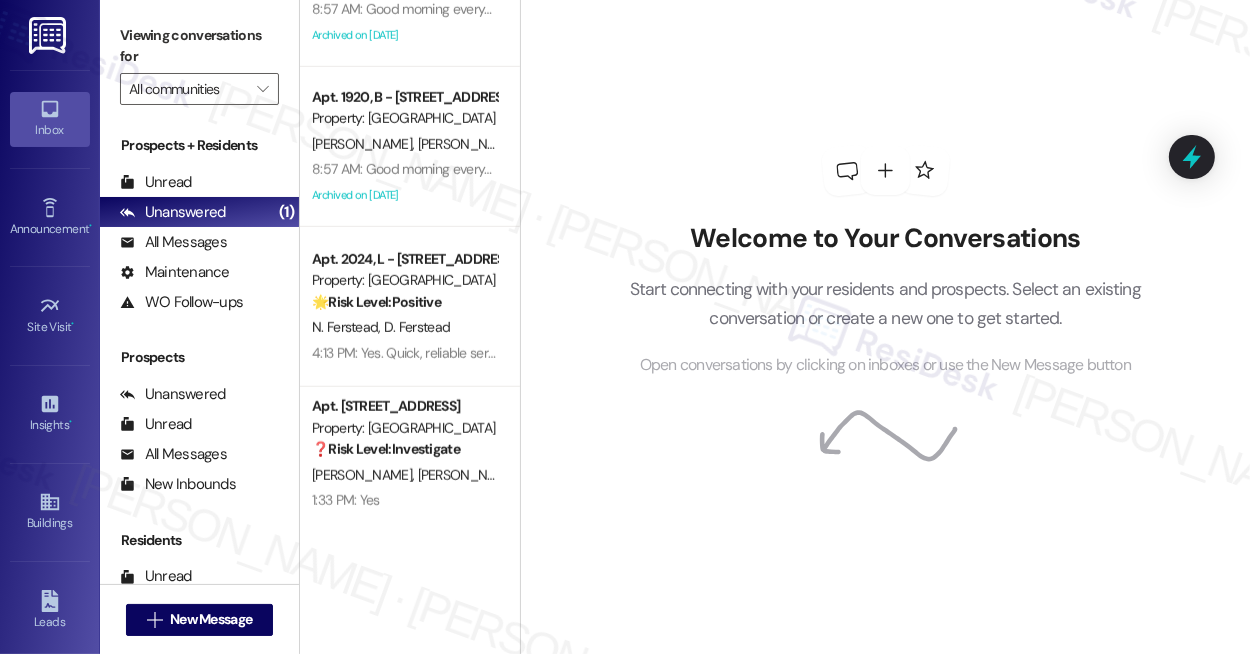 scroll, scrollTop: 1408, scrollLeft: 0, axis: vertical 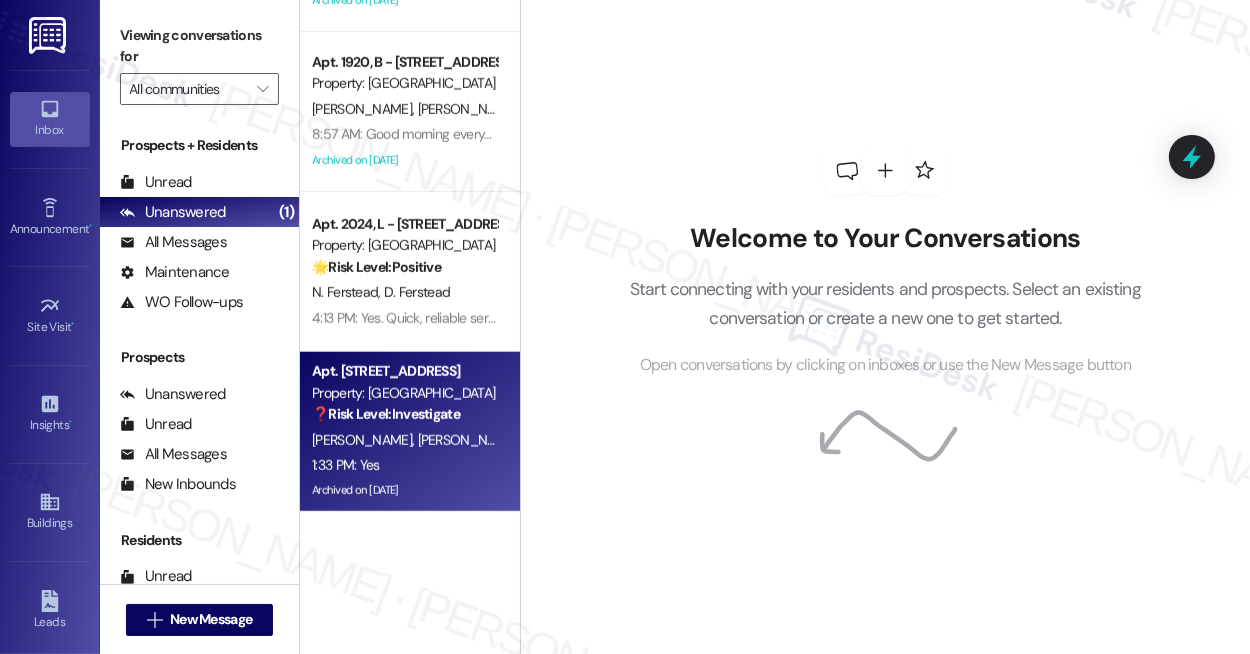 click on "B. Krebbs S. Mobley" at bounding box center (404, 440) 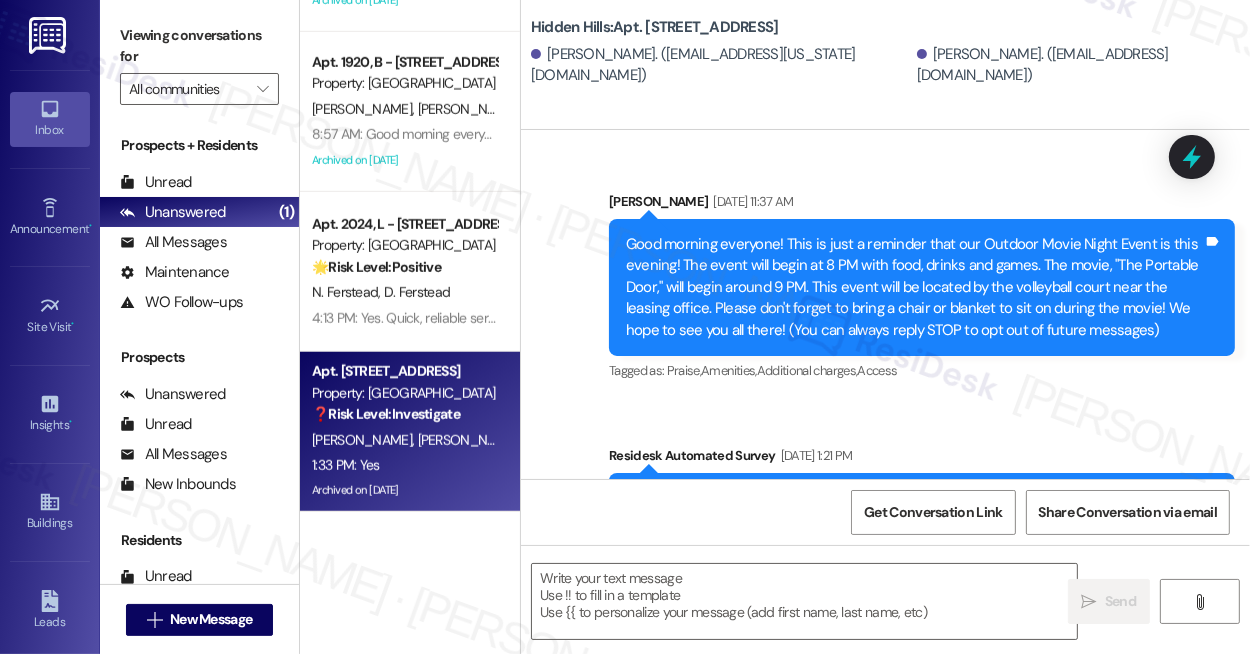 scroll, scrollTop: 34199, scrollLeft: 0, axis: vertical 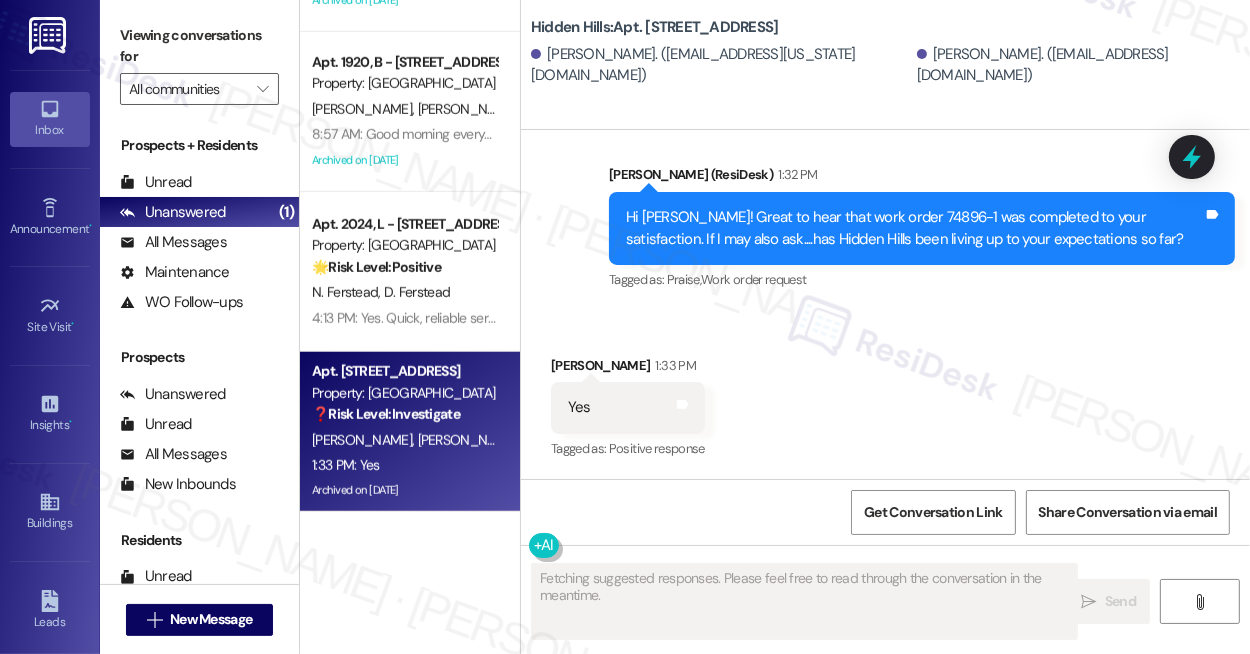 click on "Hi Stacy! Great to hear that work order 74896-1 was completed to your satisfaction. If I may also ask....has Hidden Hills been living up to your expectations so far?" at bounding box center [914, 228] 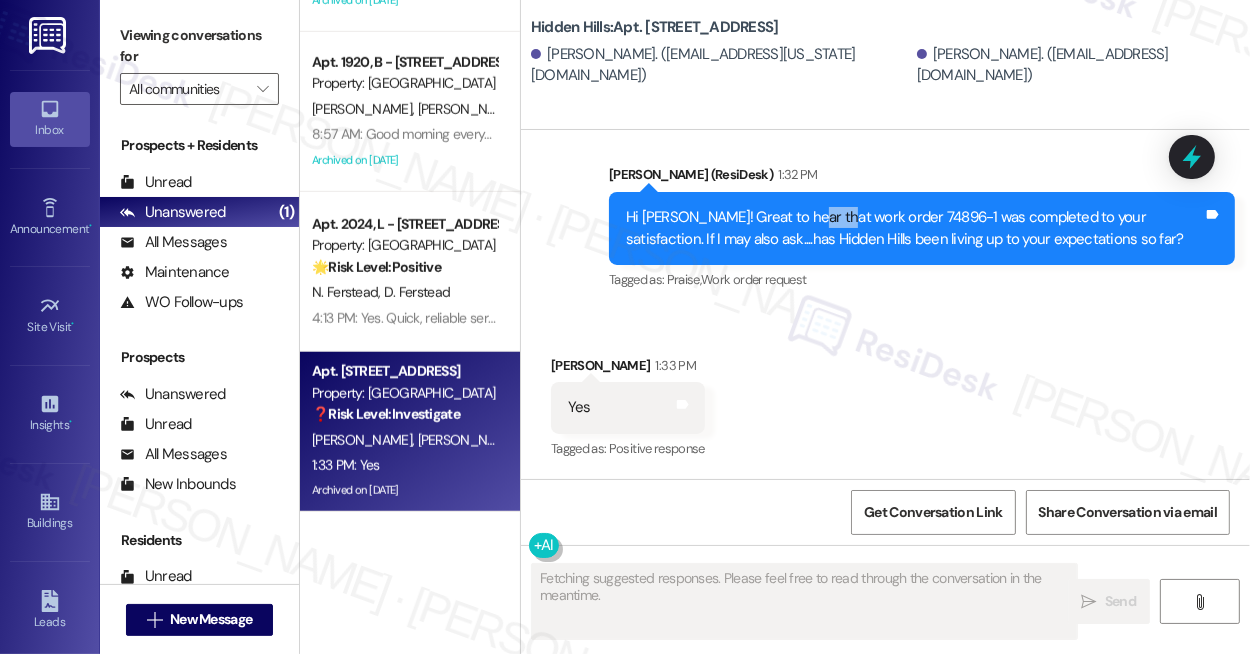 click on "Hi Stacy! Great to hear that work order 74896-1 was completed to your satisfaction. If I may also ask....has Hidden Hills been living up to your expectations so far?" at bounding box center [914, 228] 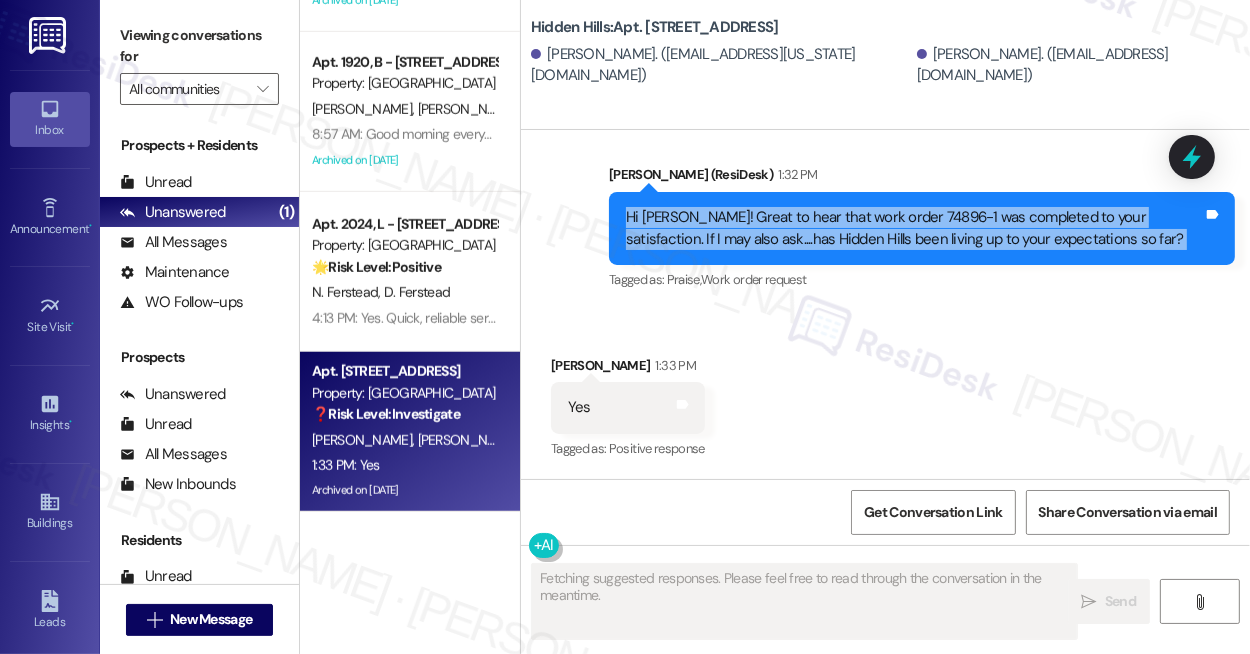 click on "Hi Stacy! Great to hear that work order 74896-1 was completed to your satisfaction. If I may also ask....has Hidden Hills been living up to your expectations so far?" at bounding box center (914, 228) 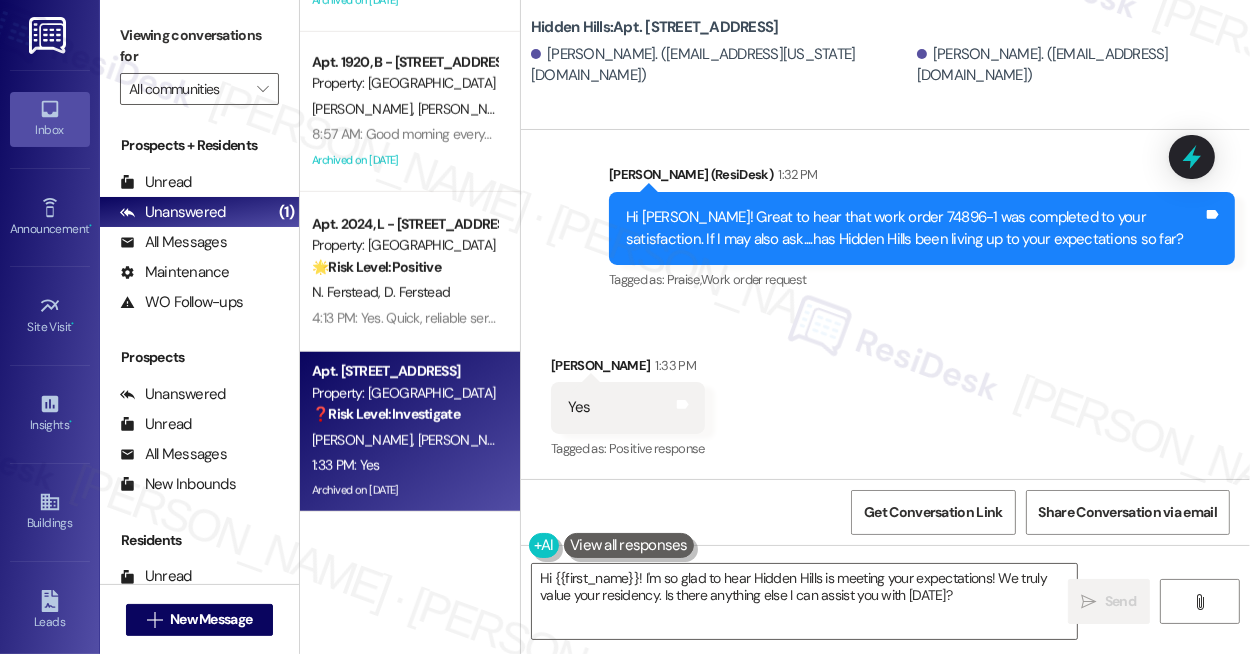 drag, startPoint x: 1037, startPoint y: 333, endPoint x: 949, endPoint y: 409, distance: 116.275536 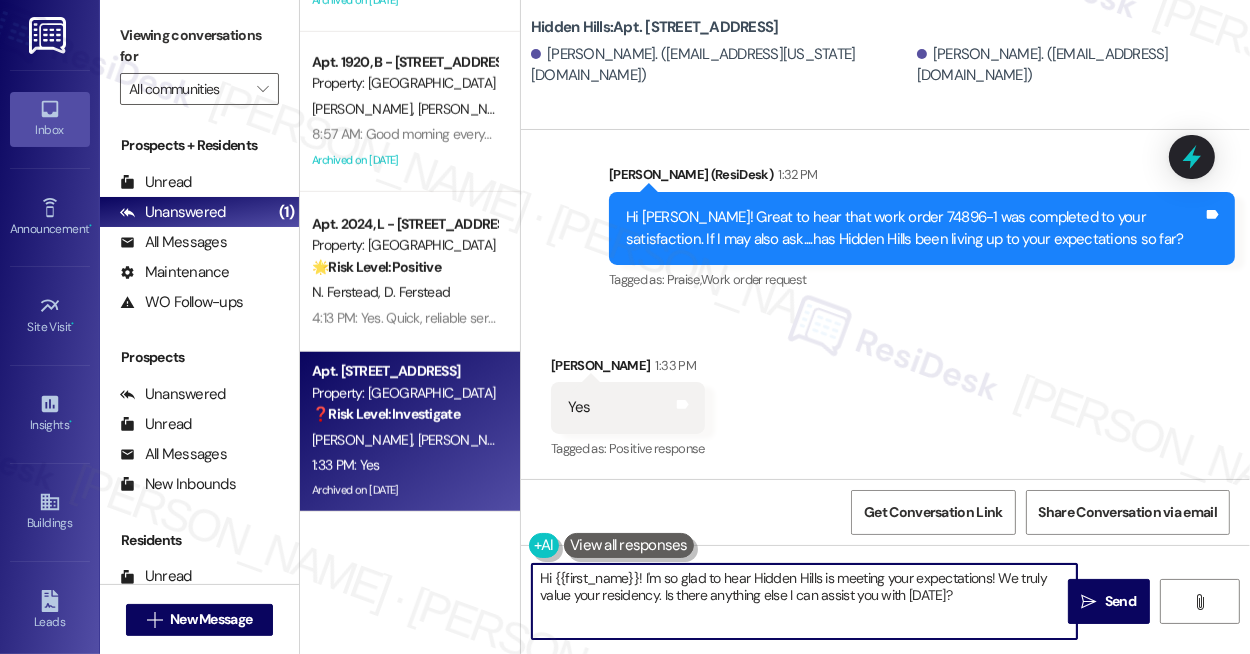 click on "Hi {{first_name}}! I'm so glad to hear Hidden Hills is meeting your expectations! We truly value your residency. Is there anything else I can assist you with today?" at bounding box center [804, 601] 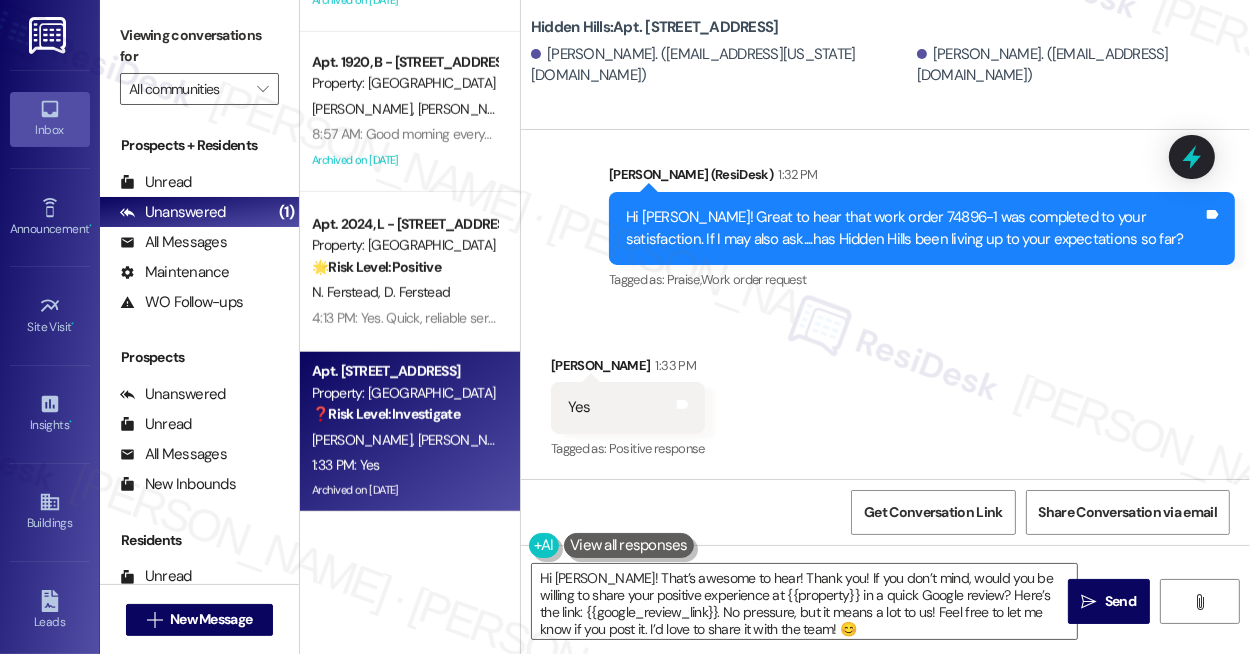 click on "Stacy Mobley 1:33 PM" at bounding box center [628, 369] 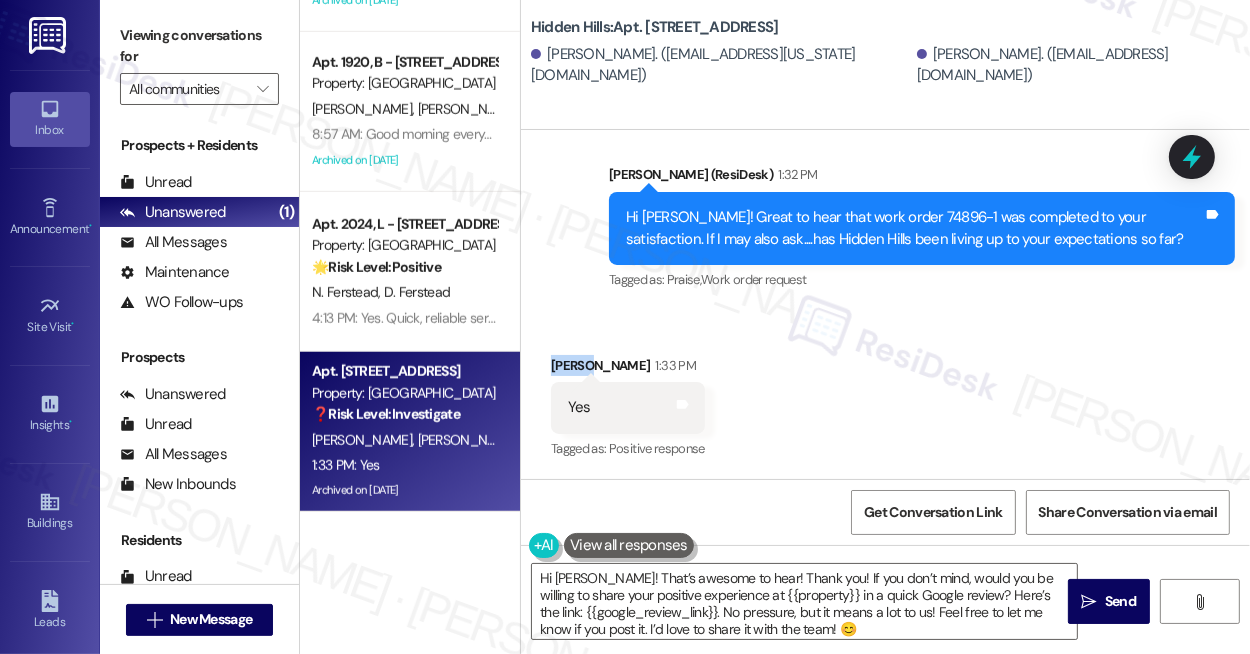 click on "Stacy Mobley 1:33 PM" at bounding box center (628, 369) 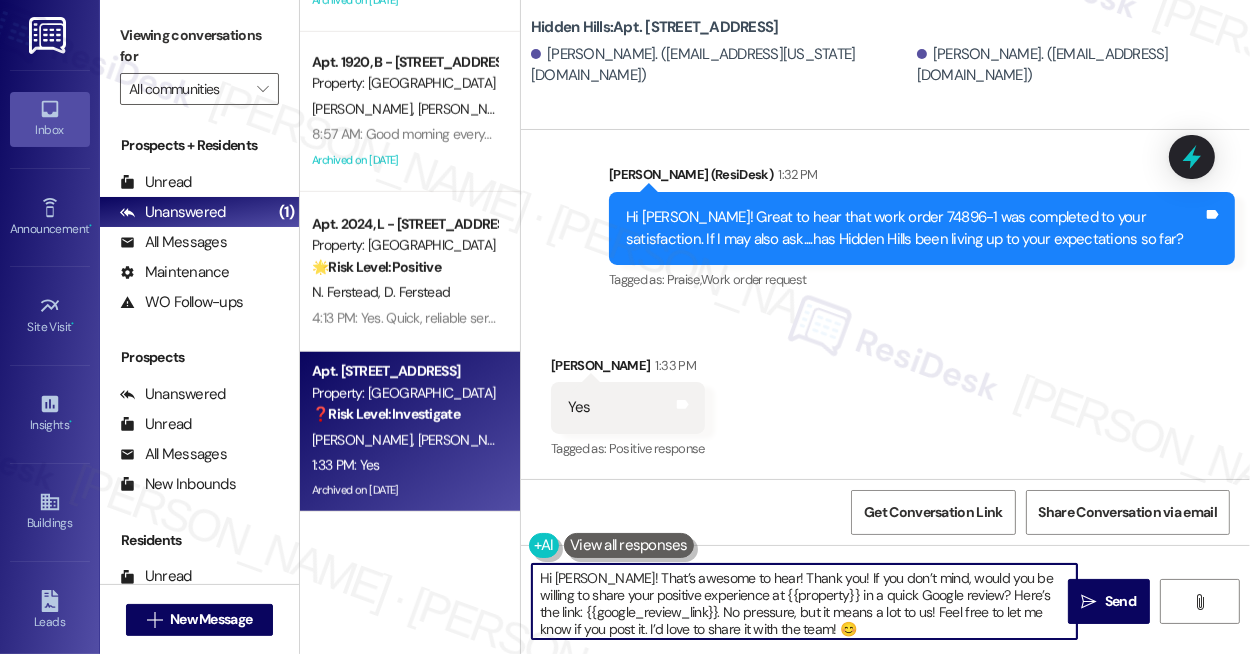click on "Hi Linda! That’s awesome to hear! Thank you! If you don’t mind, would you be willing to share your positive experience at {{property}} in a quick Google review? Here’s the link: {{google_review_link}}. No pressure, but it means a lot to us! Feel free to let me know if you post it. I’d love to share it with the team! 😊" at bounding box center [804, 601] 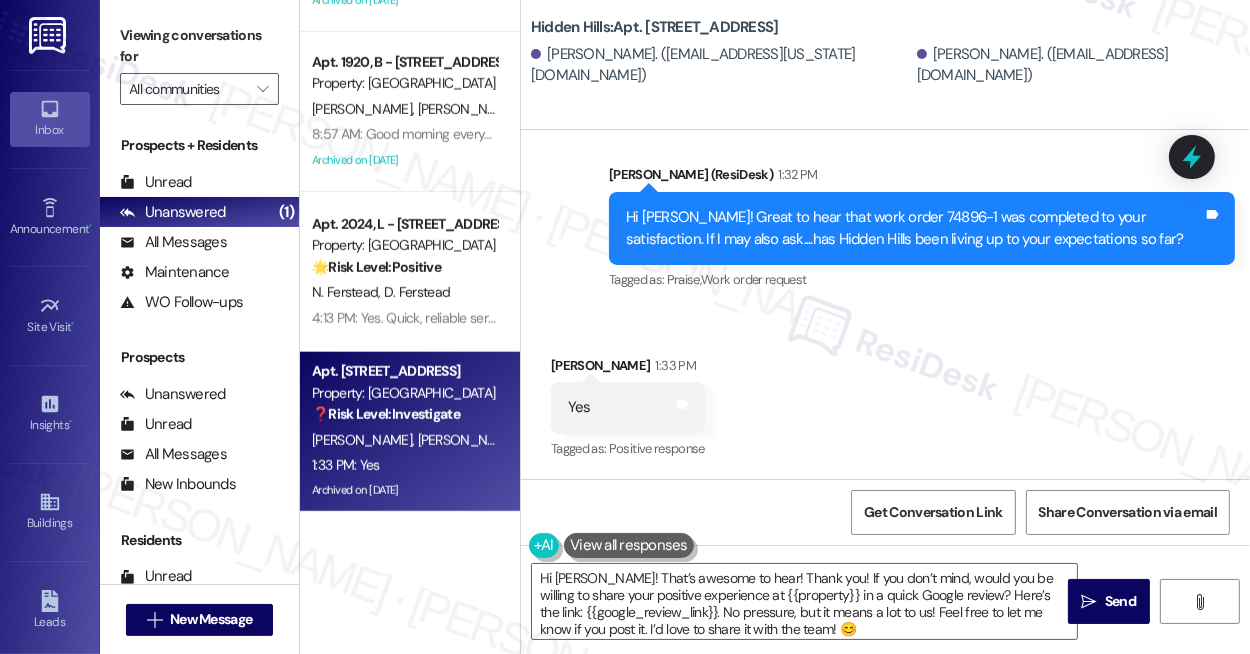 click on "Stacy Mobley 1:33 PM" at bounding box center [628, 369] 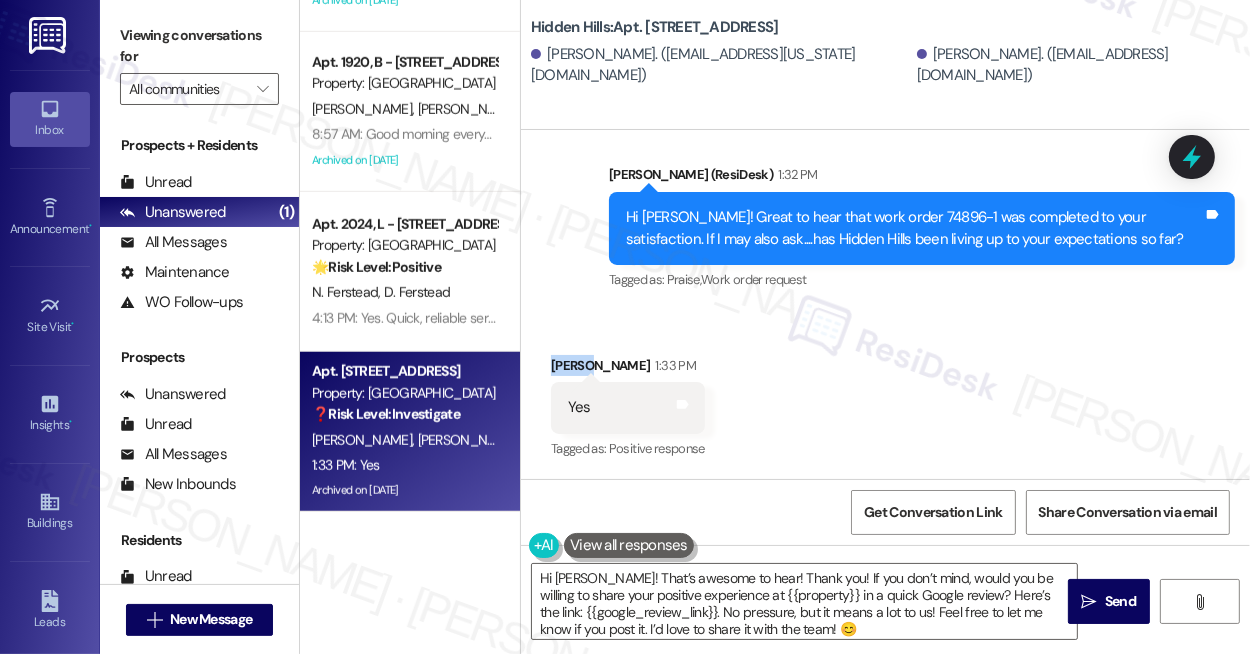 click on "Stacy Mobley 1:33 PM" at bounding box center [628, 369] 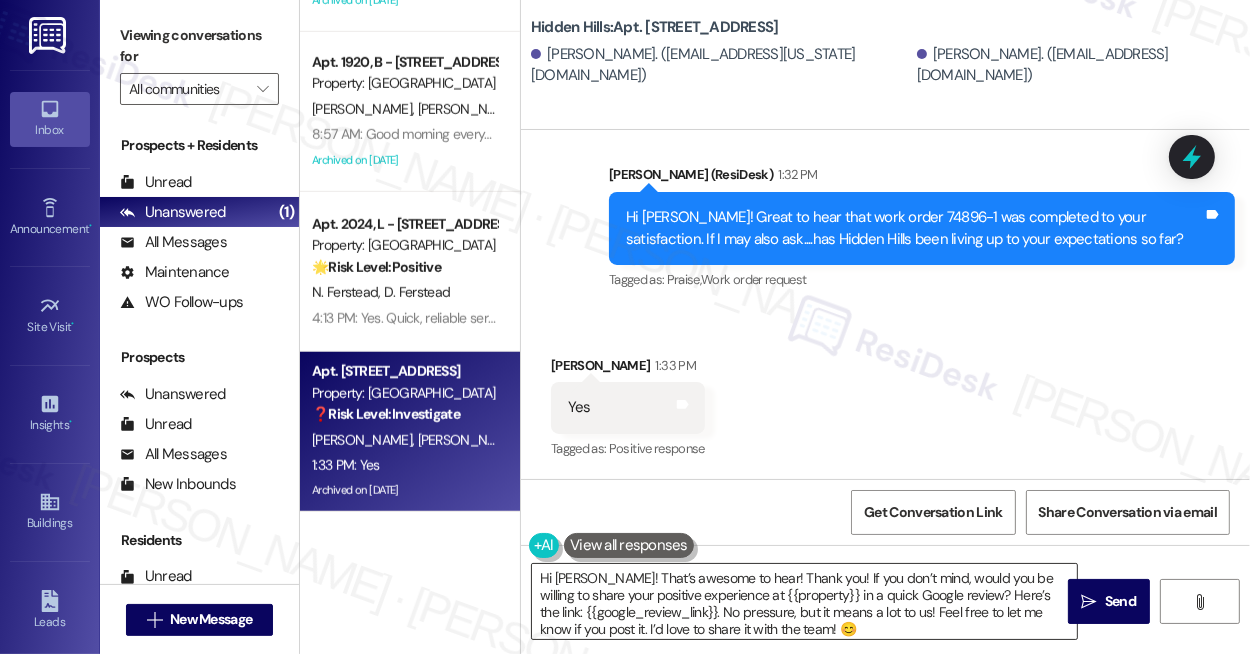 click on "Hi Linda! That’s awesome to hear! Thank you! If you don’t mind, would you be willing to share your positive experience at {{property}} in a quick Google review? Here’s the link: {{google_review_link}}. No pressure, but it means a lot to us! Feel free to let me know if you post it. I’d love to share it with the team! 😊" at bounding box center (804, 601) 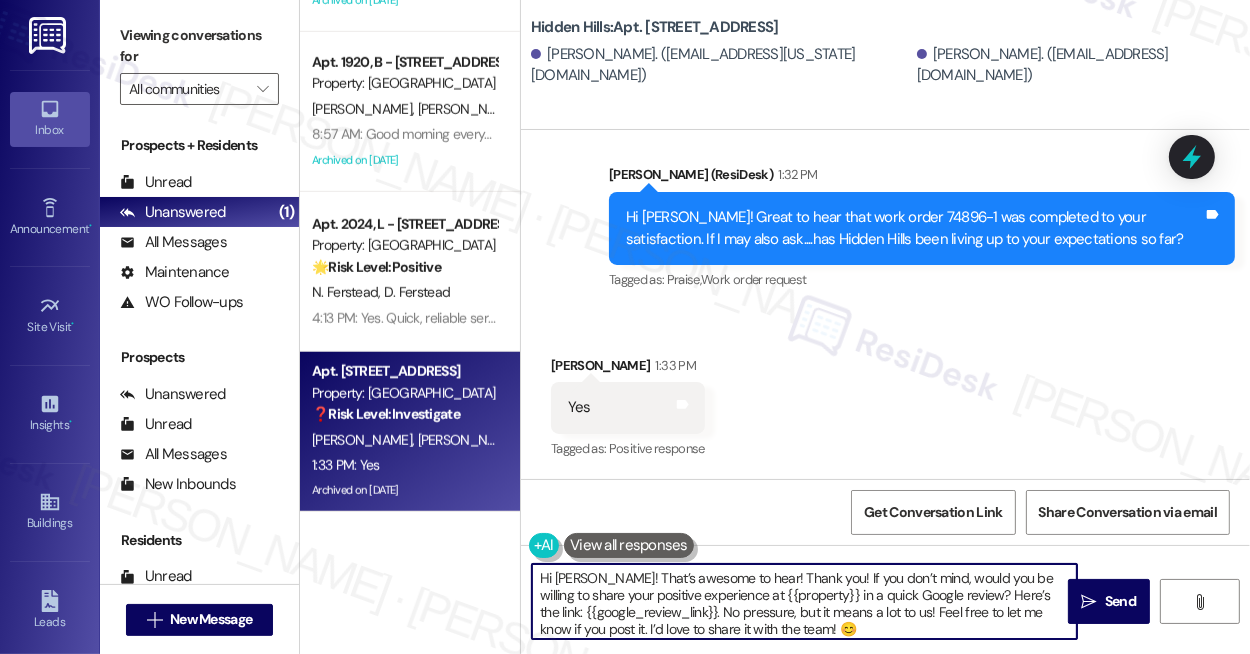 click on "Hi Linda! That’s awesome to hear! Thank you! If you don’t mind, would you be willing to share your positive experience at {{property}} in a quick Google review? Here’s the link: {{google_review_link}}. No pressure, but it means a lot to us! Feel free to let me know if you post it. I’d love to share it with the team! 😊" at bounding box center [804, 601] 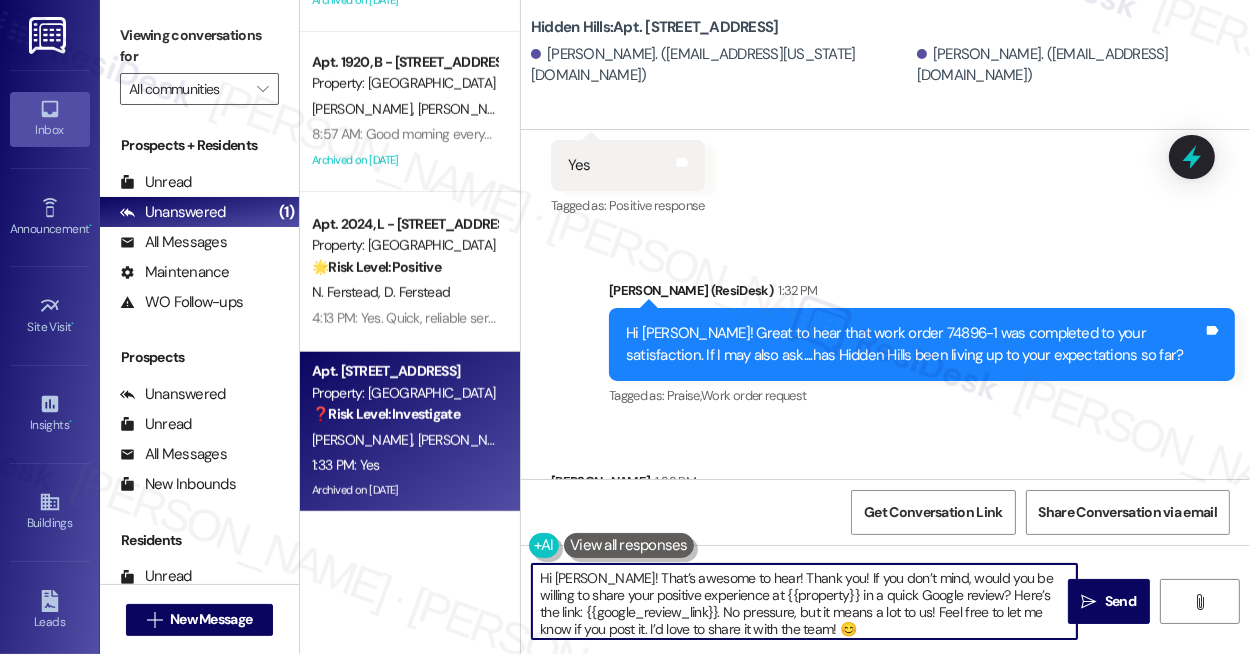 scroll, scrollTop: 34200, scrollLeft: 0, axis: vertical 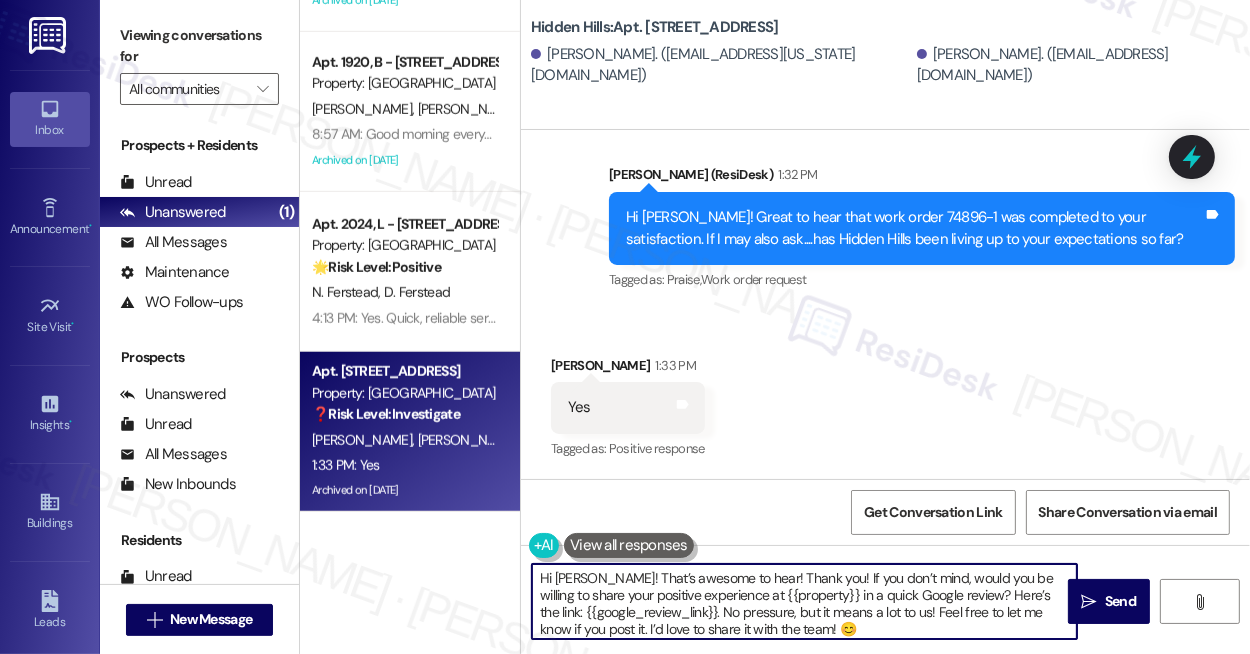 click on "Received via SMS Stacy Mobley 1:33 PM Yes Tags and notes Tagged as:   Positive response Click to highlight conversations about Positive response" at bounding box center [885, 394] 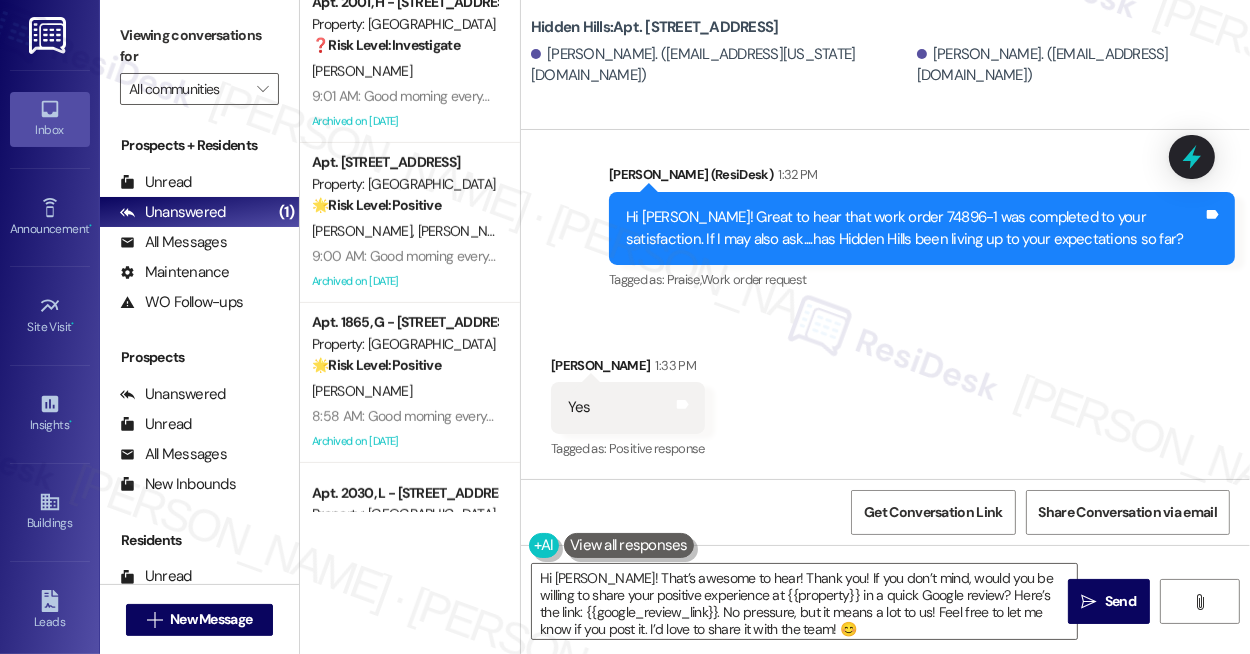 scroll, scrollTop: 1126, scrollLeft: 0, axis: vertical 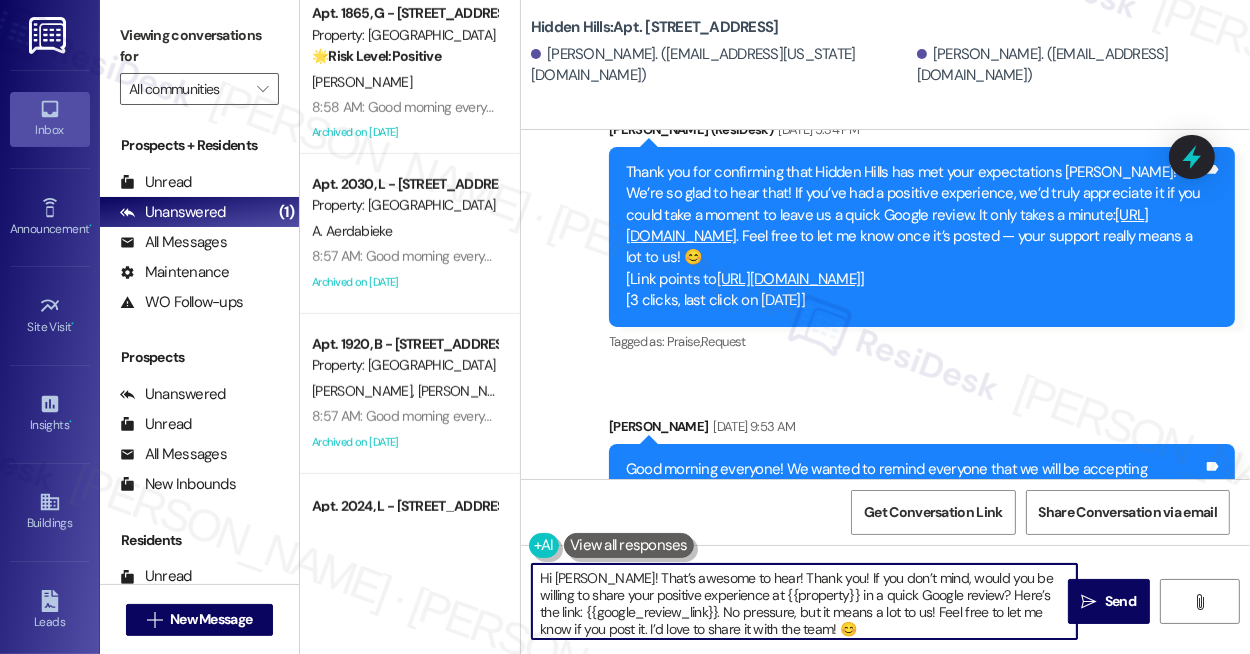 click on "Hi Stacy! That’s awesome to hear! Thank you! If you don’t mind, would you be willing to share your positive experience at {{property}} in a quick Google review? Here’s the link: {{google_review_link}}. No pressure, but it means a lot to us! Feel free to let me know if you post it. I’d love to share it with the team! 😊" at bounding box center (804, 601) 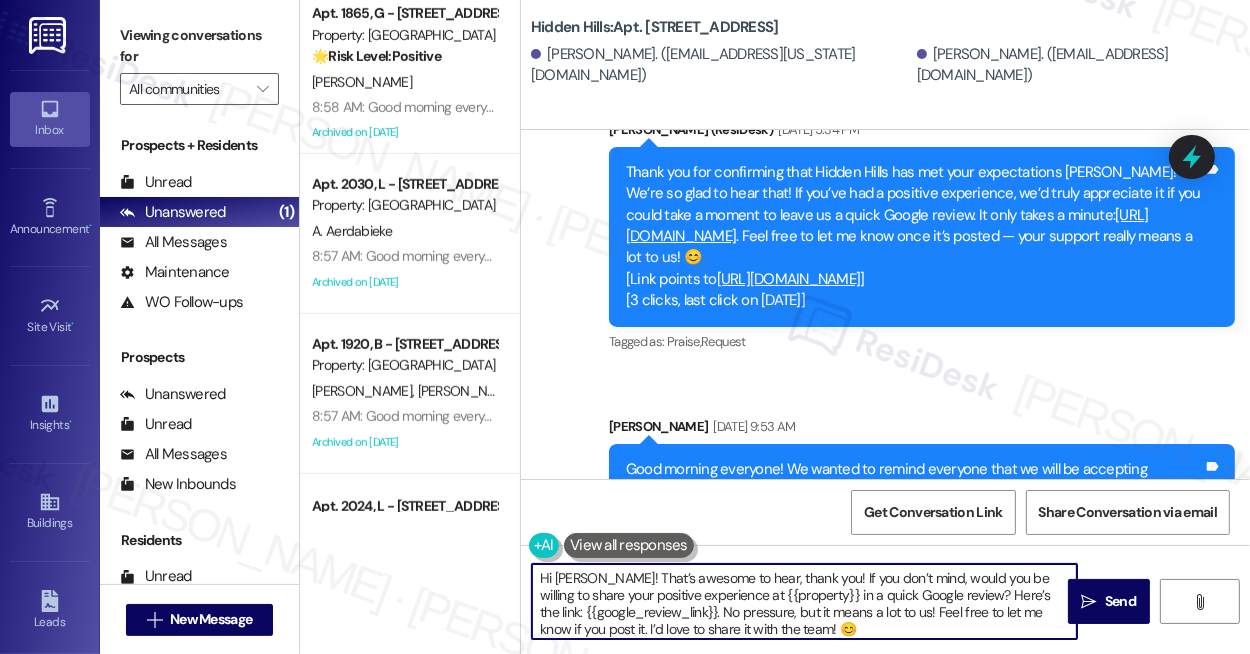 click on "Hi Stacy! That’s awesome to hear, thank you! If you don’t mind, would you be willing to share your positive experience at {{property}} in a quick Google review? Here’s the link: {{google_review_link}}. No pressure, but it means a lot to us! Feel free to let me know if you post it. I’d love to share it with the team! 😊" at bounding box center [804, 601] 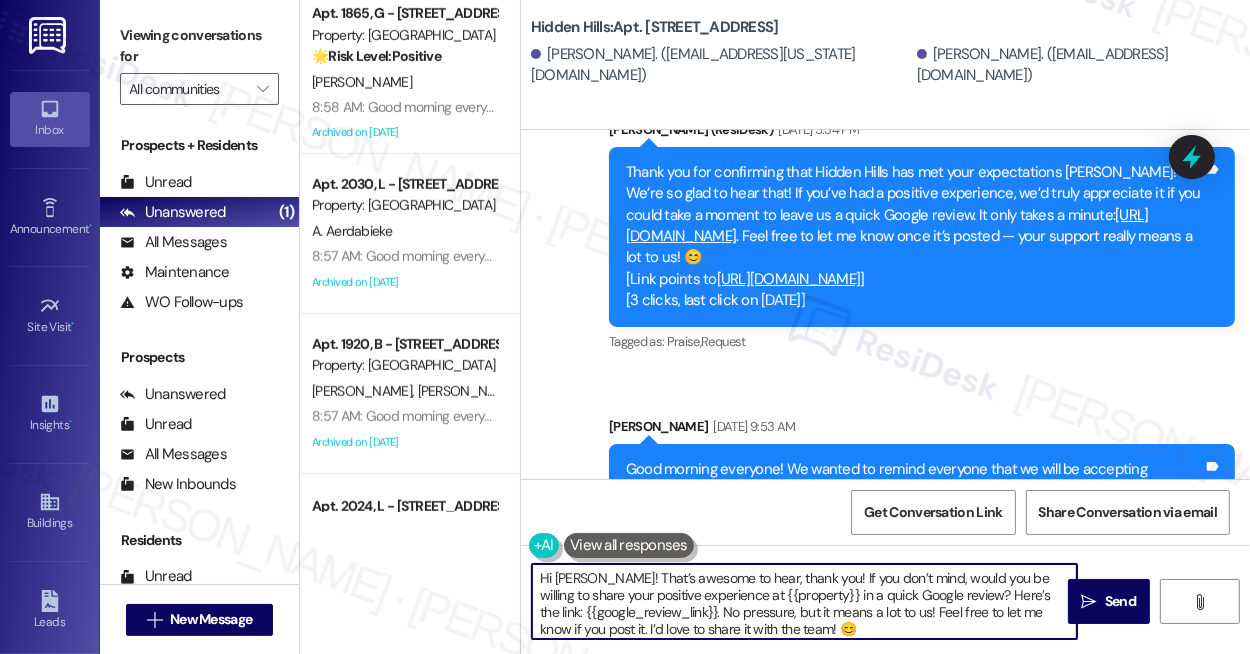 scroll, scrollTop: 5, scrollLeft: 0, axis: vertical 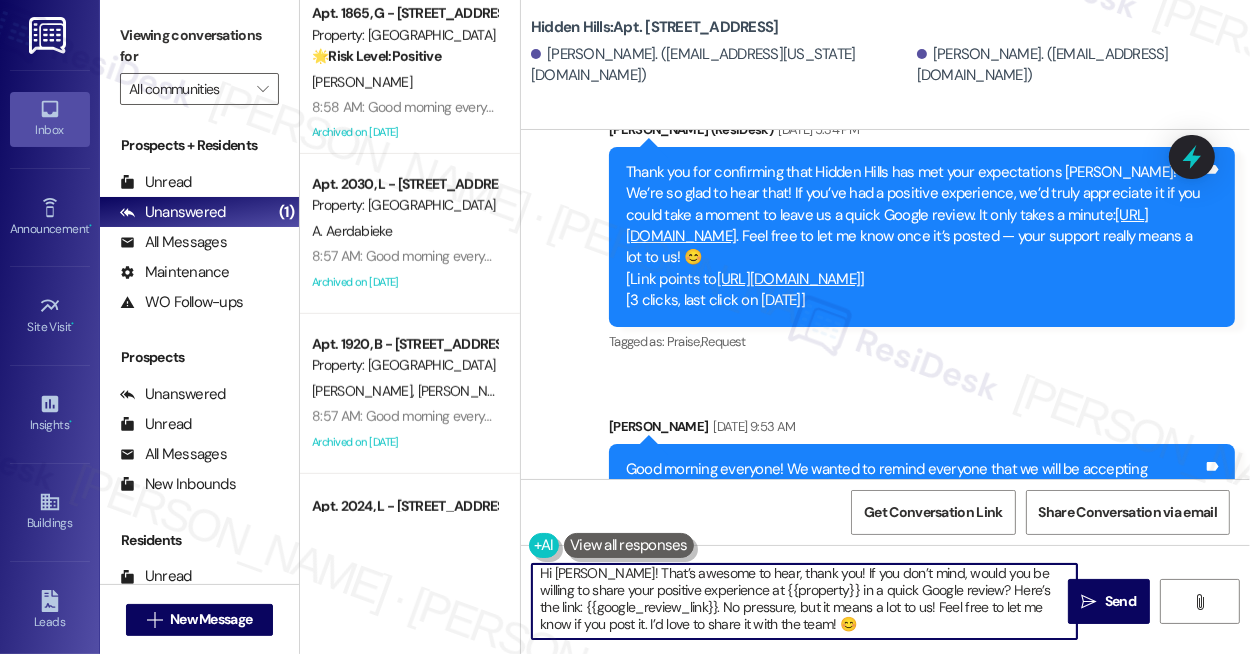 click on "Hi Stacy! That’s awesome to hear, thank you! If you don’t mind, would you be willing to share your positive experience at {{property}} in a quick Google review? Here’s the link: {{google_review_link}}. No pressure, but it means a lot to us! Feel free to let me know if you post it. I’d love to share it with the team! 😊" at bounding box center [804, 601] 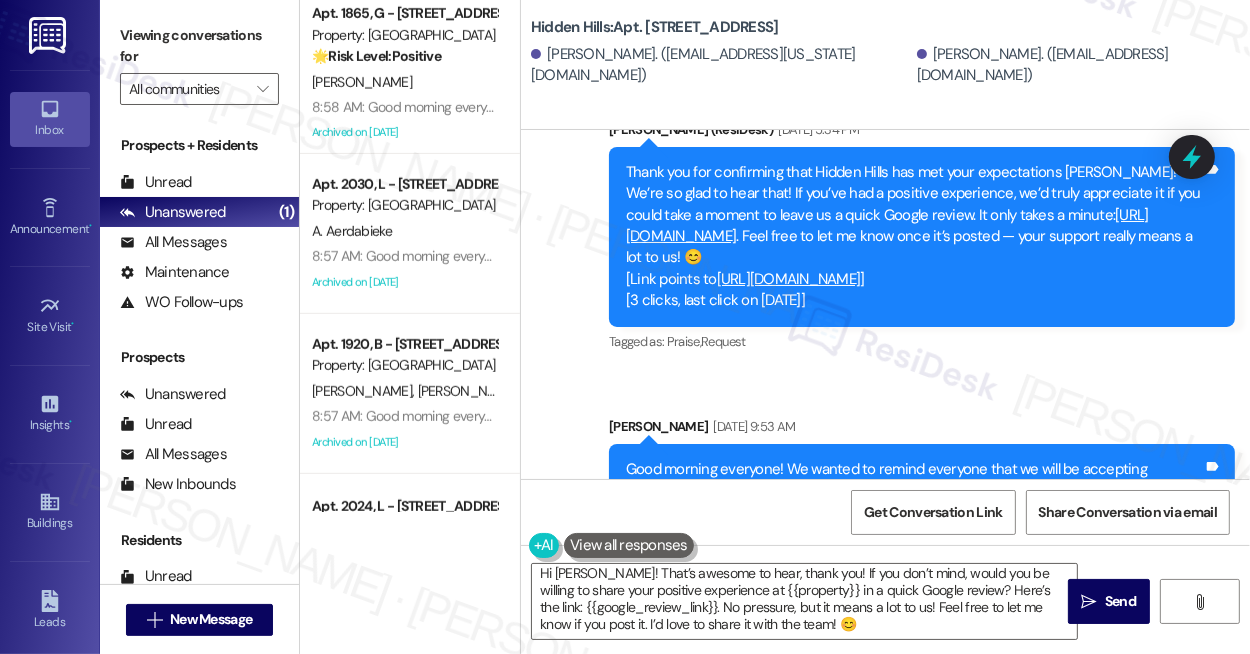 scroll, scrollTop: 0, scrollLeft: 0, axis: both 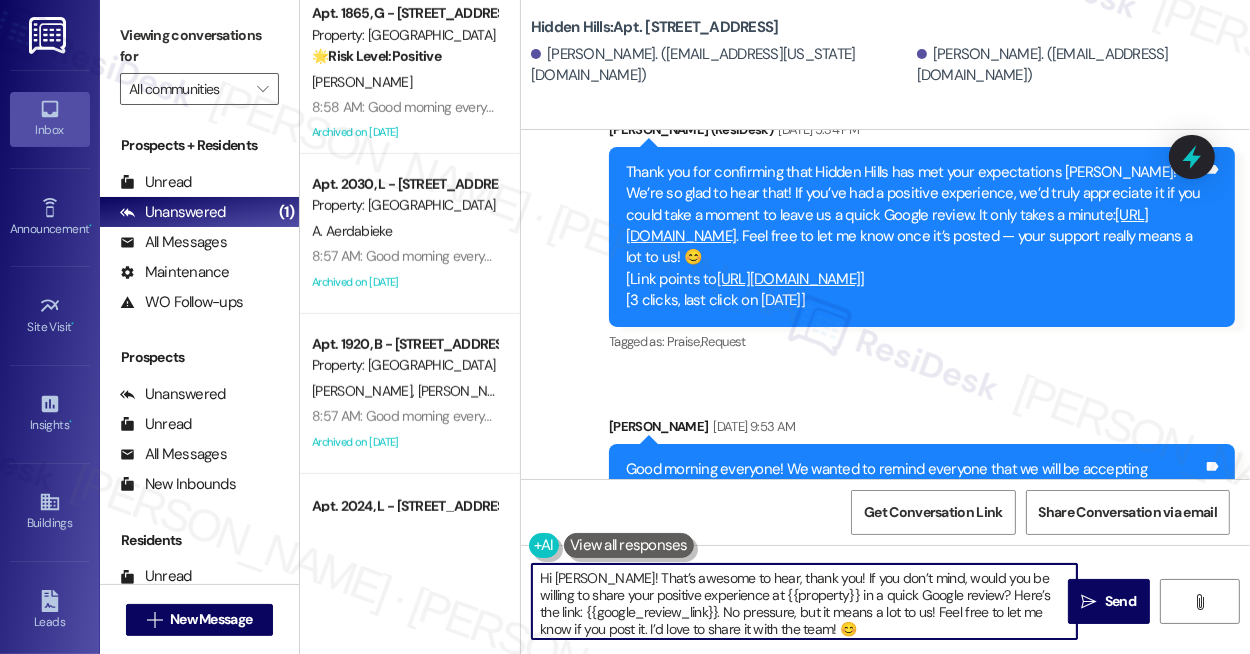 drag, startPoint x: 594, startPoint y: 571, endPoint x: 495, endPoint y: 570, distance: 99.00505 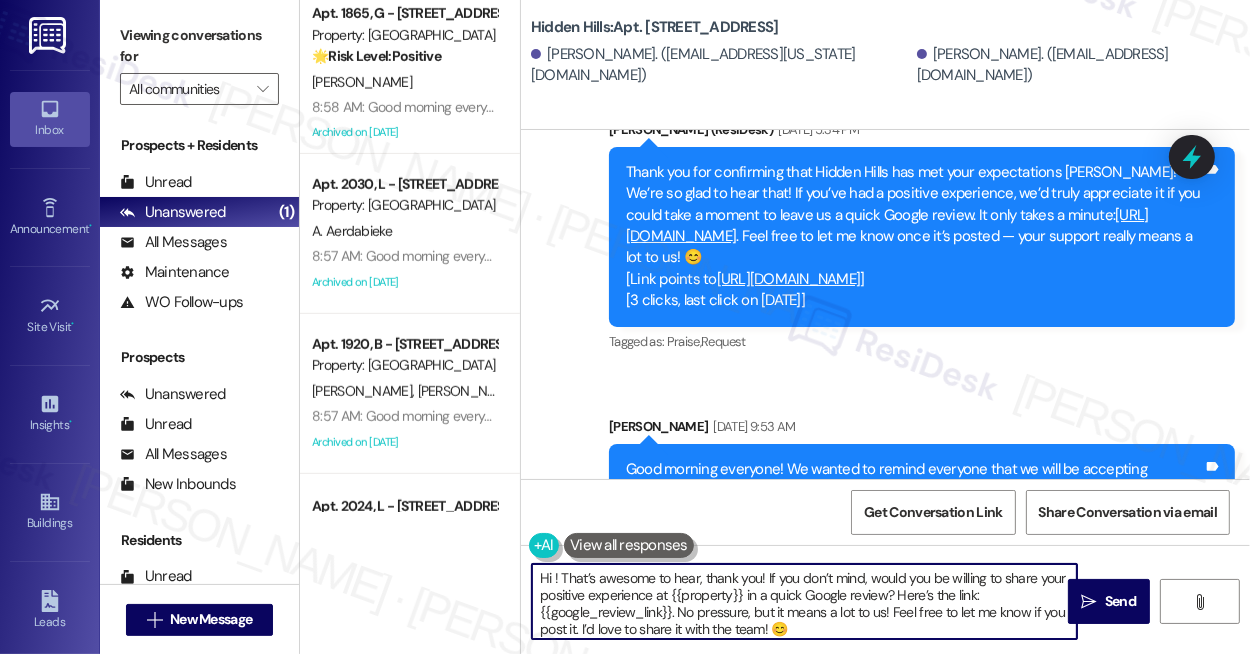 drag, startPoint x: 563, startPoint y: 576, endPoint x: 475, endPoint y: 576, distance: 88 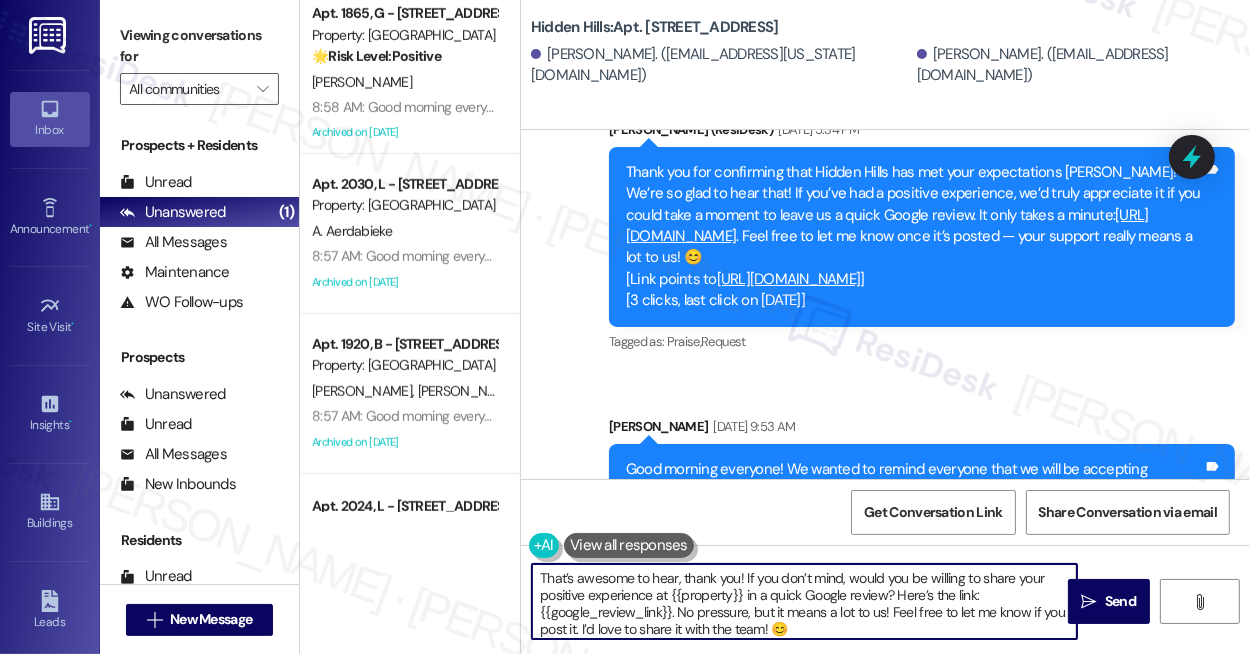 click on "That’s awesome to hear, thank you! If you don’t mind, would you be willing to share your positive experience at {{property}} in a quick Google review? Here’s the link: {{google_review_link}}. No pressure, but it means a lot to us! Feel free to let me know if you post it. I’d love to share it with the team! 😊" at bounding box center (804, 601) 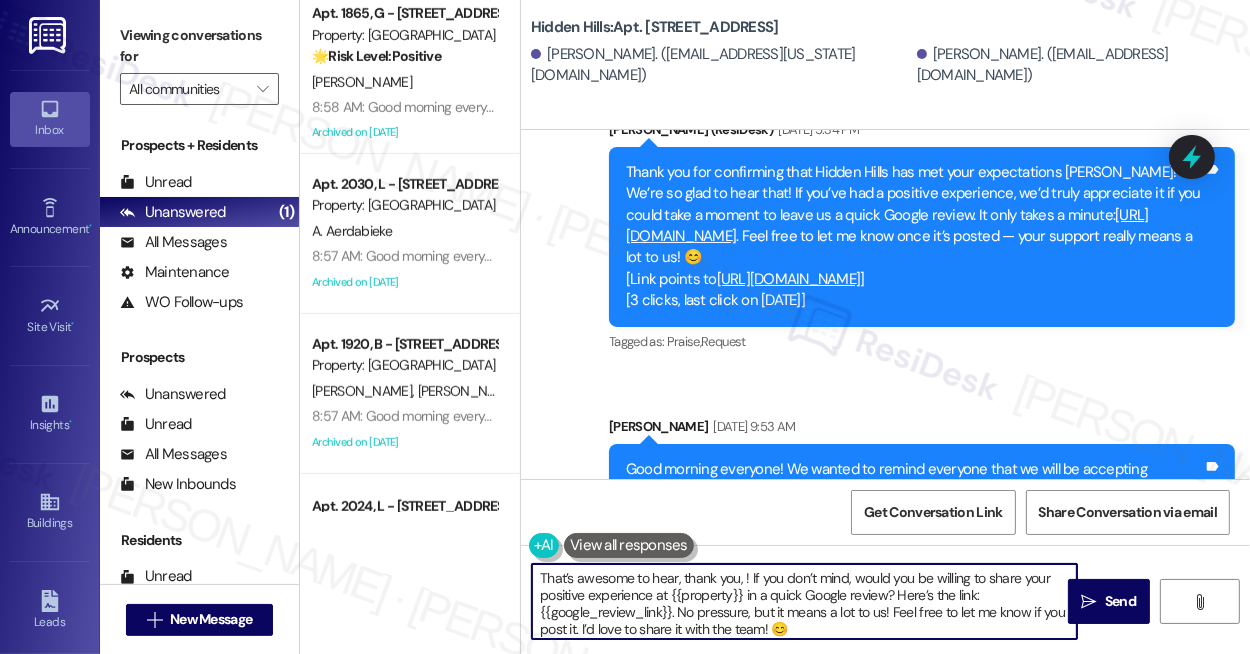 paste on "Stacy" 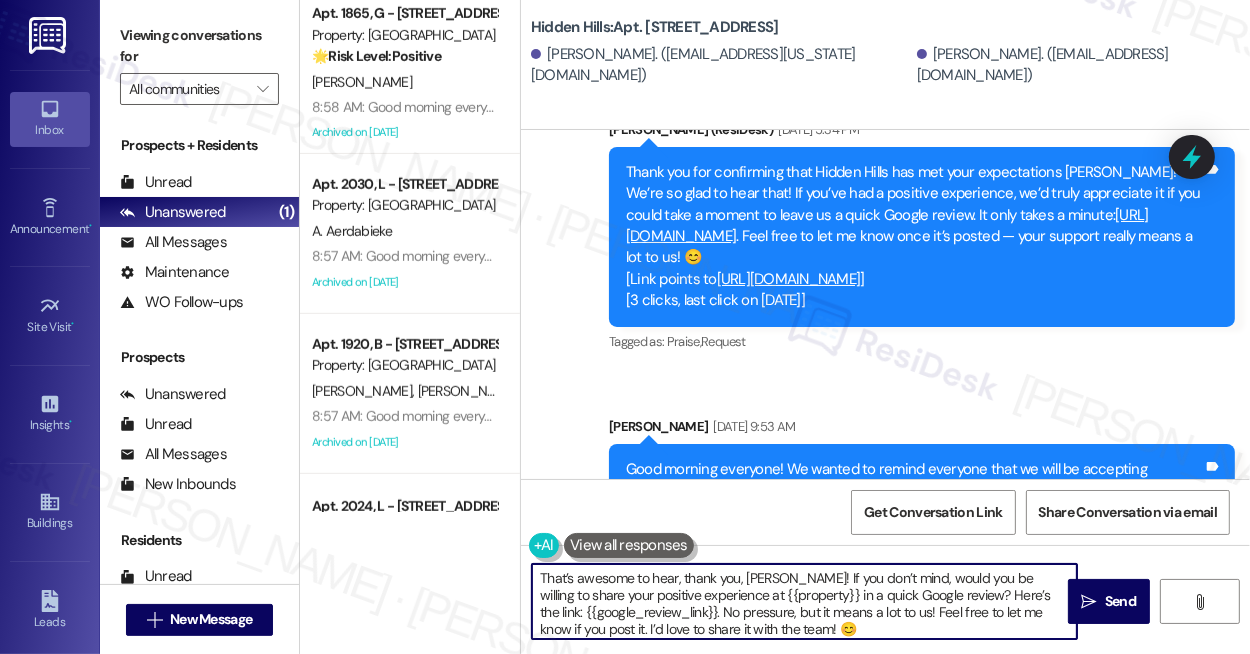 click on "That’s awesome to hear, thank you, Stacy! If you don’t mind, would you be willing to share your positive experience at {{property}} in a quick Google review? Here’s the link: {{google_review_link}}. No pressure, but it means a lot to us! Feel free to let me know if you post it. I’d love to share it with the team! 😊" at bounding box center [804, 601] 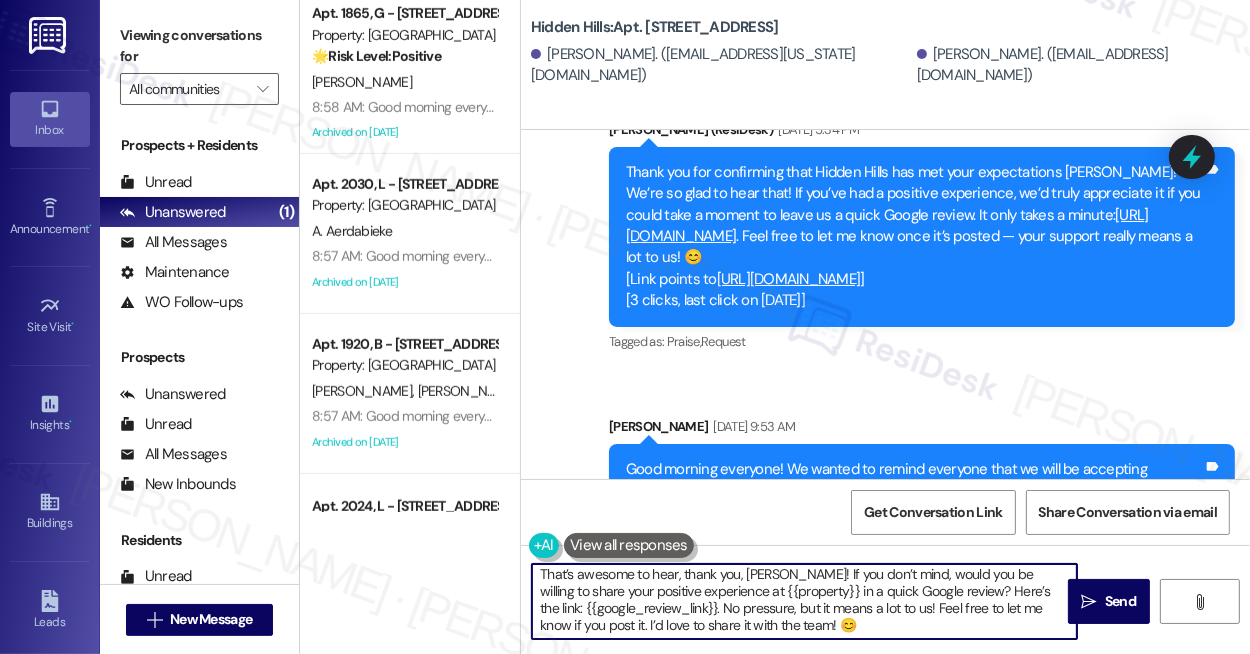 scroll, scrollTop: 5, scrollLeft: 0, axis: vertical 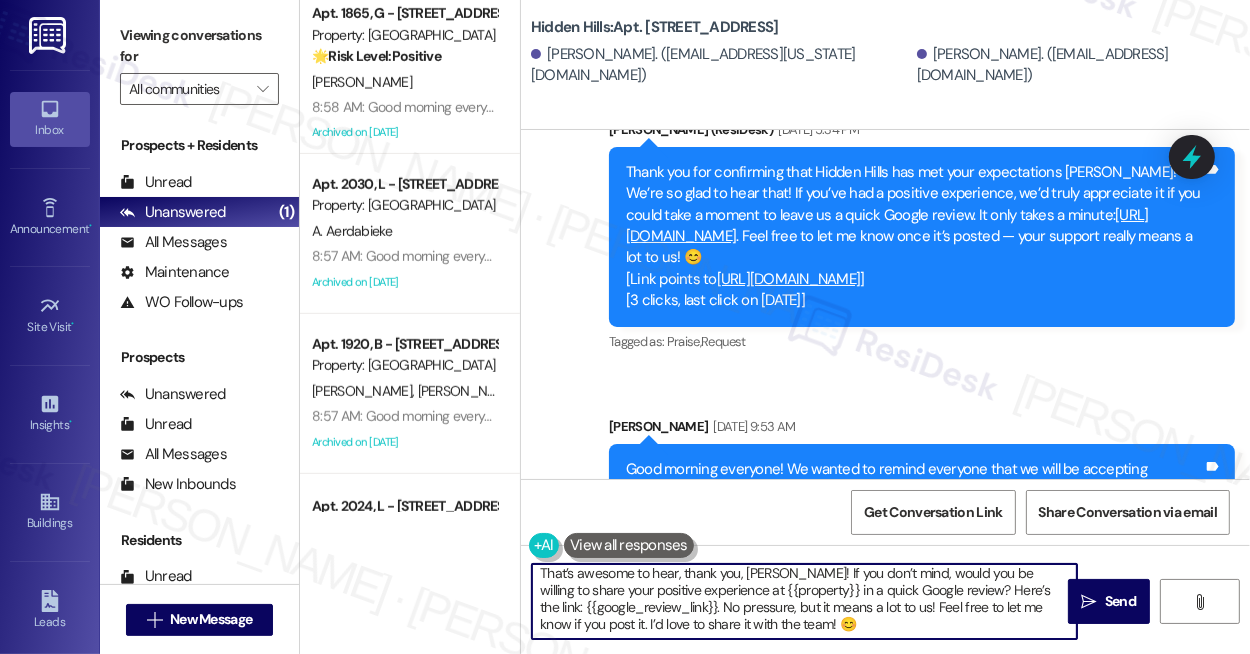 click on "That’s awesome to hear, thank you, Stacy! If you don’t mind, would you be willing to share your positive experience at {{property}} in a quick Google review? Here’s the link: {{google_review_link}}. No pressure, but it means a lot to us! Feel free to let me know if you post it. I’d love to share it with the team! 😊" at bounding box center (804, 601) 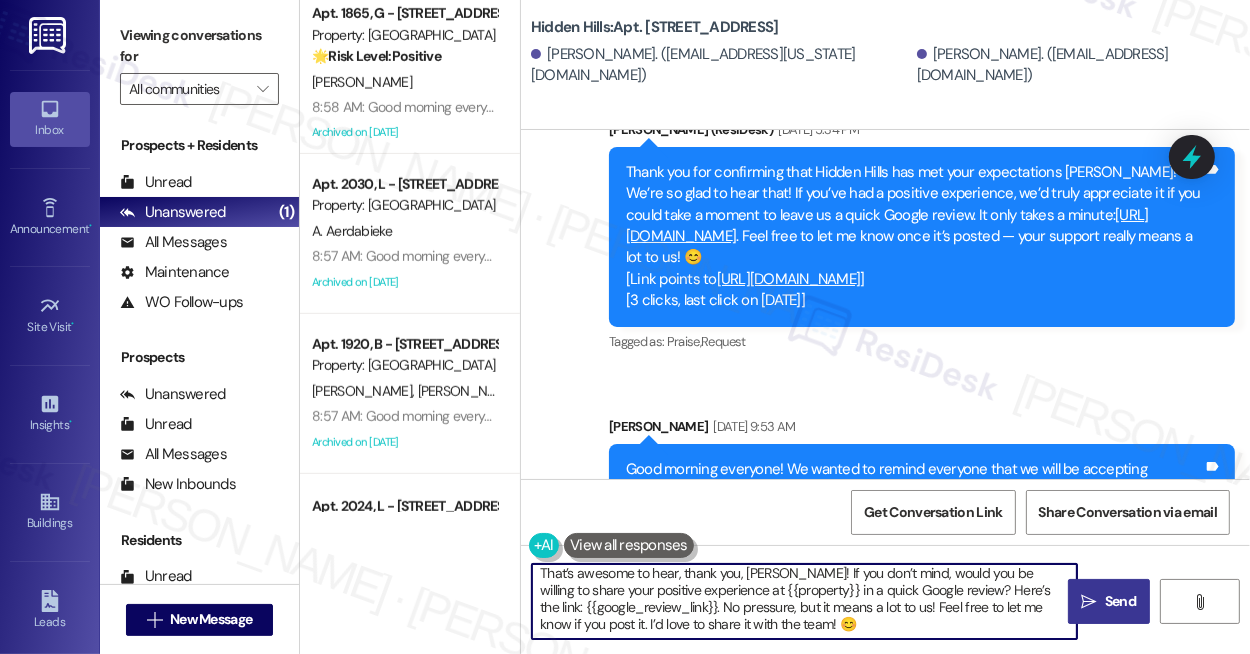 type on "That’s awesome to hear, thank you, Stacy! If you don’t mind, would you be willing to share your positive experience at {{property}} in a quick Google review? Here’s the link: {{google_review_link}}. No pressure, but it means a lot to us! Feel free to let me know if you post it. I’d love to share it with the team! 😊" 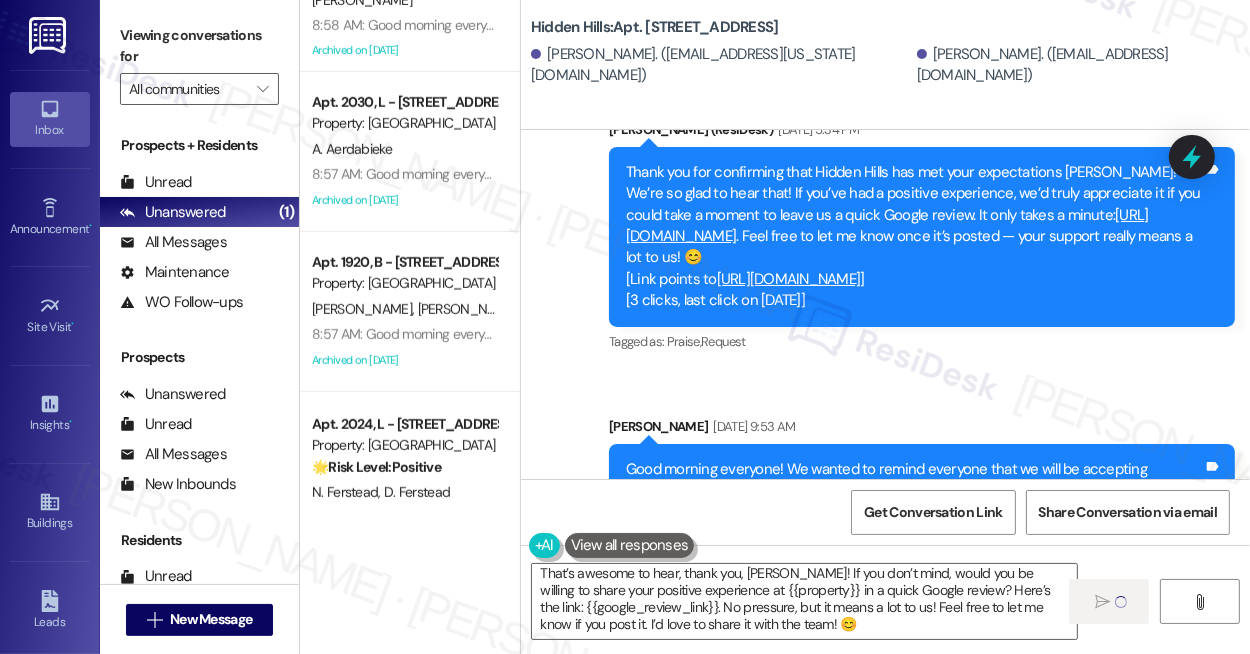 scroll, scrollTop: 1408, scrollLeft: 0, axis: vertical 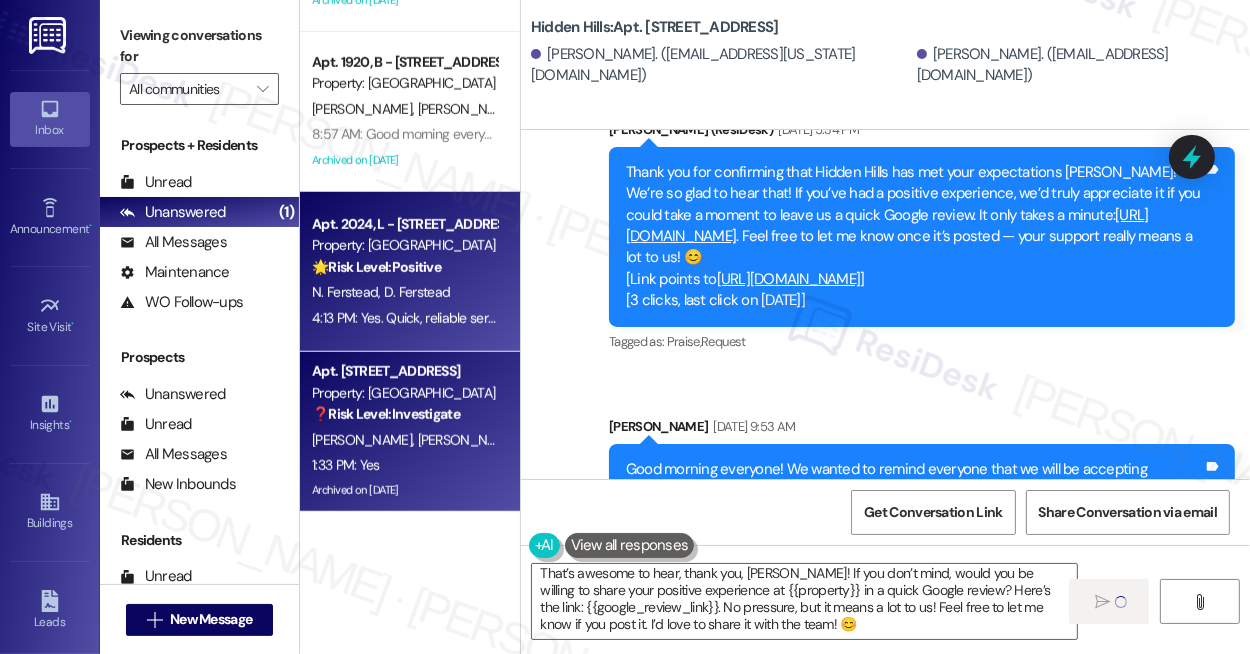 type 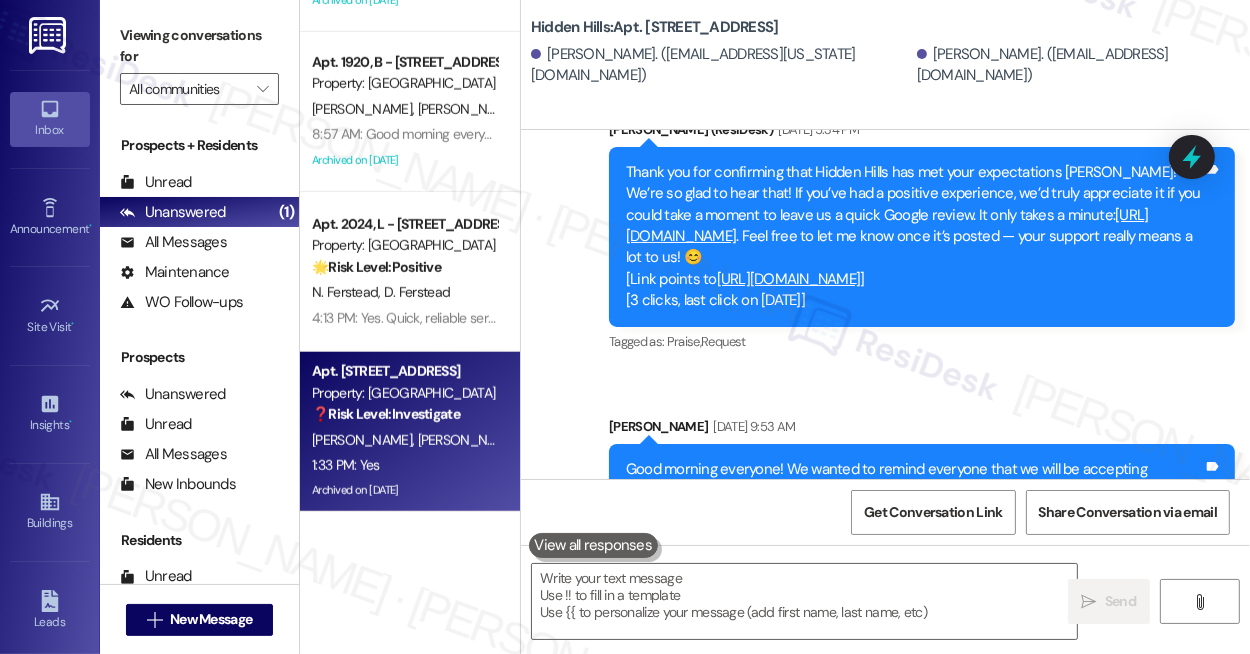 scroll, scrollTop: 0, scrollLeft: 0, axis: both 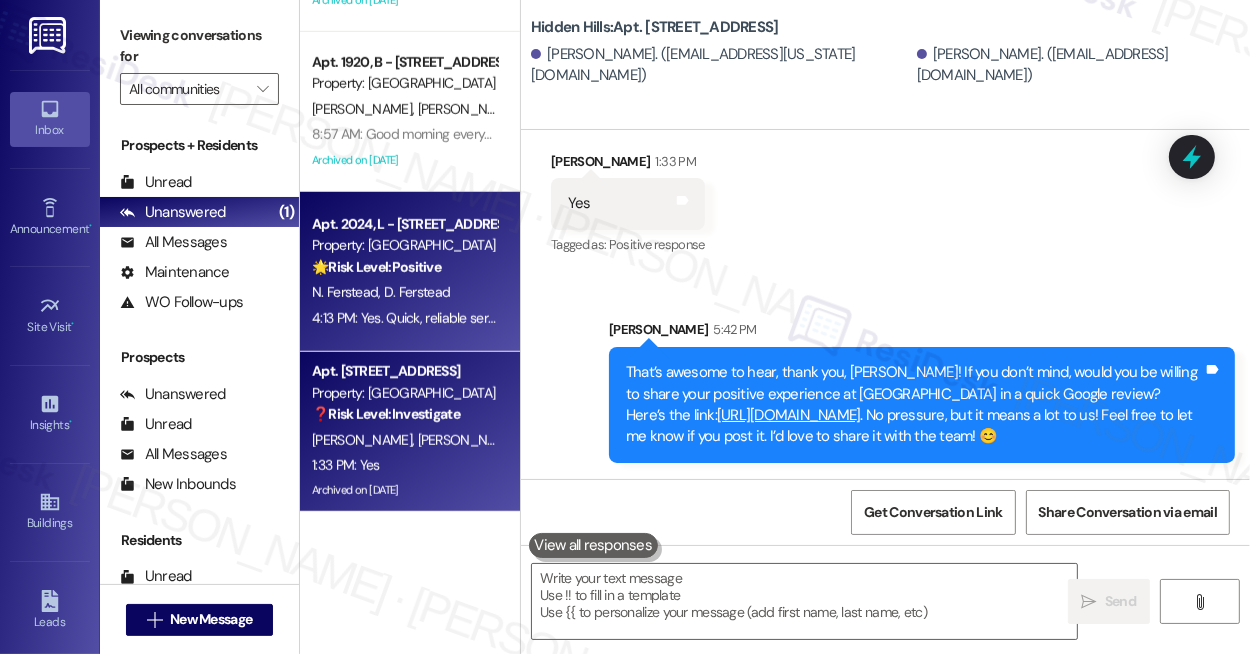 click on "4:13 PM: Yes. Quick, reliable service and addressing concerns & maintenance requests. 4:13 PM: Yes. Quick, reliable service and addressing concerns & maintenance requests." at bounding box center [562, 318] 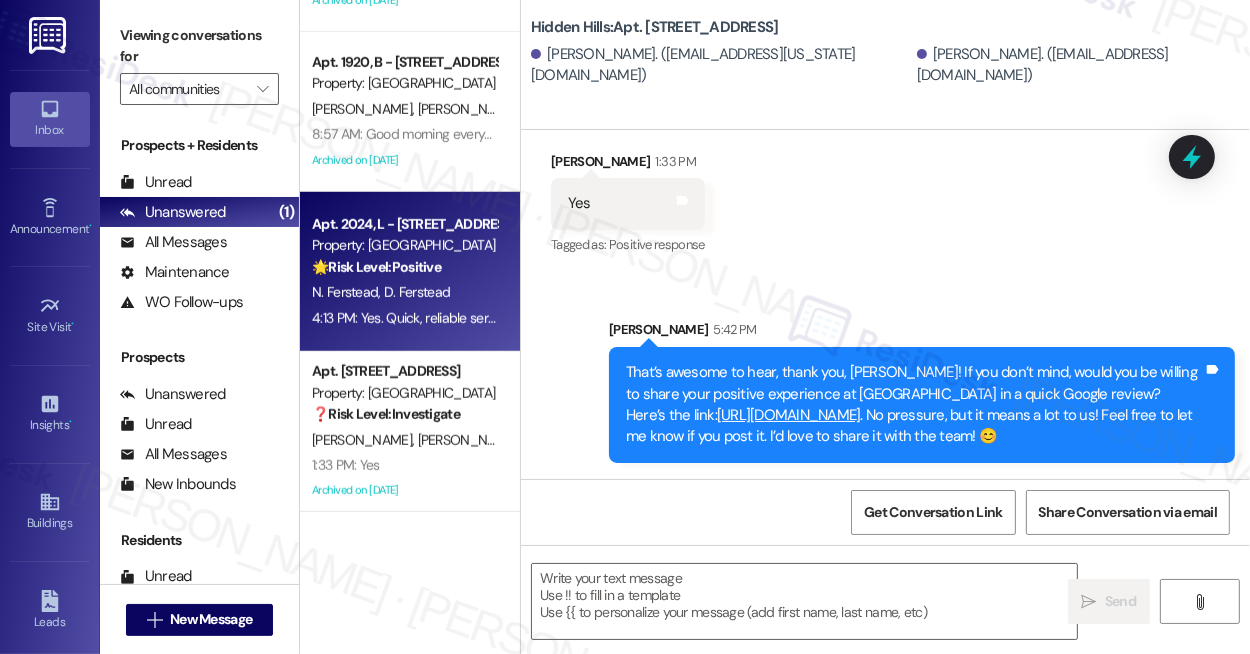 type on "Fetching suggested responses. Please feel free to read through the conversation in the meantime." 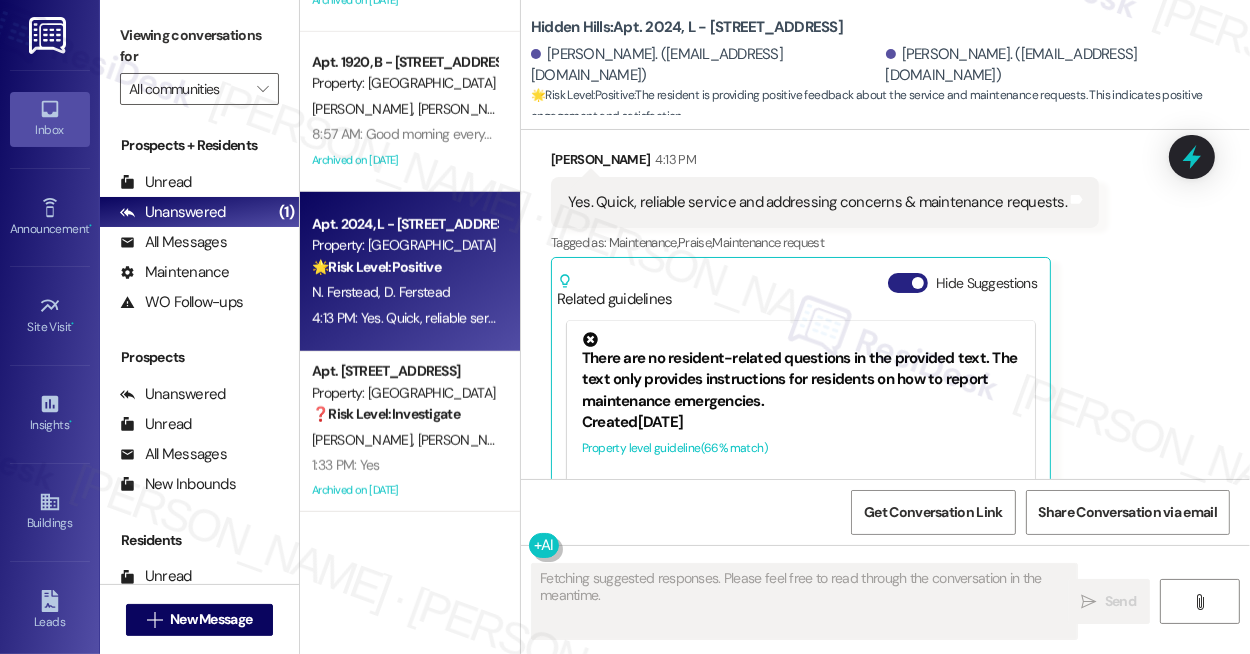 click on "Hide Suggestions" at bounding box center (908, 283) 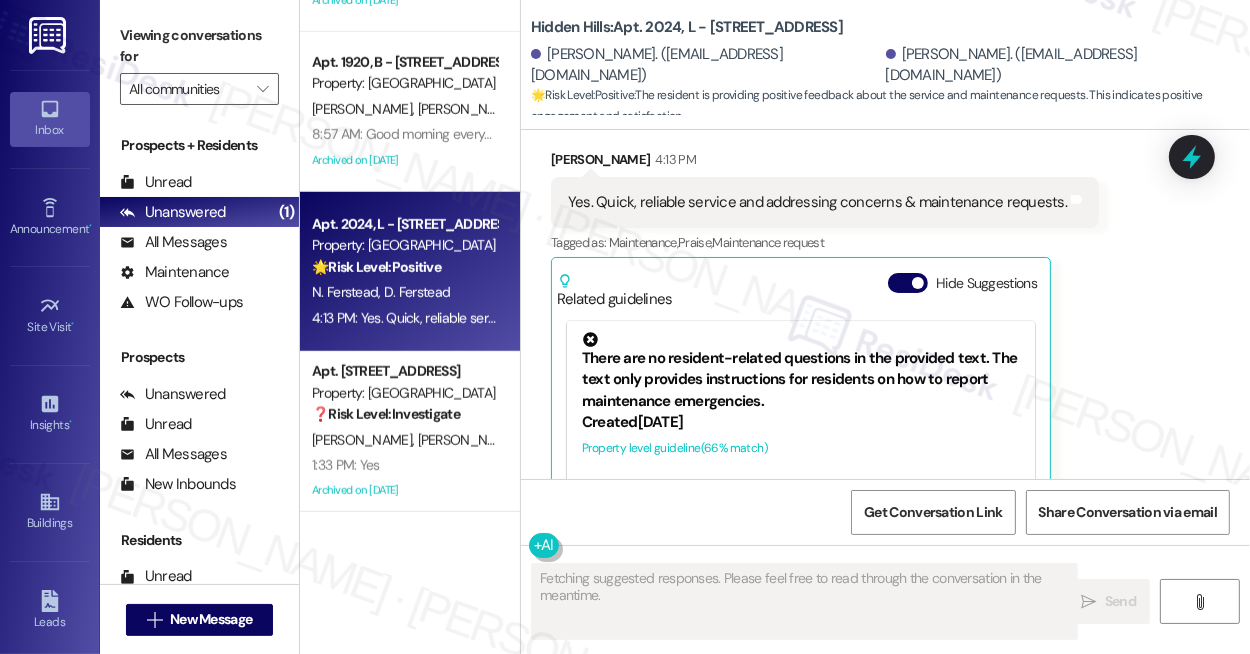 scroll, scrollTop: 30839, scrollLeft: 0, axis: vertical 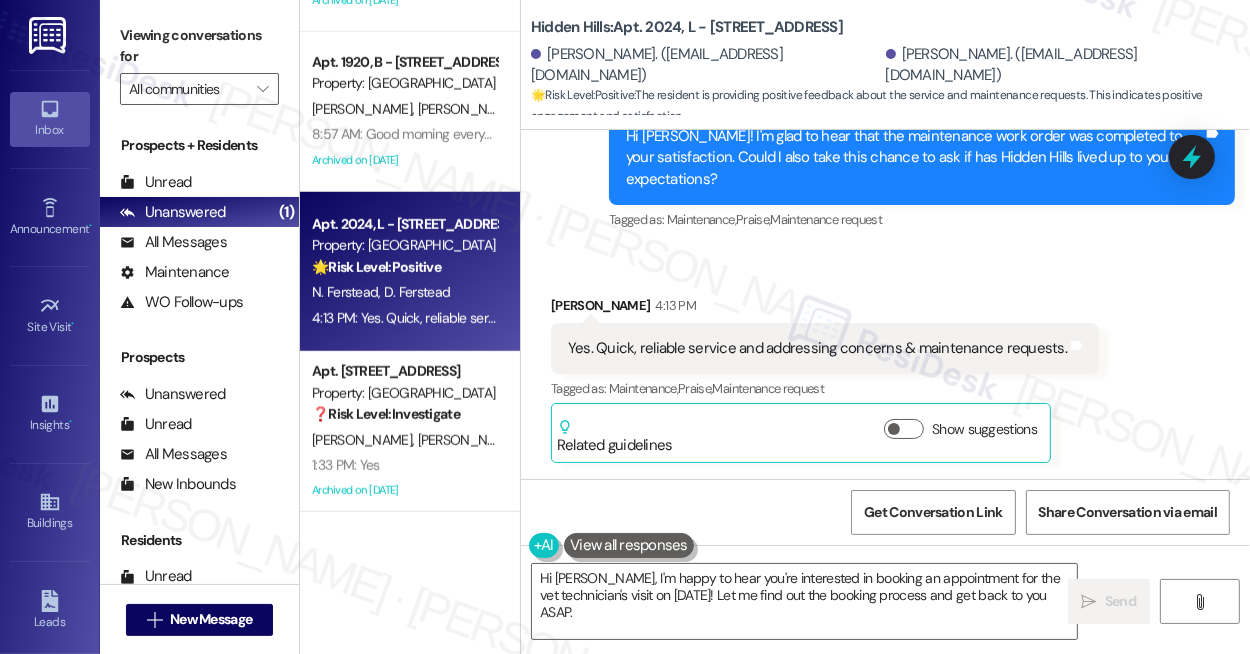 click on "Yes. Quick, reliable service and addressing concerns & maintenance requests." at bounding box center (817, 348) 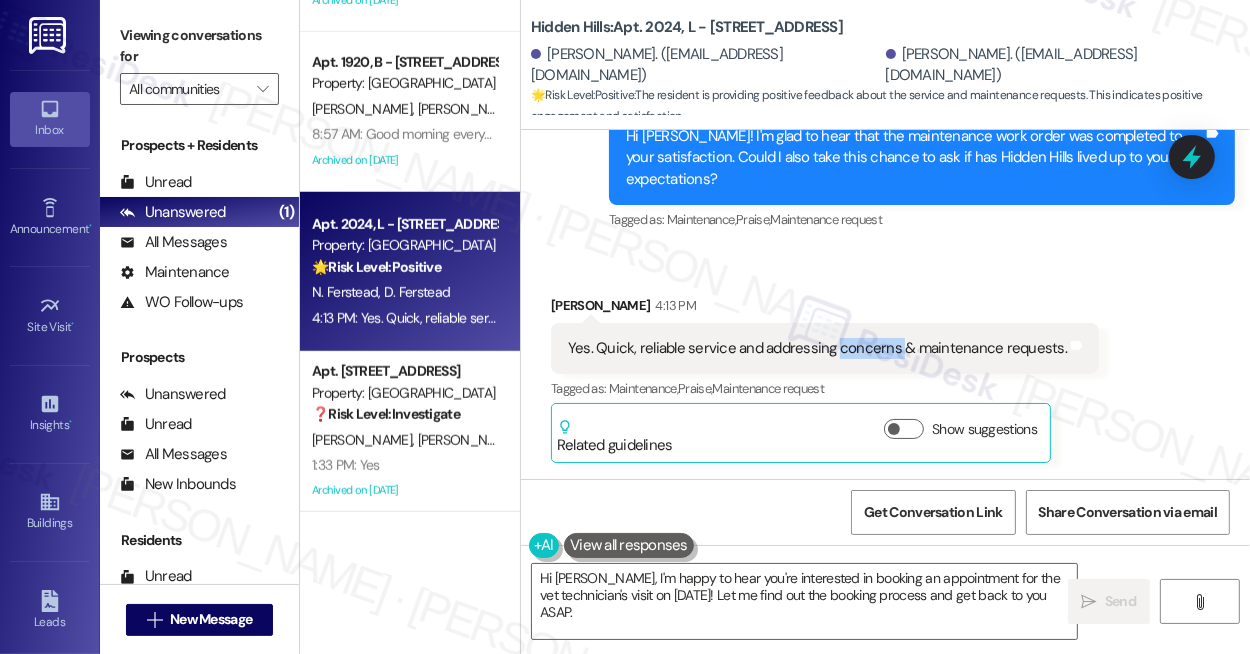 click on "Yes. Quick, reliable service and addressing concerns & maintenance requests." at bounding box center (817, 348) 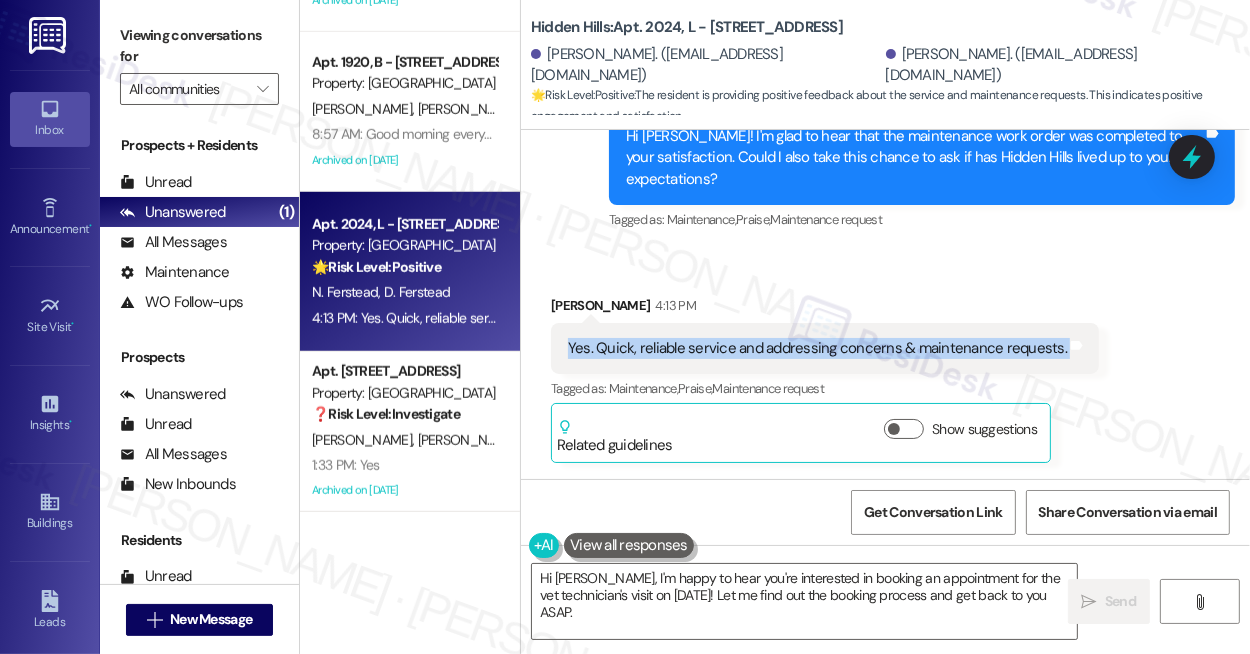 click on "Yes. Quick, reliable service and addressing concerns & maintenance requests." at bounding box center [817, 348] 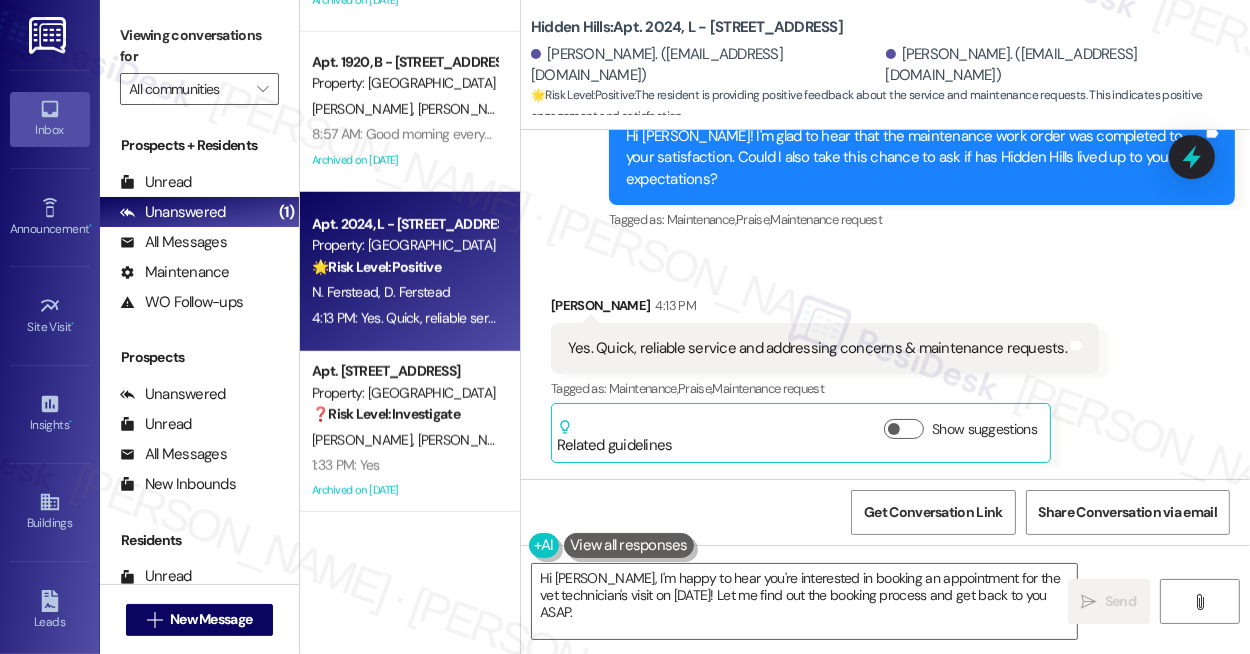 click on "Dennis Ferstead 4:13 PM" at bounding box center (825, 309) 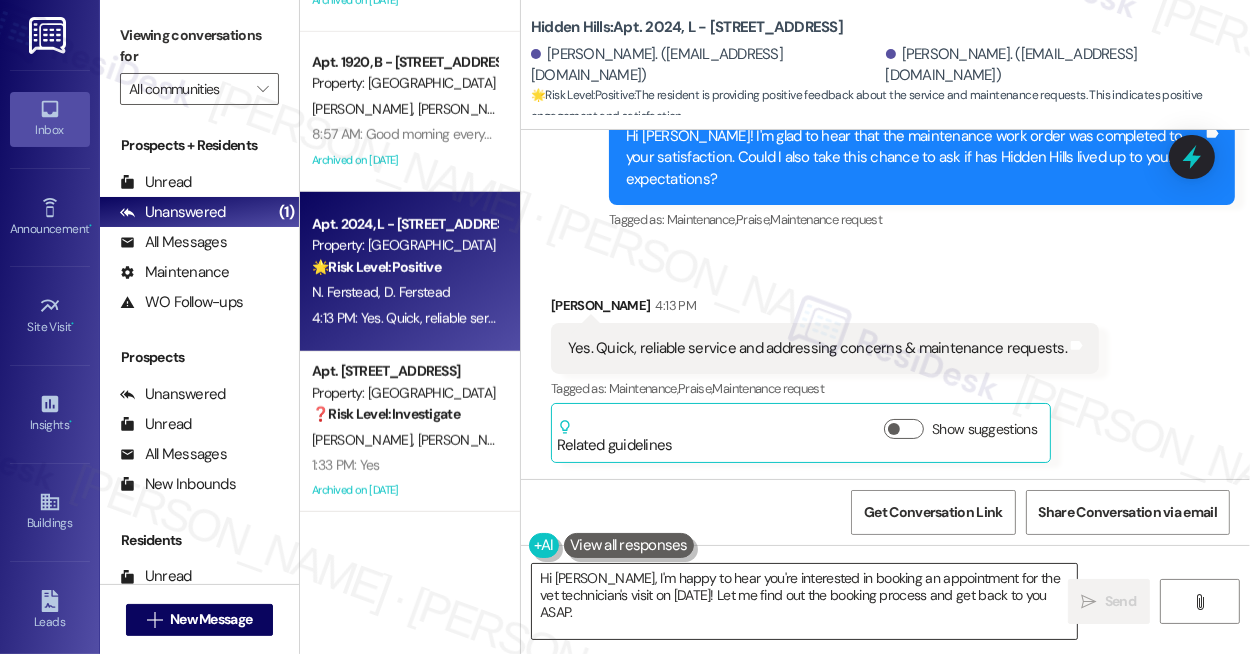 click on "Hi Dennis, I'm happy to hear you're interested in booking an appointment for the vet technician's visit on August 15th! Let me find out the booking process and get back to you ASAP." at bounding box center [804, 601] 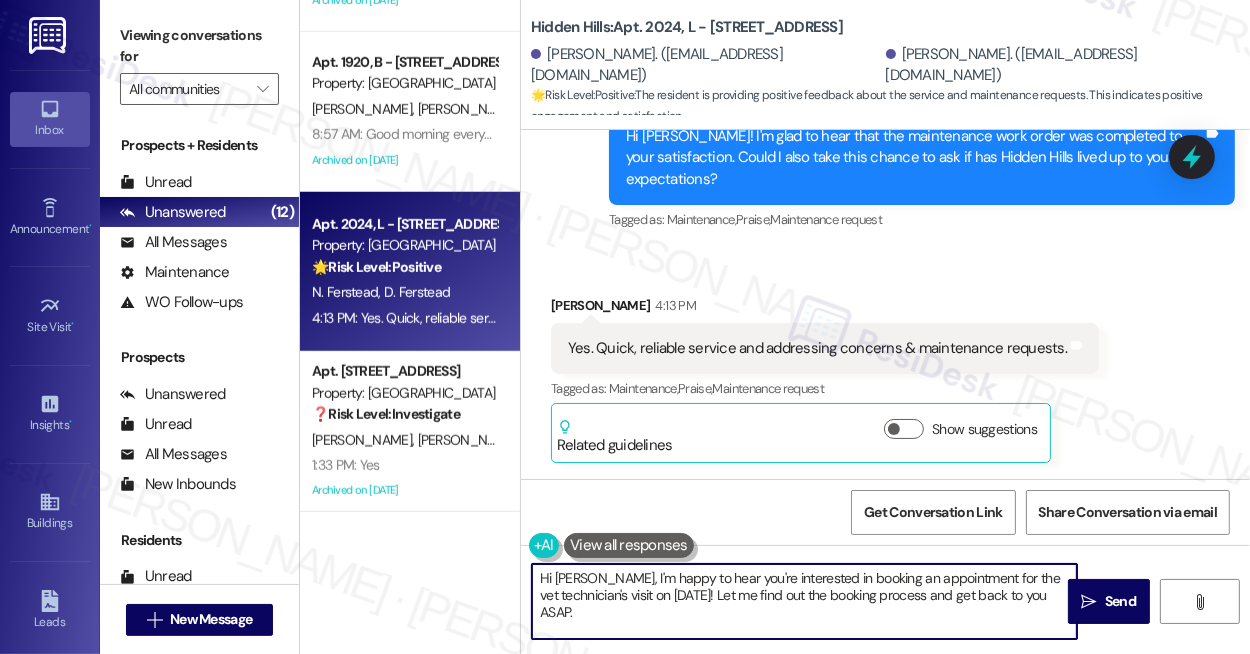 paste on "Linda! That’s awesome to hear! Thank you! If you don’t mind, would you be willing to share your positive experience at {{property}} in a quick Google review? Here’s the link: {{google_review_link}}. No pressure, but it means a lot to us! Feel free to let me know if you post it. I’d love to share it with the team! 😊" 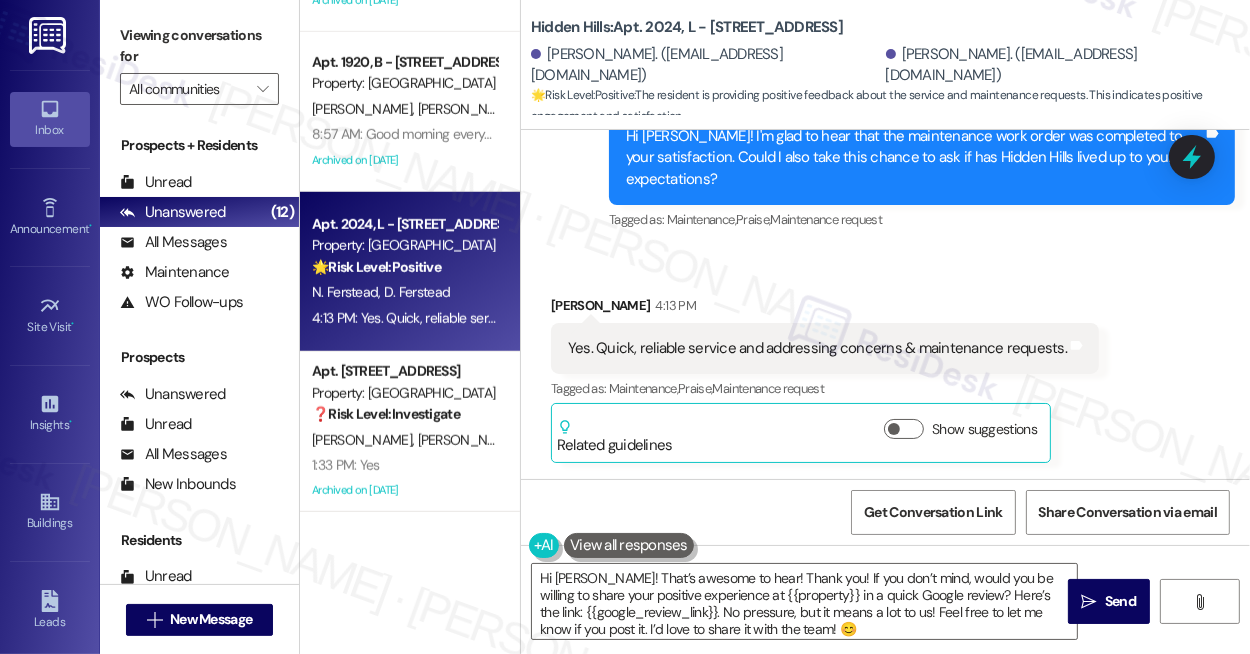 click on "Dennis Ferstead 4:13 PM" at bounding box center (825, 309) 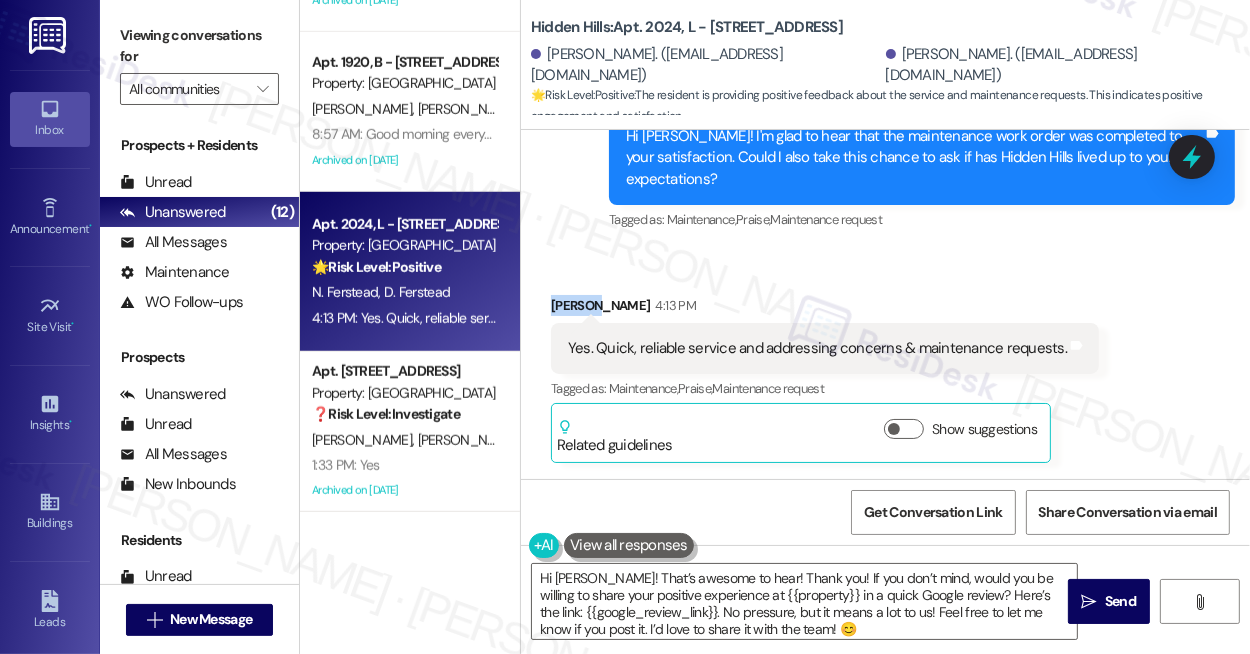 click on "Dennis Ferstead 4:13 PM" at bounding box center (825, 309) 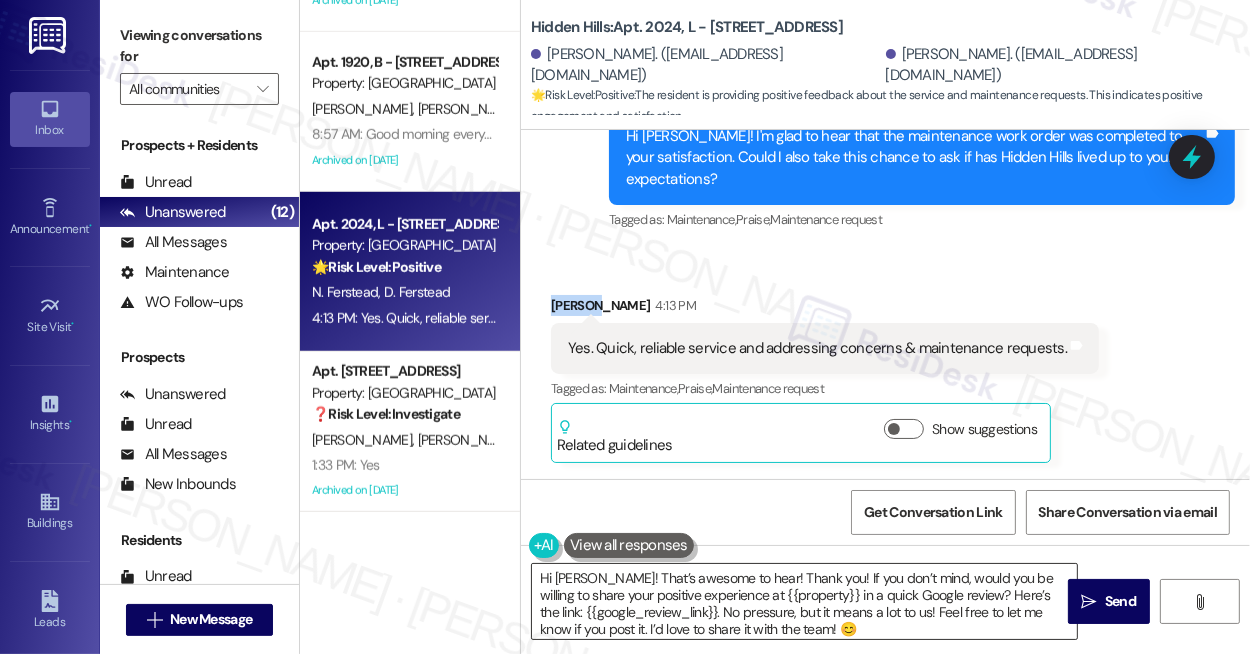 copy on "Dennis" 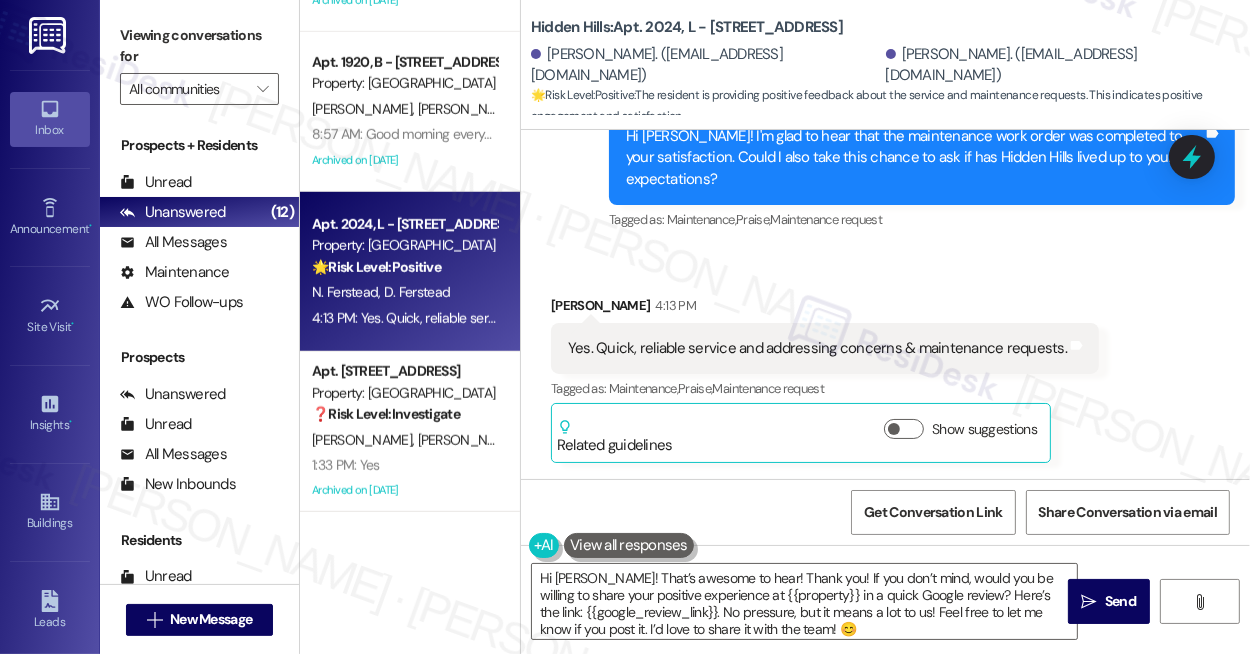 click on "Dennis Ferstead 4:13 PM" at bounding box center [825, 309] 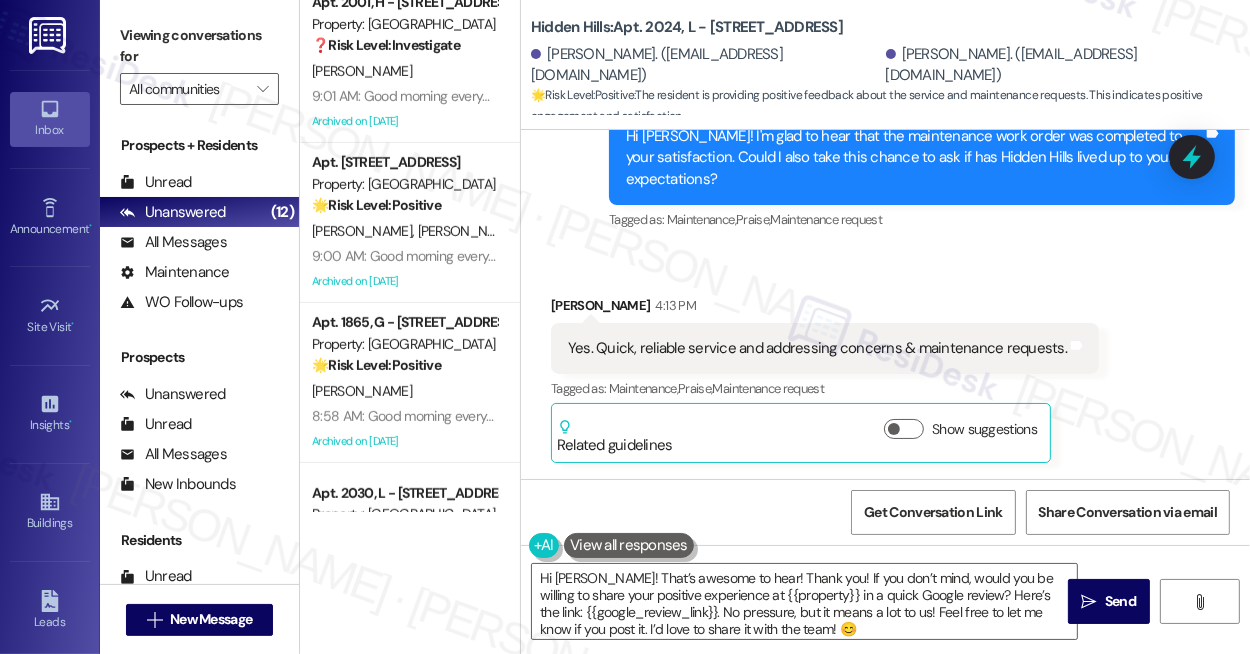 scroll, scrollTop: 1126, scrollLeft: 0, axis: vertical 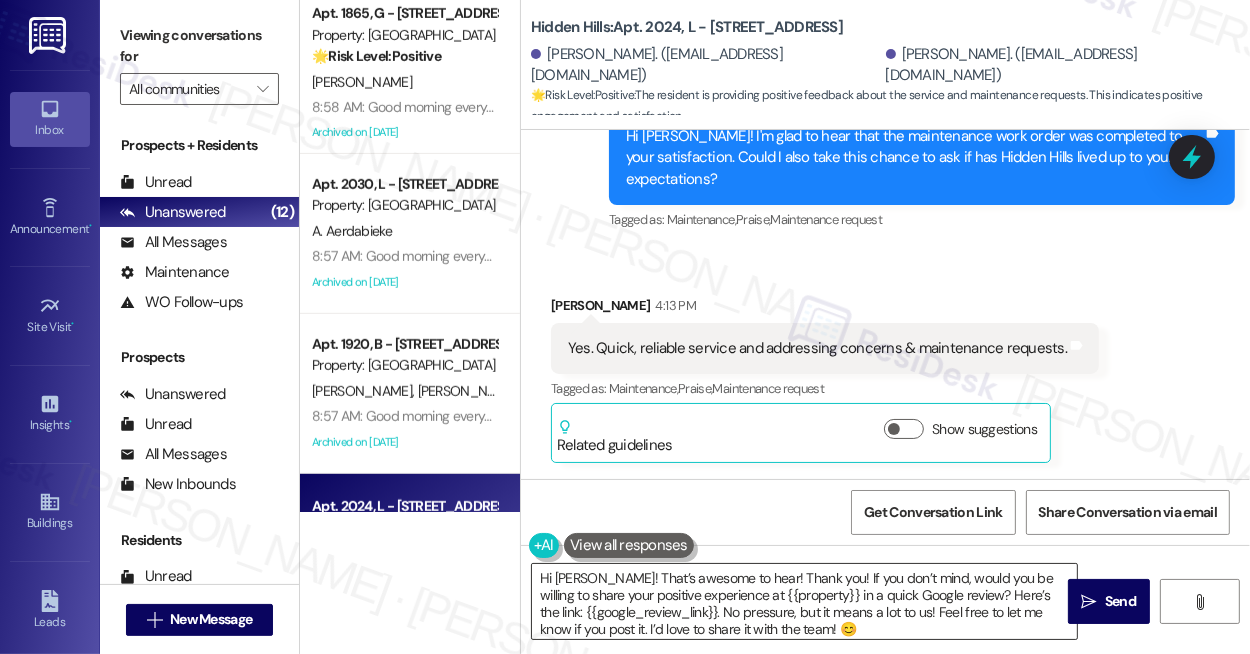 click on "Hi Linda! That’s awesome to hear! Thank you! If you don’t mind, would you be willing to share your positive experience at {{property}} in a quick Google review? Here’s the link: {{google_review_link}}. No pressure, but it means a lot to us! Feel free to let me know if you post it. I’d love to share it with the team! 😊" at bounding box center (804, 601) 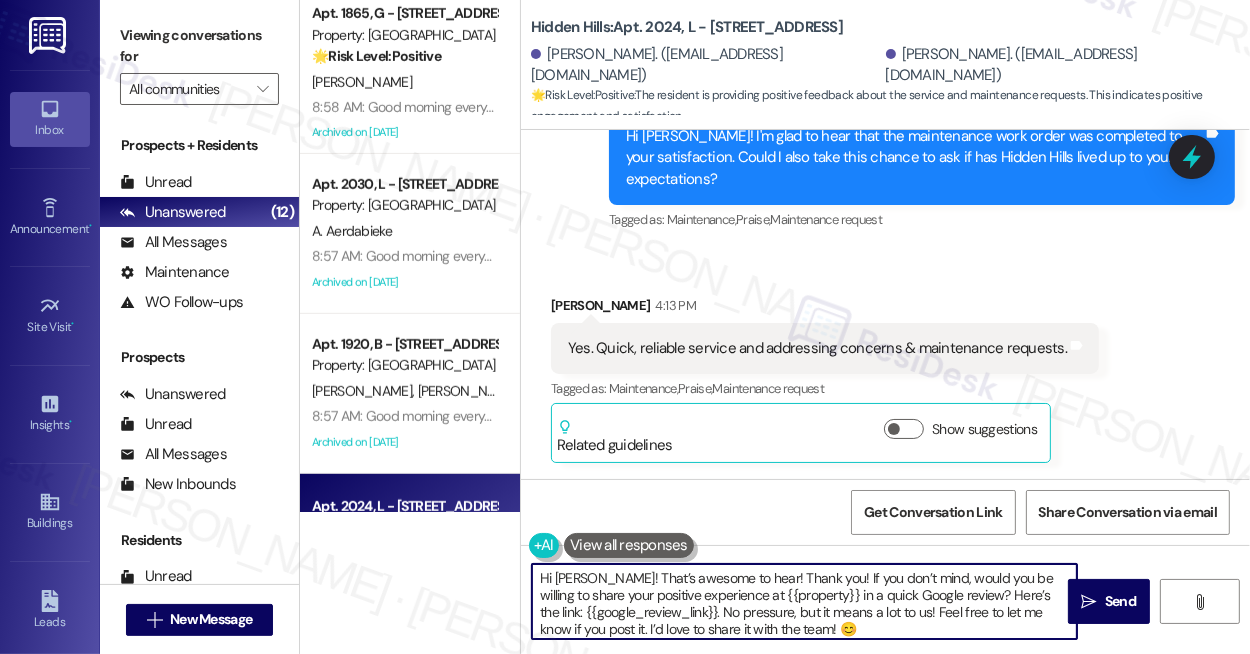 drag, startPoint x: 592, startPoint y: 576, endPoint x: 454, endPoint y: 576, distance: 138 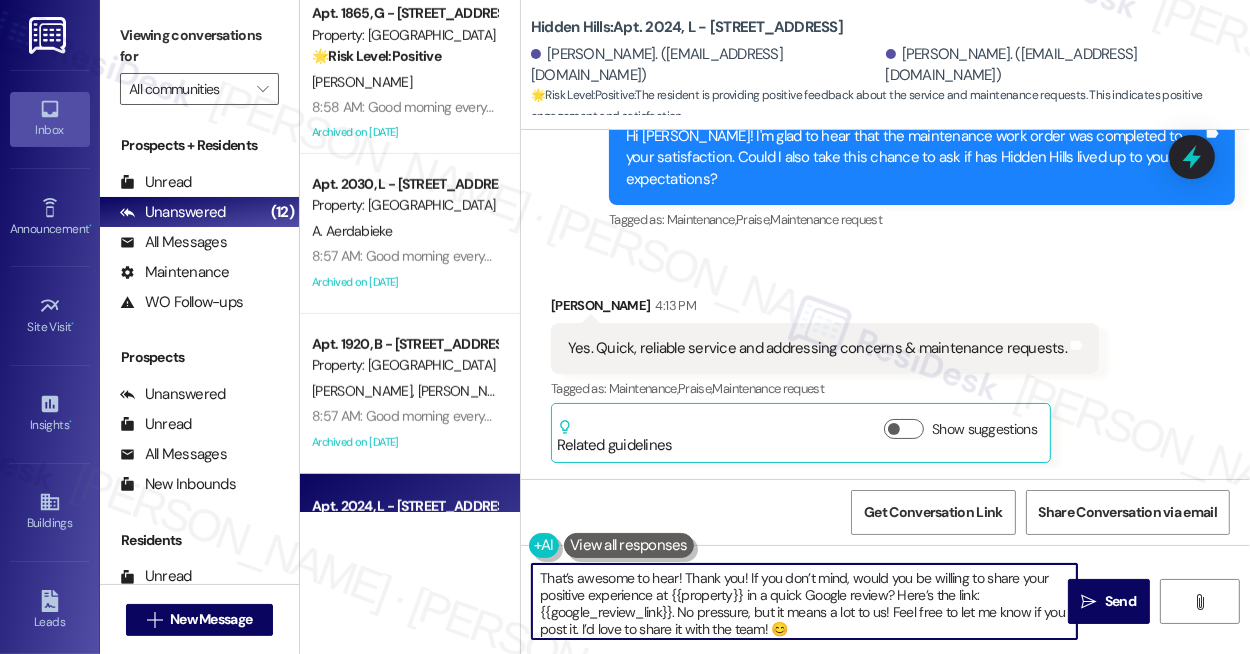 drag, startPoint x: 678, startPoint y: 581, endPoint x: 426, endPoint y: 579, distance: 252.00793 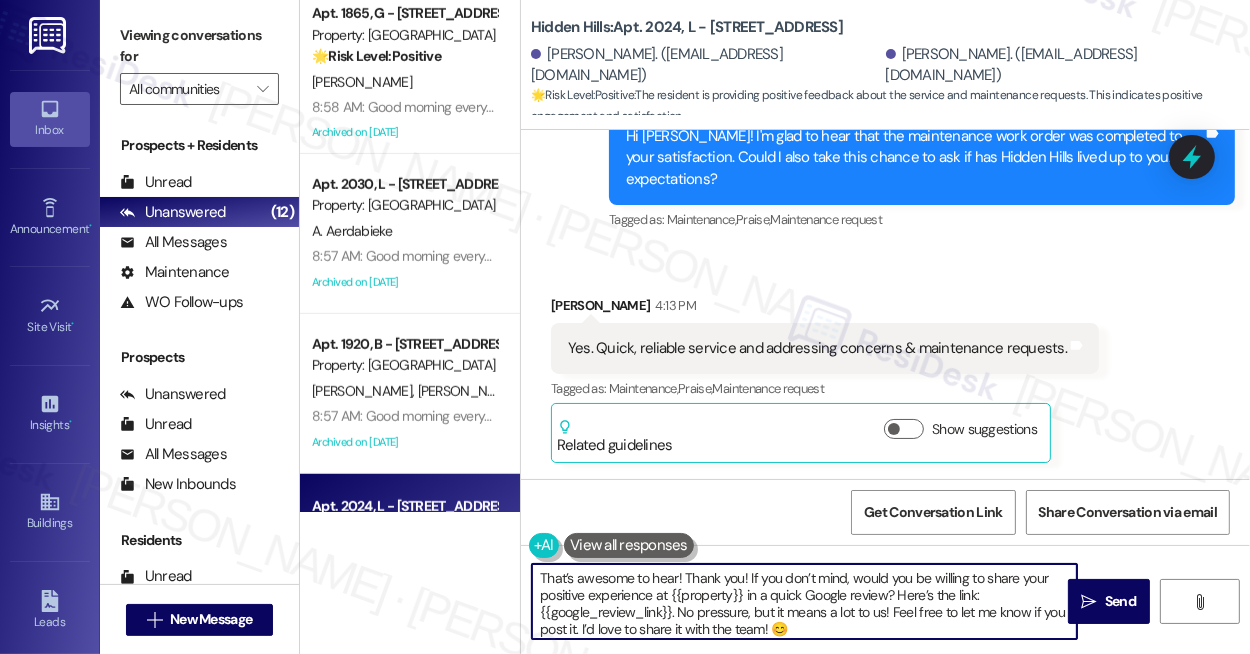 click on "Received via SMS Dennis Ferstead 4:13 PM Yes. Quick, reliable service and addressing concerns & maintenance requests. Tags and notes Tagged as:   Maintenance ,  Click to highlight conversations about Maintenance Praise ,  Click to highlight conversations about Praise Maintenance request Click to highlight conversations about Maintenance request  Related guidelines Show suggestions" at bounding box center (825, 379) 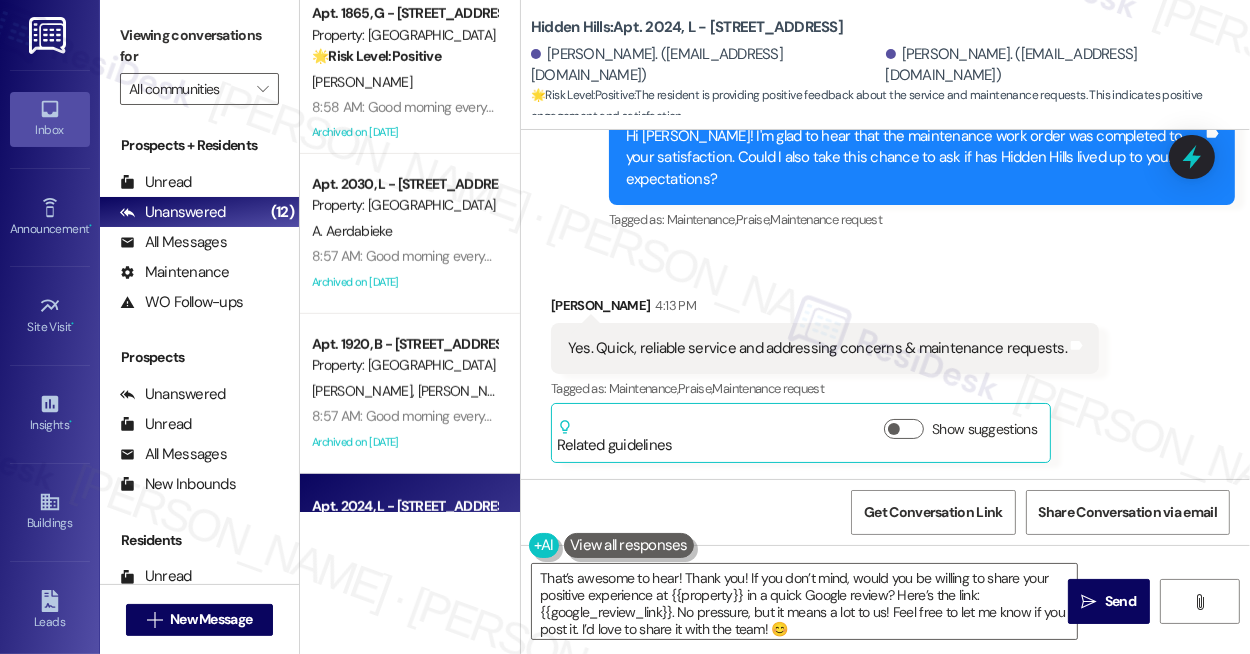 click on "Dennis Ferstead 4:13 PM" at bounding box center (825, 309) 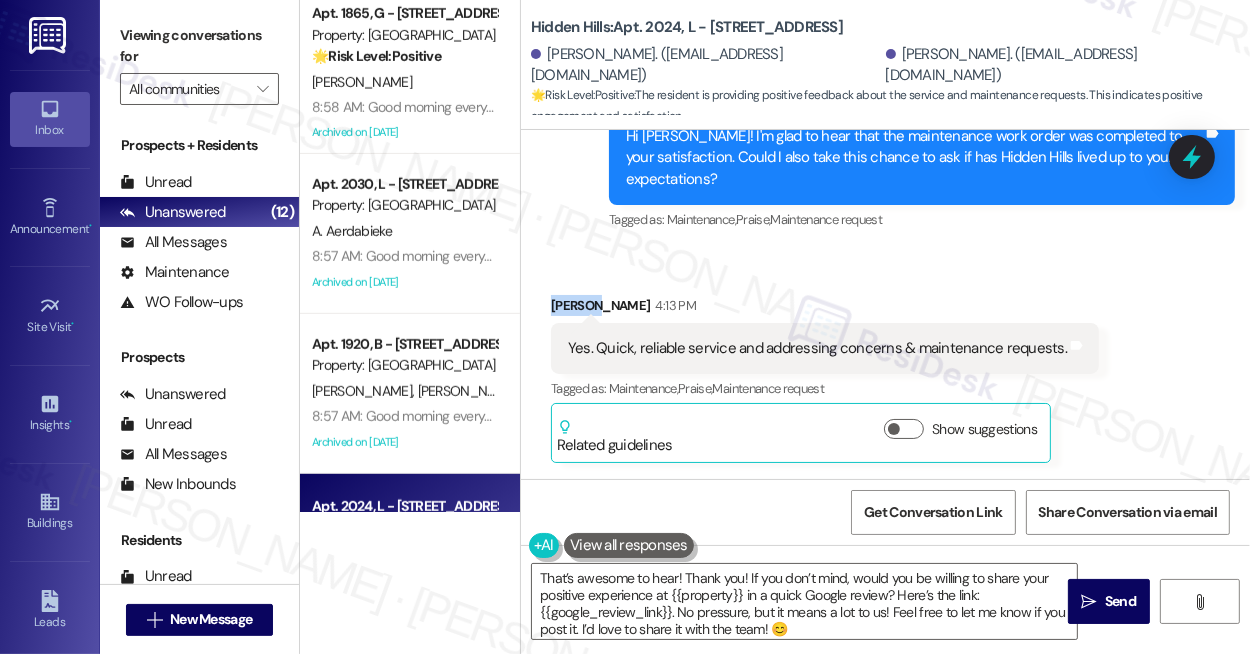 click on "Dennis Ferstead 4:13 PM" at bounding box center (825, 309) 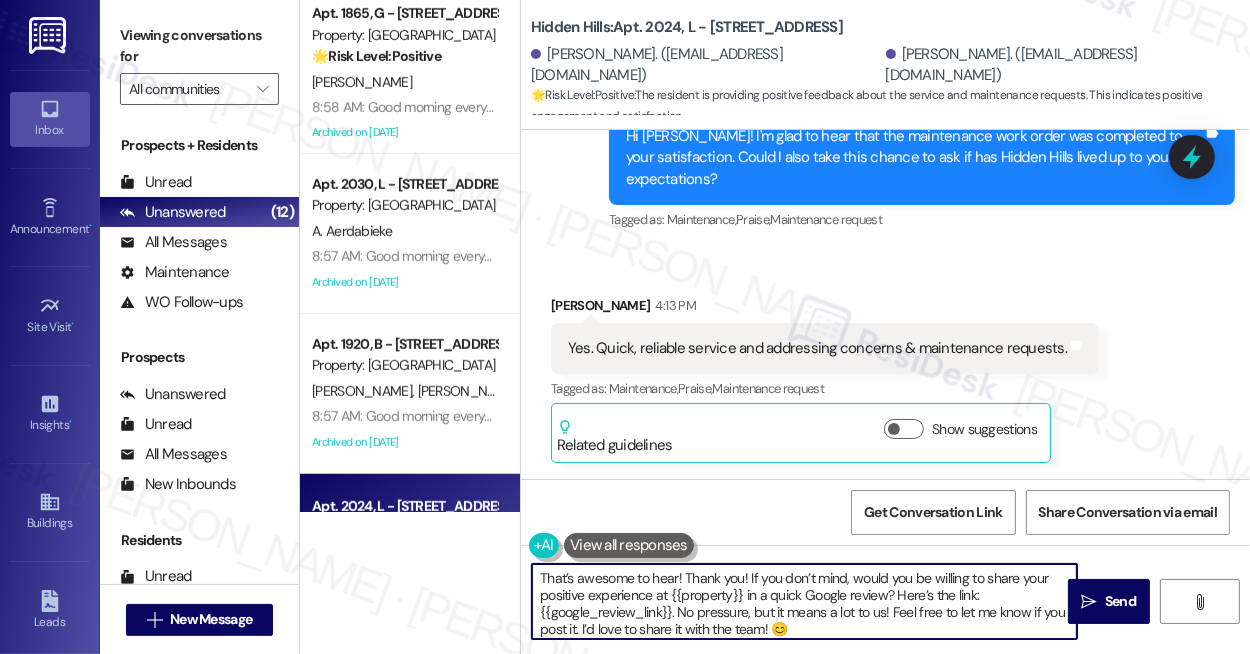 click on "That’s awesome to hear! Thank you! If you don’t mind, would you be willing to share your positive experience at {{property}} in a quick Google review? Here’s the link: {{google_review_link}}. No pressure, but it means a lot to us! Feel free to let me know if you post it. I’d love to share it with the team! 😊" at bounding box center (804, 601) 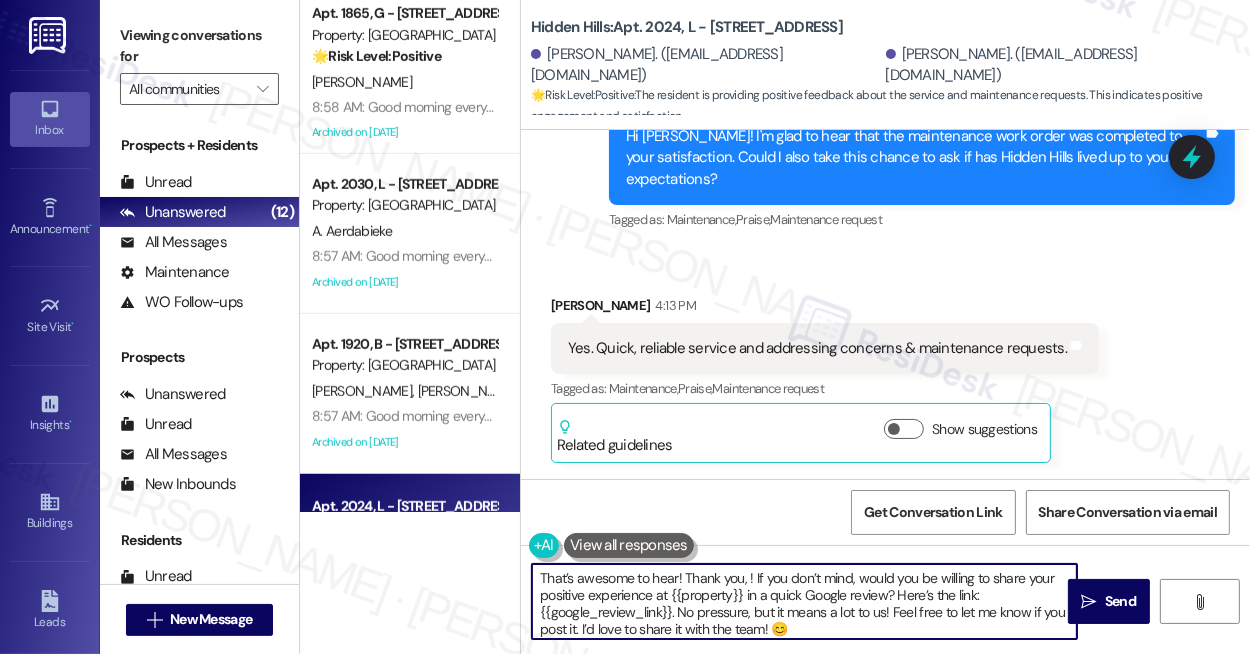 paste on "Dennis" 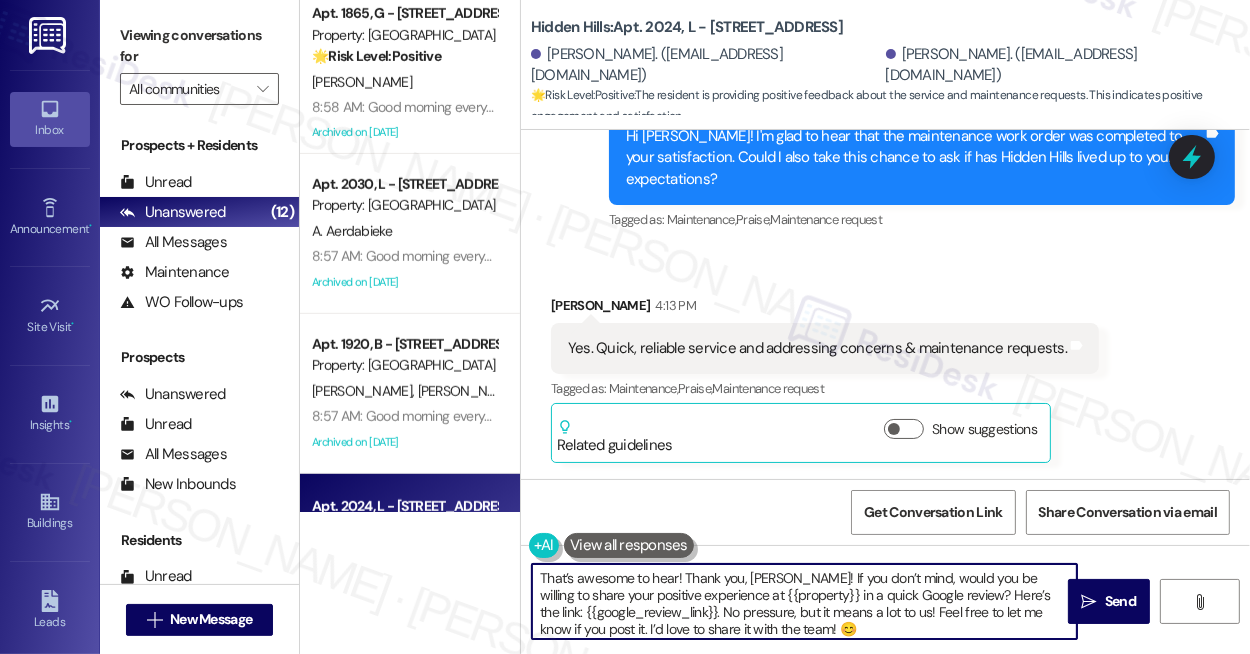 type on "That’s awesome to hear! Thank you, Dennis! If you don’t mind, would you be willing to share your positive experience at {{property}} in a quick Google review? Here’s the link: {{google_review_link}}. No pressure, but it means a lot to us! Feel free to let me know if you post it. I’d love to share it with the team! 😊" 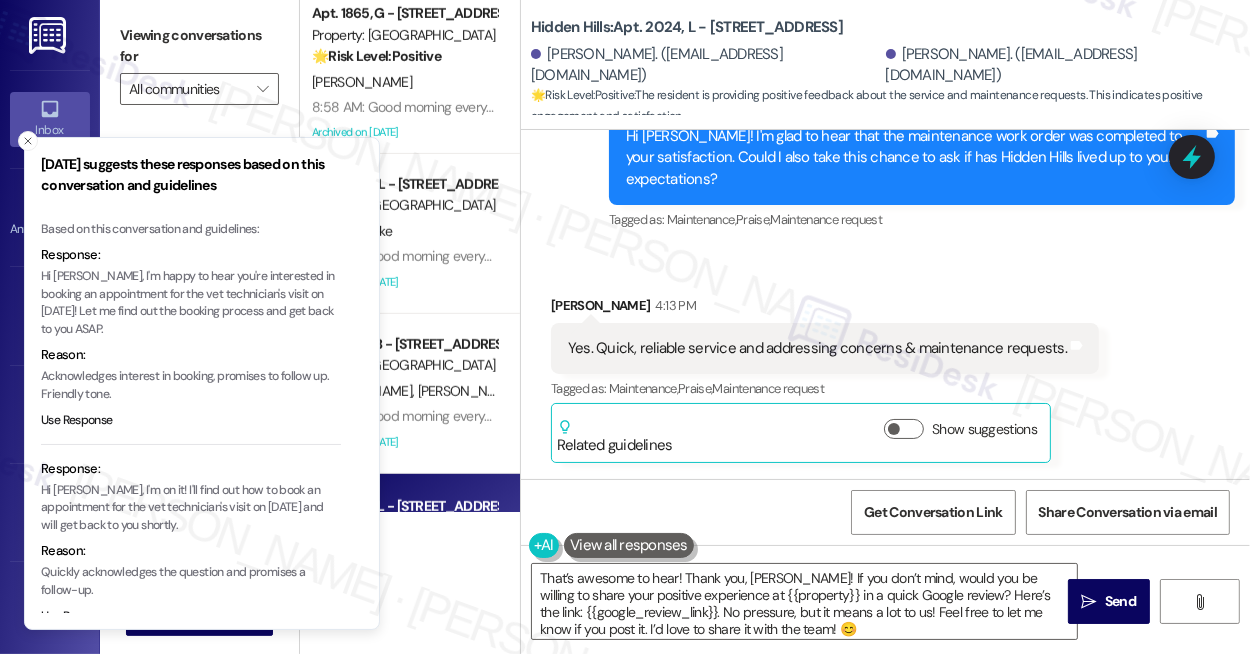 click on "Dennis Ferstead 4:13 PM" at bounding box center (825, 309) 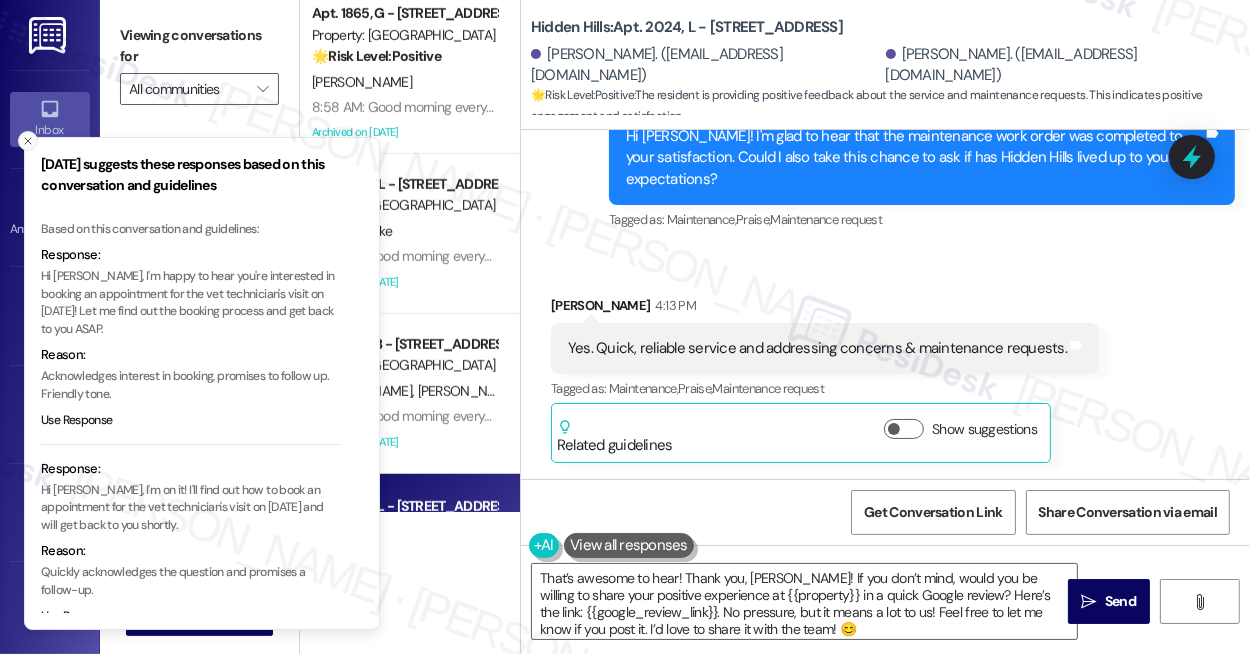 click 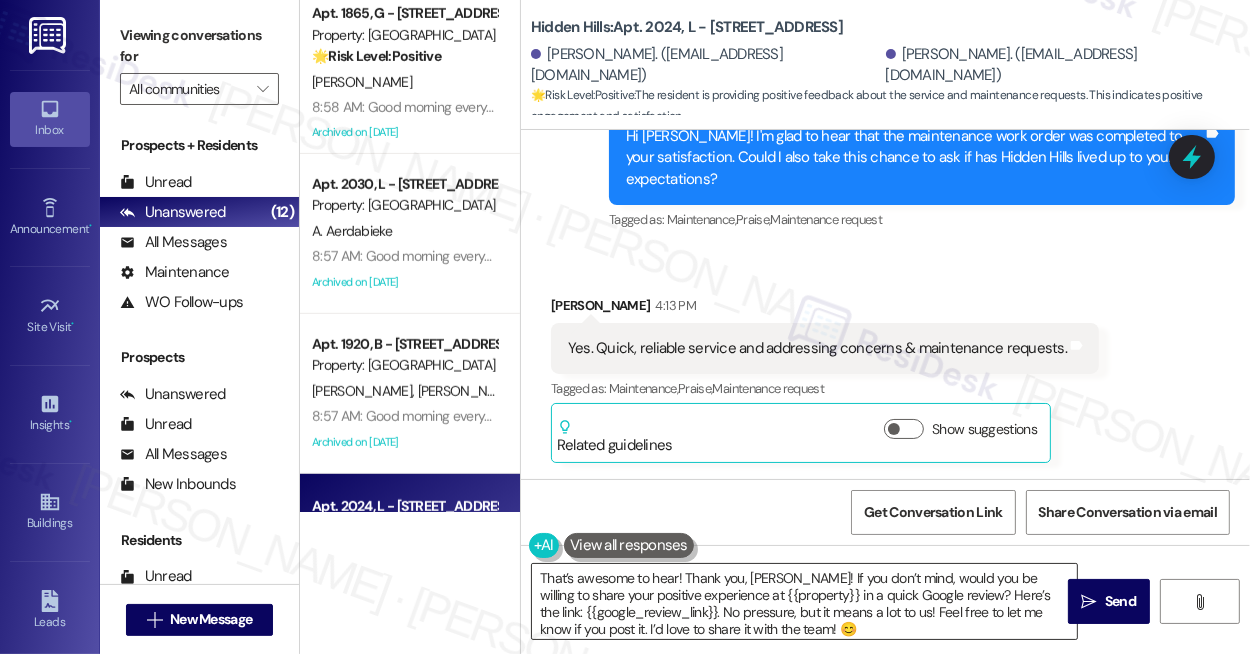 click on "That’s awesome to hear! Thank you, Dennis! If you don’t mind, would you be willing to share your positive experience at {{property}} in a quick Google review? Here’s the link: {{google_review_link}}. No pressure, but it means a lot to us! Feel free to let me know if you post it. I’d love to share it with the team! 😊" at bounding box center [804, 601] 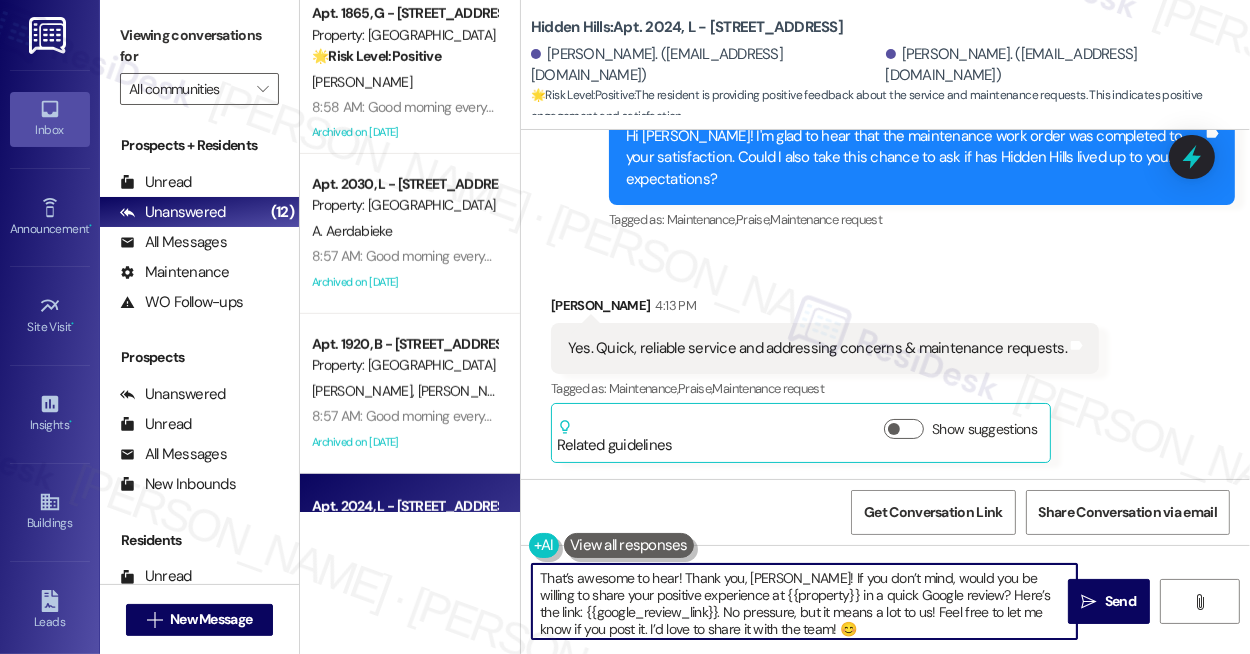 click on "That’s awesome to hear! Thank you, Dennis! If you don’t mind, would you be willing to share your positive experience at {{property}} in a quick Google review? Here’s the link: {{google_review_link}}. No pressure, but it means a lot to us! Feel free to let me know if you post it. I’d love to share it with the team! 😊" at bounding box center [804, 601] 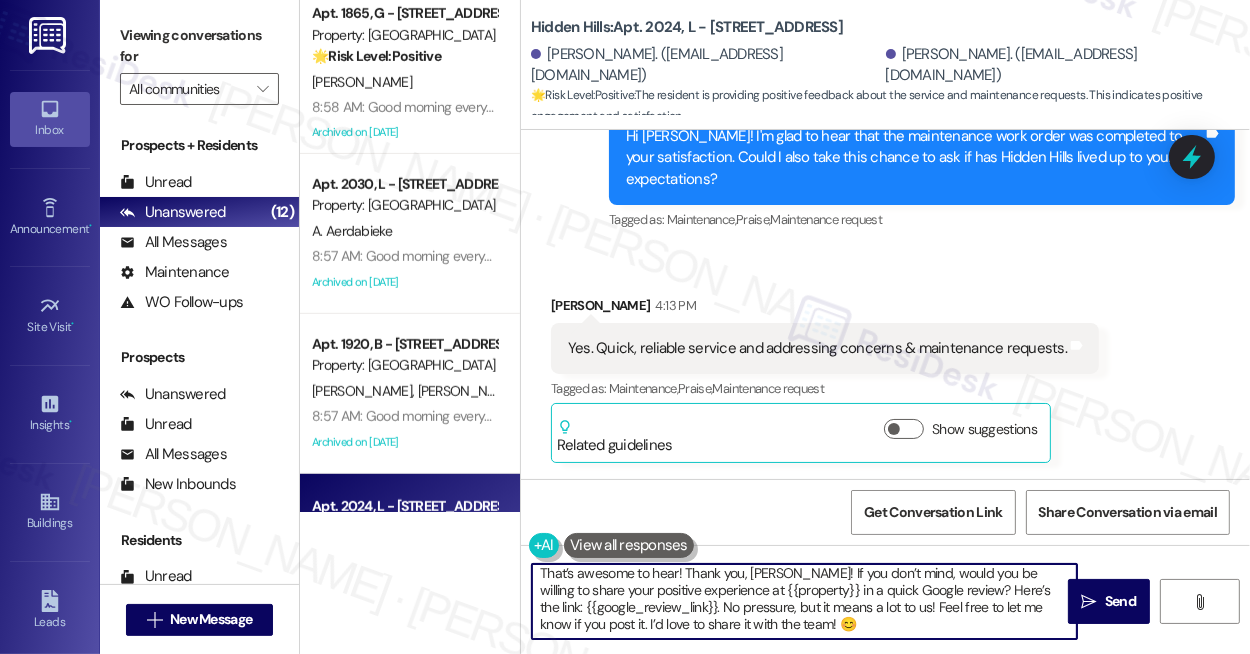 click on "That’s awesome to hear! Thank you, Dennis! If you don’t mind, would you be willing to share your positive experience at {{property}} in a quick Google review? Here’s the link: {{google_review_link}}. No pressure, but it means a lot to us! Feel free to let me know if you post it. I’d love to share it with the team! 😊" at bounding box center [804, 601] 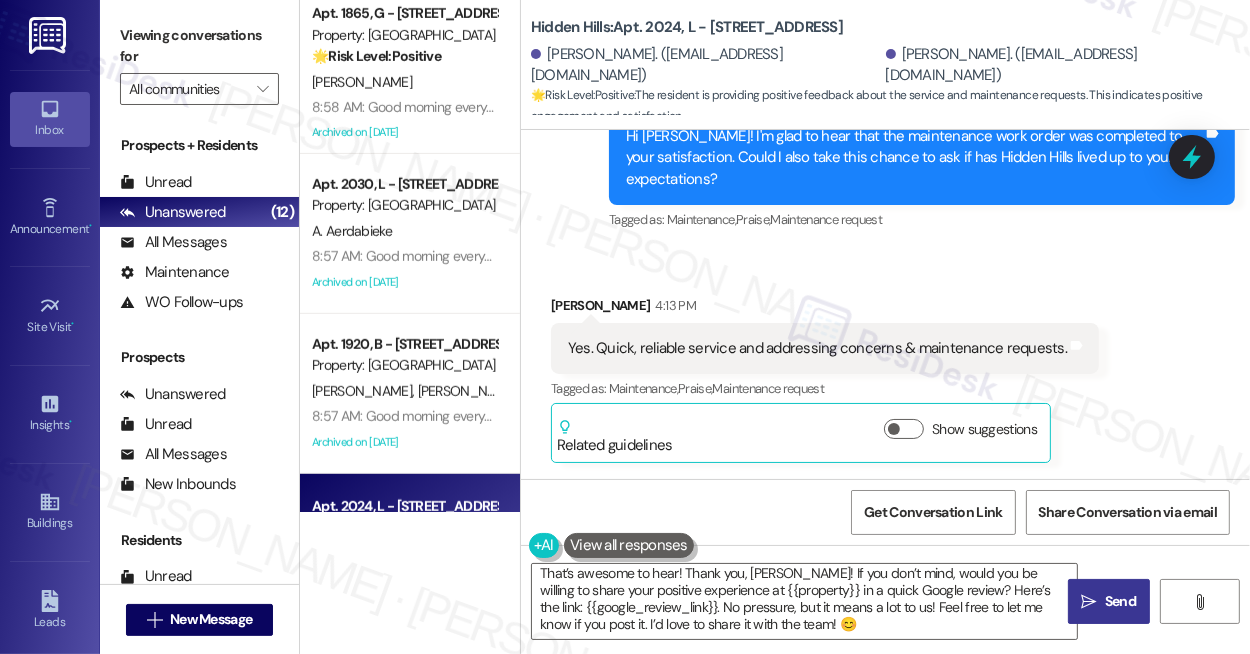 click on "" at bounding box center (1089, 602) 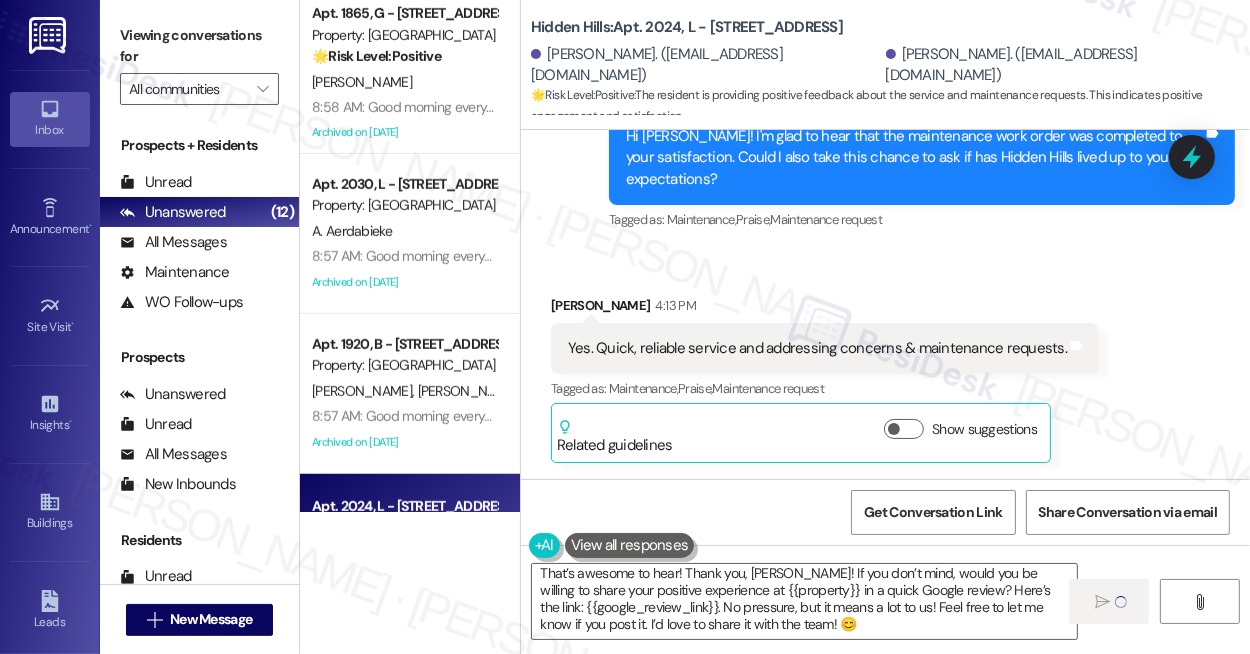 type 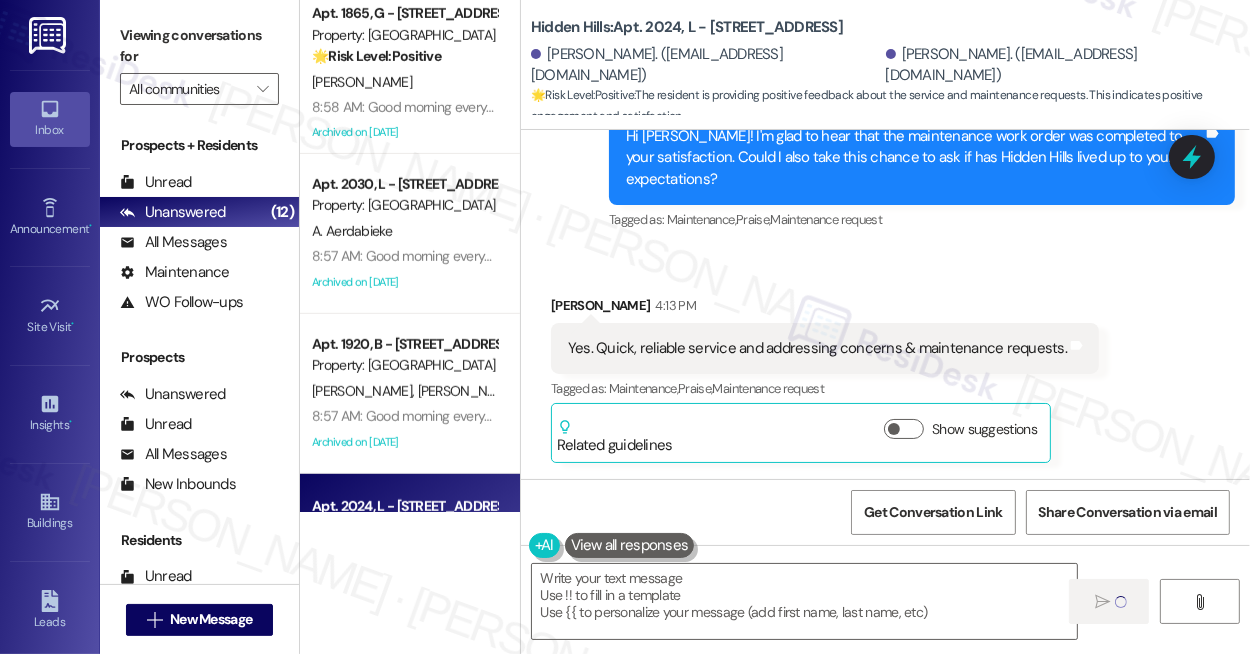 scroll, scrollTop: 0, scrollLeft: 0, axis: both 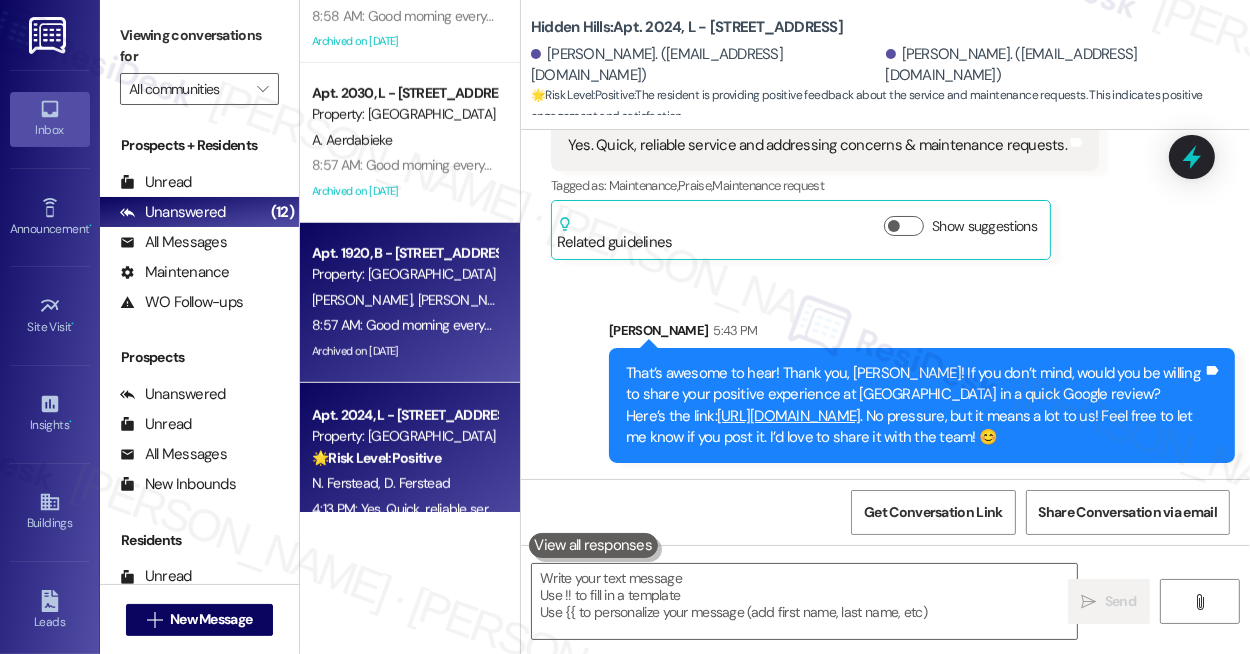 click on "Property: [GEOGRAPHIC_DATA]" at bounding box center [404, 274] 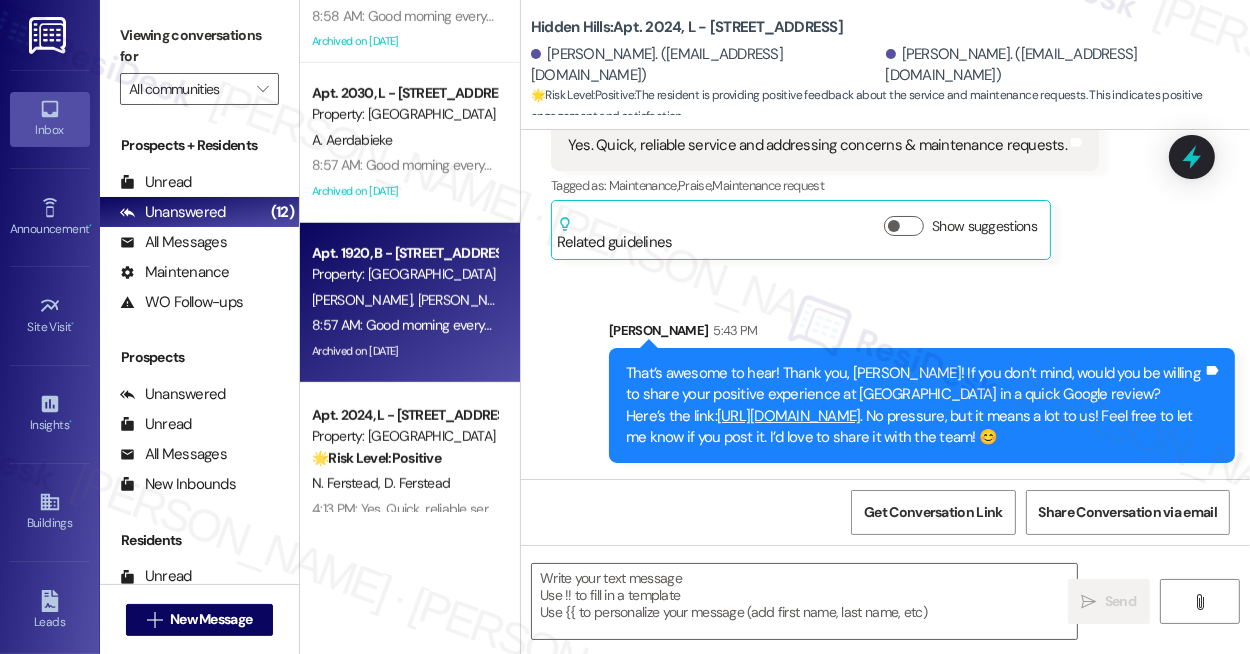 type on "Fetching suggested responses. Please feel free to read through the conversation in the meantime." 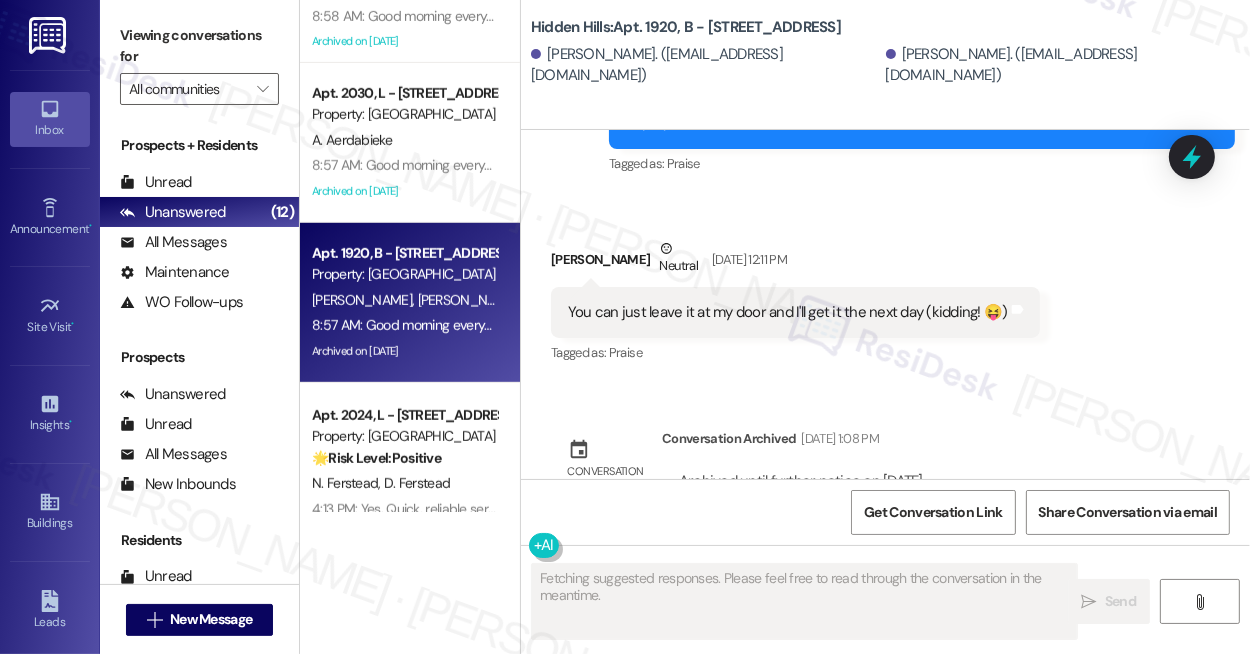 scroll, scrollTop: 38960, scrollLeft: 0, axis: vertical 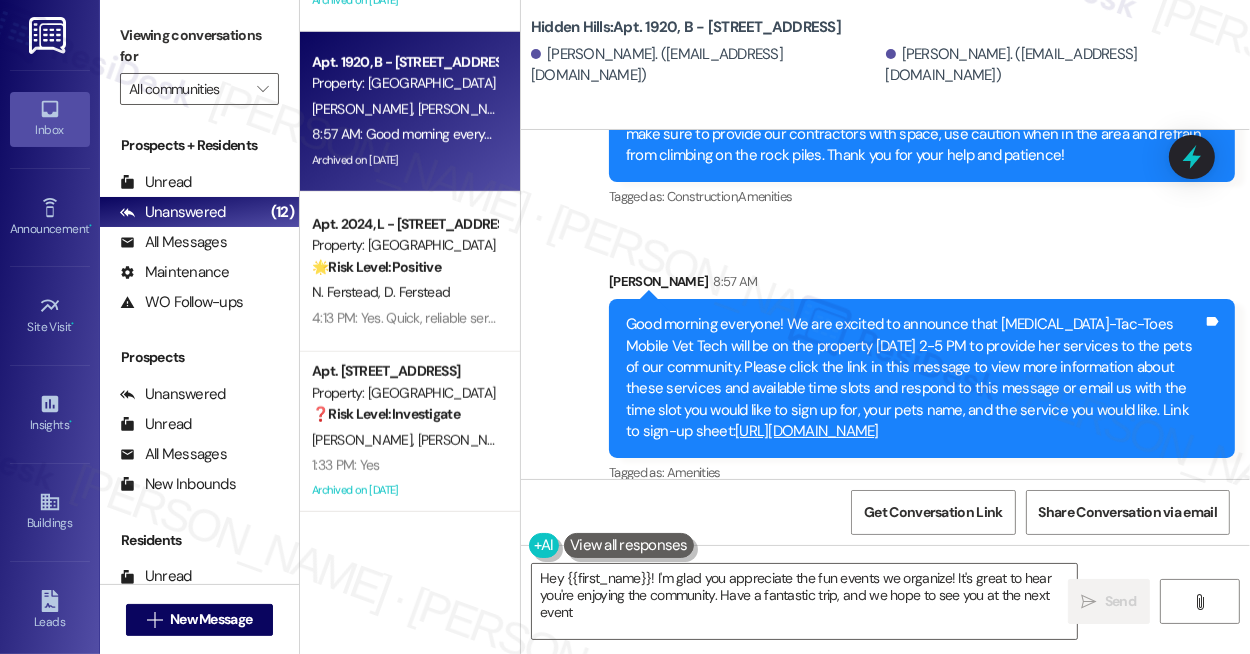 type on "Hey {{first_name}}! I'm glad you appreciate the fun events we organize! It's great to hear you're enjoying the community. Have a fantastic trip, and we hope to see you at the next event!" 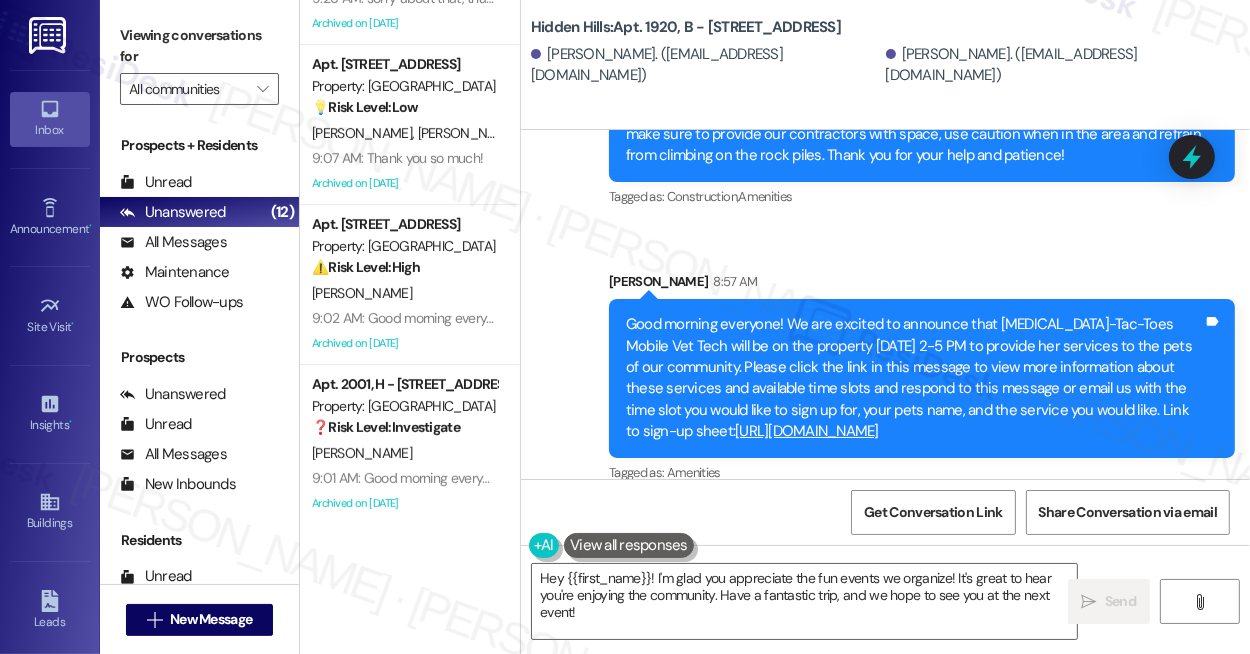 scroll, scrollTop: 317, scrollLeft: 0, axis: vertical 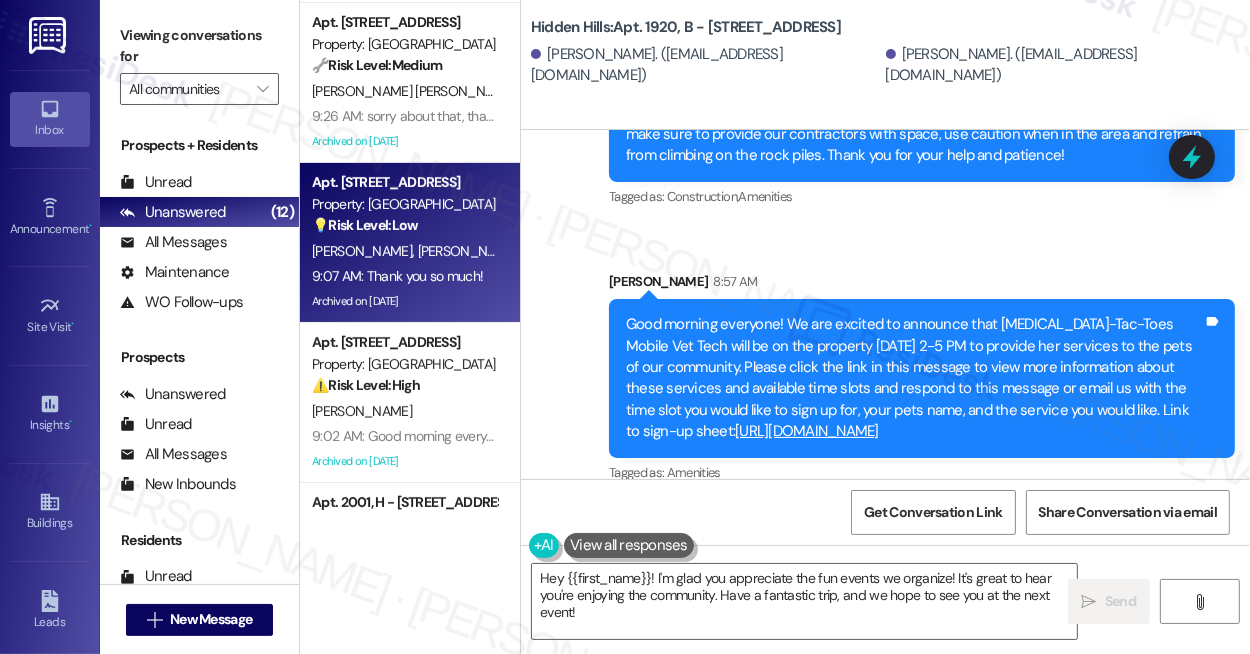 click on "💡  Risk Level:  Low The resident is confirming a booking for a non-essential service (pet grooming) offered as a community amenity. This is a customer satisfaction request." at bounding box center (404, 225) 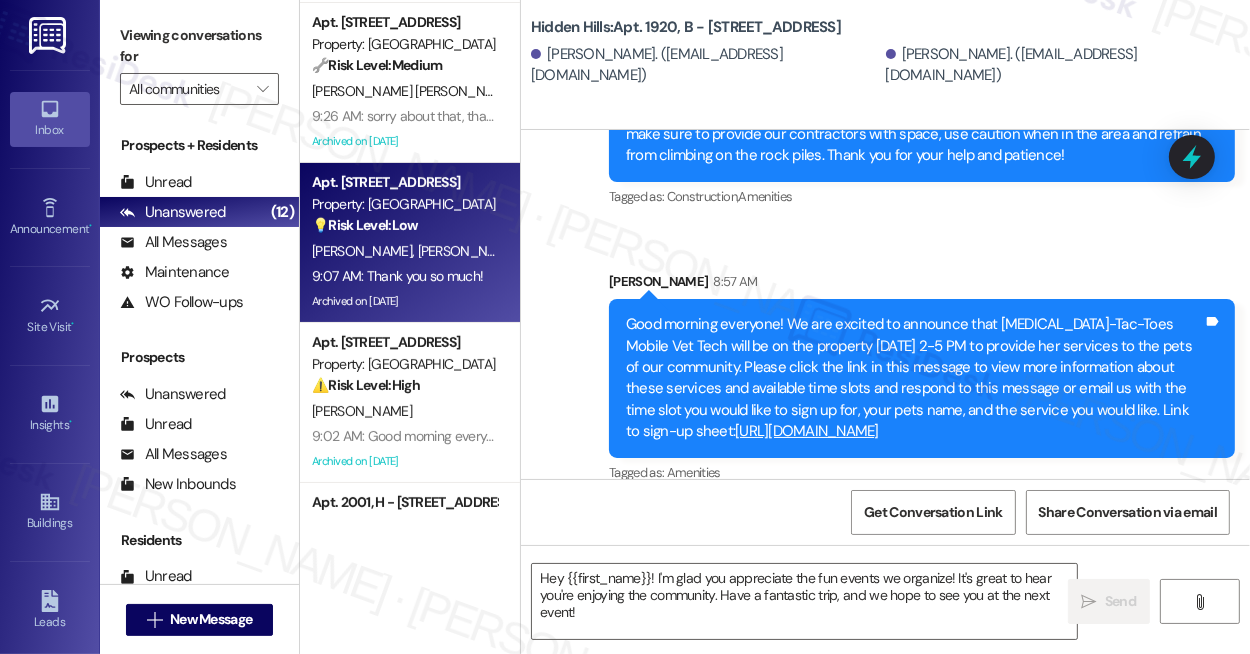 type on "Fetching suggested responses. Please feel free to read through the conversation in the meantime." 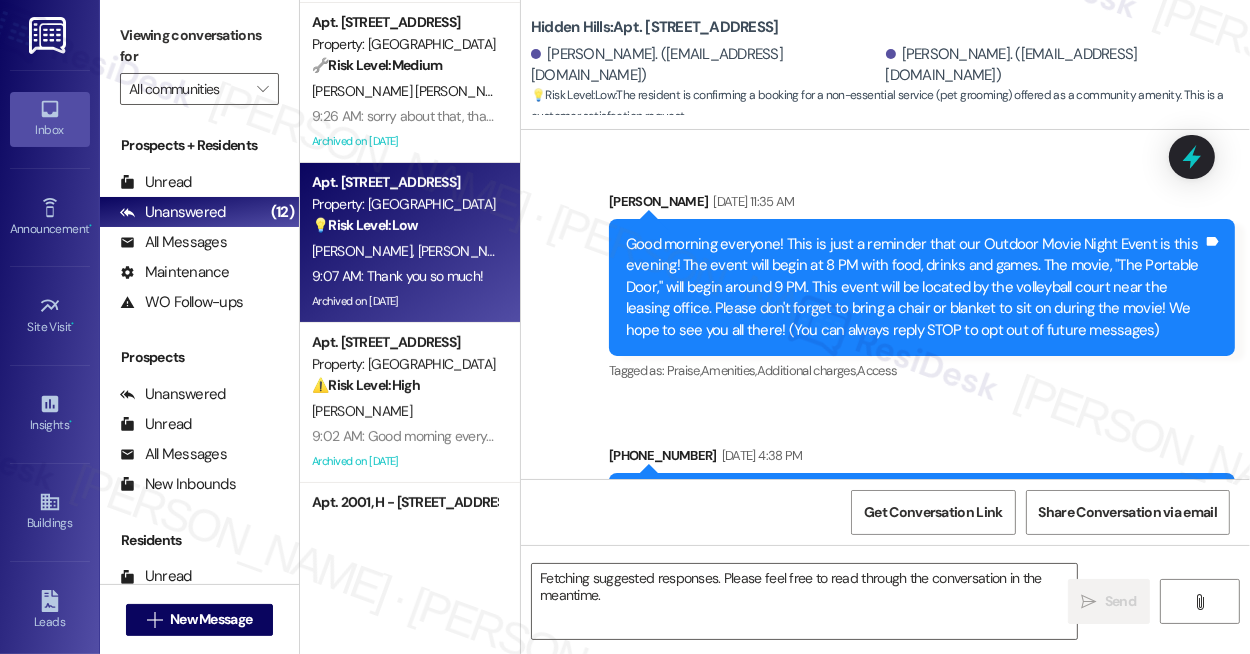 scroll, scrollTop: 28680, scrollLeft: 0, axis: vertical 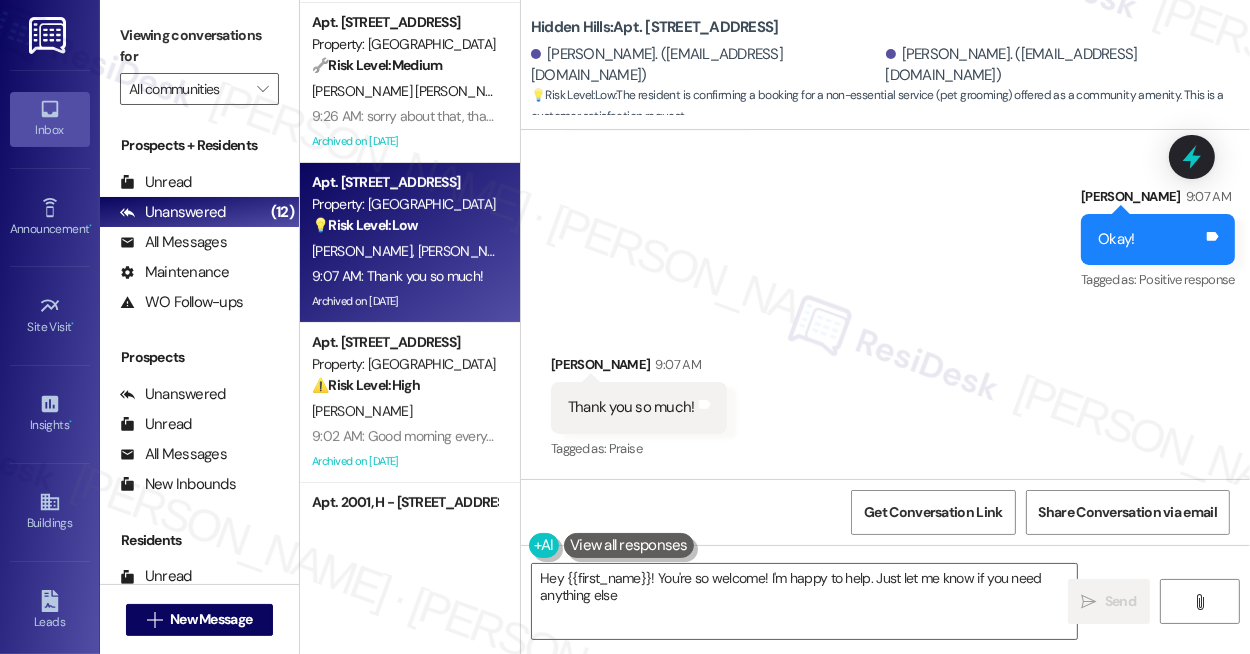 type on "Hey {{first_name}}! You're so welcome! I'm happy to help. Just let me know if you need anything else!" 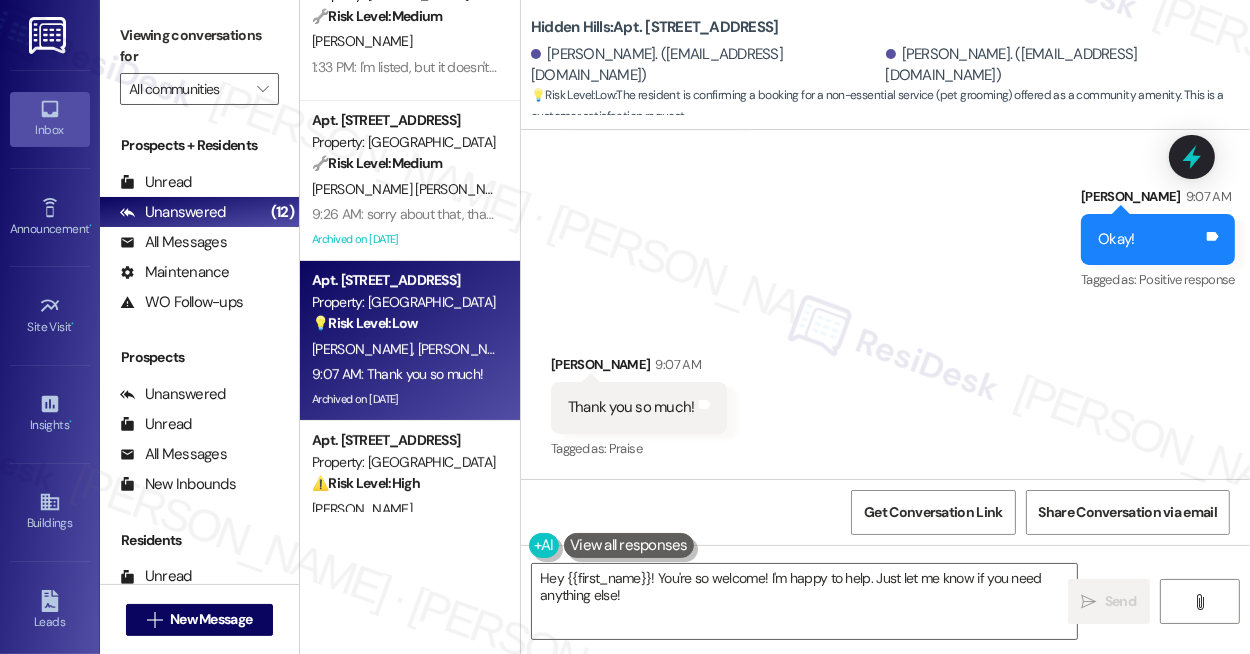 scroll, scrollTop: 0, scrollLeft: 0, axis: both 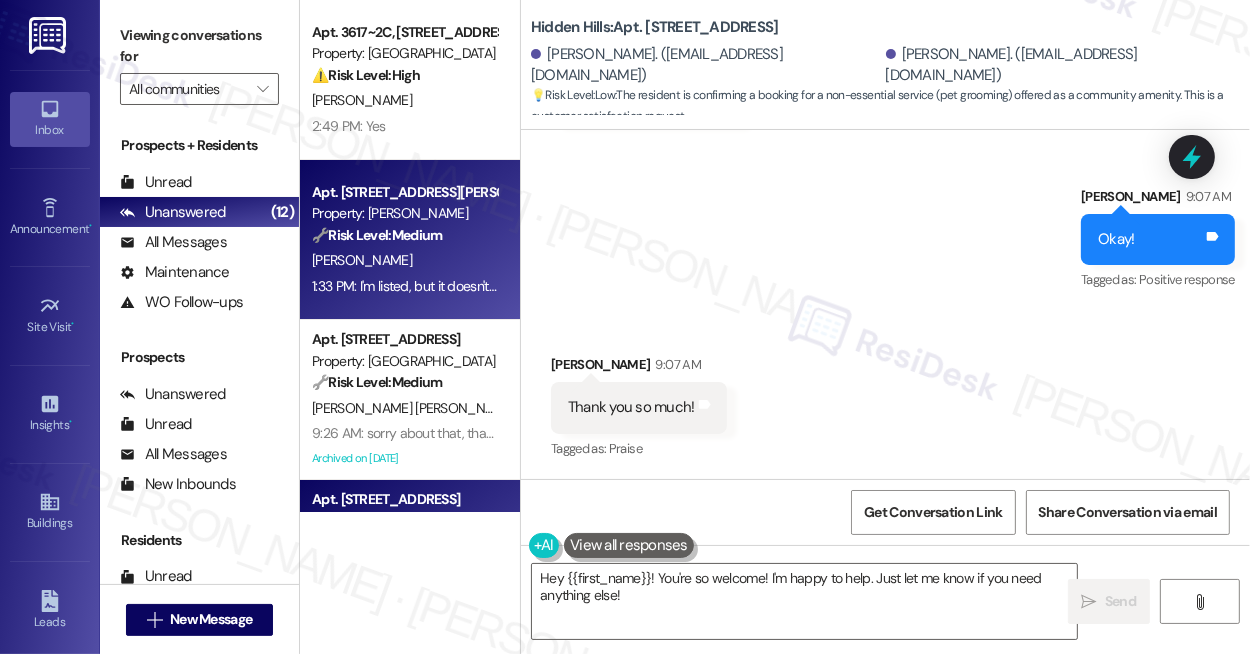 click on "K. Kelley" at bounding box center [404, 260] 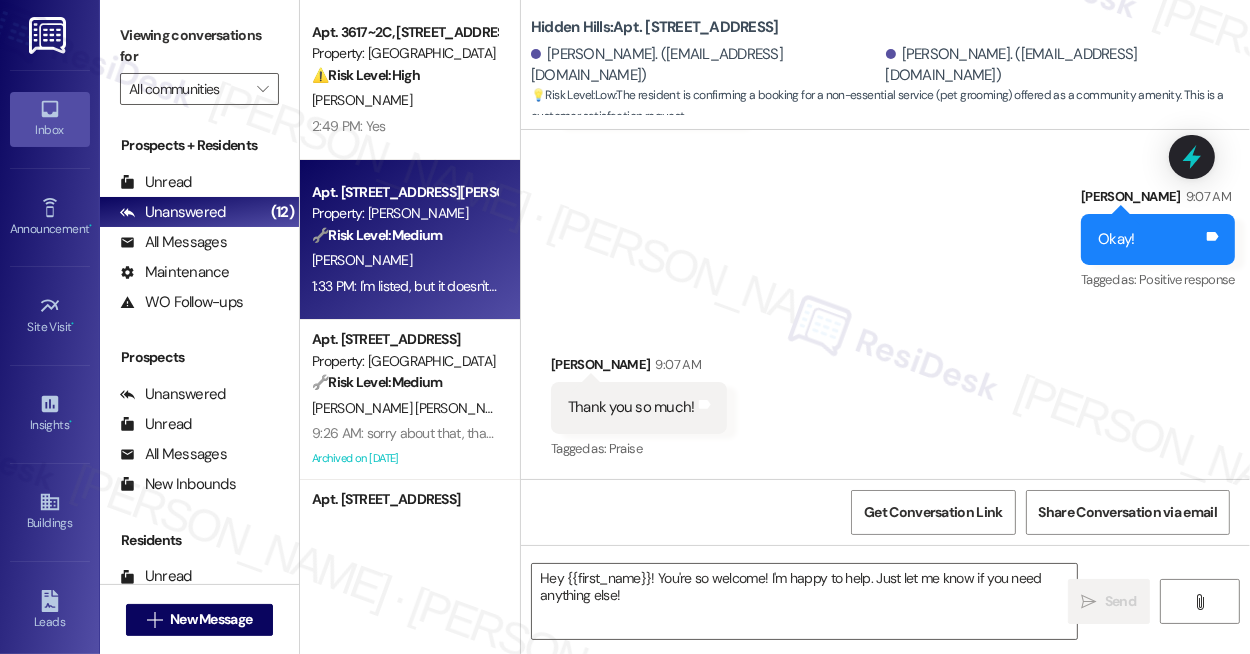 type on "Fetching suggested responses. Please feel free to read through the conversation in the meantime." 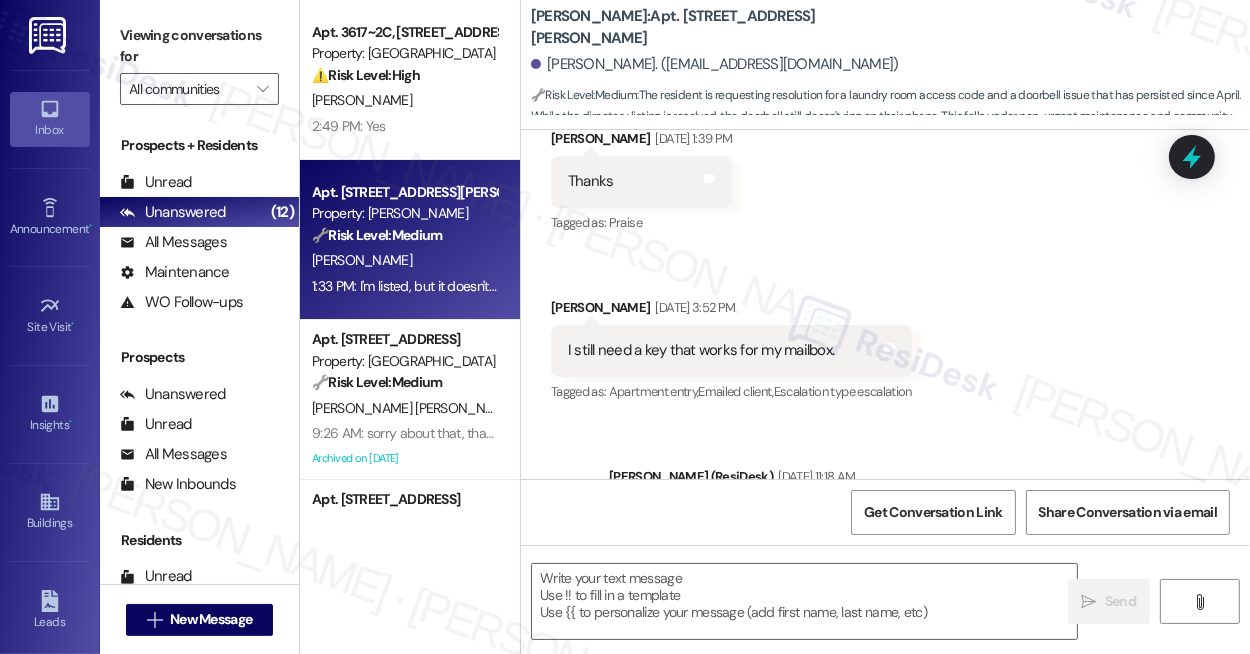 type on "Fetching suggested responses. Please feel free to read through the conversation in the meantime." 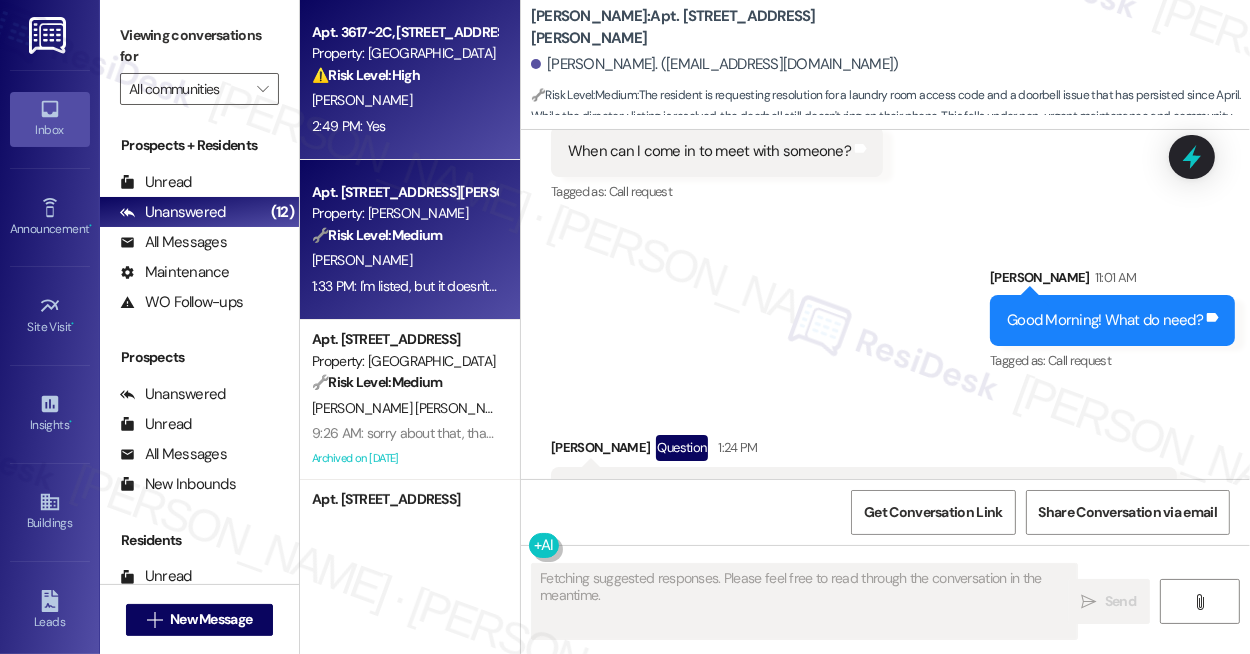 scroll, scrollTop: 13455, scrollLeft: 0, axis: vertical 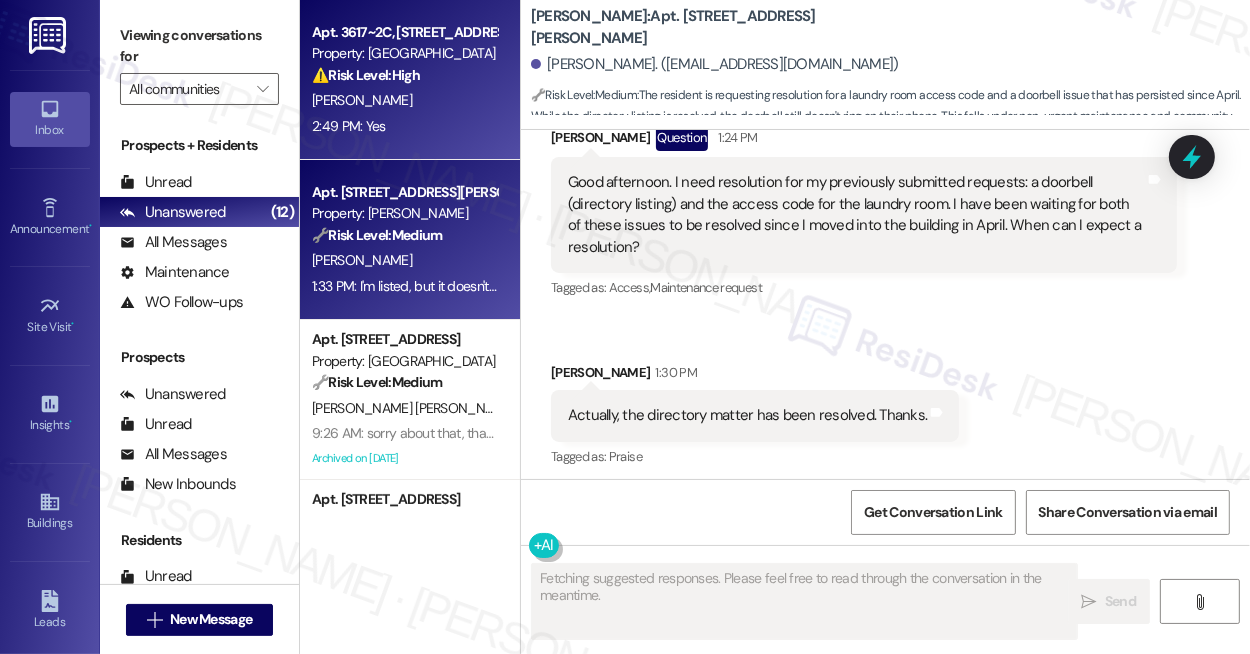 click on "Apt. 3617~2C, 3605 Orchard Dr Property: Grand Orchard ⚠️  Risk Level:  High The resident is inquiring about move-out fees and lease breakage fees. This involves a financial concern and potential dispute regarding the final balance, which requires prompt attention to avoid escalation. H. Obasiolu 2:49 PM: Yes 2:49 PM: Yes" at bounding box center [410, 80] 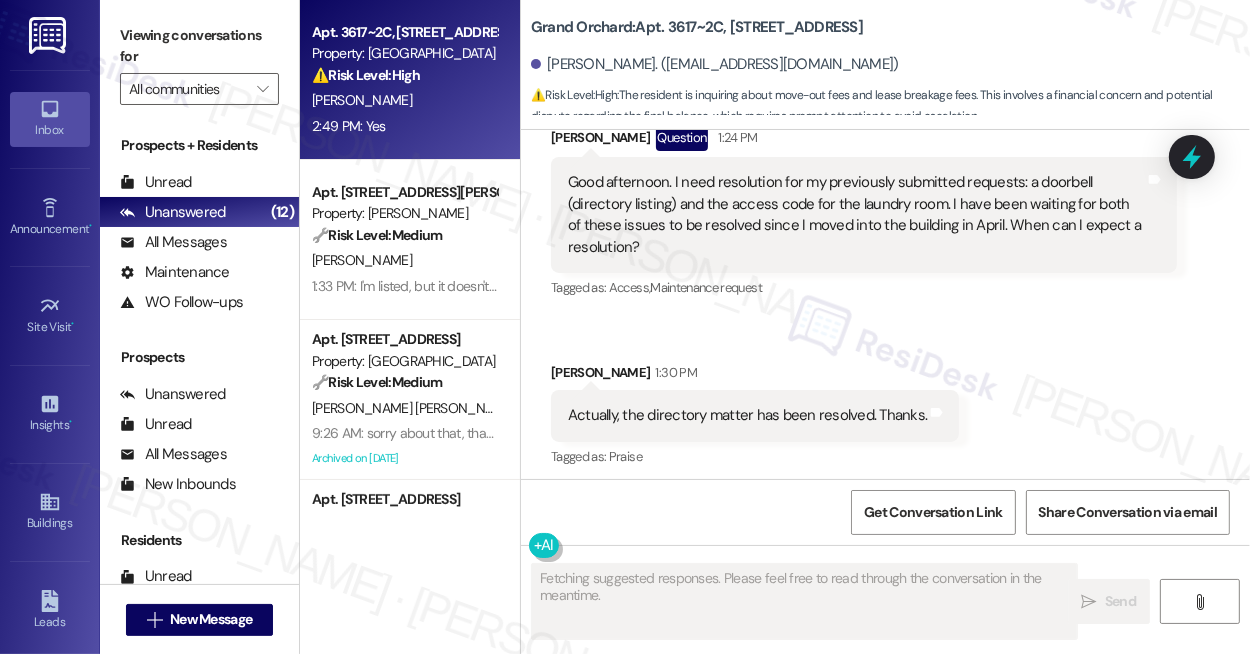 scroll, scrollTop: 7663, scrollLeft: 0, axis: vertical 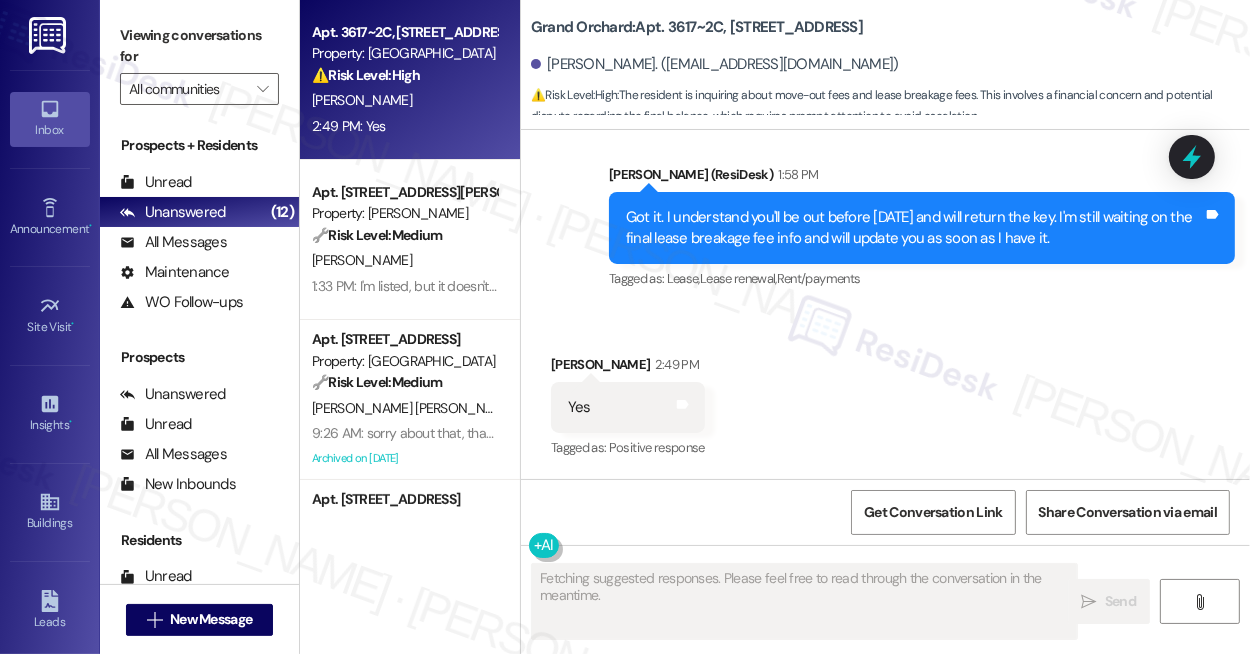 click on "Got it. I understand you'll be out before Sept 1st and will return the key. I'm still waiting on the final lease breakage fee info and will update you as soon as I have it." at bounding box center (914, 228) 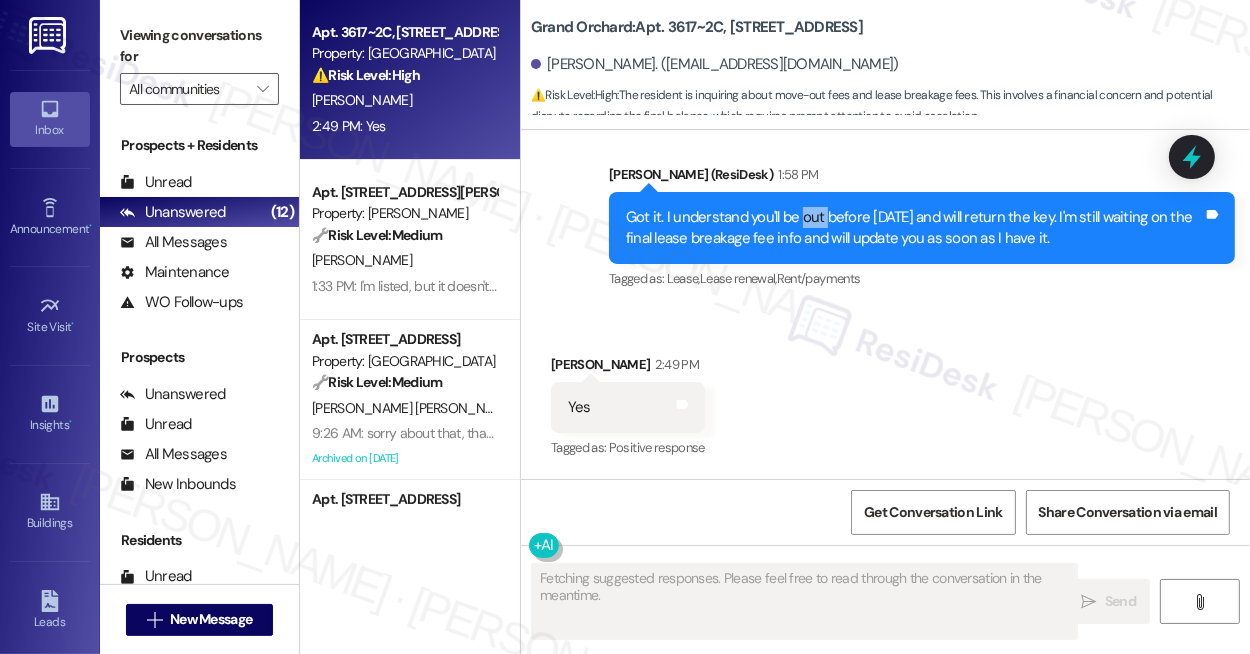 click on "Got it. I understand you'll be out before Sept 1st and will return the key. I'm still waiting on the final lease breakage fee info and will update you as soon as I have it." at bounding box center (914, 228) 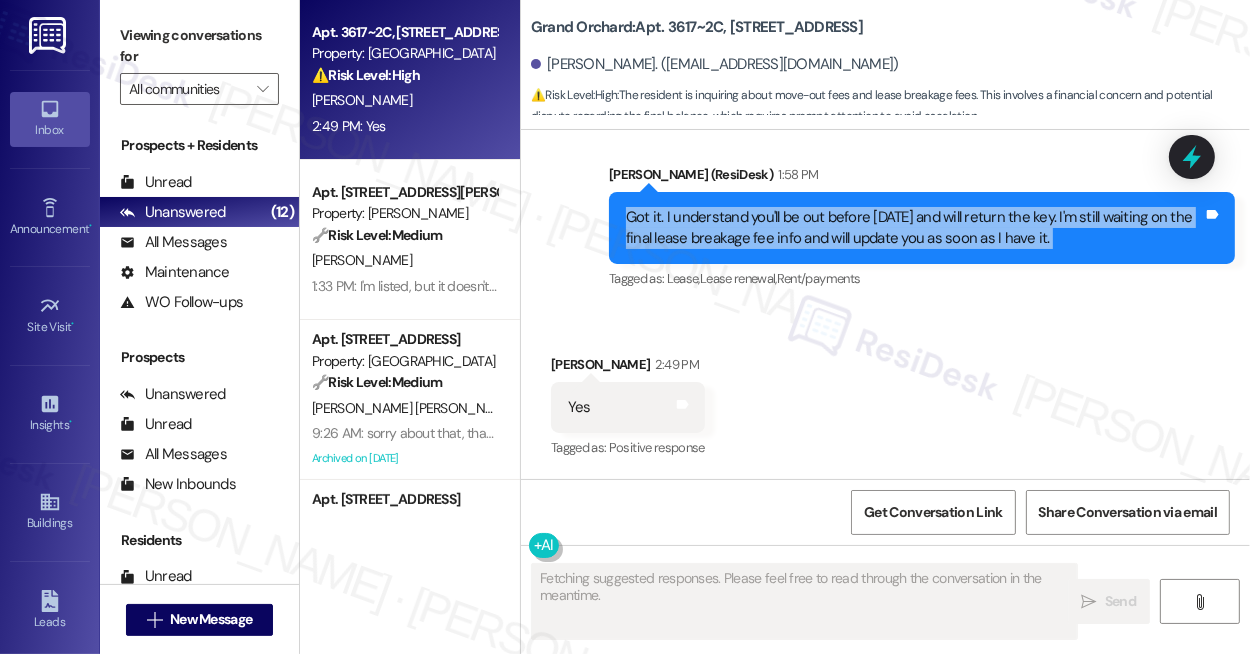 click on "Got it. I understand you'll be out before Sept 1st and will return the key. I'm still waiting on the final lease breakage fee info and will update you as soon as I have it." at bounding box center (914, 228) 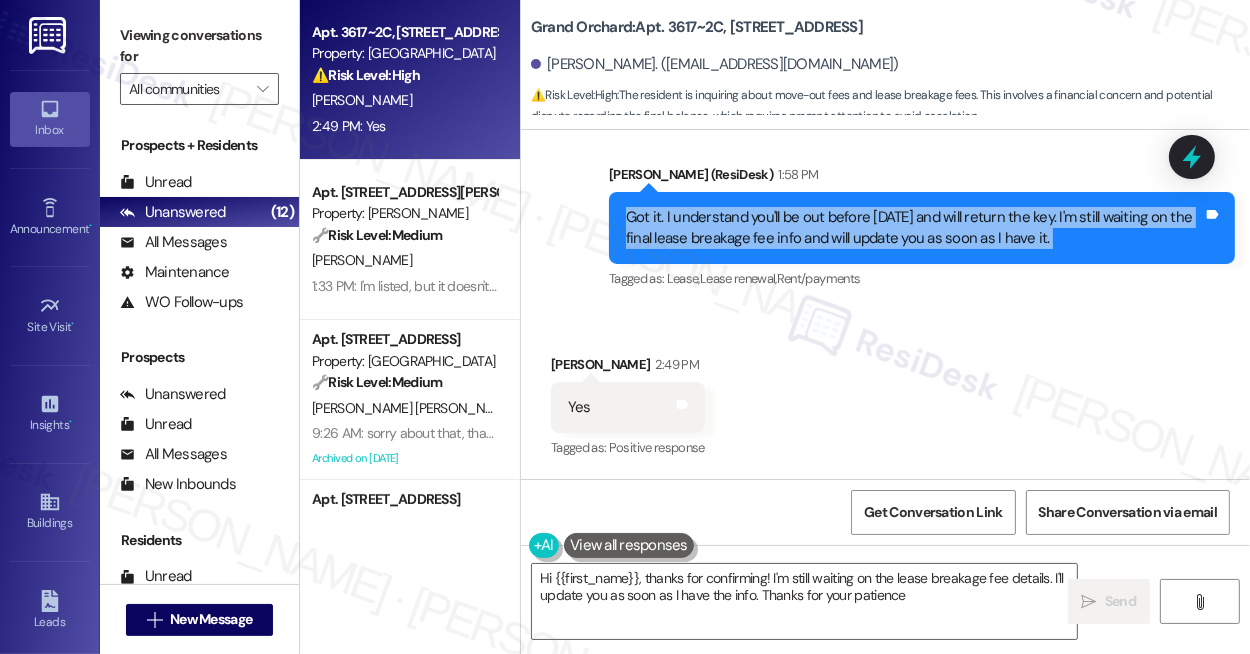 type on "Hi {{first_name}}, thanks for confirming! I'm still waiting on the lease breakage fee details. I'll update you as soon as I have the info. Thanks for your patience!" 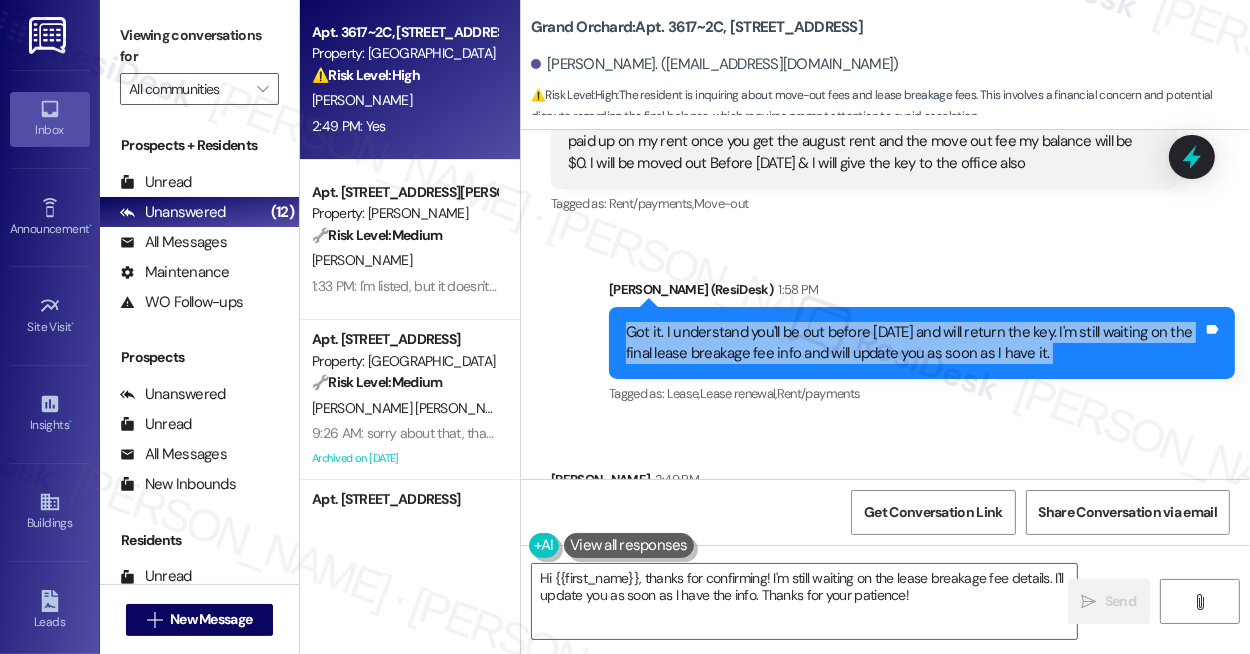 scroll, scrollTop: 7664, scrollLeft: 0, axis: vertical 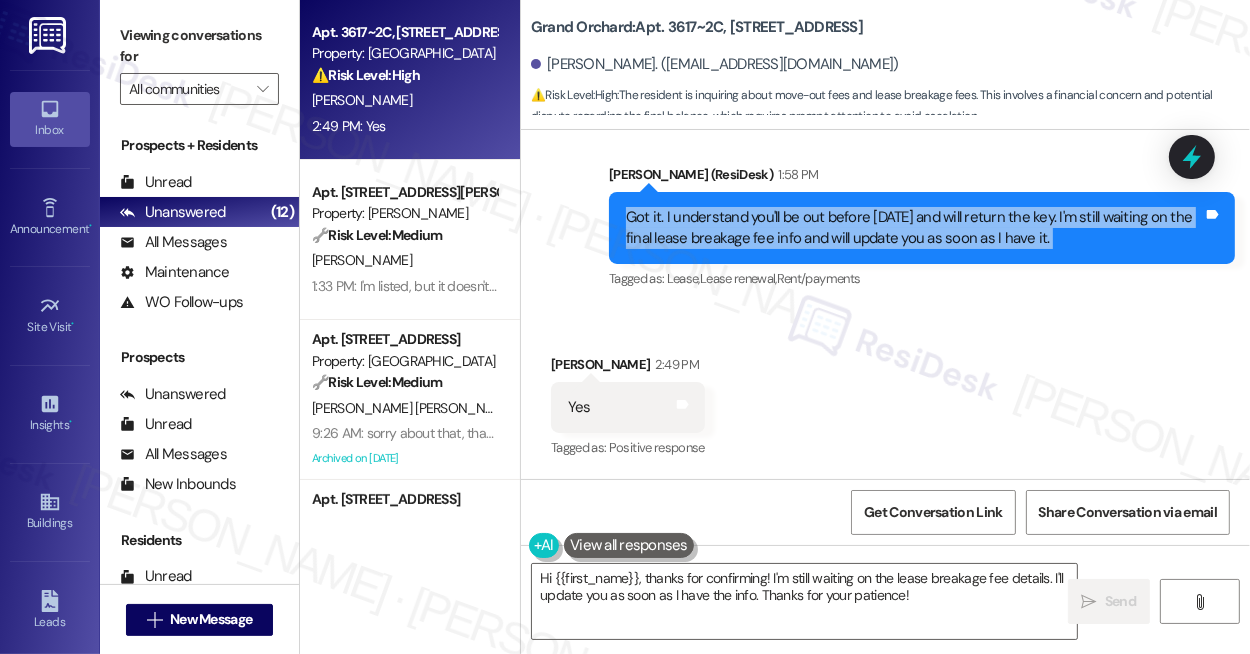 click on "Got it. I understand you'll be out before Sept 1st and will return the key. I'm still waiting on the final lease breakage fee info and will update you as soon as I have it." at bounding box center (914, 228) 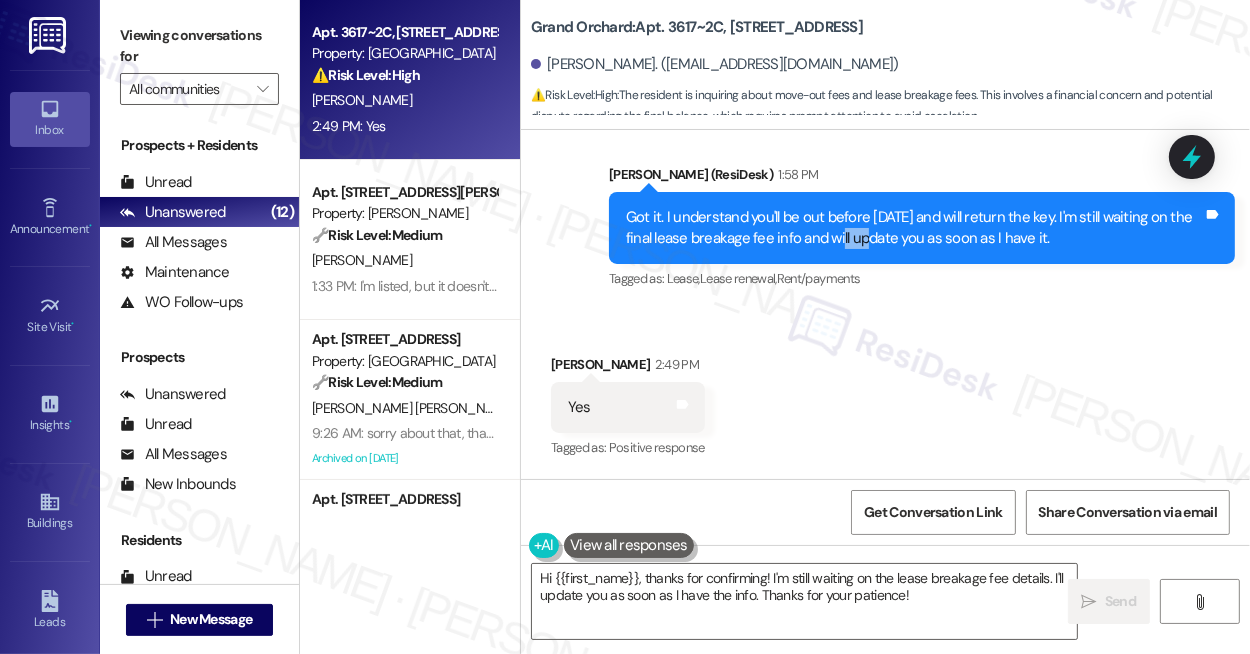 click on "Got it. I understand you'll be out before Sept 1st and will return the key. I'm still waiting on the final lease breakage fee info and will update you as soon as I have it." at bounding box center (914, 228) 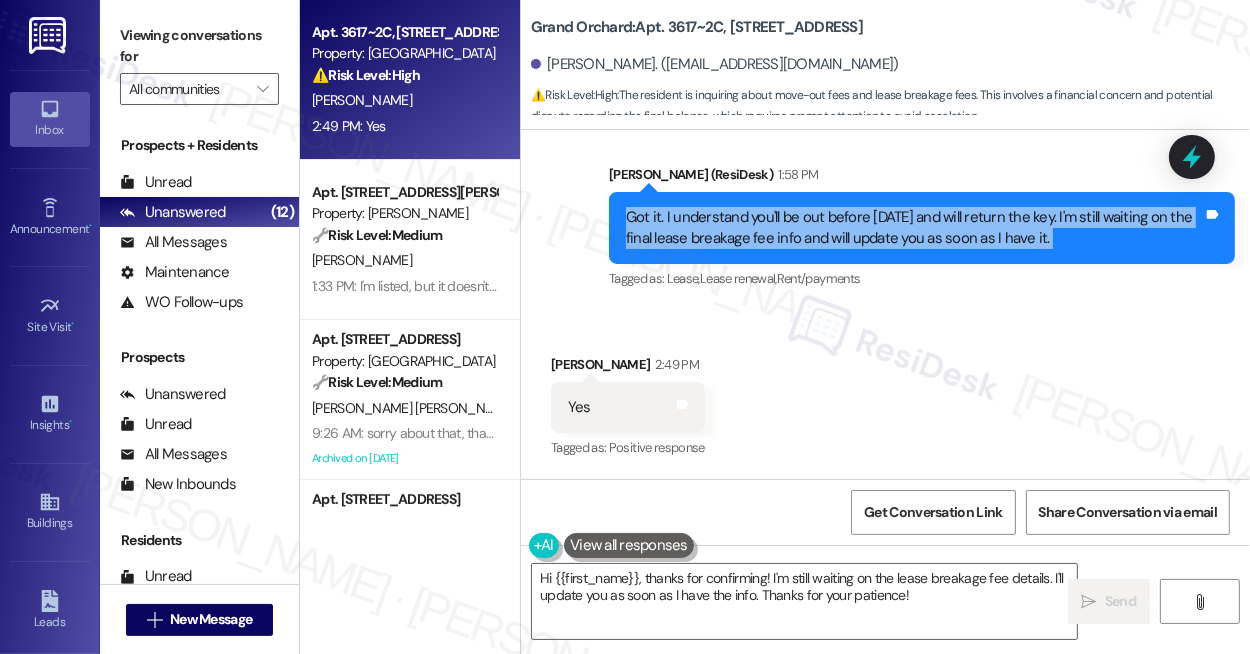 click on "Got it. I understand you'll be out before Sept 1st and will return the key. I'm still waiting on the final lease breakage fee info and will update you as soon as I have it." at bounding box center [914, 228] 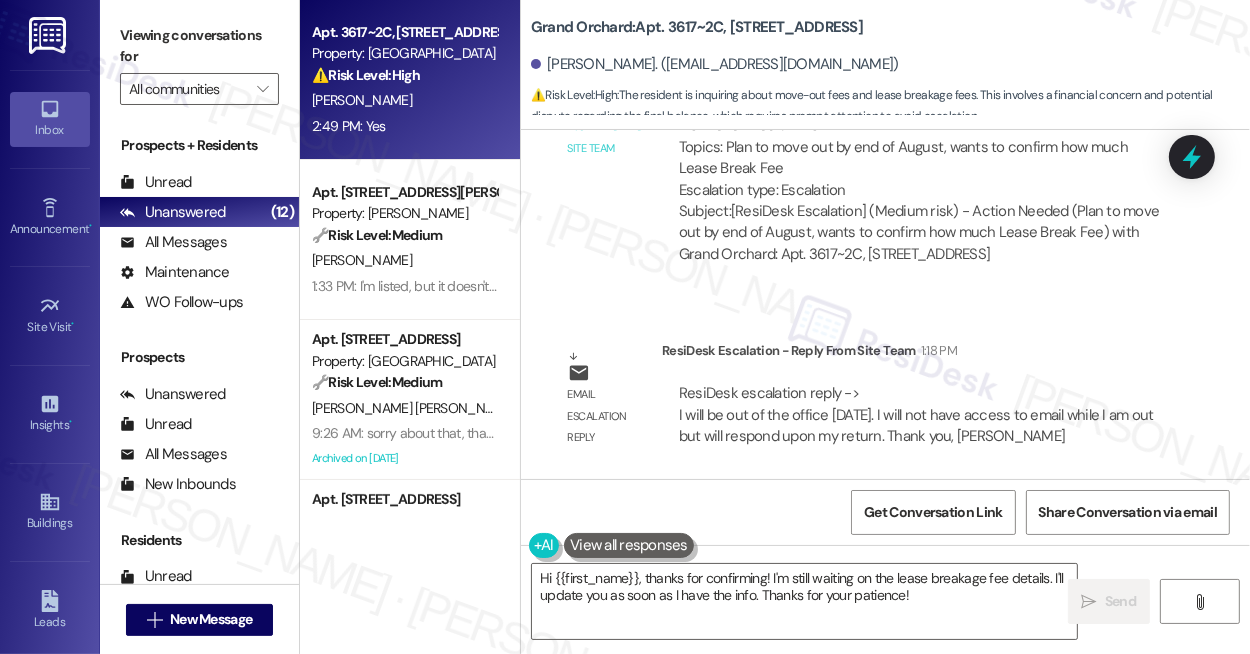 scroll, scrollTop: 6754, scrollLeft: 0, axis: vertical 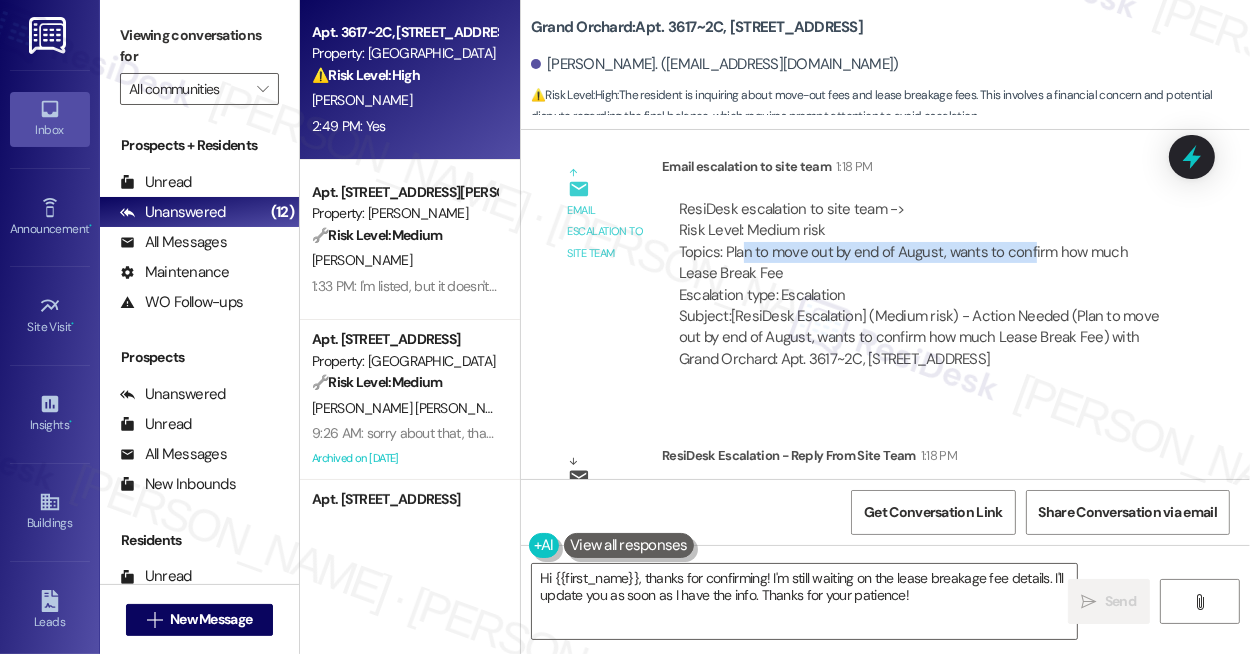drag, startPoint x: 744, startPoint y: 280, endPoint x: 1029, endPoint y: 283, distance: 285.01578 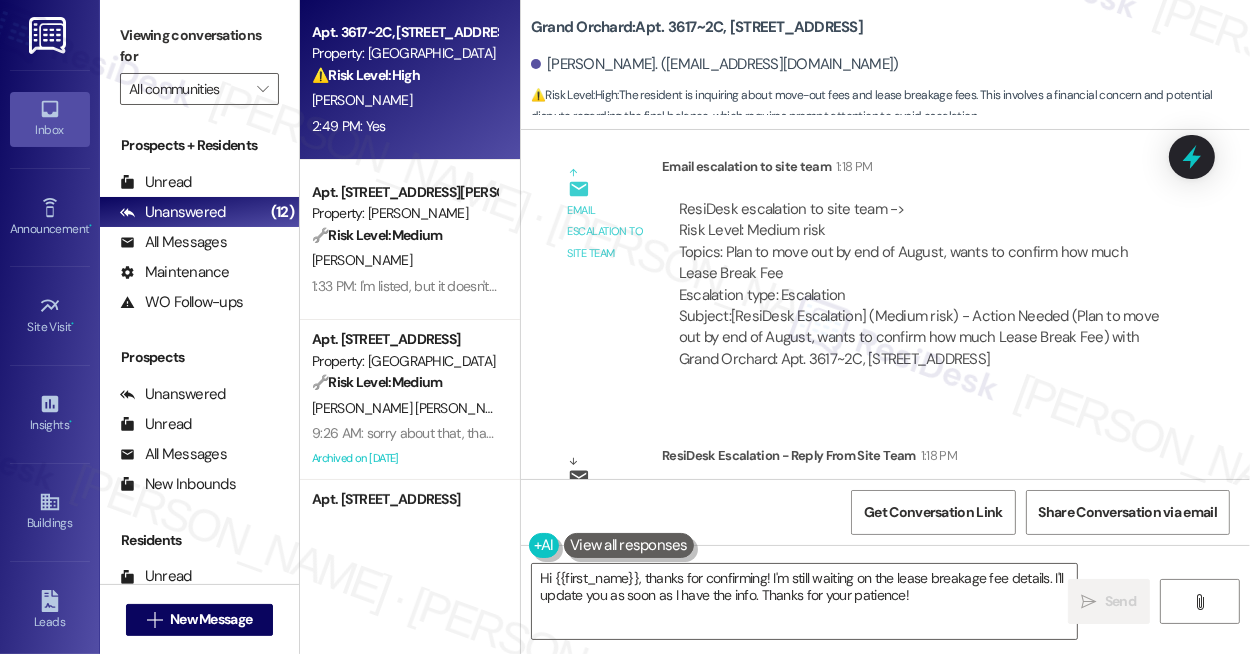 click on "ResiDesk escalation to site team ->
Risk Level: Medium risk
Topics: Plan to move out by end of August, wants to confirm how much Lease Break Fee
Escalation type: Escalation" at bounding box center [919, 252] 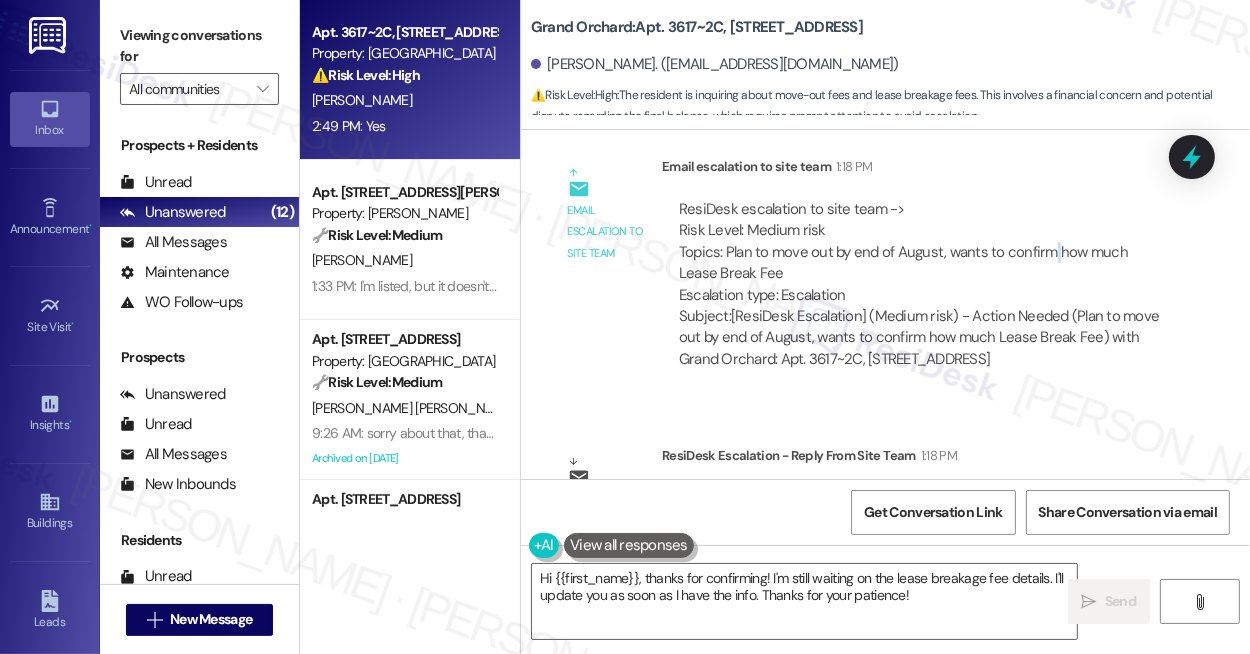 click on "ResiDesk escalation to site team ->
Risk Level: Medium risk
Topics: Plan to move out by end of August, wants to confirm how much Lease Break Fee
Escalation type: Escalation" at bounding box center (919, 252) 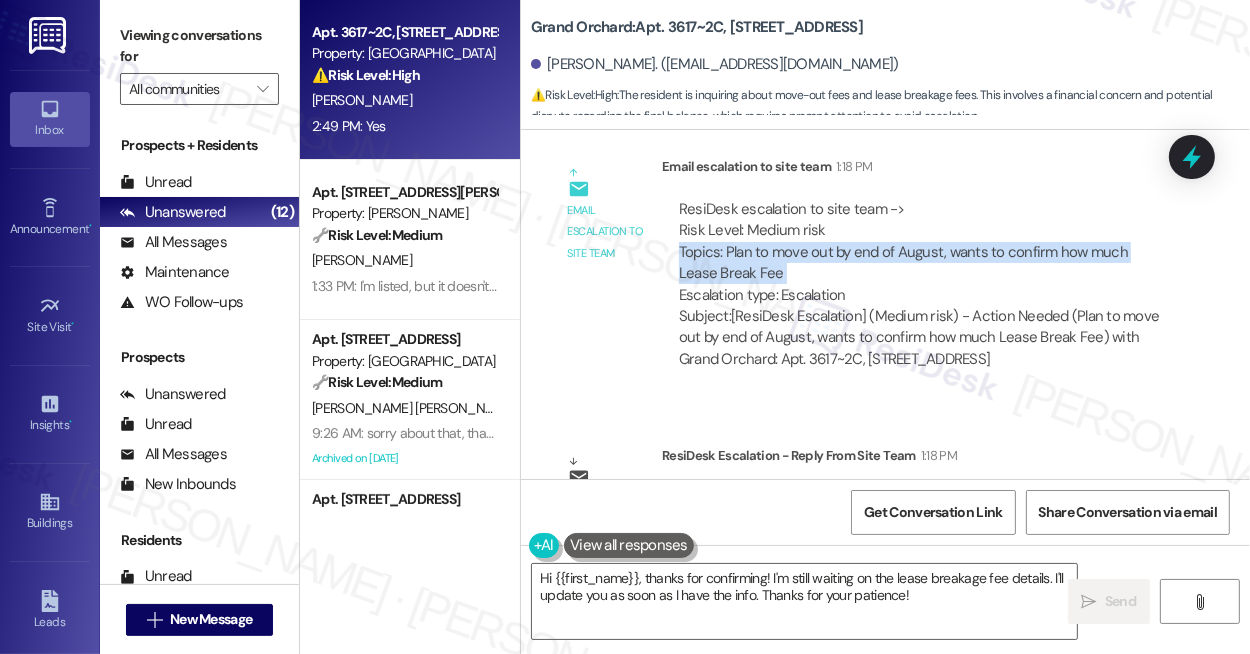 click on "ResiDesk escalation to site team ->
Risk Level: Medium risk
Topics: Plan to move out by end of August, wants to confirm how much Lease Break Fee
Escalation type: Escalation" at bounding box center (919, 252) 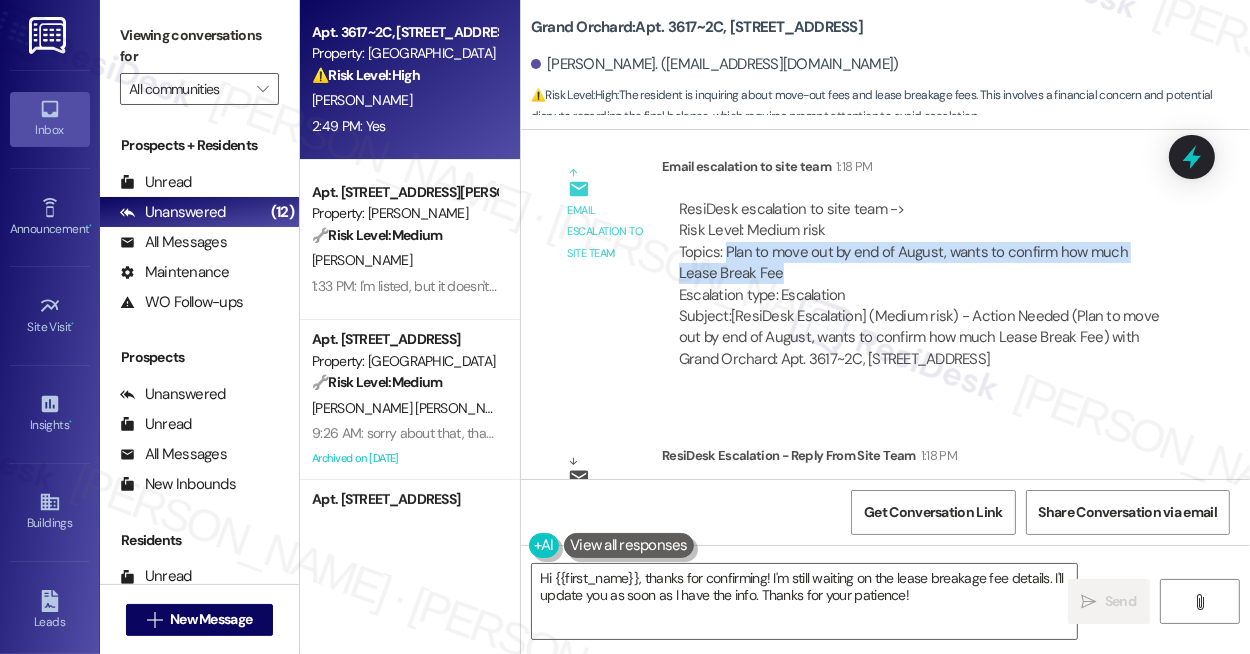 drag, startPoint x: 819, startPoint y: 298, endPoint x: 723, endPoint y: 274, distance: 98.95454 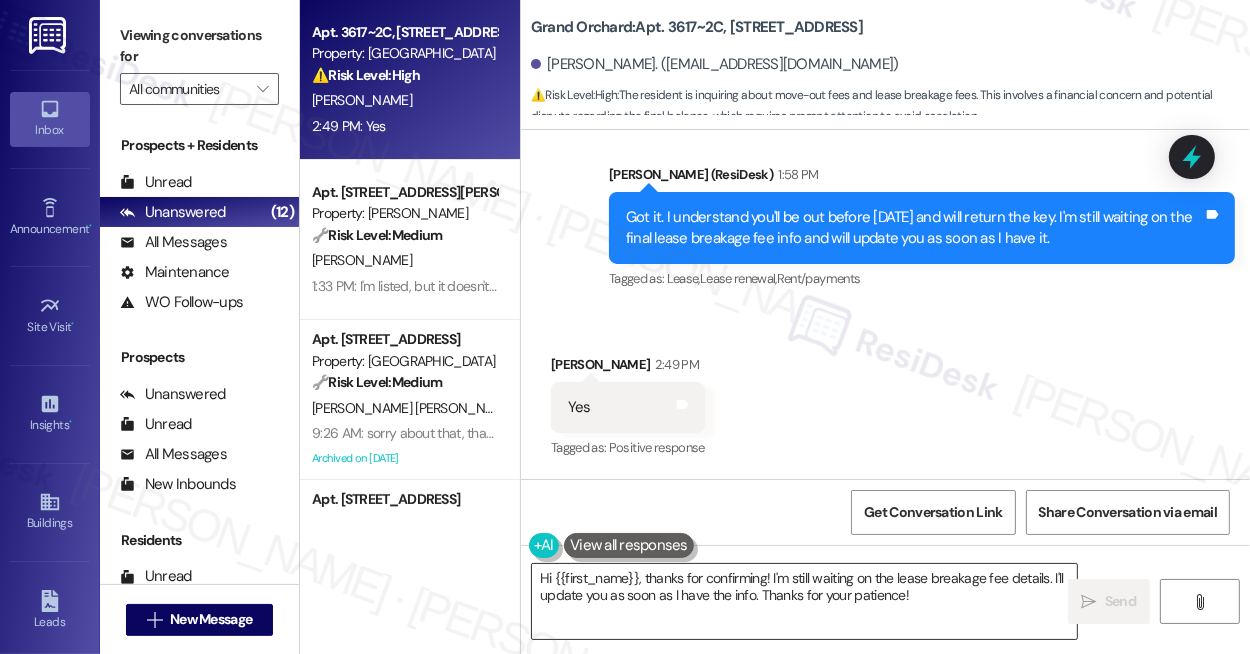 click on "Hi {{first_name}}, thanks for confirming! I'm still waiting on the lease breakage fee details. I'll update you as soon as I have the info. Thanks for your patience!" at bounding box center (804, 601) 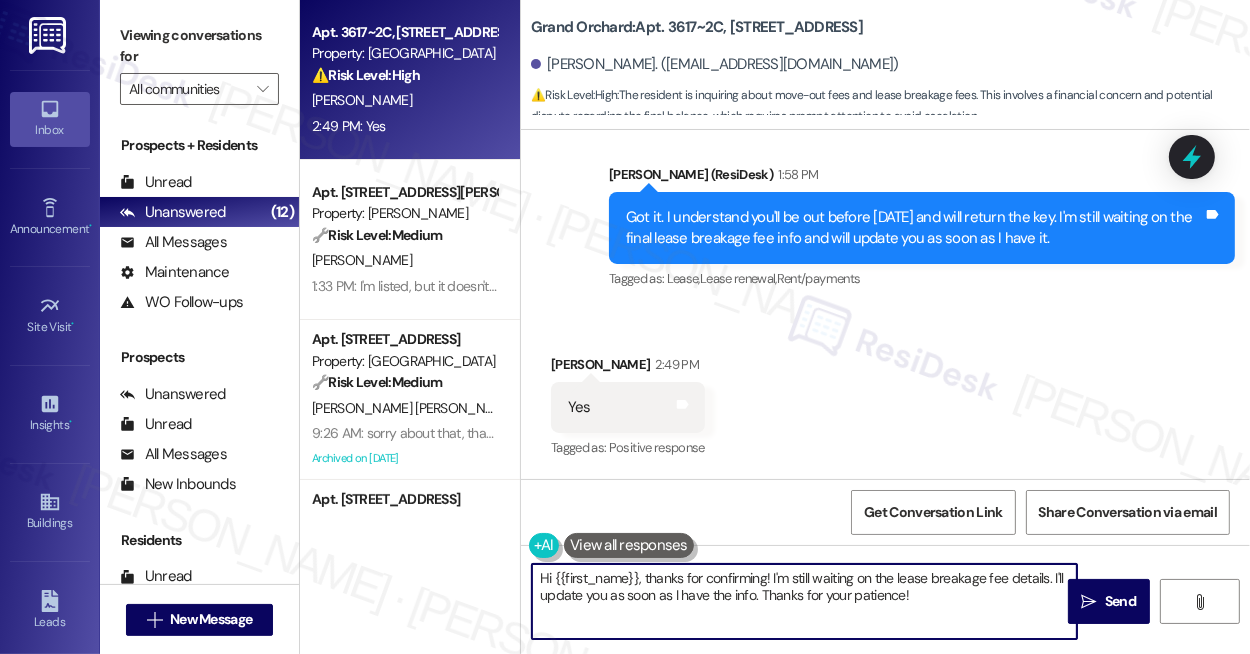 click on "Hi {{first_name}}, thanks for confirming! I'm still waiting on the lease breakage fee details. I'll update you as soon as I have the info. Thanks for your patience!" at bounding box center (804, 601) 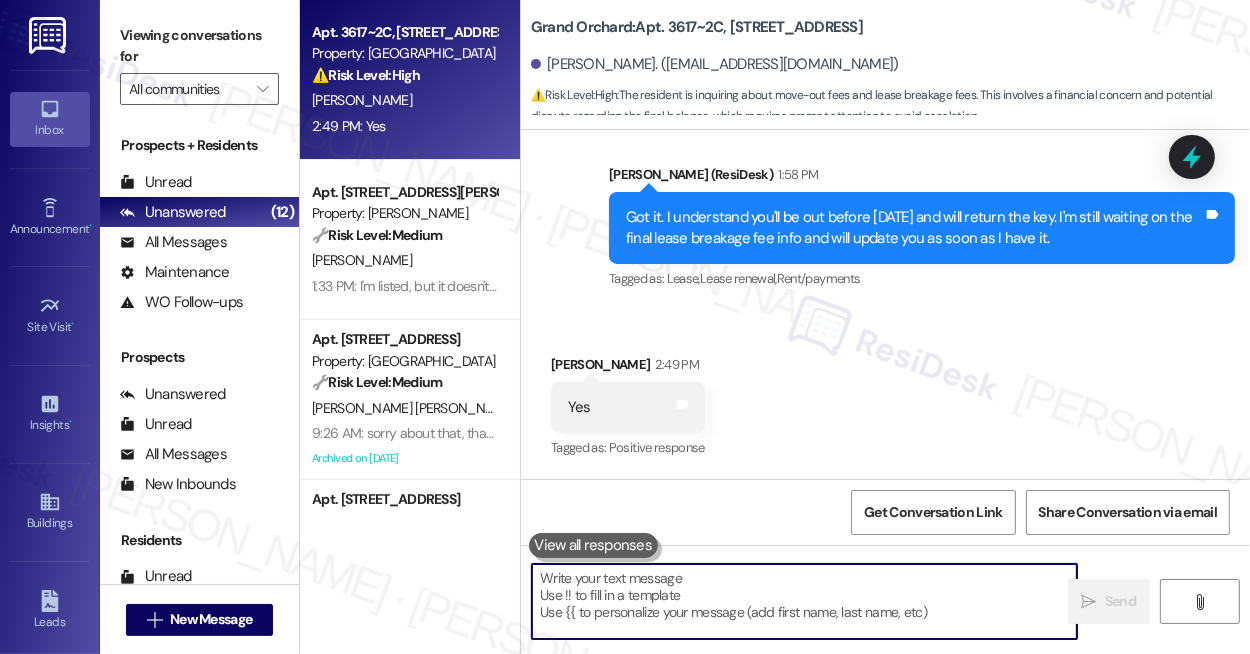 click at bounding box center [804, 601] 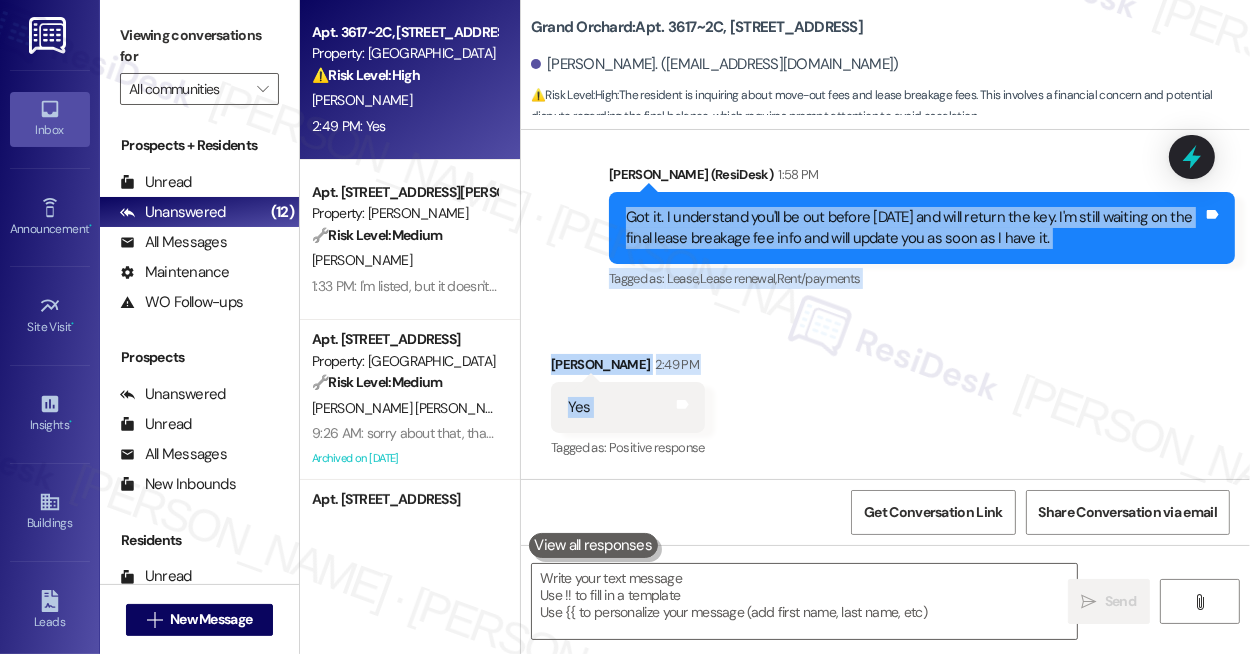 drag, startPoint x: 621, startPoint y: 210, endPoint x: 750, endPoint y: 406, distance: 234.64229 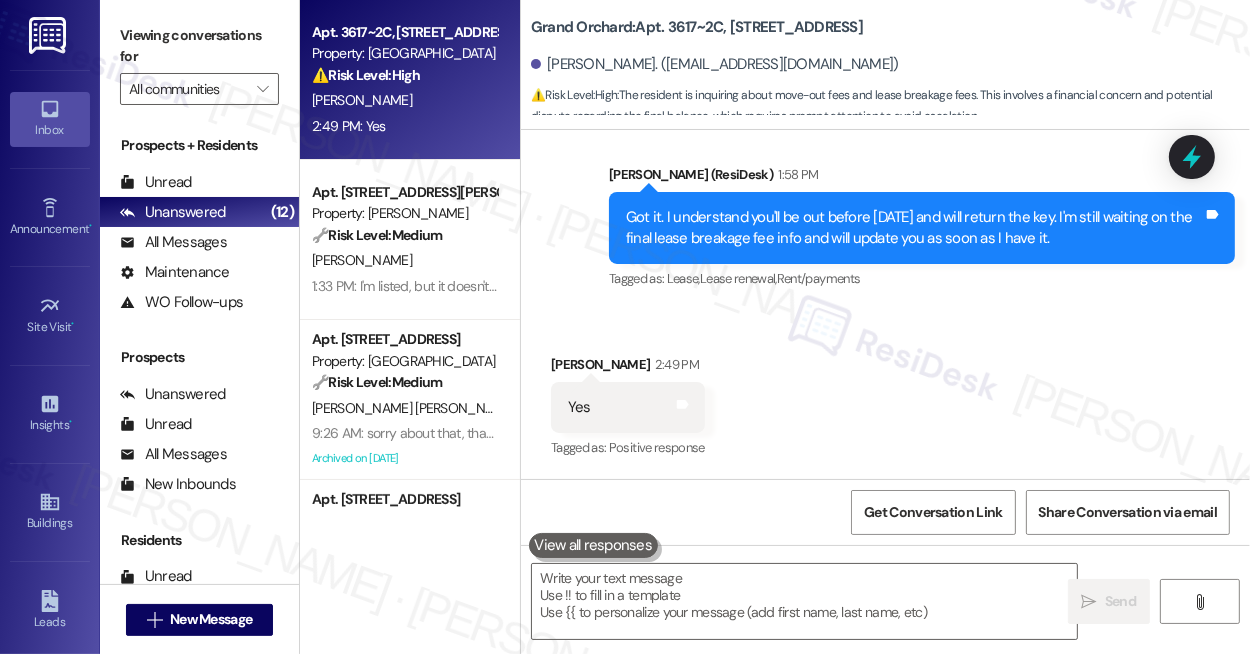 drag, startPoint x: 993, startPoint y: 150, endPoint x: 915, endPoint y: 190, distance: 87.658424 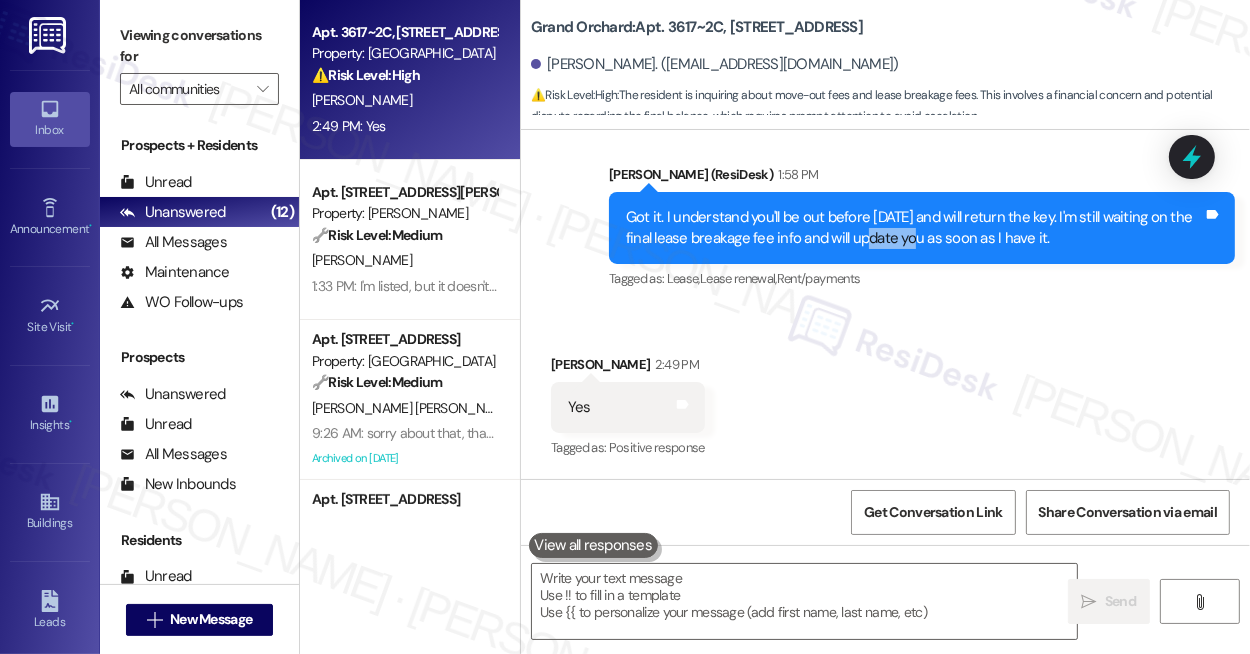 click on "Got it. I understand you'll be out before Sept 1st and will return the key. I'm still waiting on the final lease breakage fee info and will update you as soon as I have it." at bounding box center (914, 228) 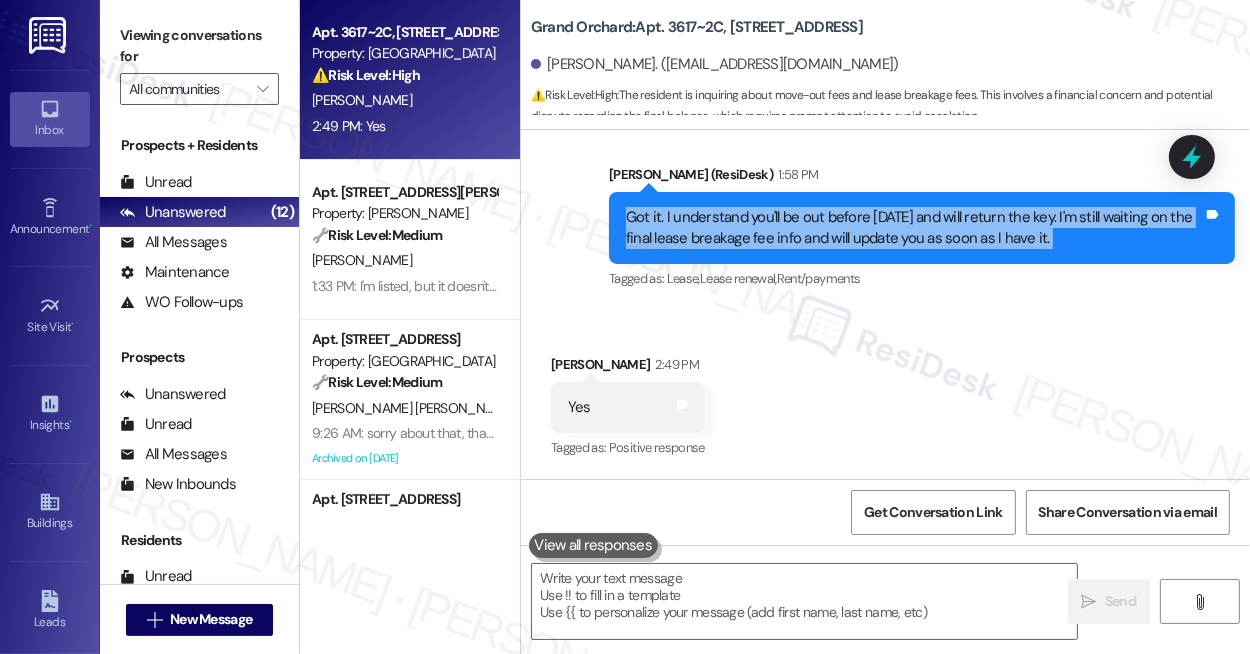 click on "Got it. I understand you'll be out before Sept 1st and will return the key. I'm still waiting on the final lease breakage fee info and will update you as soon as I have it." at bounding box center (914, 228) 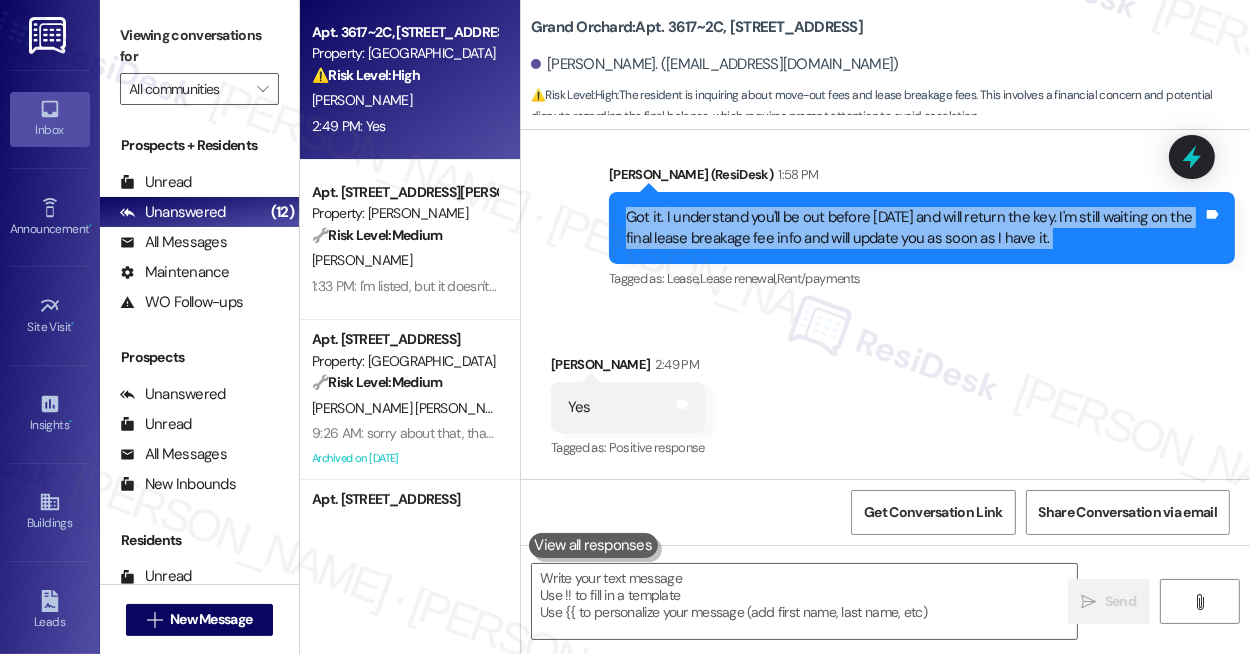click on "Got it. I understand you'll be out before Sept 1st and will return the key. I'm still waiting on the final lease breakage fee info and will update you as soon as I have it." at bounding box center [914, 228] 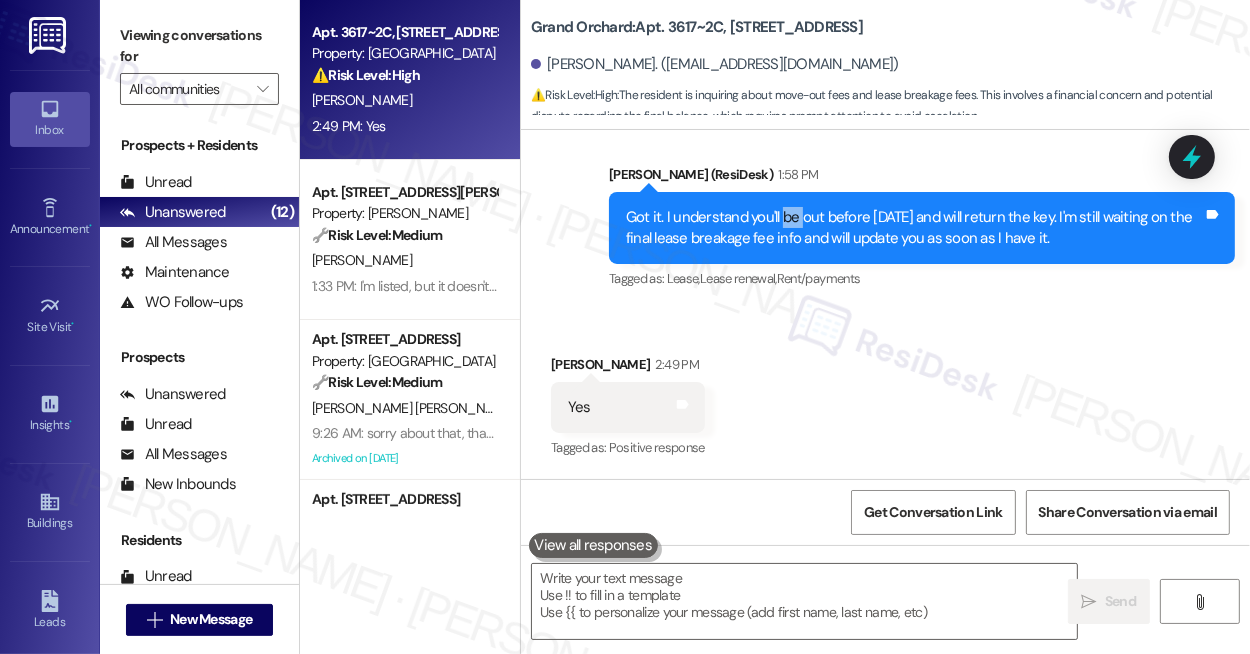 click on "Got it. I understand you'll be out before Sept 1st and will return the key. I'm still waiting on the final lease breakage fee info and will update you as soon as I have it." at bounding box center [914, 228] 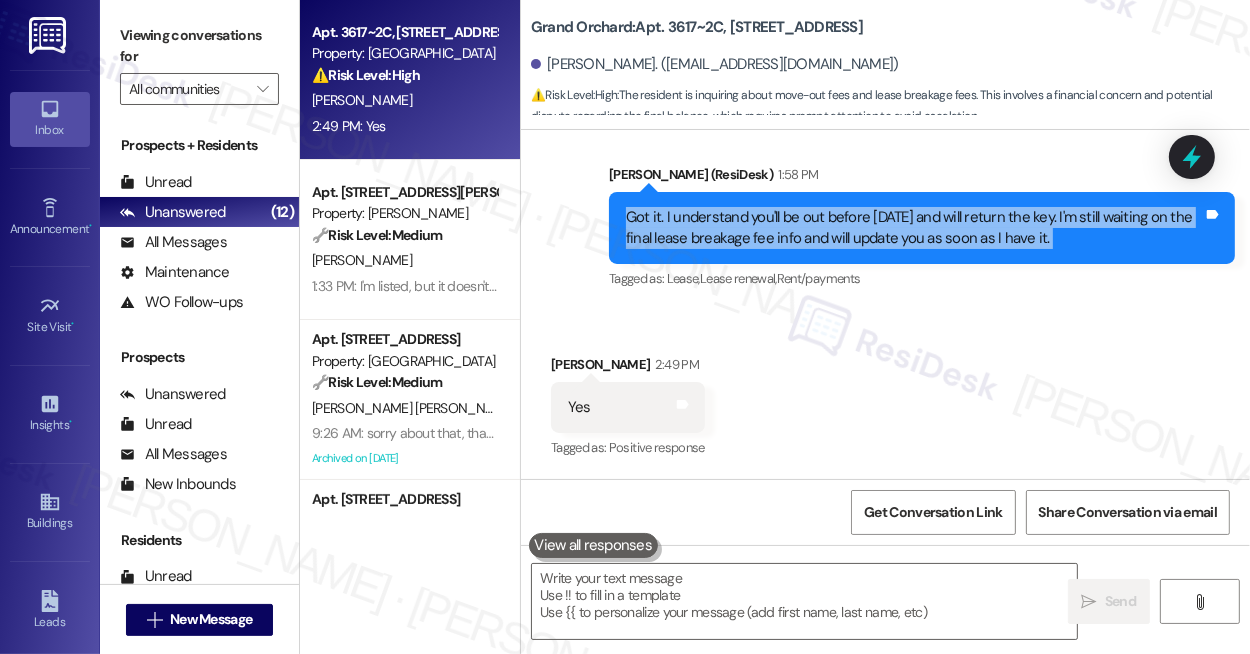 click on "Got it. I understand you'll be out before Sept 1st and will return the key. I'm still waiting on the final lease breakage fee info and will update you as soon as I have it." at bounding box center (914, 228) 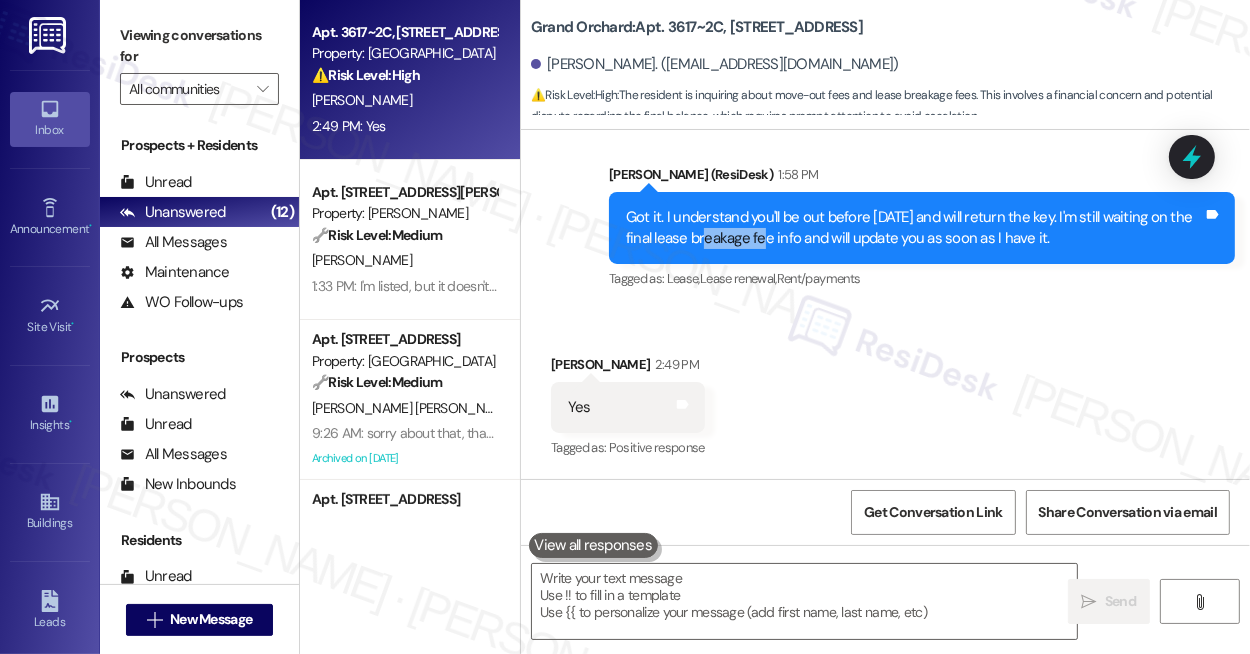 click on "Got it. I understand you'll be out before Sept 1st and will return the key. I'm still waiting on the final lease breakage fee info and will update you as soon as I have it." at bounding box center (914, 228) 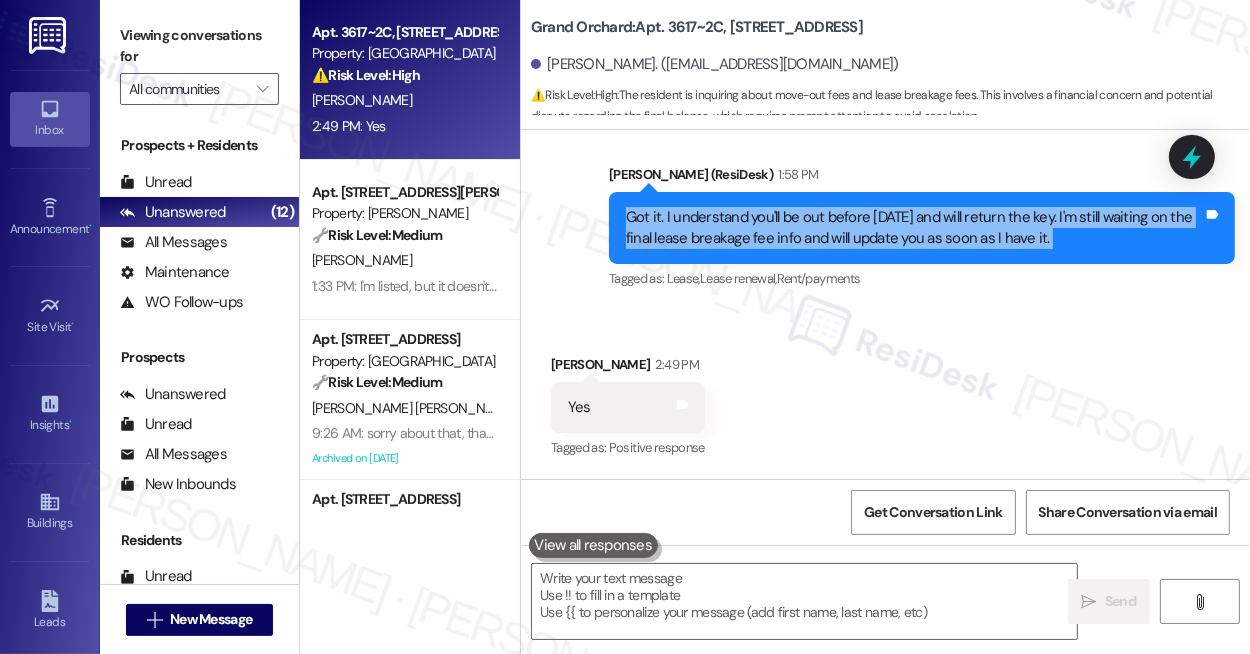 click on "Got it. I understand you'll be out before Sept 1st and will return the key. I'm still waiting on the final lease breakage fee info and will update you as soon as I have it." at bounding box center (914, 228) 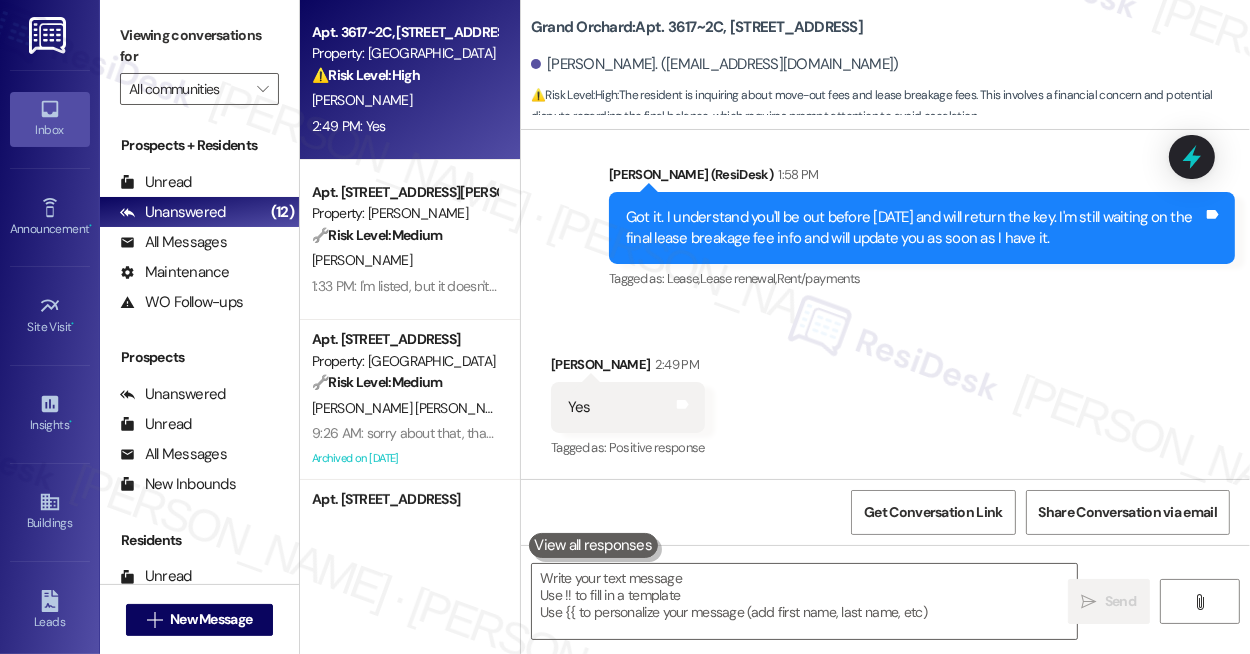 click on "Sent via SMS Sarah   (ResiDesk) 1:58 PM Got it. I understand you'll be out before Sept 1st and will return the key. I'm still waiting on the final lease breakage fee info and will update you as soon as I have it. Tags and notes Tagged as:   Lease ,  Click to highlight conversations about Lease Lease renewal ,  Click to highlight conversations about Lease renewal Rent/payments Click to highlight conversations about Rent/payments" at bounding box center (922, 229) 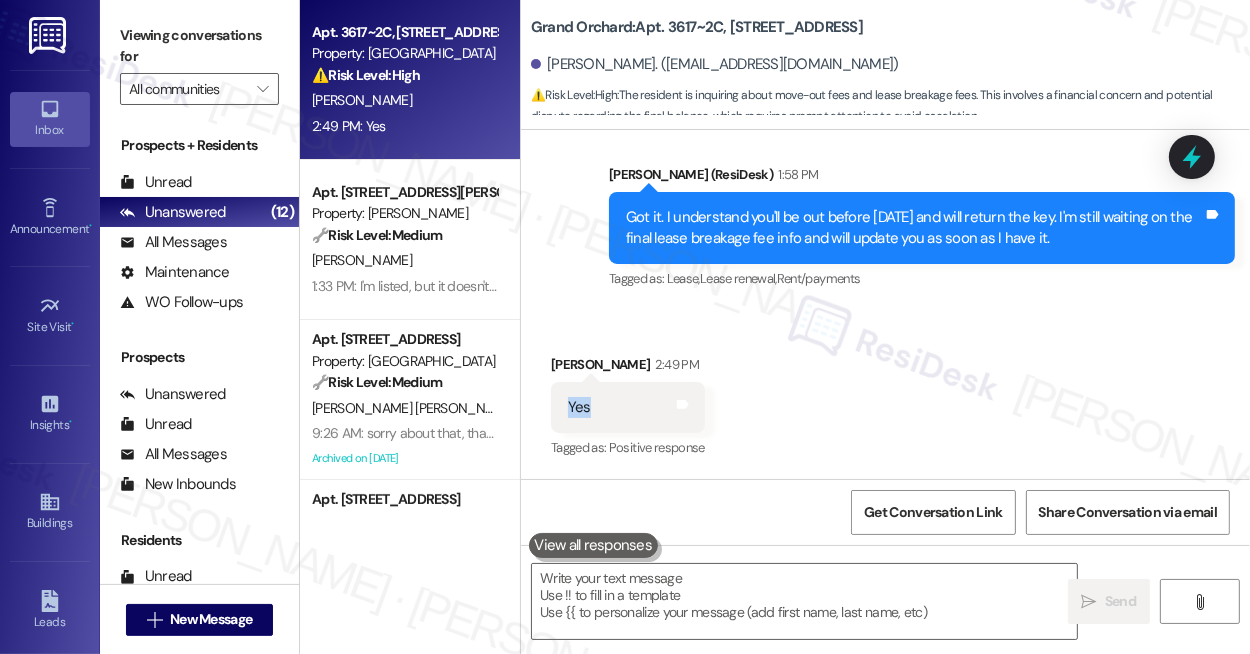 click on "Yes Tags and notes" at bounding box center (628, 407) 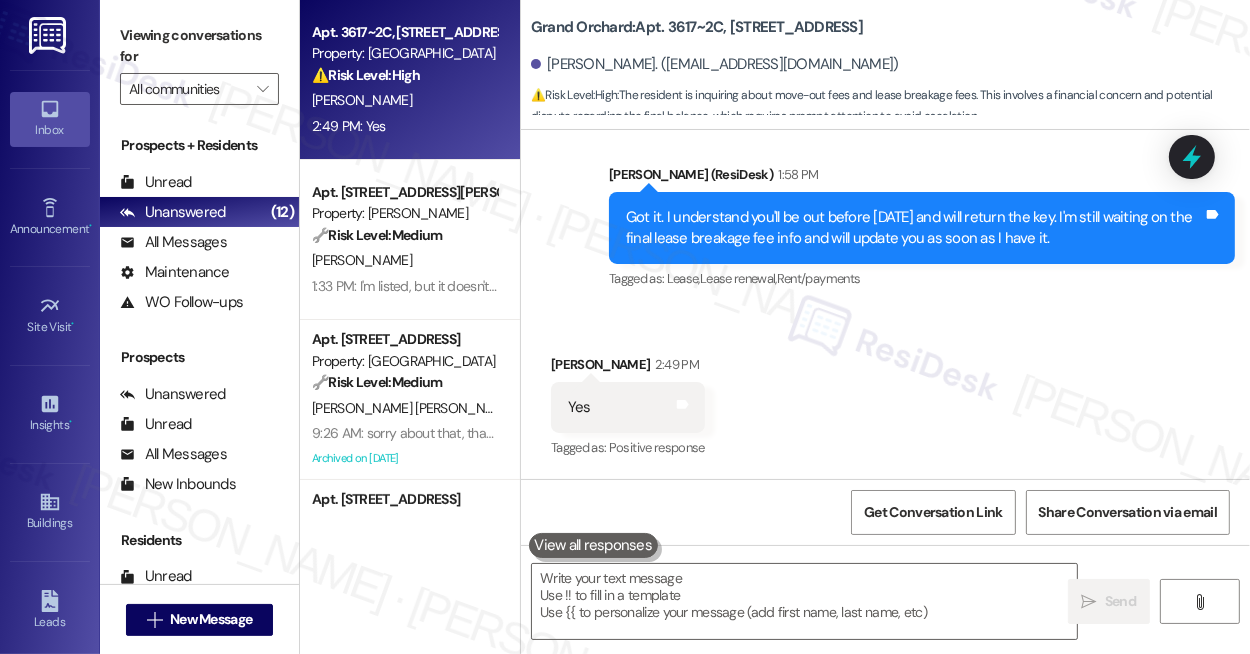 click on "Yes" at bounding box center (579, 407) 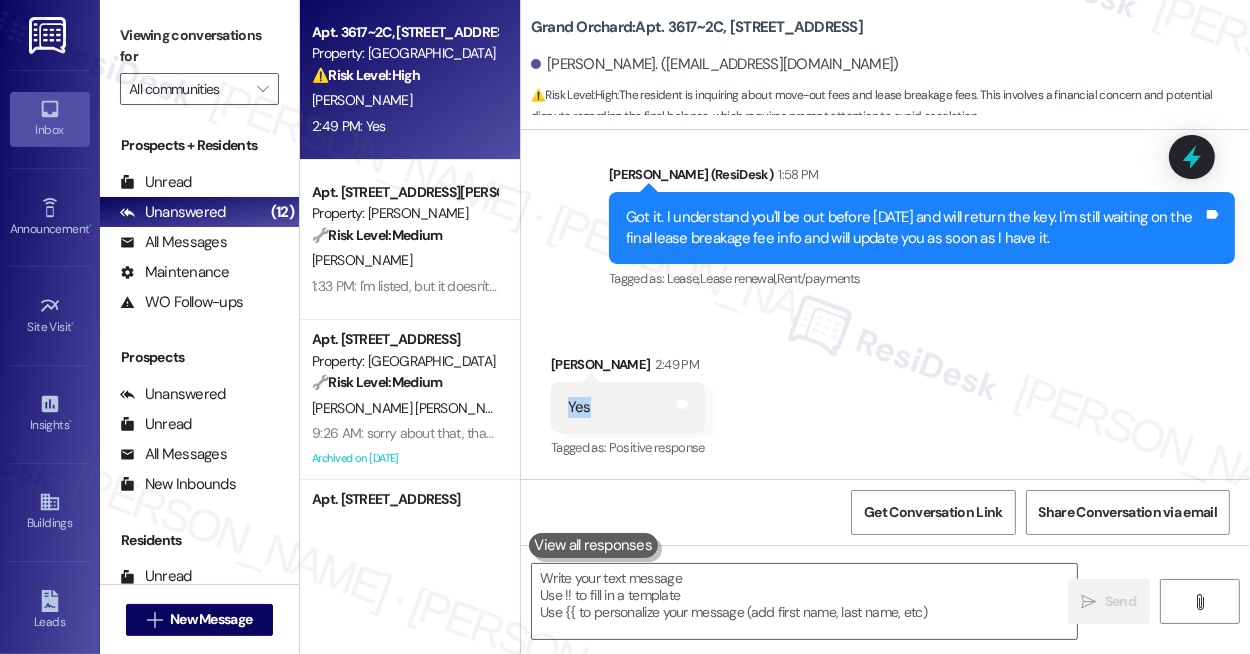 click on "Yes" at bounding box center [579, 407] 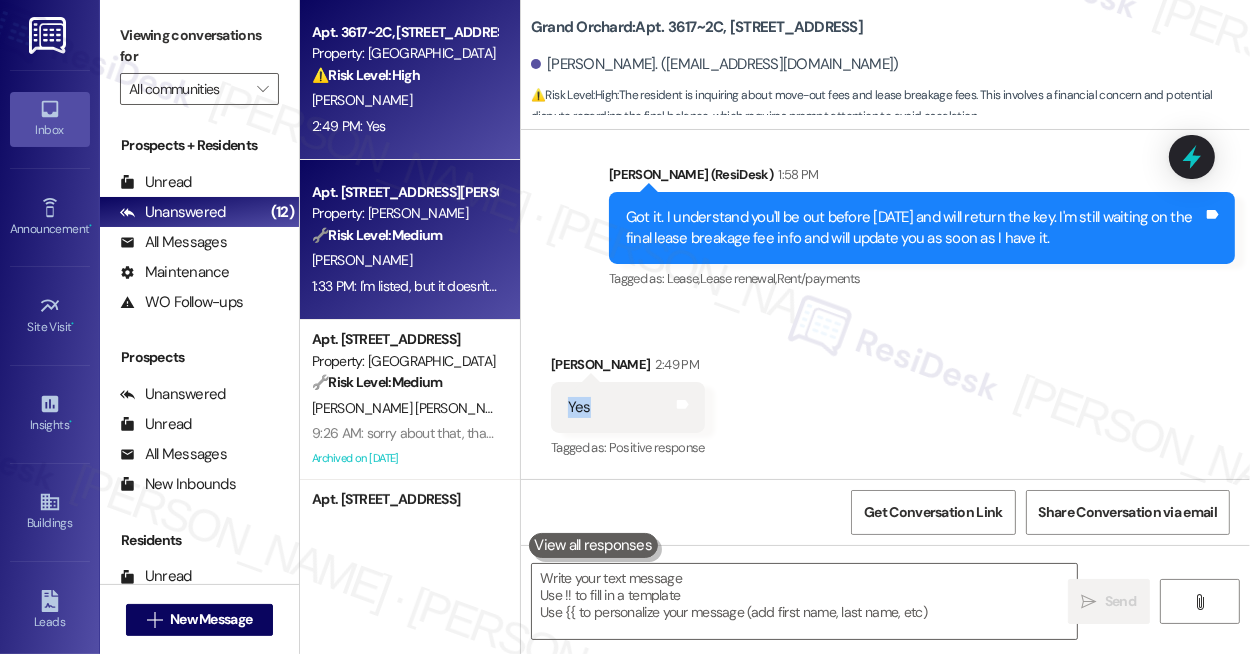 copy on "Yes" 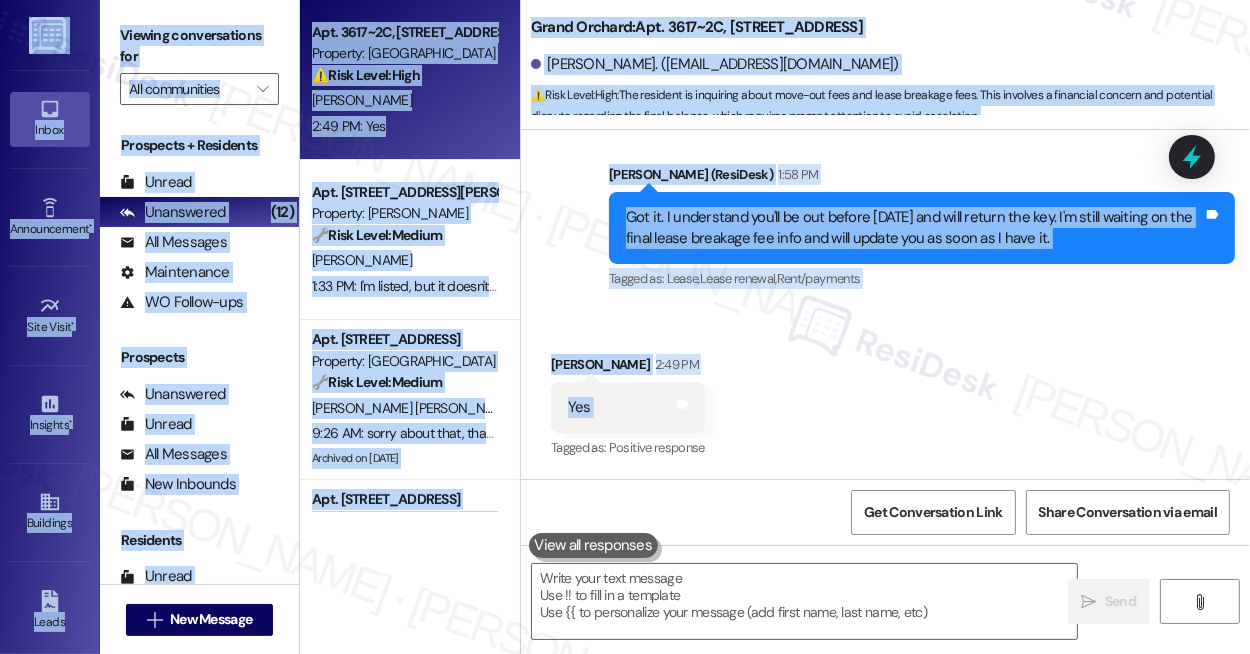 drag, startPoint x: 1042, startPoint y: 614, endPoint x: 809, endPoint y: 175, distance: 497.001 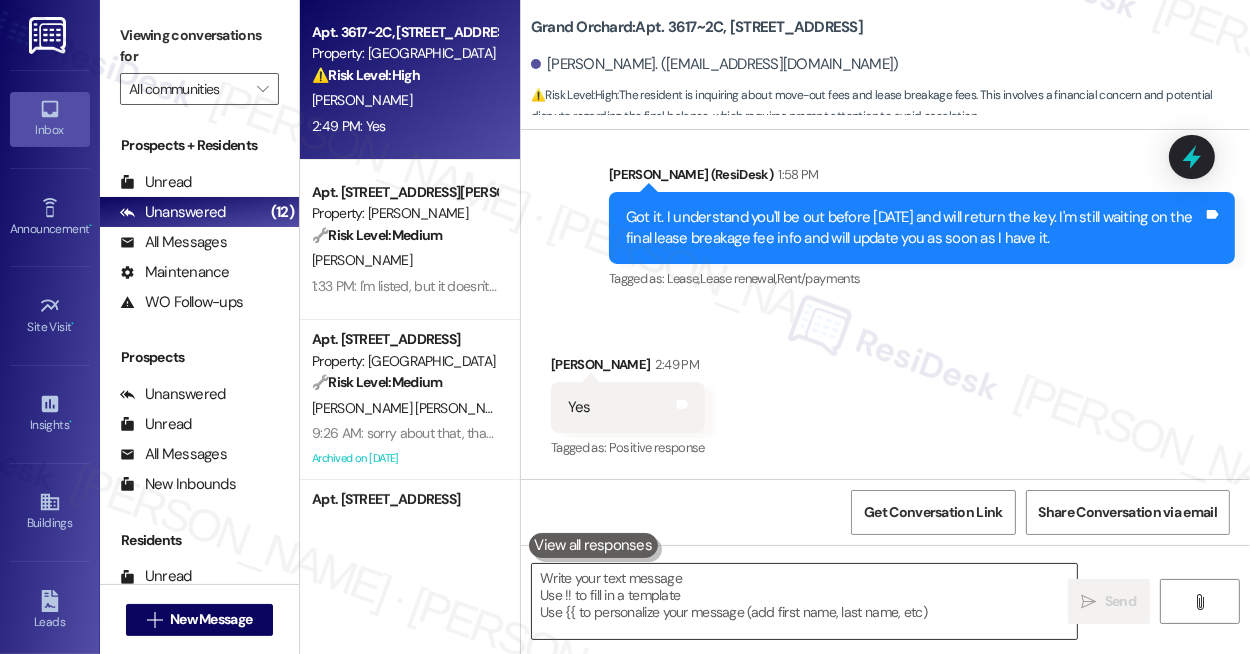 click at bounding box center [804, 601] 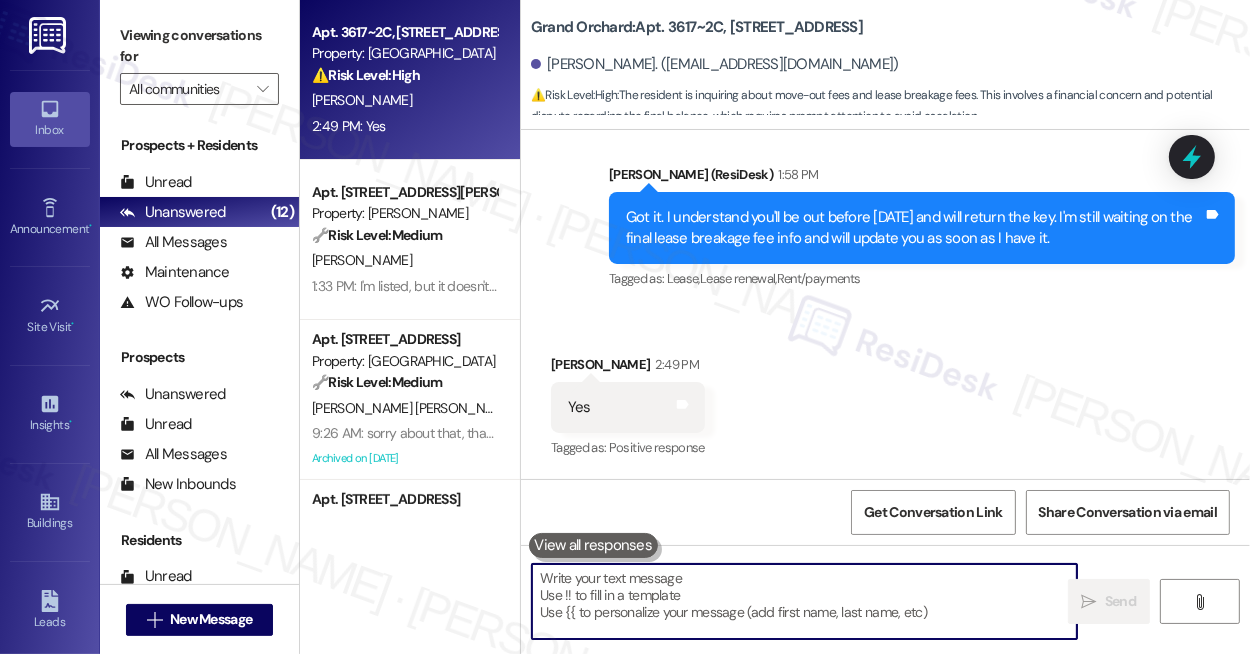 click at bounding box center (804, 601) 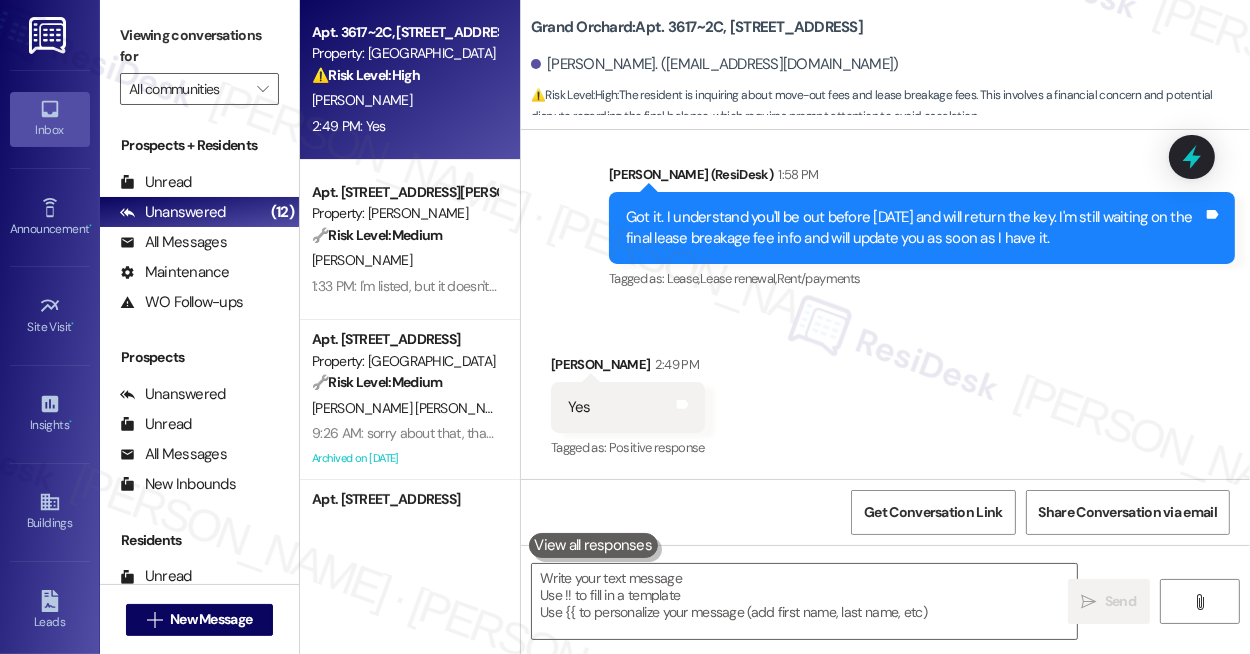 click on "Tagged as:   Lease ,  Click to highlight conversations about Lease Lease renewal ,  Click to highlight conversations about Lease renewal Rent/payments Click to highlight conversations about Rent/payments" at bounding box center [922, 278] 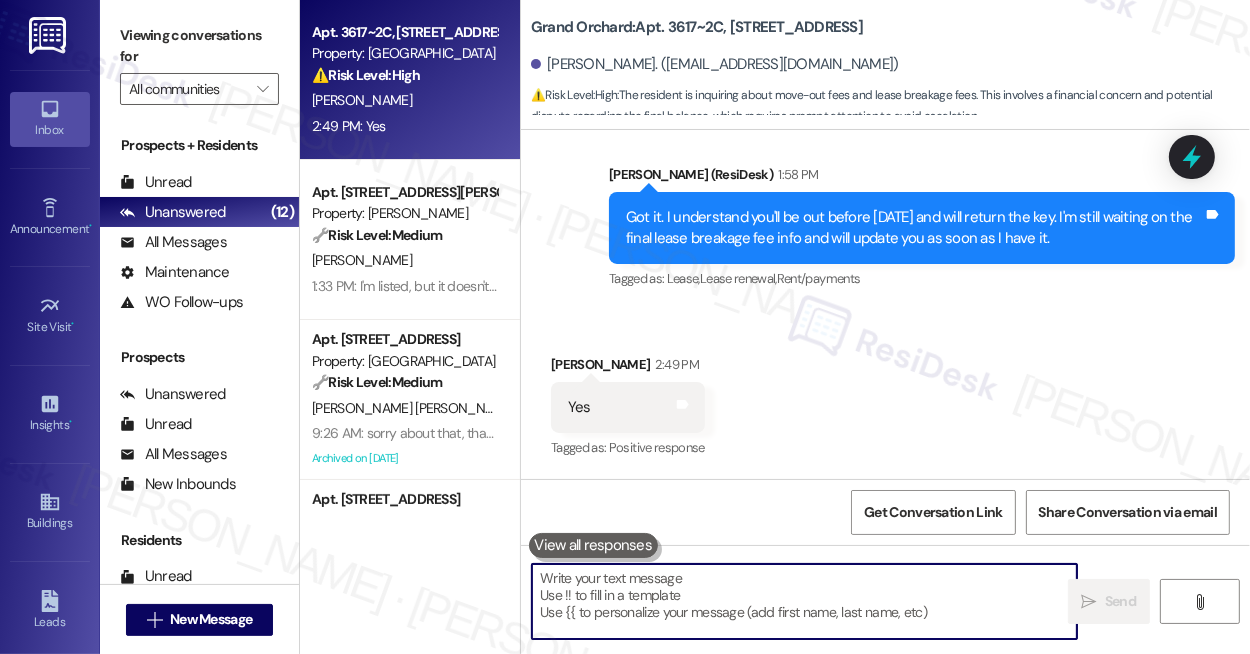 click at bounding box center (804, 601) 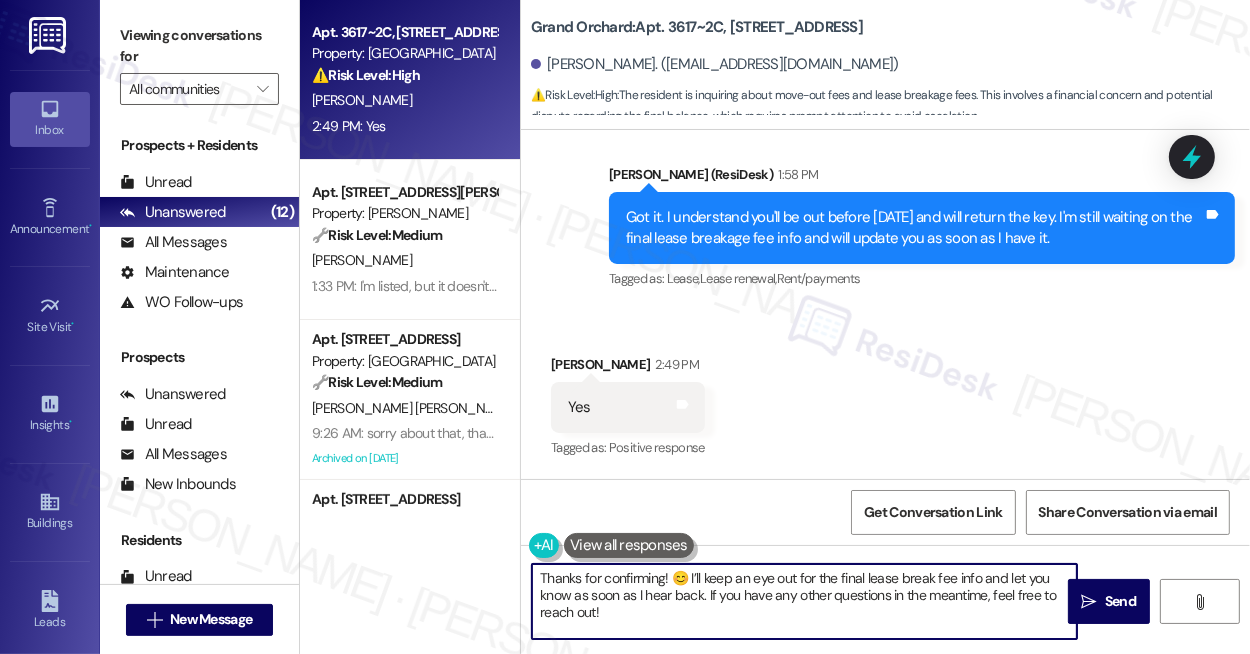 drag, startPoint x: 690, startPoint y: 573, endPoint x: 472, endPoint y: 584, distance: 218.27734 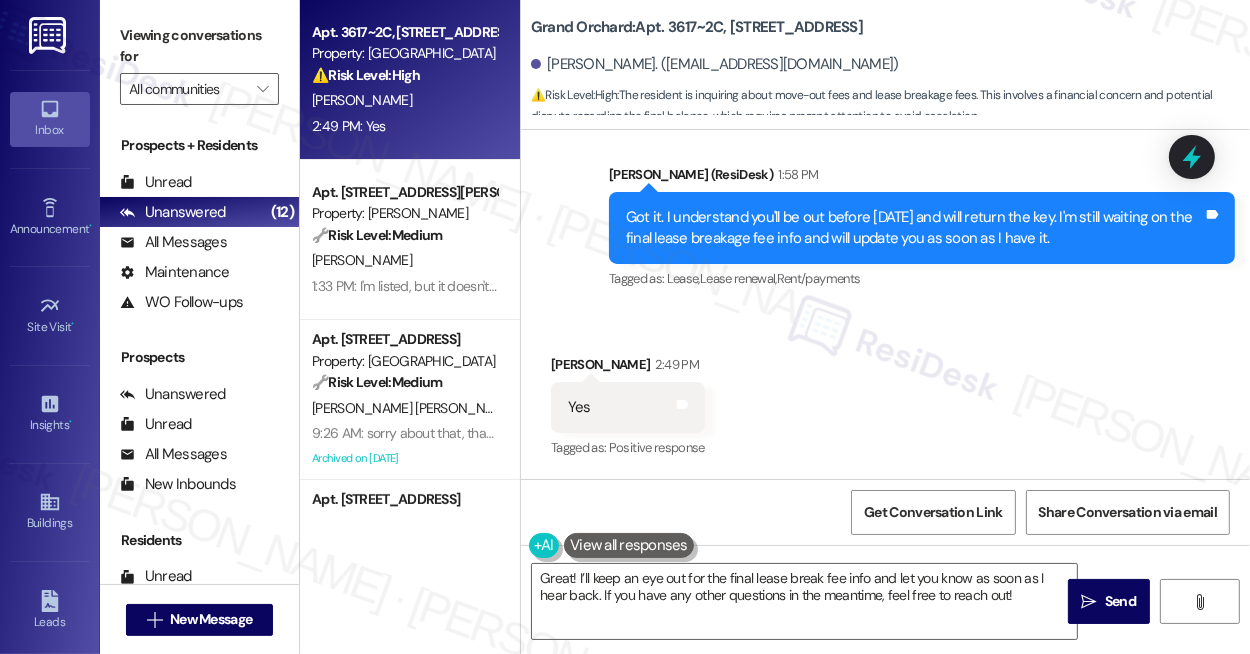 click on "Received via SMS Henry Obasiolu 2:49 PM Yes Tags and notes Tagged as:   Positive response Click to highlight conversations about Positive response" at bounding box center (885, 393) 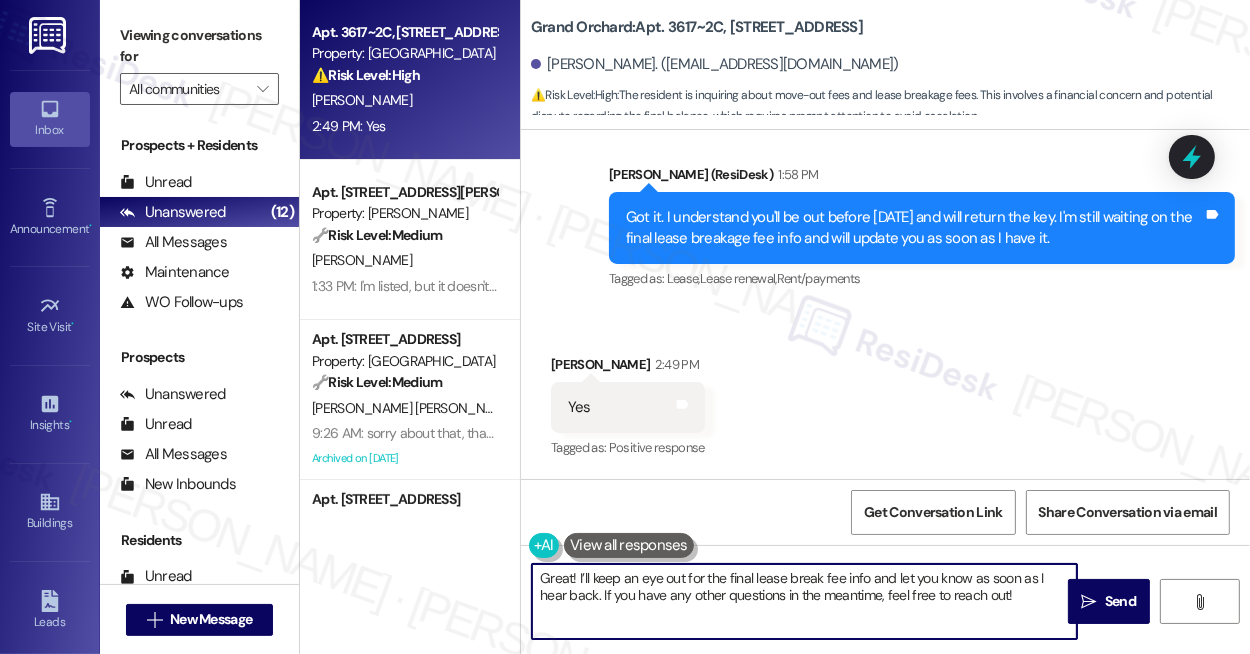 click on "Great! I’ll keep an eye out for the final lease break fee info and let you know as soon as I hear back. If you have any other questions in the meantime, feel free to reach out!" at bounding box center [804, 601] 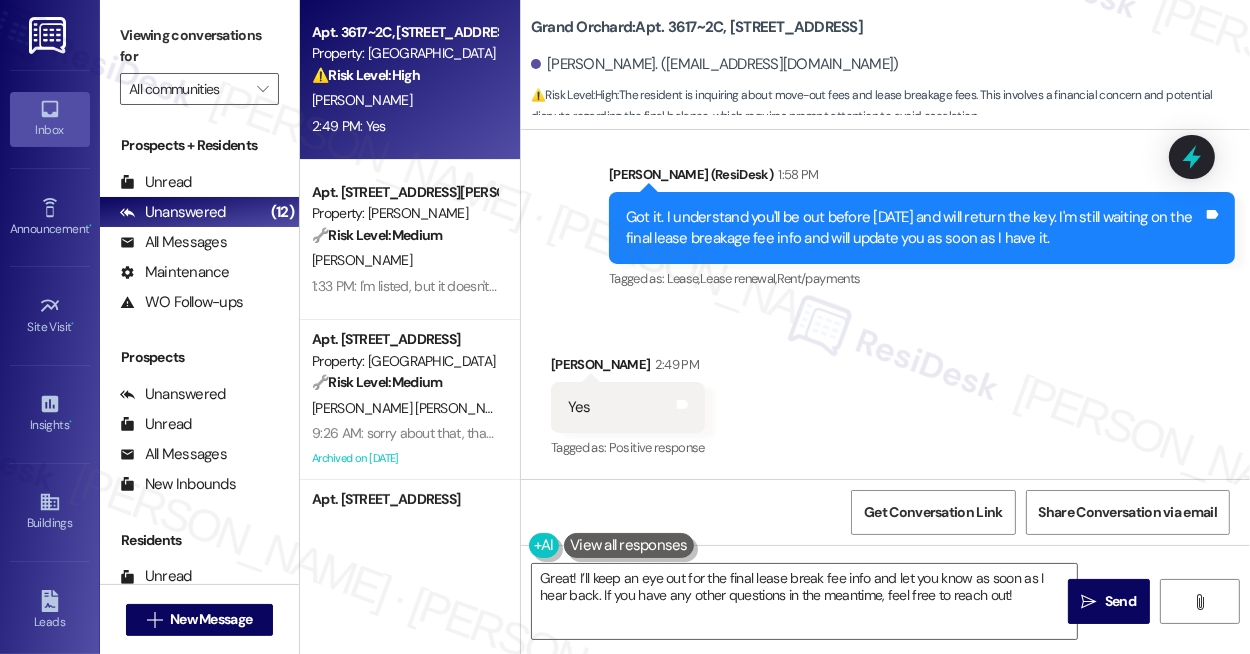 click on "Received via SMS Henry Obasiolu 2:49 PM Yes Tags and notes Tagged as:   Positive response Click to highlight conversations about Positive response" at bounding box center [885, 393] 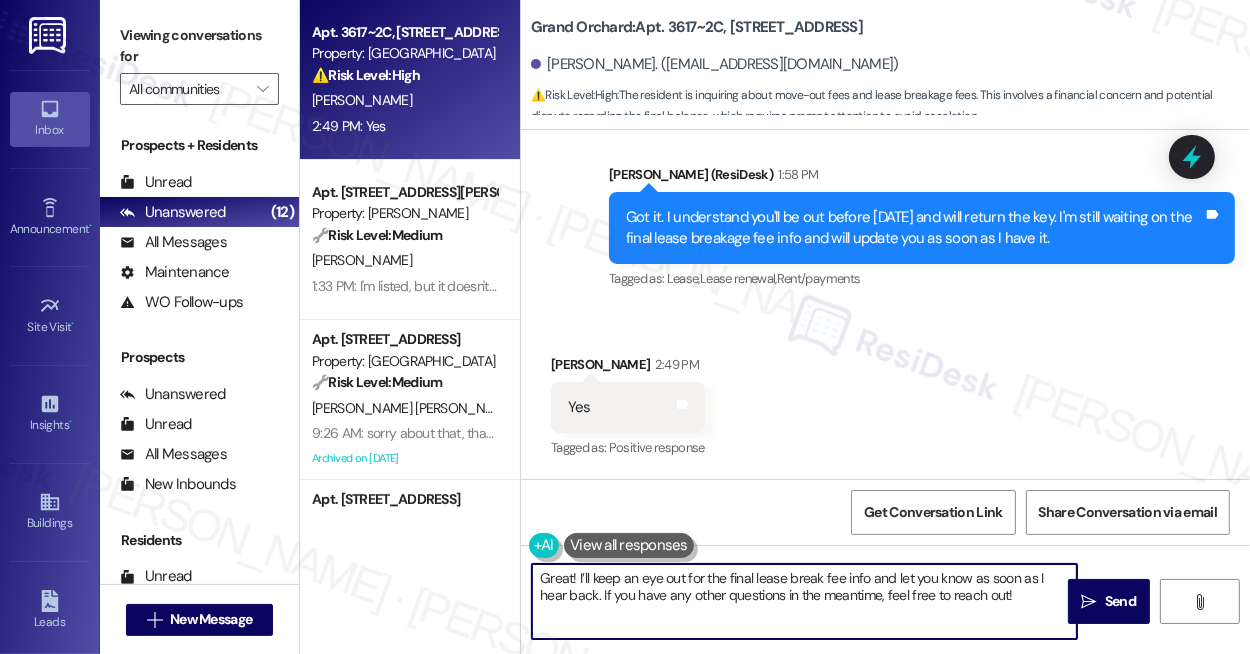 click on "Great! I’ll keep an eye out for the final lease break fee info and let you know as soon as I hear back. If you have any other questions in the meantime, feel free to reach out!" at bounding box center (804, 601) 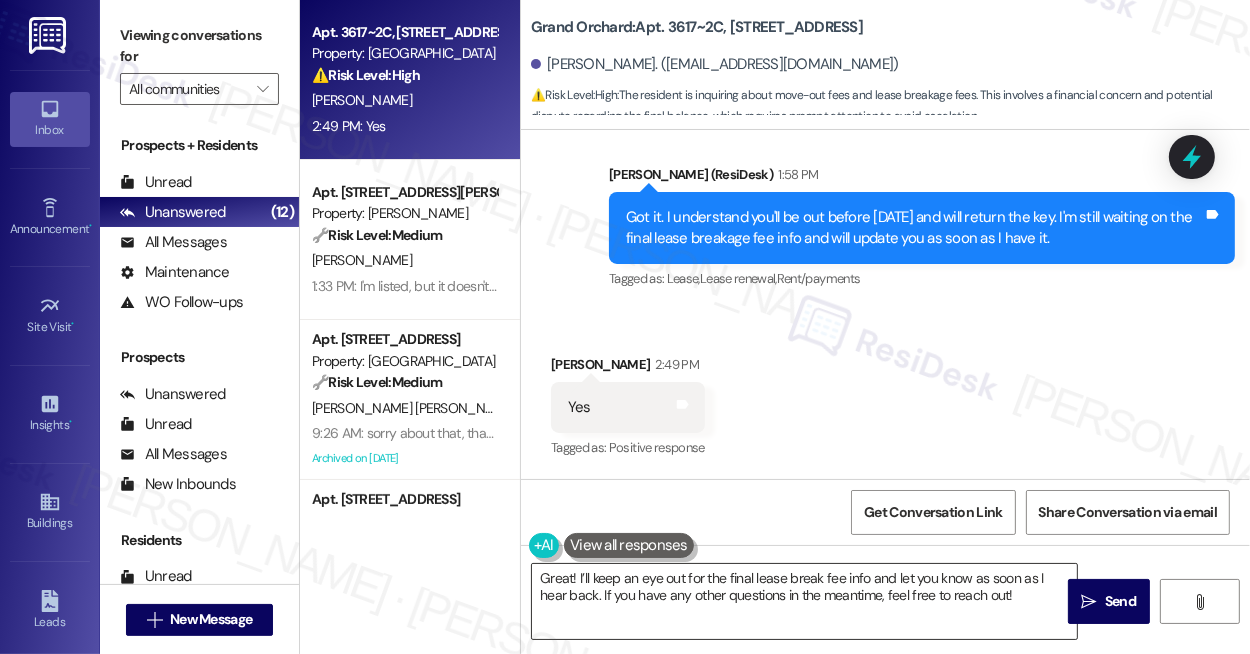 drag, startPoint x: 1101, startPoint y: 605, endPoint x: 827, endPoint y: 606, distance: 274.00183 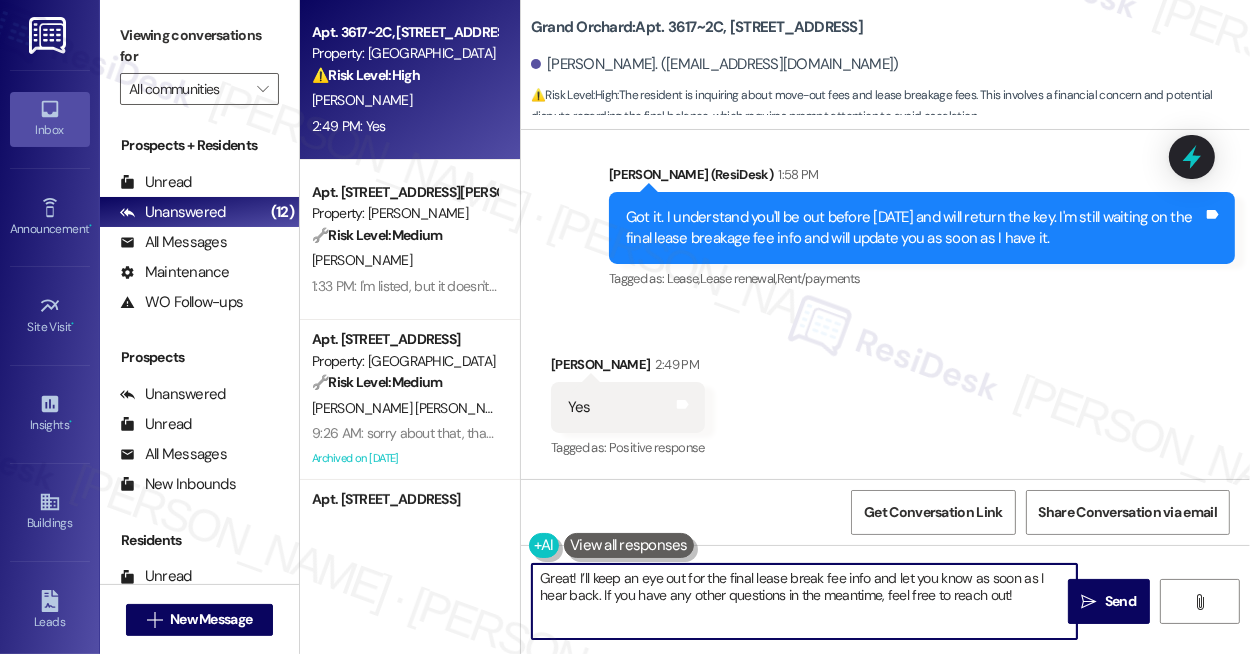 click on "Great! I’ll keep an eye out for the final lease break fee info and let you know as soon as I hear back. If you have any other questions in the meantime, feel free to reach out!" at bounding box center [804, 601] 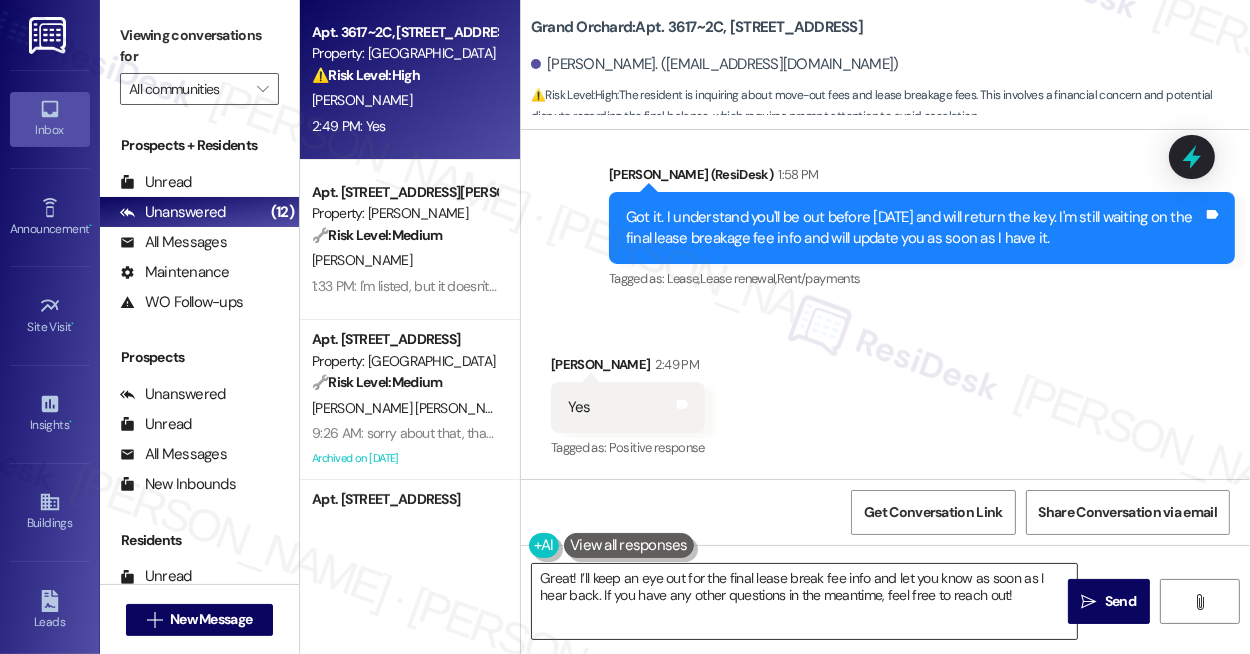 drag, startPoint x: 1119, startPoint y: 607, endPoint x: 881, endPoint y: 601, distance: 238.07562 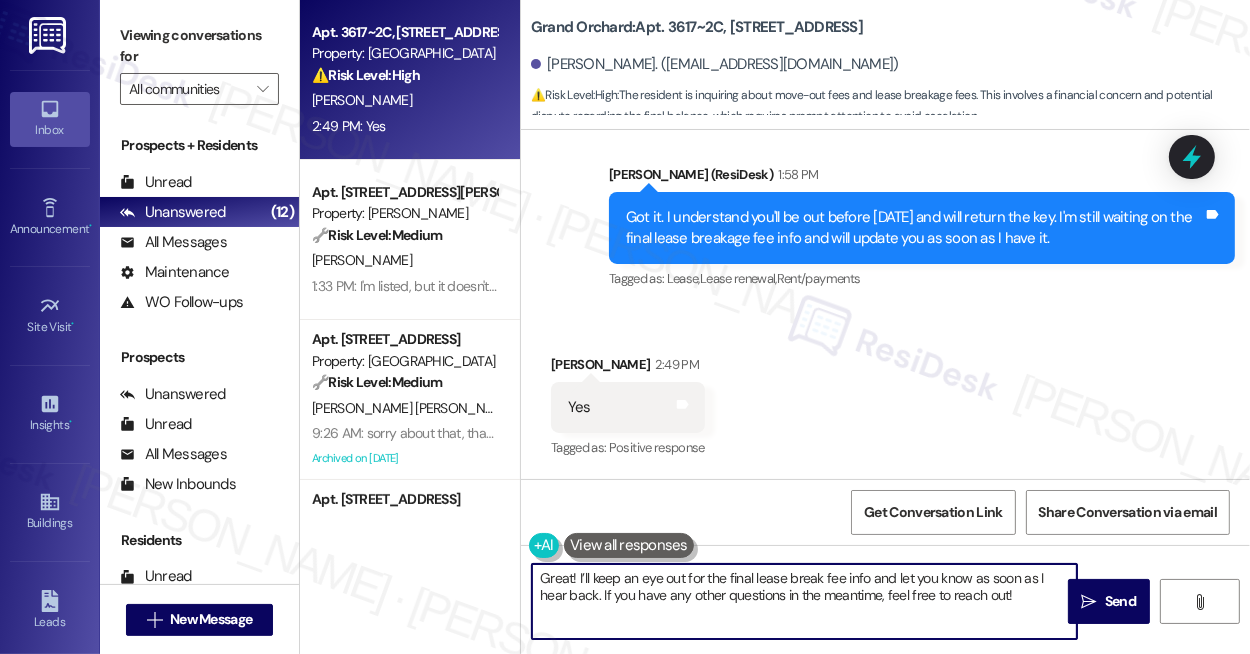 click on "Great! I’ll keep an eye out for the final lease break fee info and let you know as soon as I hear back. If you have any other questions in the meantime, feel free to reach out!" at bounding box center [804, 601] 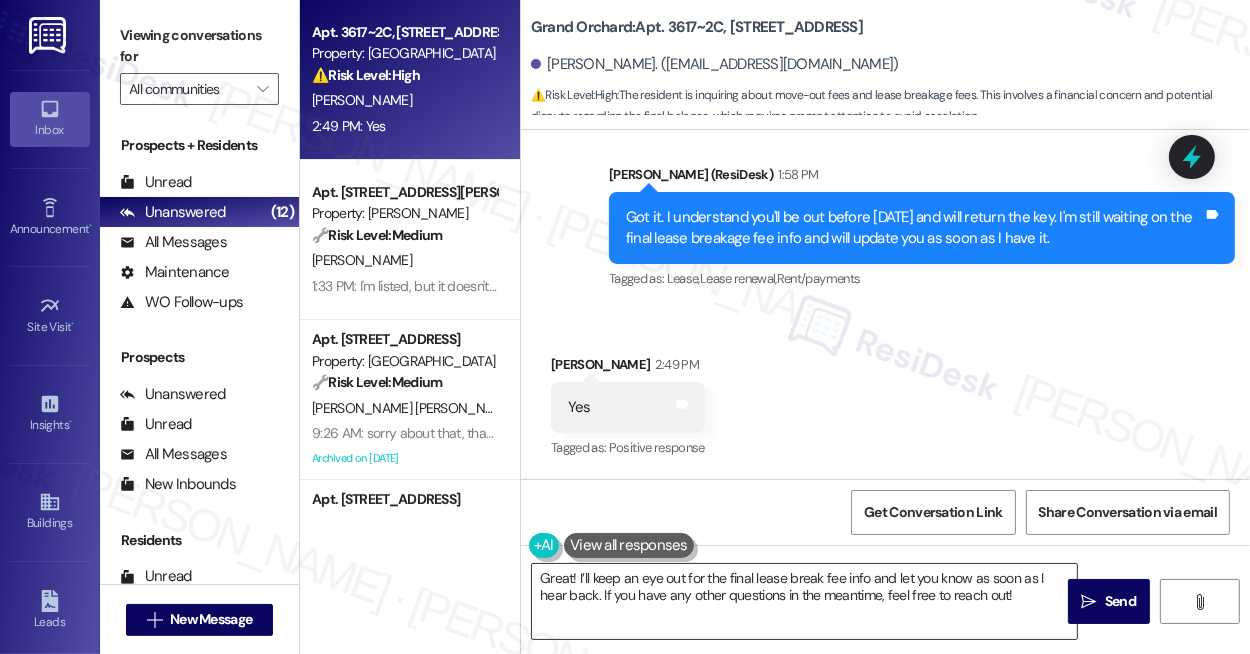 click on "Great! I’ll keep an eye out for the final lease break fee info and let you know as soon as I hear back. If you have any other questions in the meantime, feel free to reach out!" at bounding box center (804, 601) 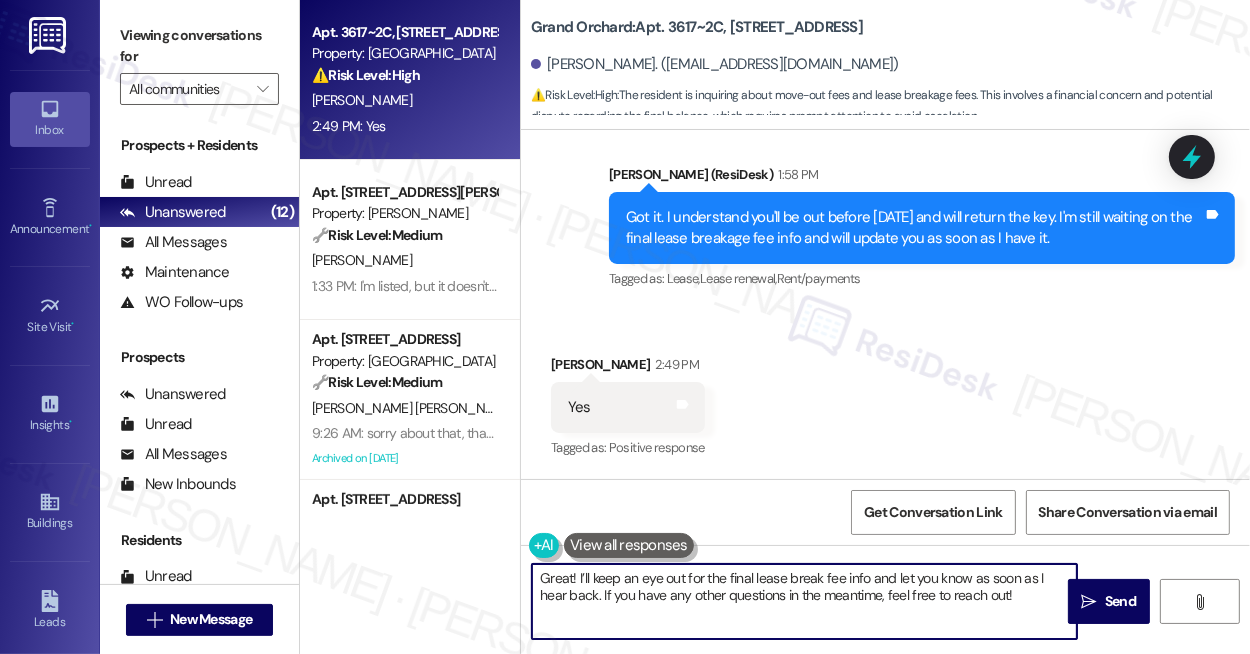 click on "Great! I’ll keep an eye out for the final lease break fee info and let you know as soon as I hear back. If you have any other questions in the meantime, feel free to reach out!" at bounding box center (804, 601) 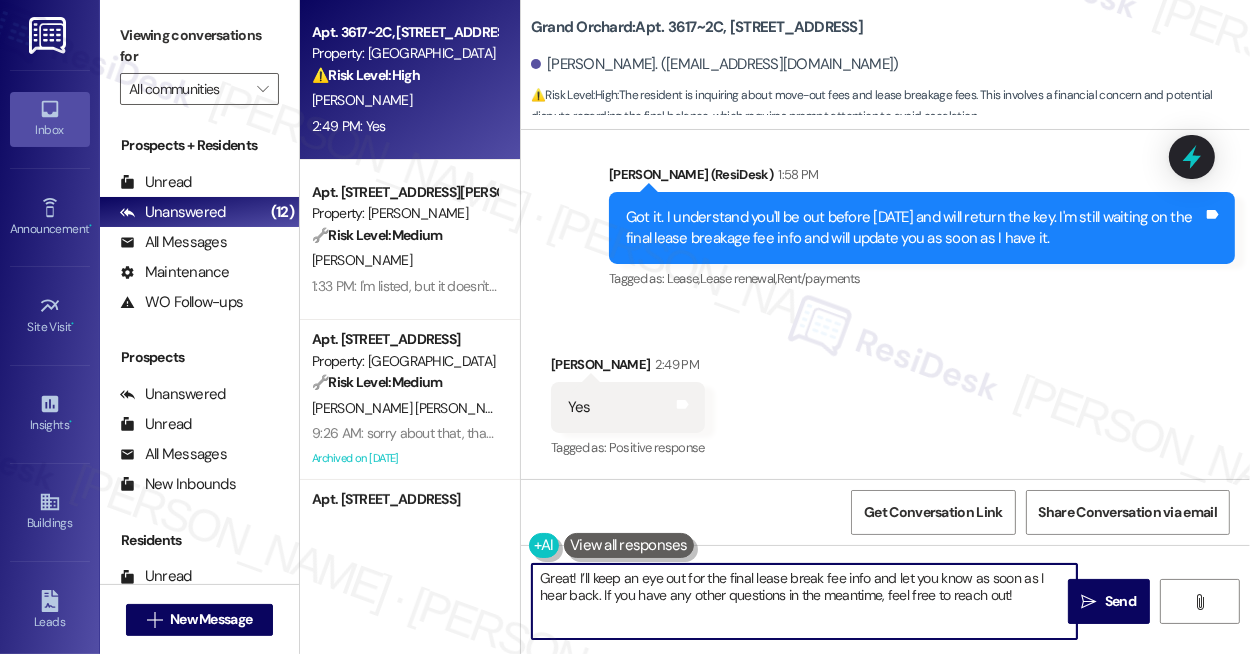 click on "Great! I’ll keep an eye out for the final lease break fee info and let you know as soon as I hear back. If you have any other questions in the meantime, feel free to reach out!" at bounding box center (804, 601) 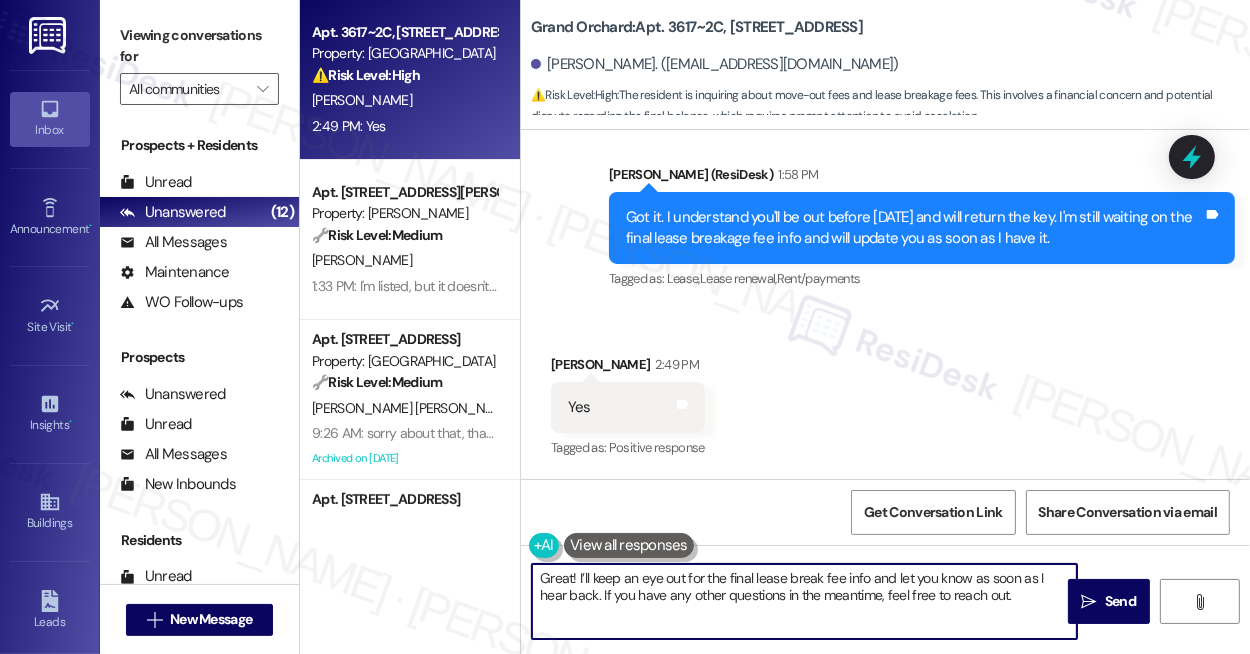 drag, startPoint x: 996, startPoint y: 595, endPoint x: 856, endPoint y: 594, distance: 140.00357 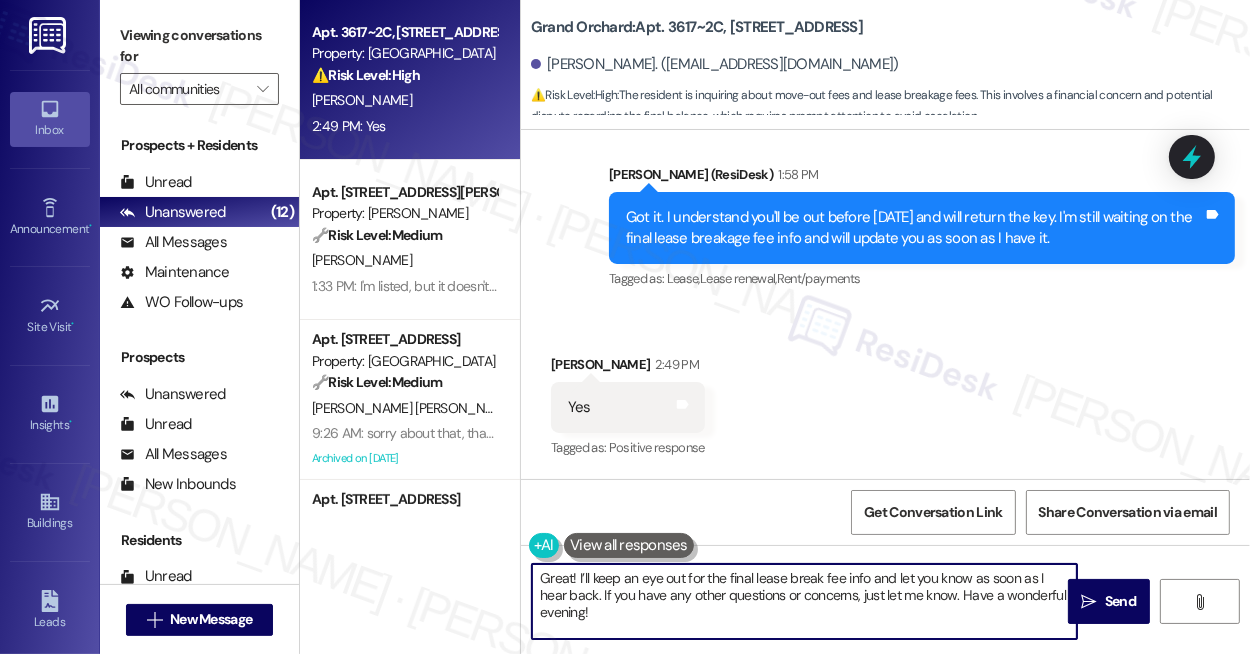 click on "Great! I’ll keep an eye out for the final lease break fee info and let you know as soon as I hear back. If you have any other questions or concerns, just let me know. Have a wonderful evening!" at bounding box center (804, 601) 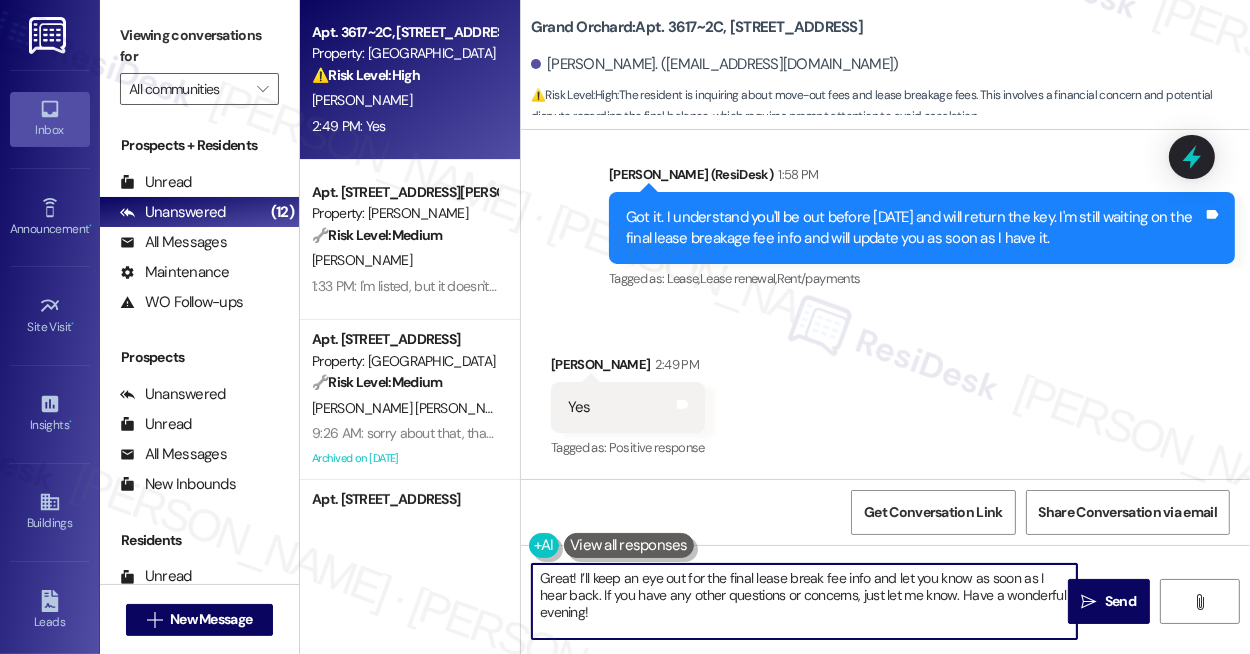 drag, startPoint x: 927, startPoint y: 599, endPoint x: 573, endPoint y: 598, distance: 354.0014 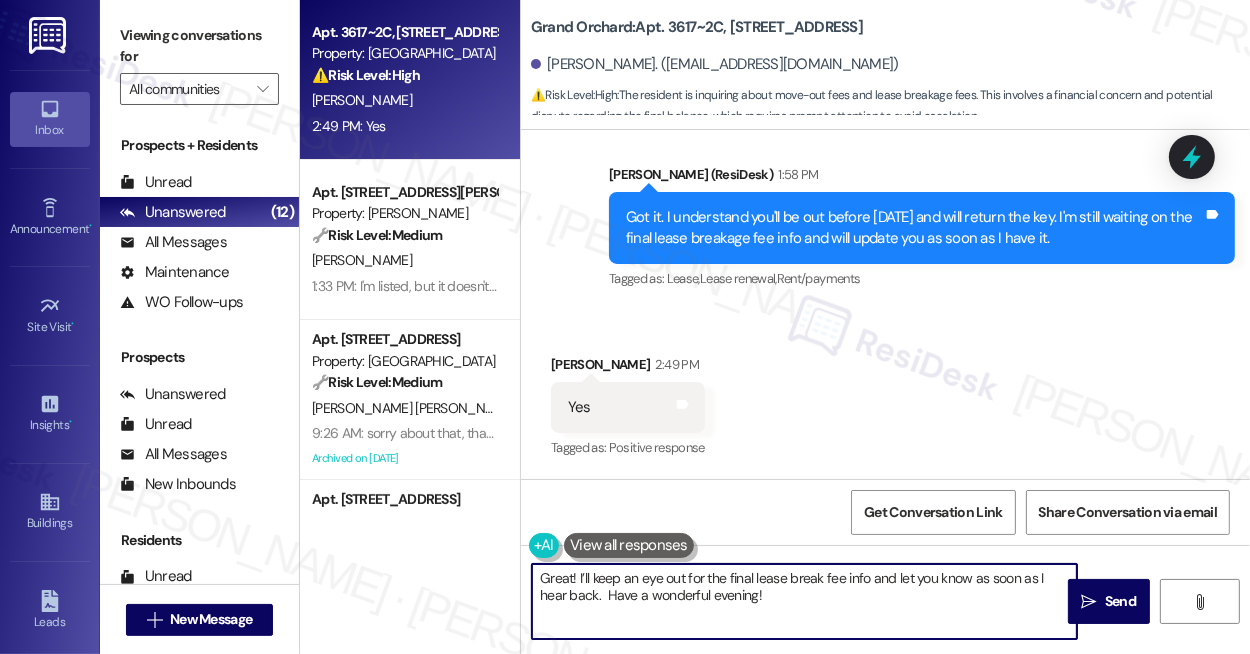 type on "Great! I’ll keep an eye out for the final lease break fee info and let you know as soon as I hear back. Have a wonderful evening!" 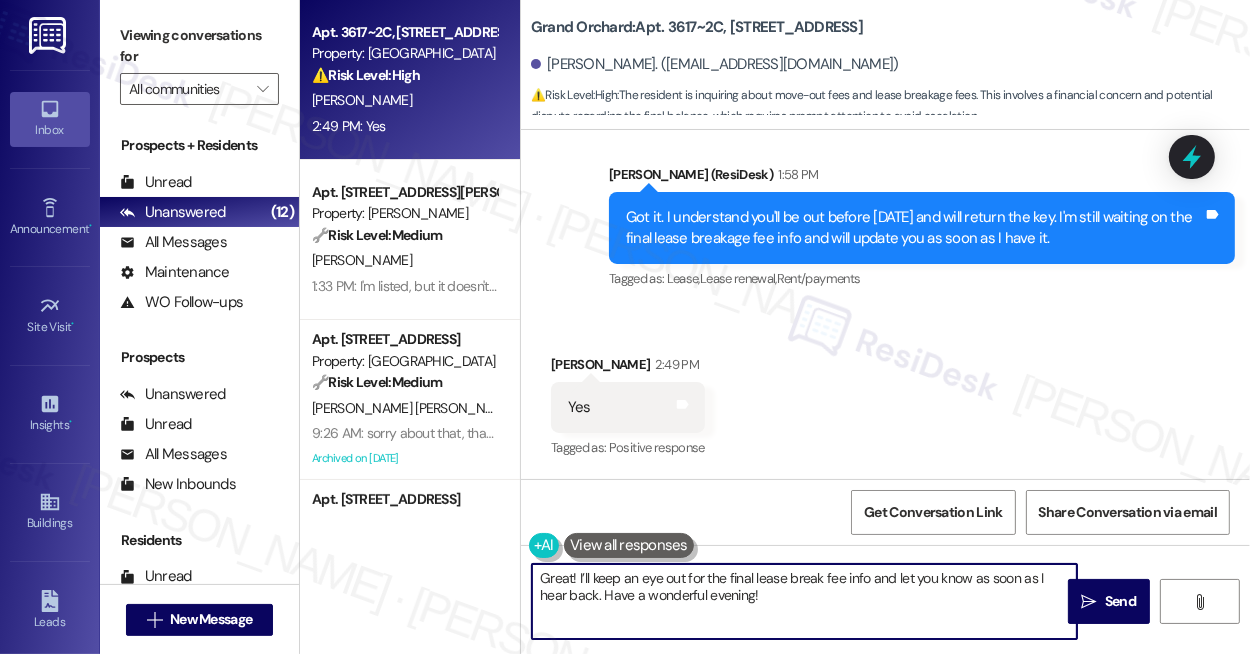 drag, startPoint x: 772, startPoint y: 622, endPoint x: 813, endPoint y: 631, distance: 41.976185 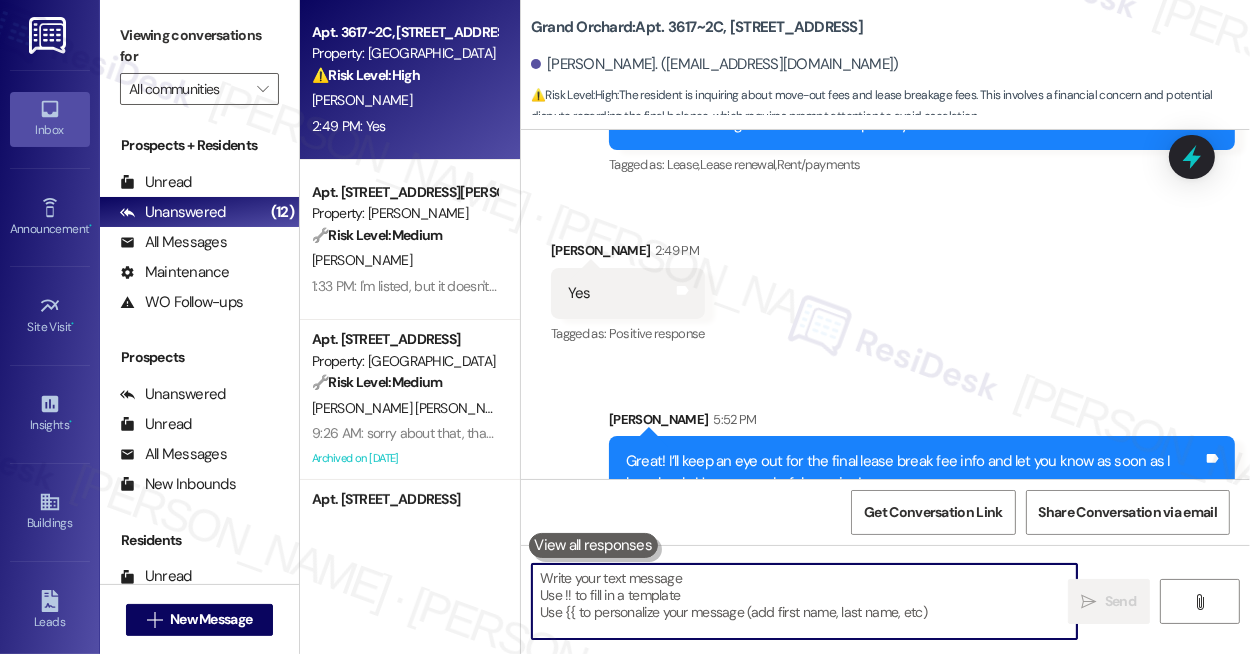 scroll, scrollTop: 7824, scrollLeft: 0, axis: vertical 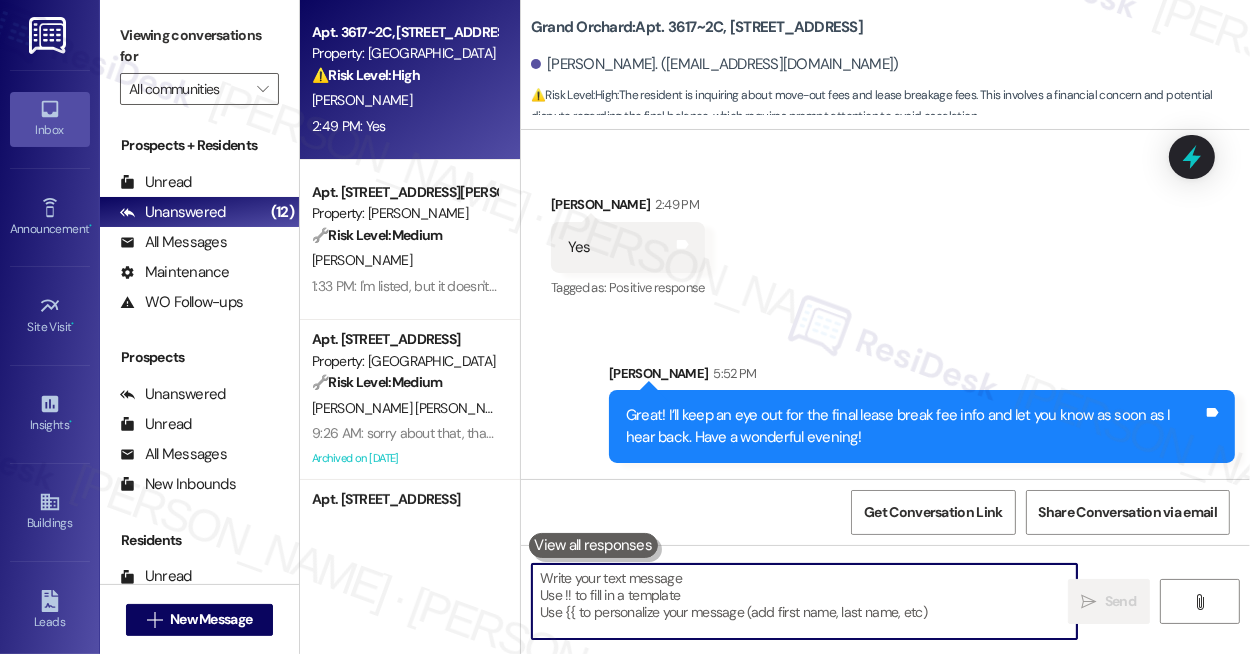 type 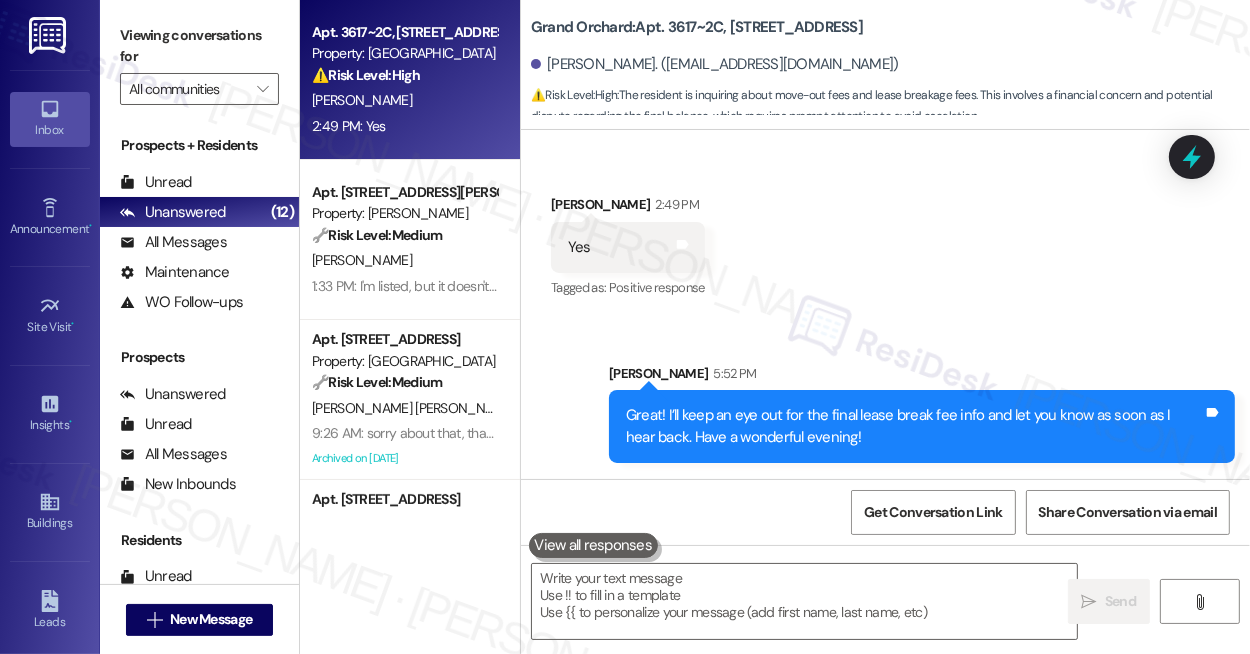 click on "Received via SMS Henry Obasiolu 2:49 PM Yes Tags and notes Tagged as:   Positive response Click to highlight conversations about Positive response" at bounding box center [885, 233] 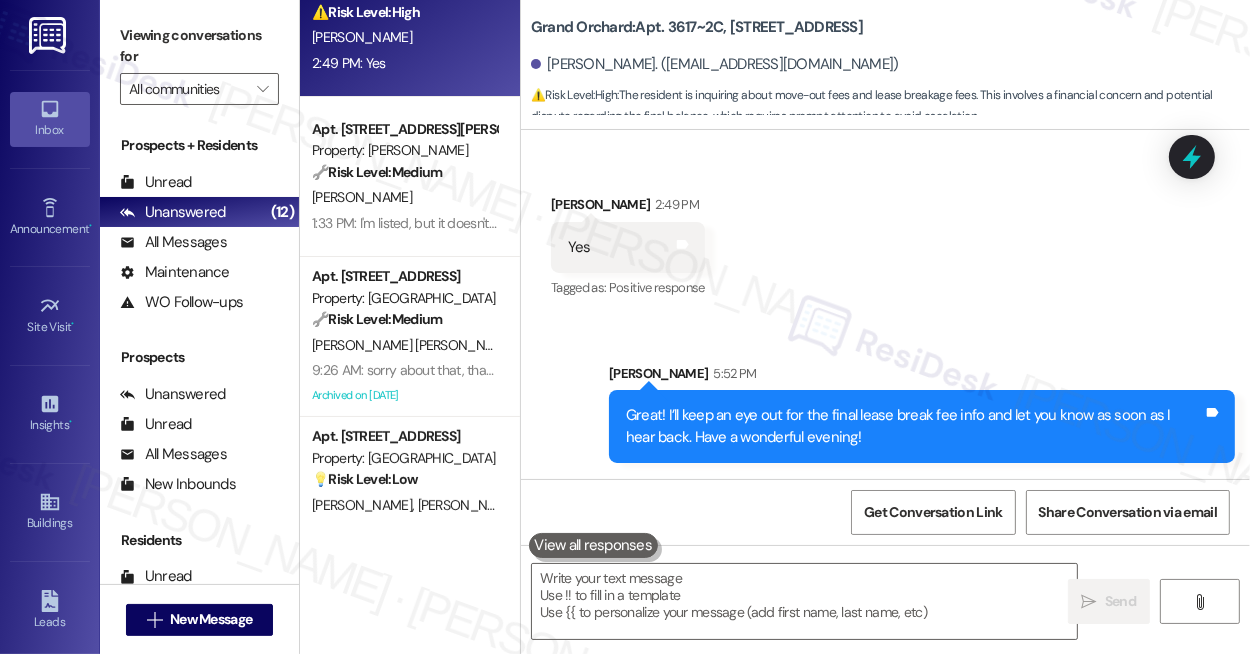 scroll, scrollTop: 0, scrollLeft: 0, axis: both 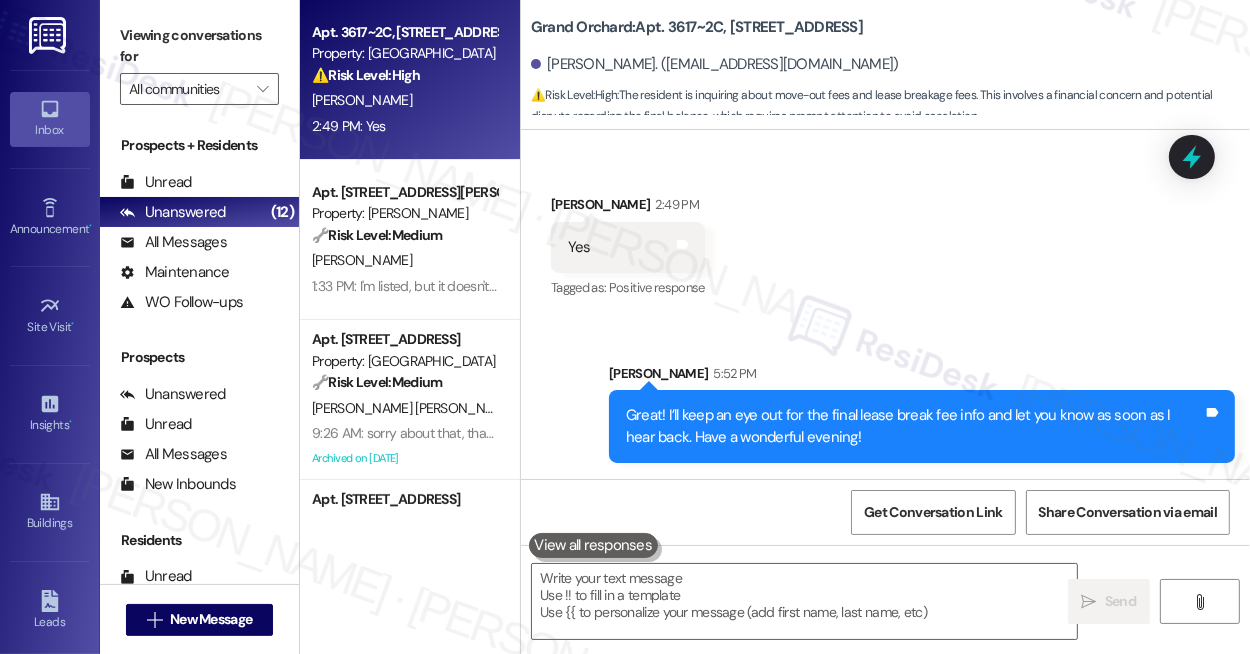 click on "Property: Everett" at bounding box center (404, 213) 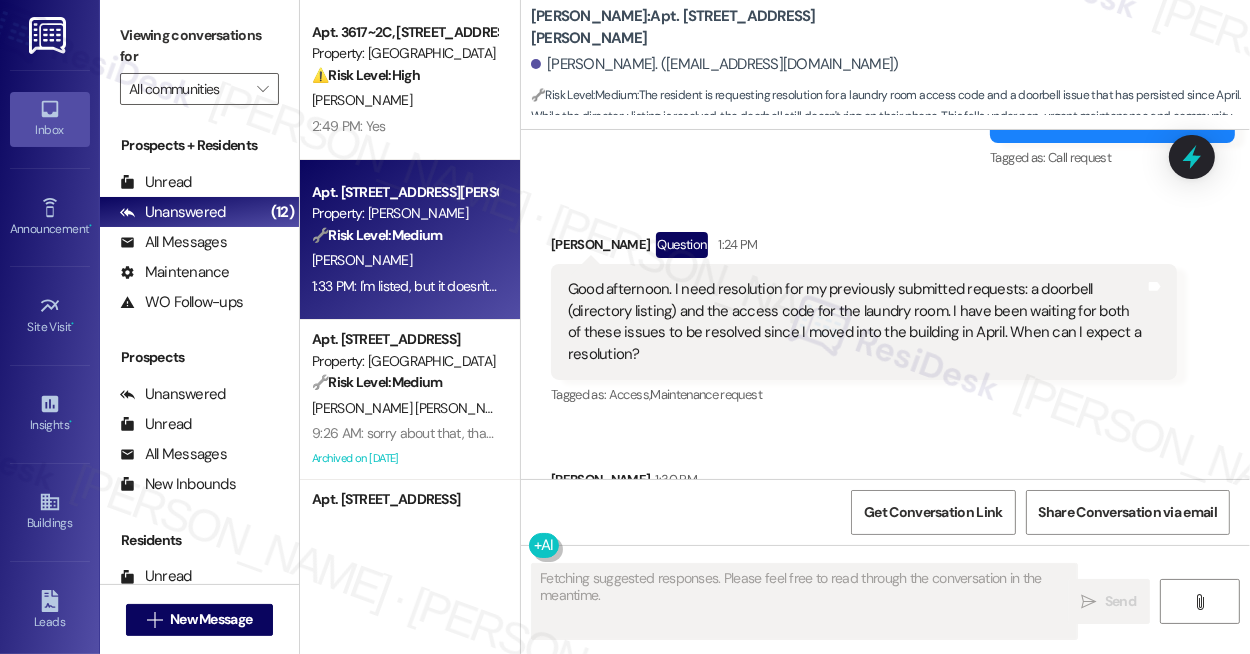 scroll, scrollTop: 13183, scrollLeft: 0, axis: vertical 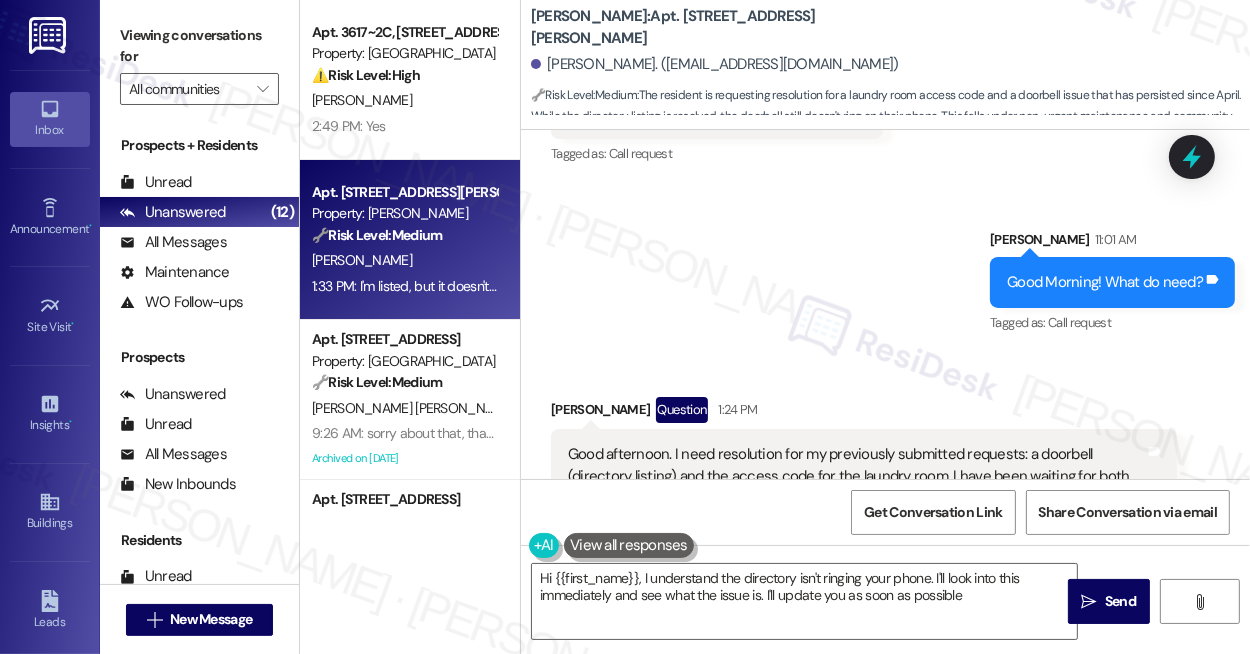 type on "Hi {{first_name}}, I understand the directory isn't ringing your phone. I'll look into this immediately and see what the issue is. I'll update you as soon as possible!" 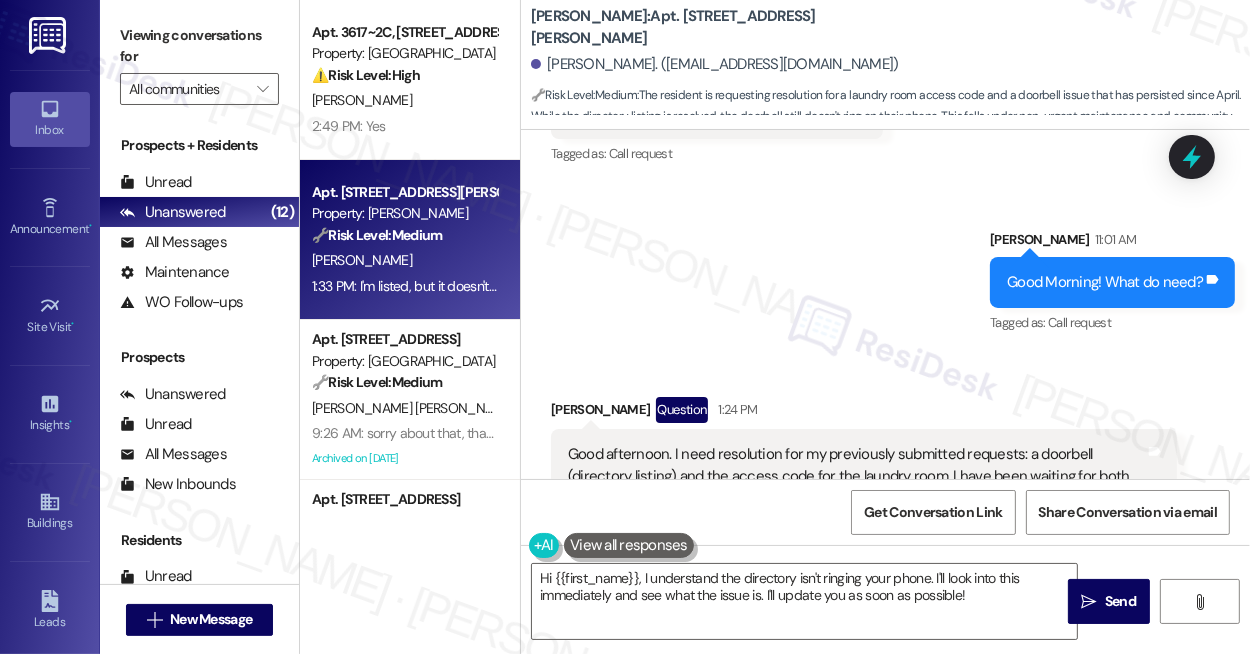 click on "Good afternoon. I need resolution for my previously submitted requests: a doorbell (directory listing) and the access code for the laundry room. I have been waiting for both of these issues to be resolved since I moved into the building in April. When can I expect a resolution?" at bounding box center [856, 487] 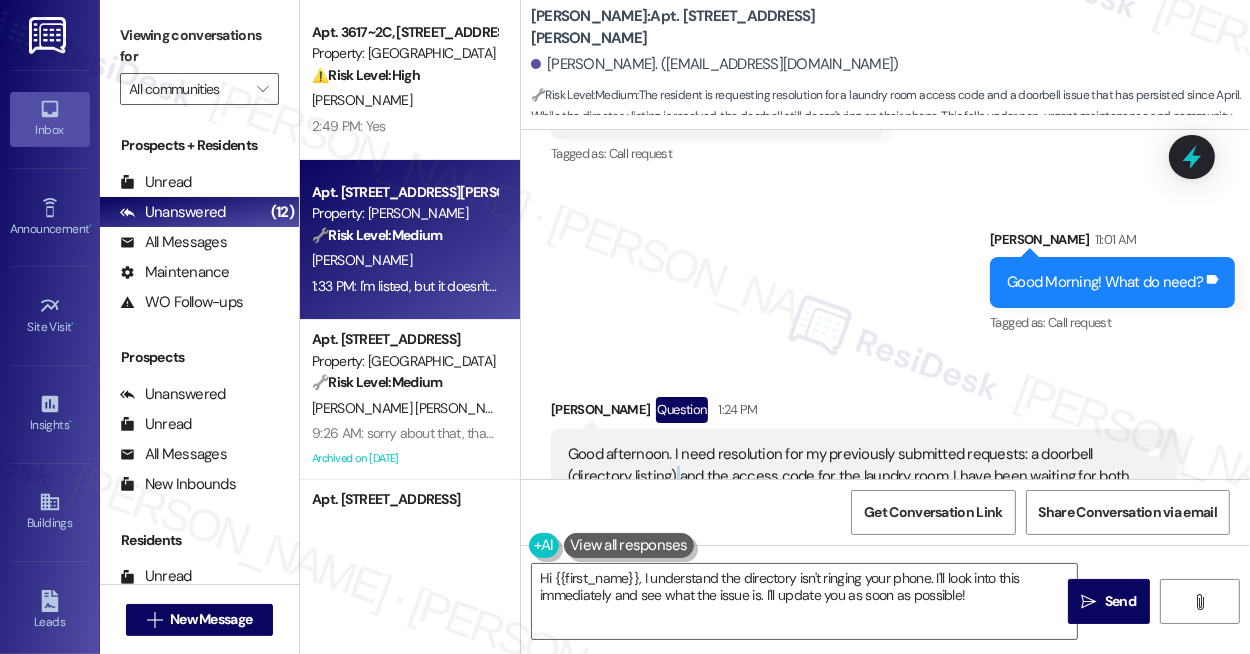 click on "Good afternoon. I need resolution for my previously submitted requests: a doorbell (directory listing) and the access code for the laundry room. I have been waiting for both of these issues to be resolved since I moved into the building in April. When can I expect a resolution?" at bounding box center [856, 487] 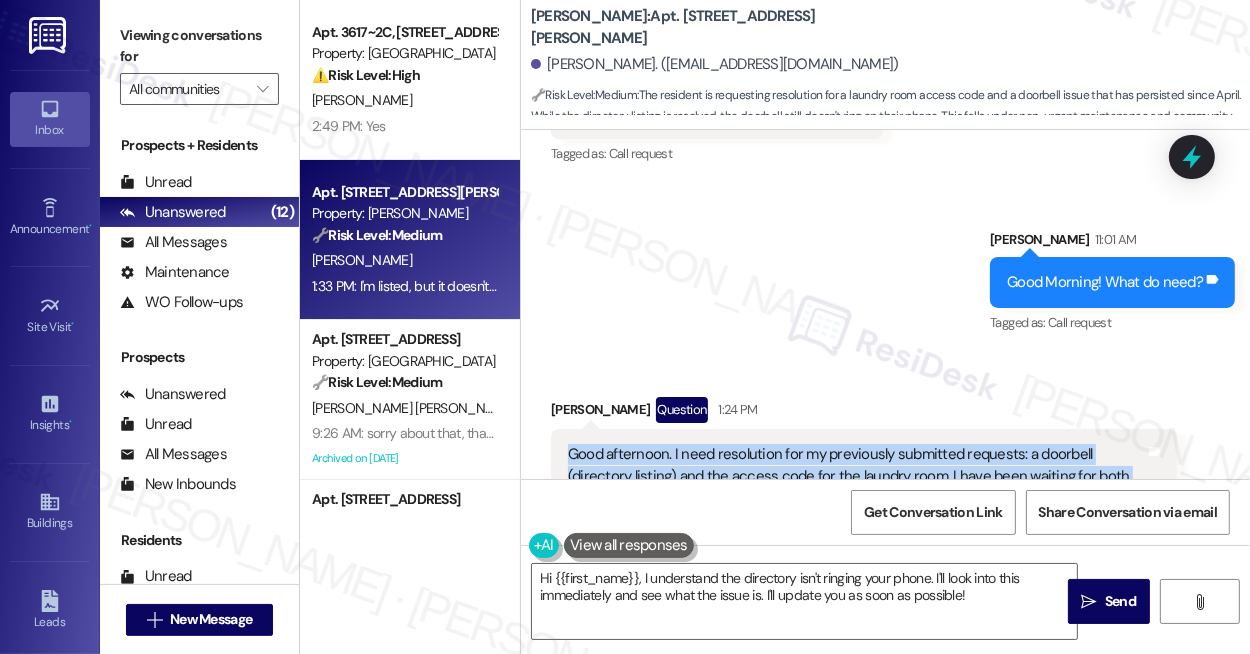 click on "Good afternoon. I need resolution for my previously submitted requests: a doorbell (directory listing) and the access code for the laundry room. I have been waiting for both of these issues to be resolved since I moved into the building in April. When can I expect a resolution?" at bounding box center (856, 487) 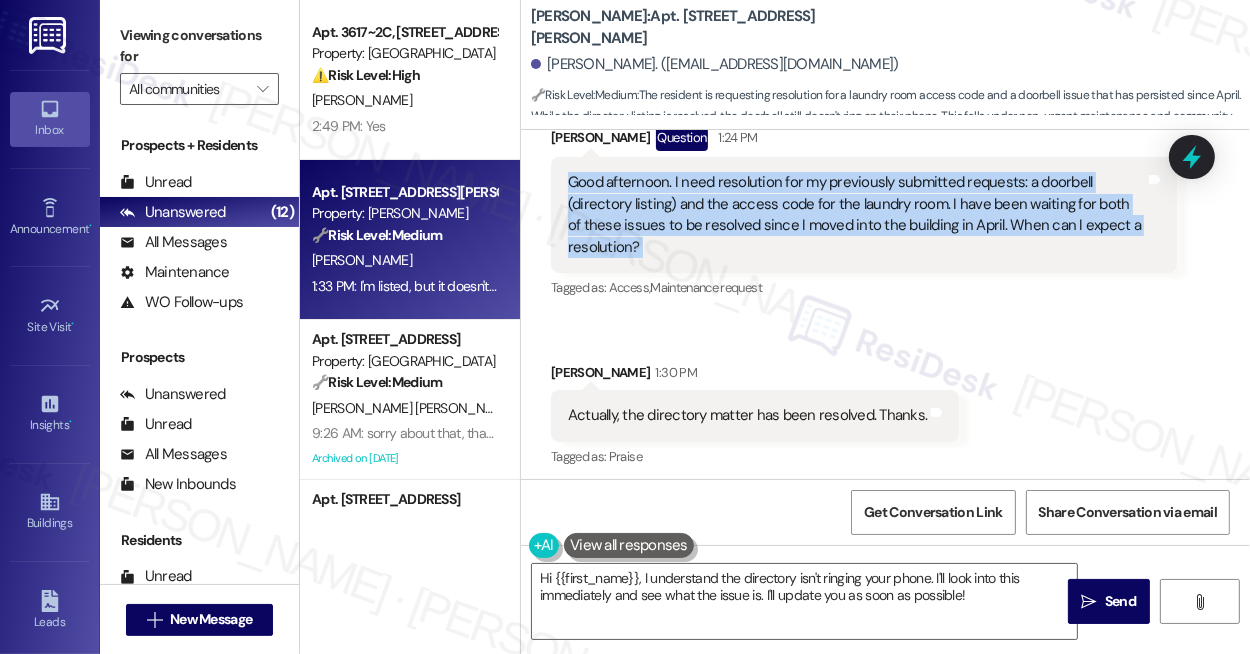 scroll, scrollTop: 13182, scrollLeft: 0, axis: vertical 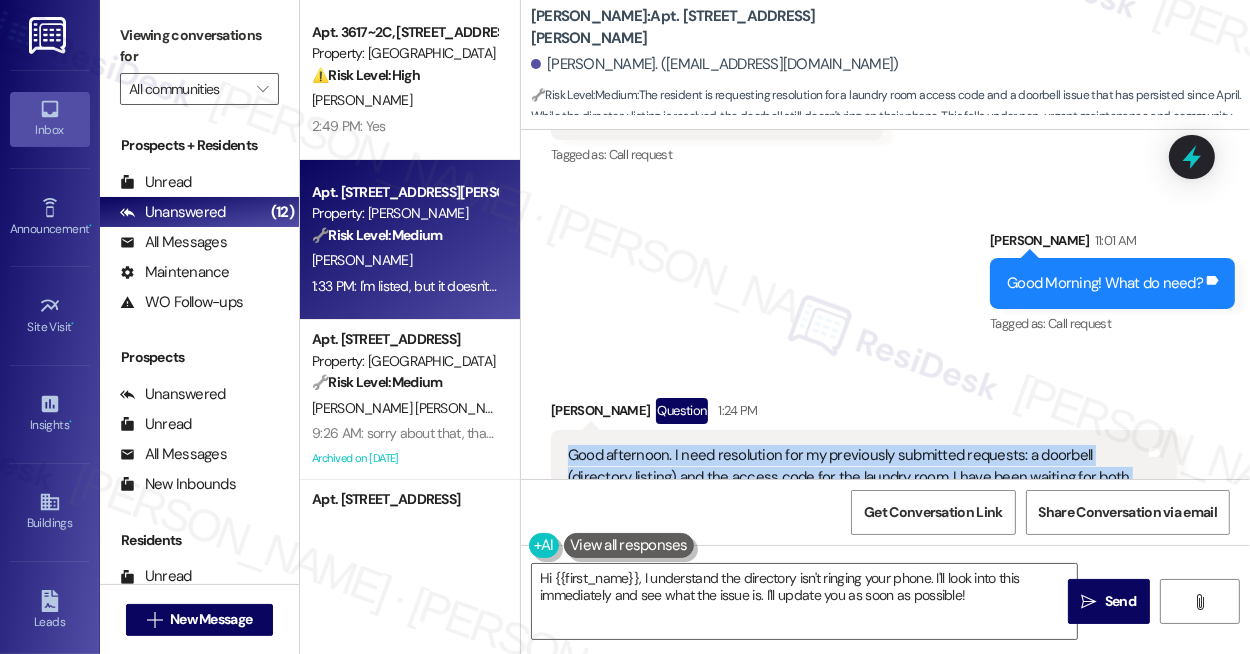 click on "Good afternoon. I need resolution for my previously submitted requests: a doorbell (directory listing) and the access code for the laundry room. I have been waiting for both of these issues to be resolved since I moved into the building in April. When can I expect a resolution?" at bounding box center (856, 488) 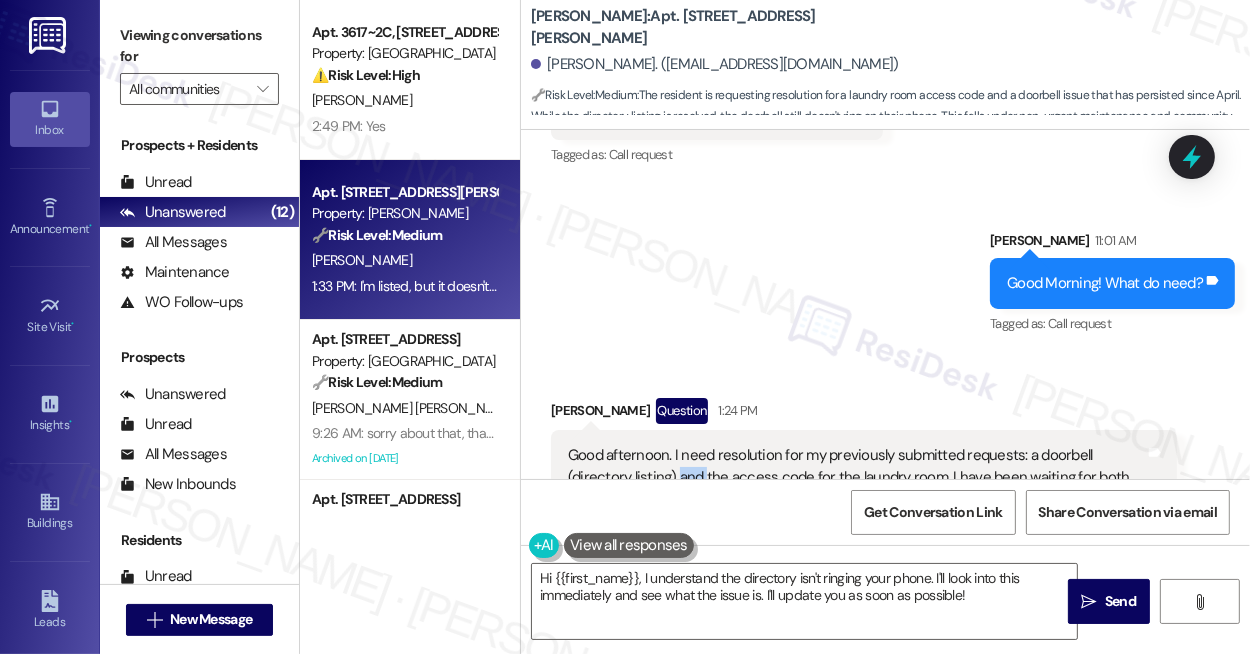 click on "Good afternoon. I need resolution for my previously submitted requests: a doorbell (directory listing) and the access code for the laundry room. I have been waiting for both of these issues to be resolved since I moved into the building in April. When can I expect a resolution?" at bounding box center [856, 488] 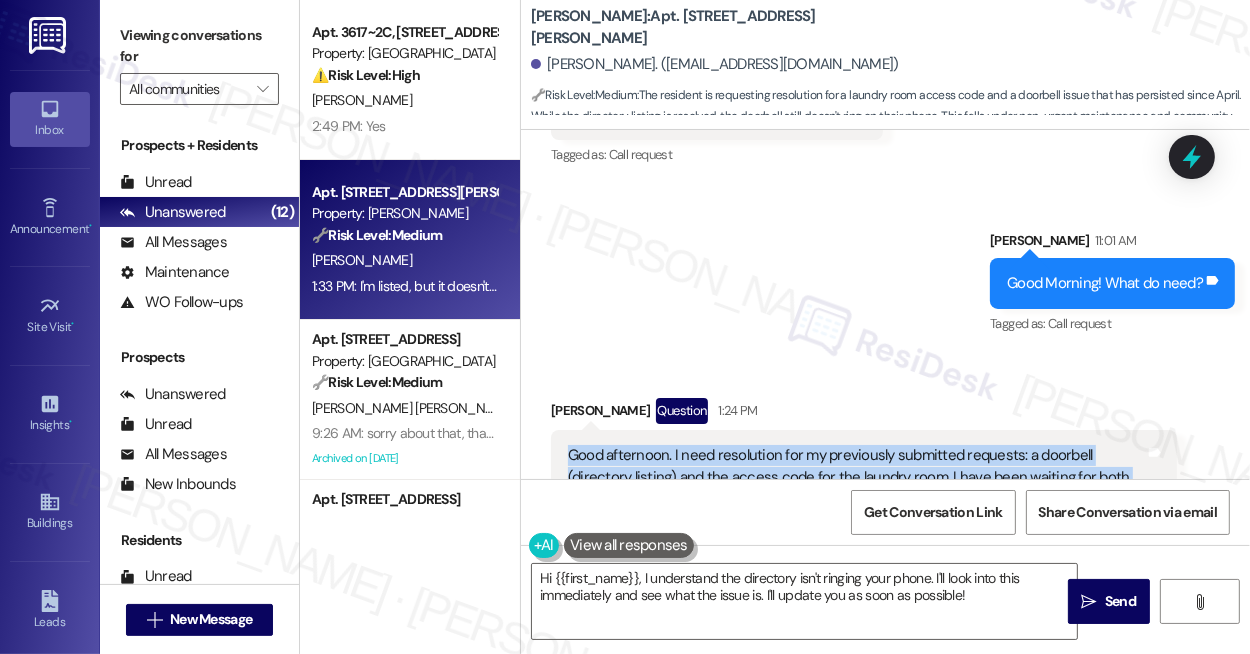 click on "Good afternoon. I need resolution for my previously submitted requests: a doorbell (directory listing) and the access code for the laundry room. I have been waiting for both of these issues to be resolved since I moved into the building in April. When can I expect a resolution?" at bounding box center [856, 488] 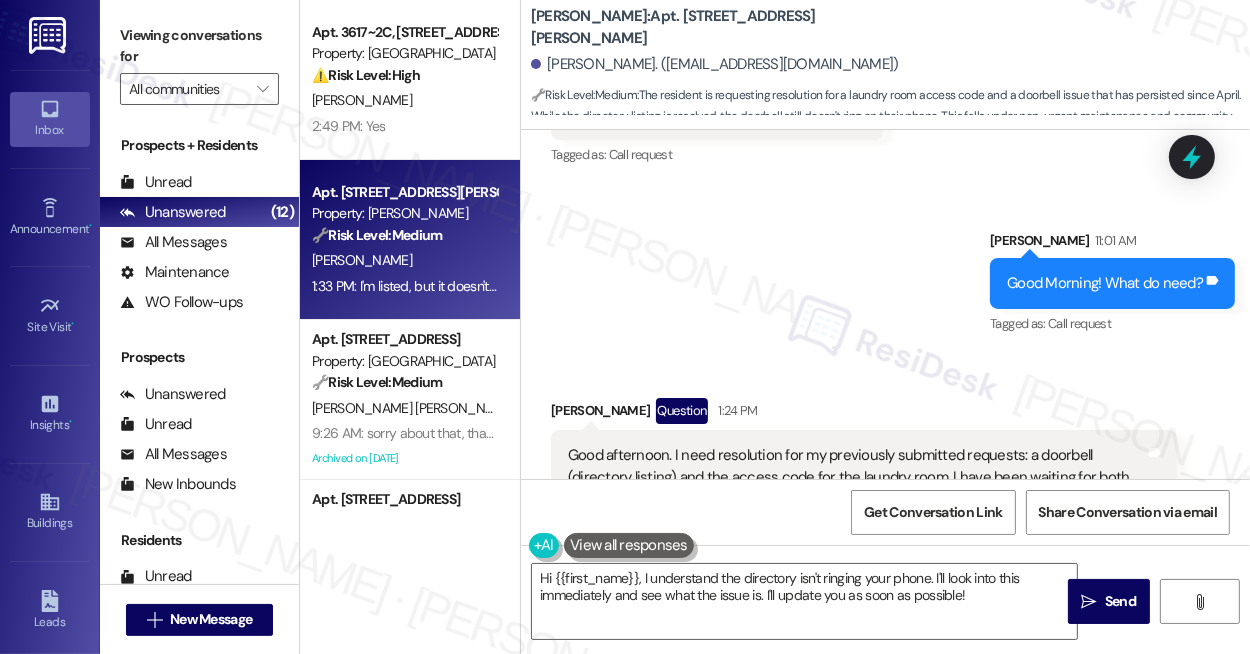 click on "Good afternoon. I need resolution for my previously submitted requests: a doorbell (directory listing) and the access code for the laundry room. I have been waiting for both of these issues to be resolved since I moved into the building in April. When can I expect a resolution?" at bounding box center [856, 488] 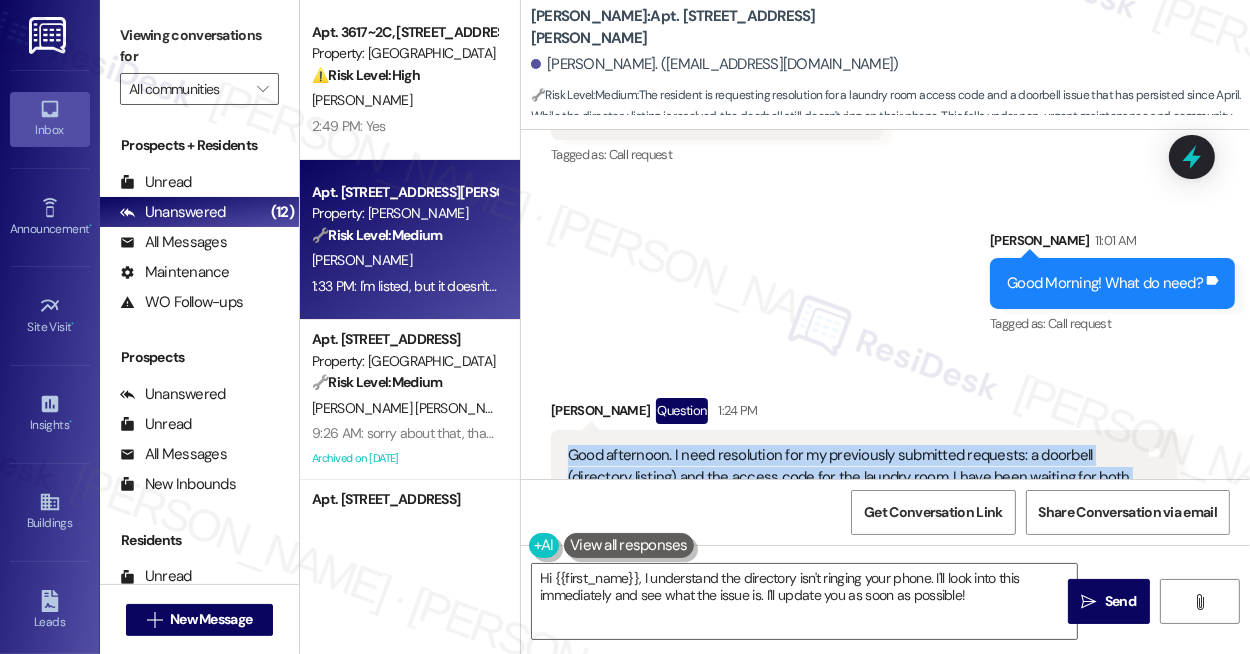click on "Good afternoon. I need resolution for my previously submitted requests: a doorbell (directory listing) and the access code for the laundry room. I have been waiting for both of these issues to be resolved since I moved into the building in April. When can I expect a resolution?" at bounding box center (856, 488) 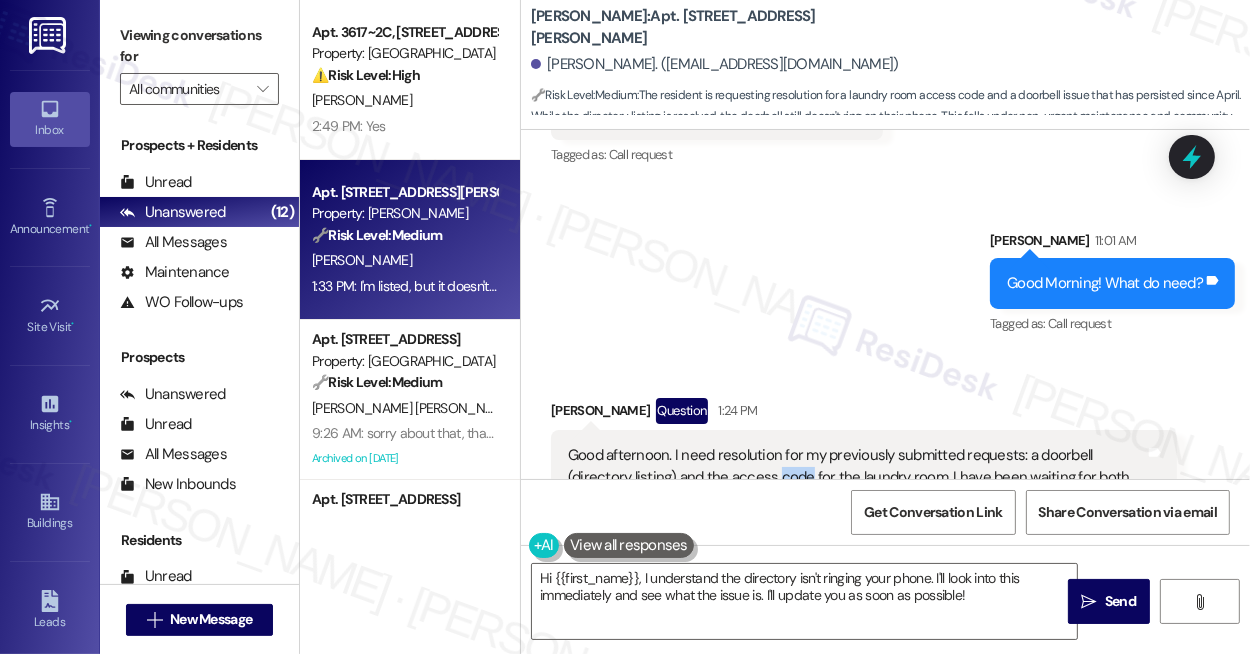 click on "Good afternoon. I need resolution for my previously submitted requests: a doorbell (directory listing) and the access code for the laundry room. I have been waiting for both of these issues to be resolved since I moved into the building in April. When can I expect a resolution?" at bounding box center [856, 488] 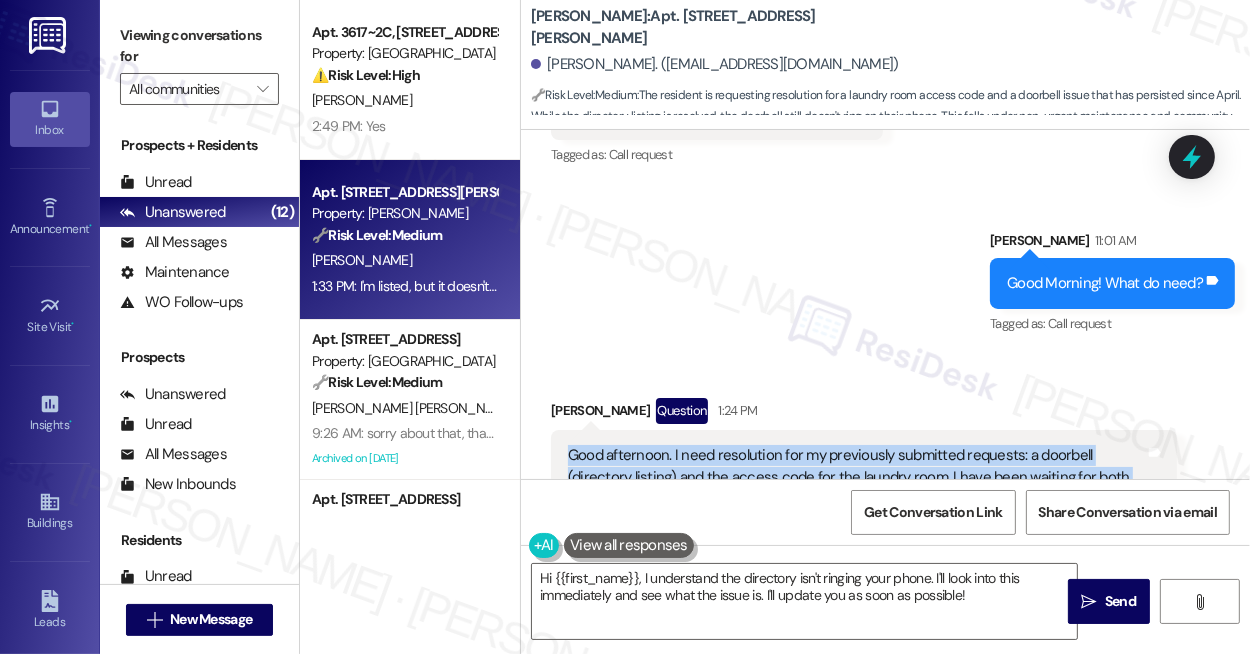 click on "Good afternoon. I need resolution for my previously submitted requests: a doorbell (directory listing) and the access code for the laundry room. I have been waiting for both of these issues to be resolved since I moved into the building in April. When can I expect a resolution?" at bounding box center [856, 488] 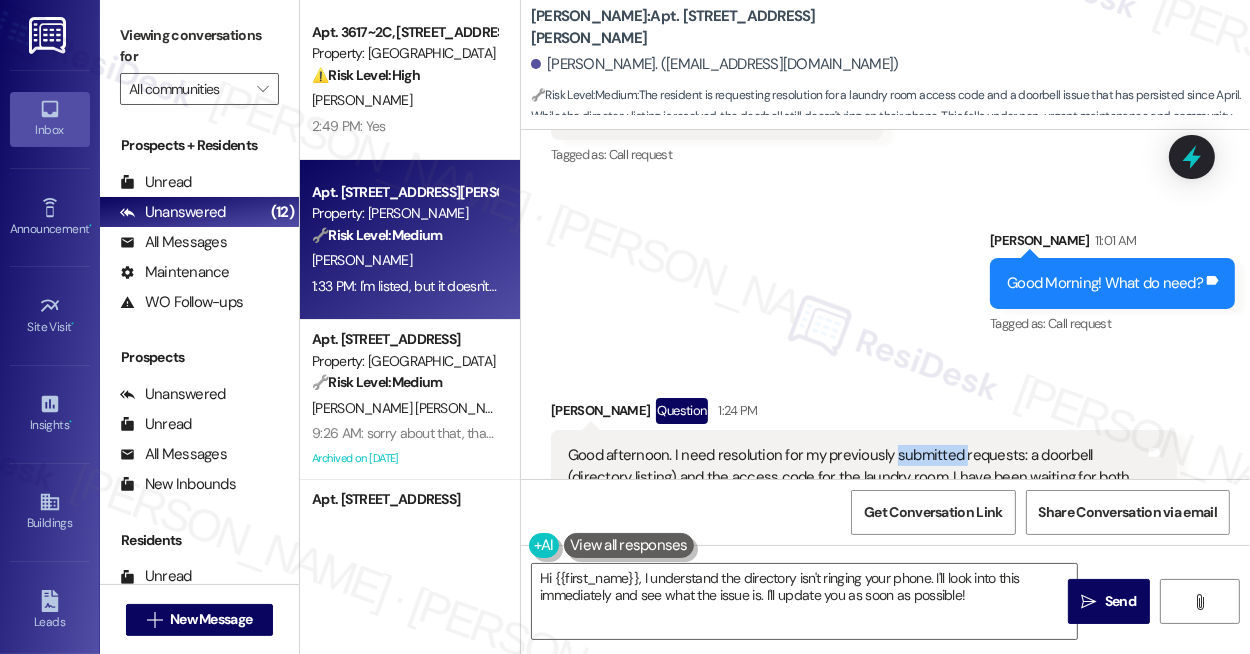 click on "Good afternoon. I need resolution for my previously submitted requests: a doorbell (directory listing) and the access code for the laundry room. I have been waiting for both of these issues to be resolved since I moved into the building in April. When can I expect a resolution?" at bounding box center (856, 488) 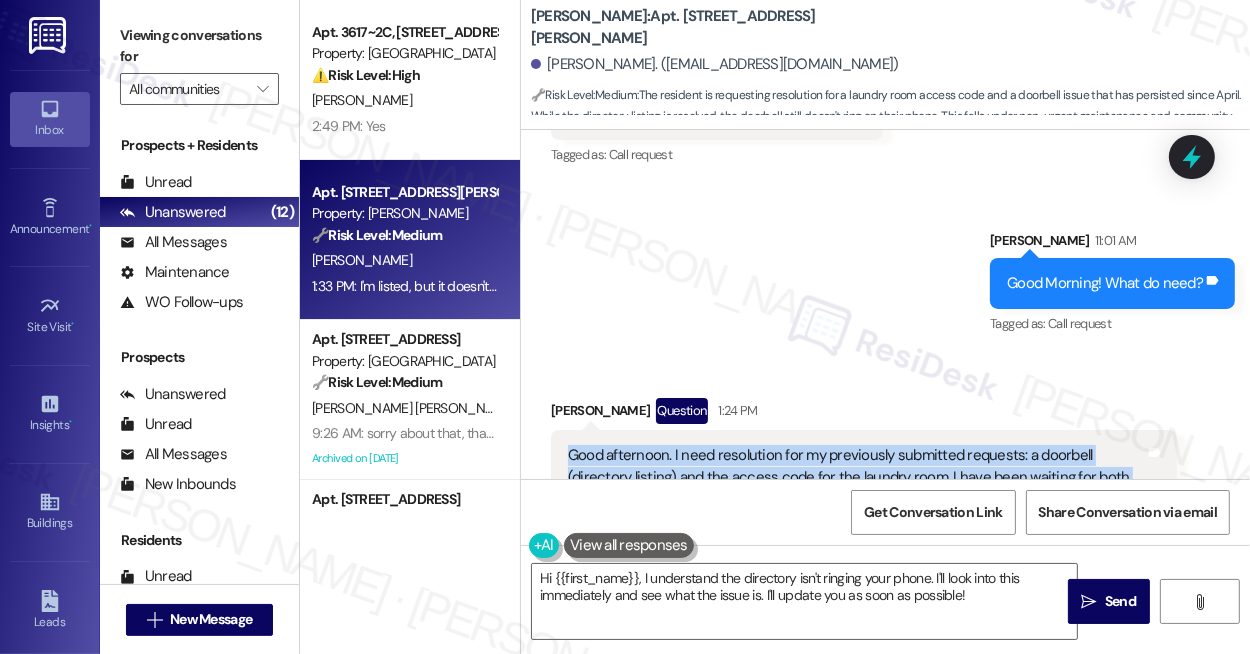 click on "Good afternoon. I need resolution for my previously submitted requests: a doorbell (directory listing) and the access code for the laundry room. I have been waiting for both of these issues to be resolved since I moved into the building in April. When can I expect a resolution?" at bounding box center [856, 488] 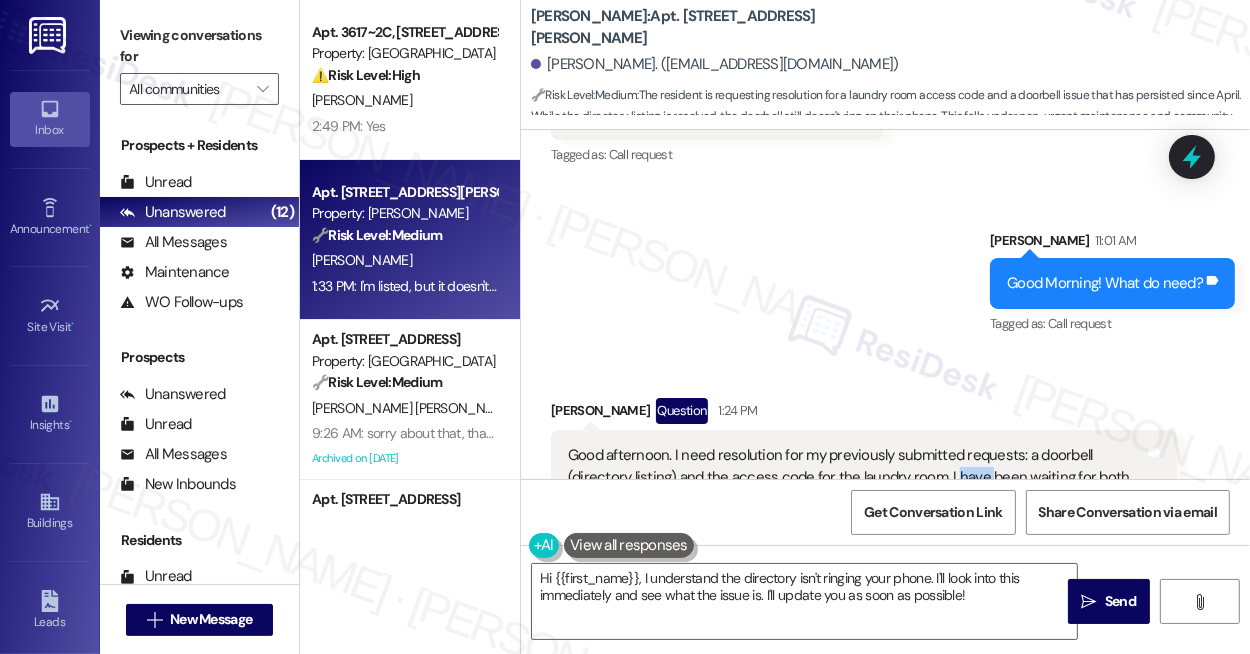 click on "Good afternoon. I need resolution for my previously submitted requests: a doorbell (directory listing) and the access code for the laundry room. I have been waiting for both of these issues to be resolved since I moved into the building in April. When can I expect a resolution?" at bounding box center [856, 488] 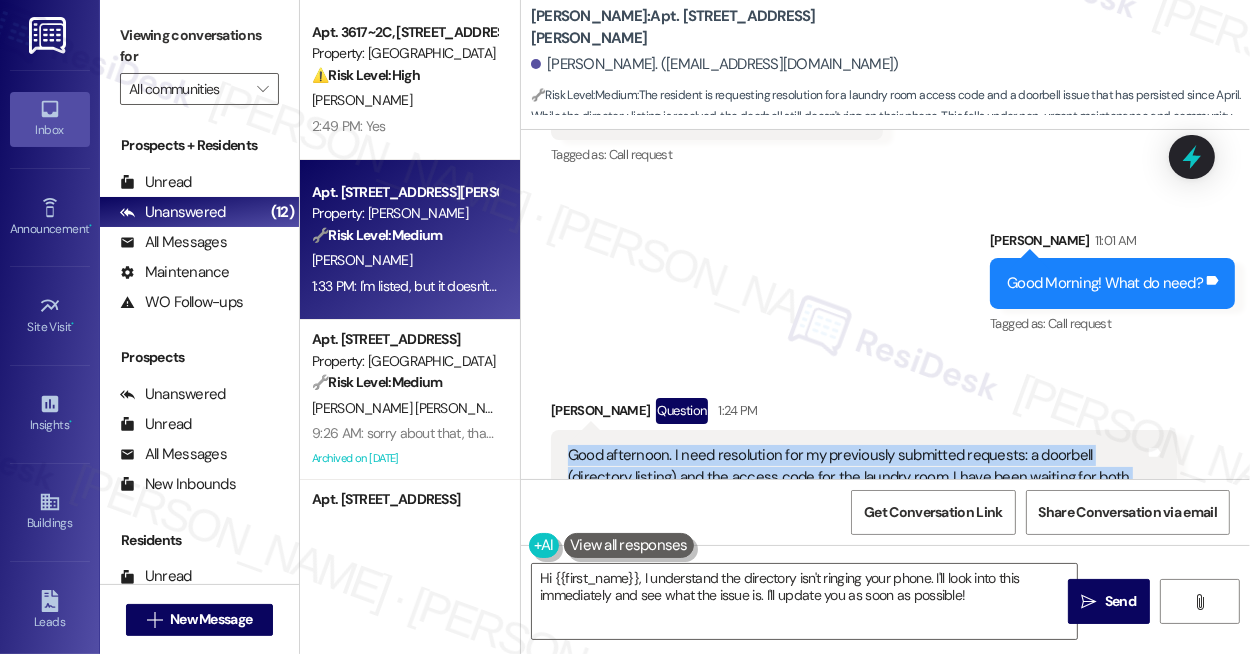 click on "Good afternoon. I need resolution for my previously submitted requests: a doorbell (directory listing) and the access code for the laundry room. I have been waiting for both of these issues to be resolved since I moved into the building in April. When can I expect a resolution?" at bounding box center [856, 488] 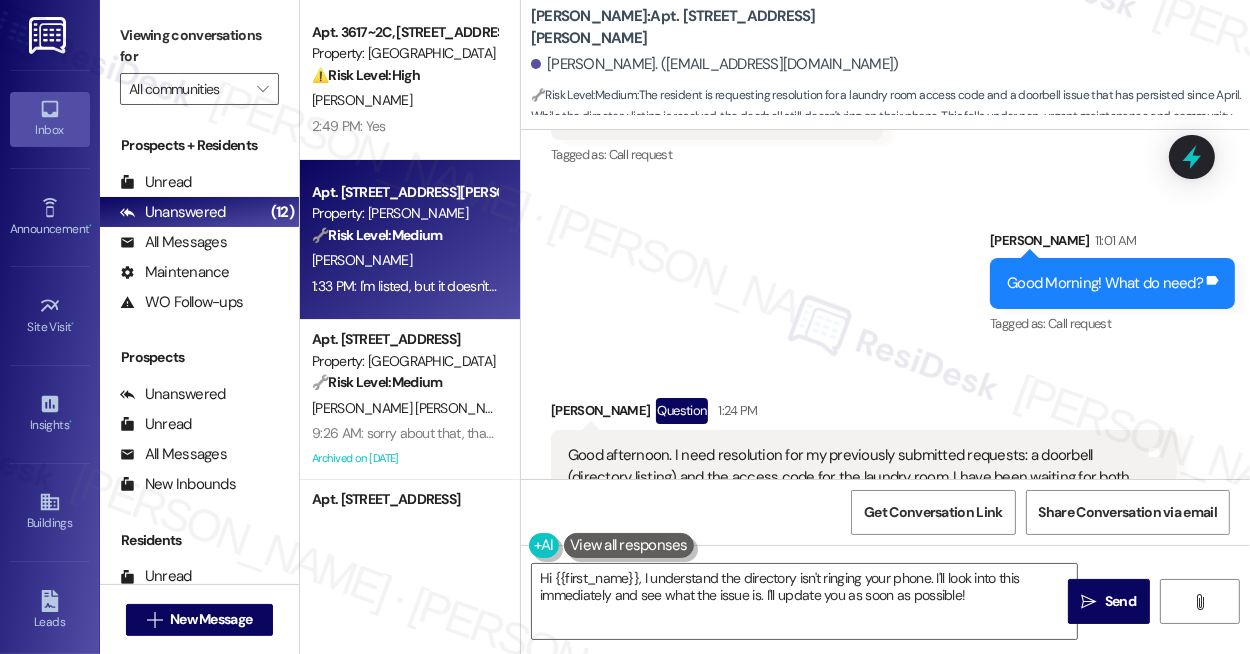click on "Received via SMS Keith Kelley Question 1:24 PM Good afternoon. I need resolution for my previously submitted requests: a doorbell (directory listing) and the access code for the laundry room. I have been waiting for both of these issues to be resolved since I moved into the building in April. When can I expect a resolution? Tags and notes Tagged as:   Access ,  Click to highlight conversations about Access Maintenance request Click to highlight conversations about Maintenance request" at bounding box center (864, 486) 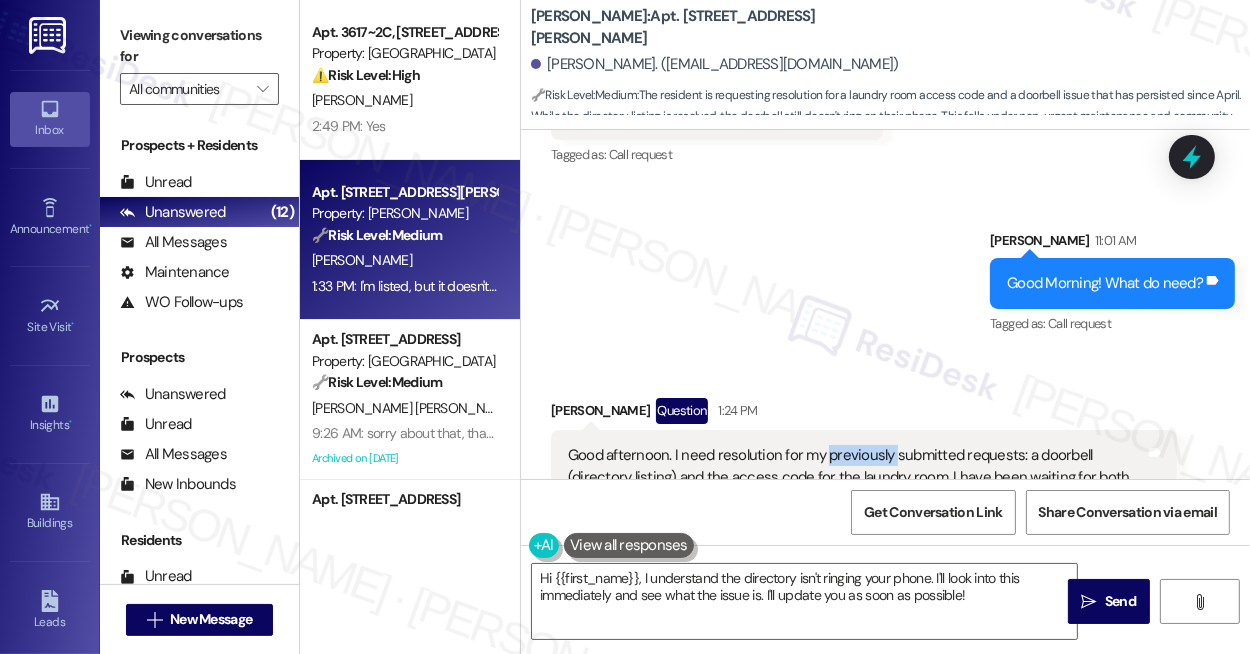 click on "Good afternoon. I need resolution for my previously submitted requests: a doorbell (directory listing) and the access code for the laundry room. I have been waiting for both of these issues to be resolved since I moved into the building in April. When can I expect a resolution?" at bounding box center (856, 488) 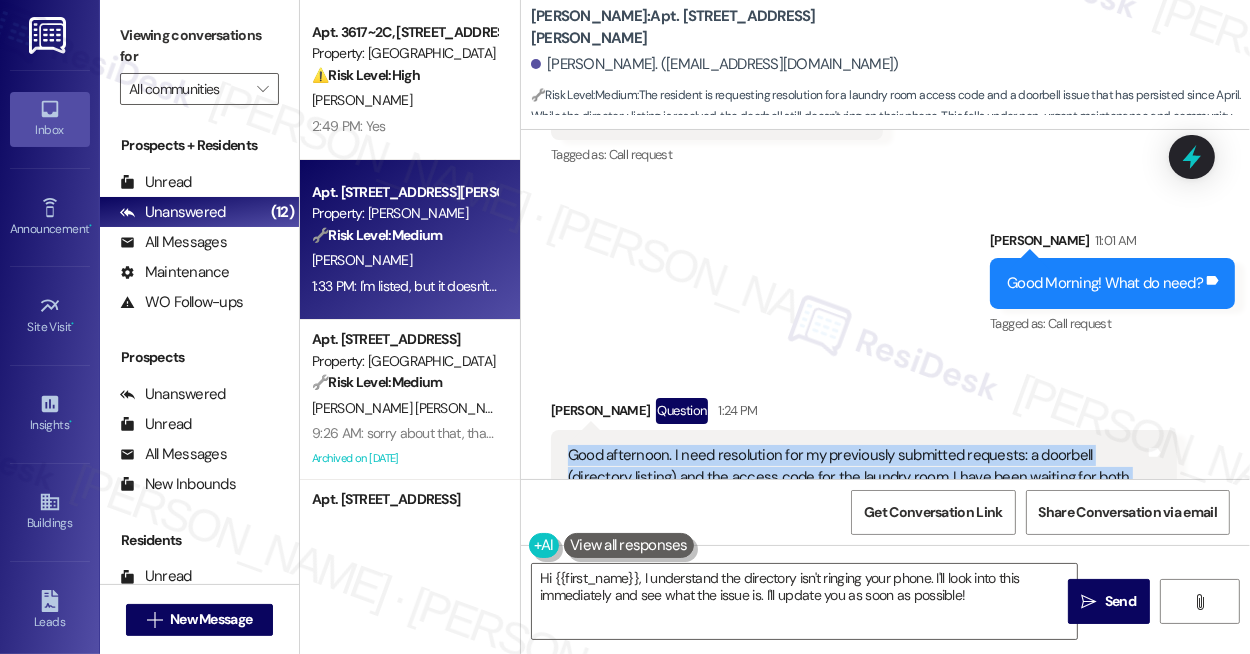 click on "Good afternoon. I need resolution for my previously submitted requests: a doorbell (directory listing) and the access code for the laundry room. I have been waiting for both of these issues to be resolved since I moved into the building in April. When can I expect a resolution?" at bounding box center [856, 488] 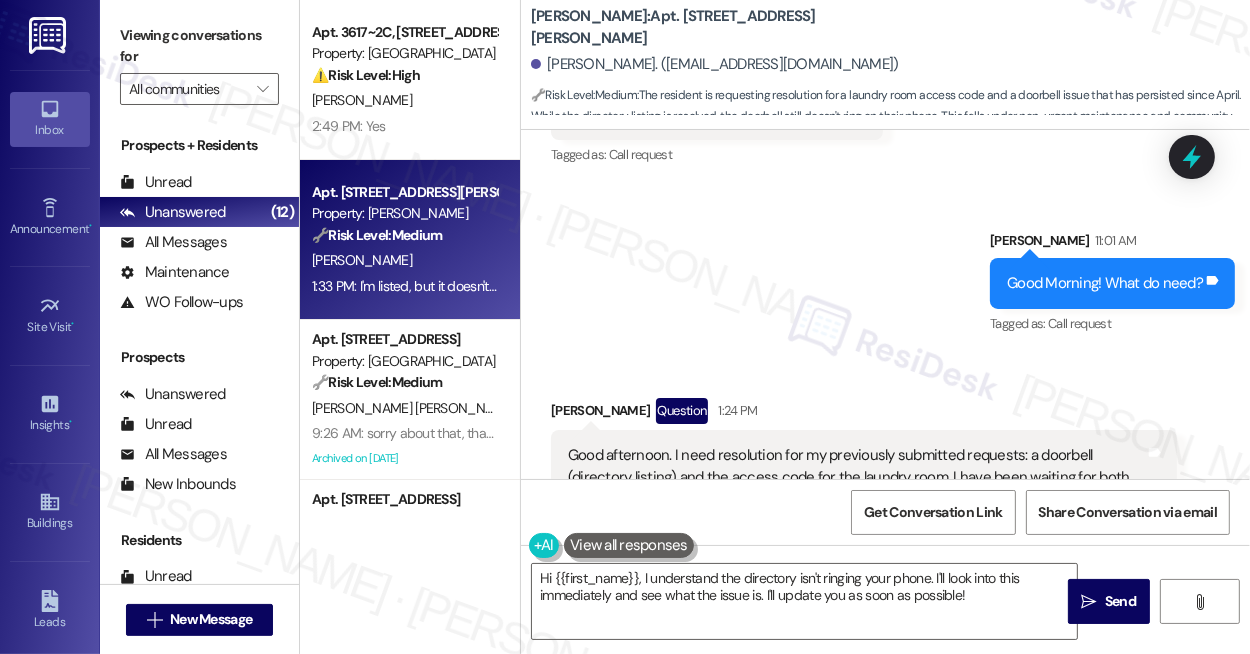 click on "Good afternoon. I need resolution for my previously submitted requests: a doorbell (directory listing) and the access code for the laundry room. I have been waiting for both of these issues to be resolved since I moved into the building in April. When can I expect a resolution?" at bounding box center [856, 488] 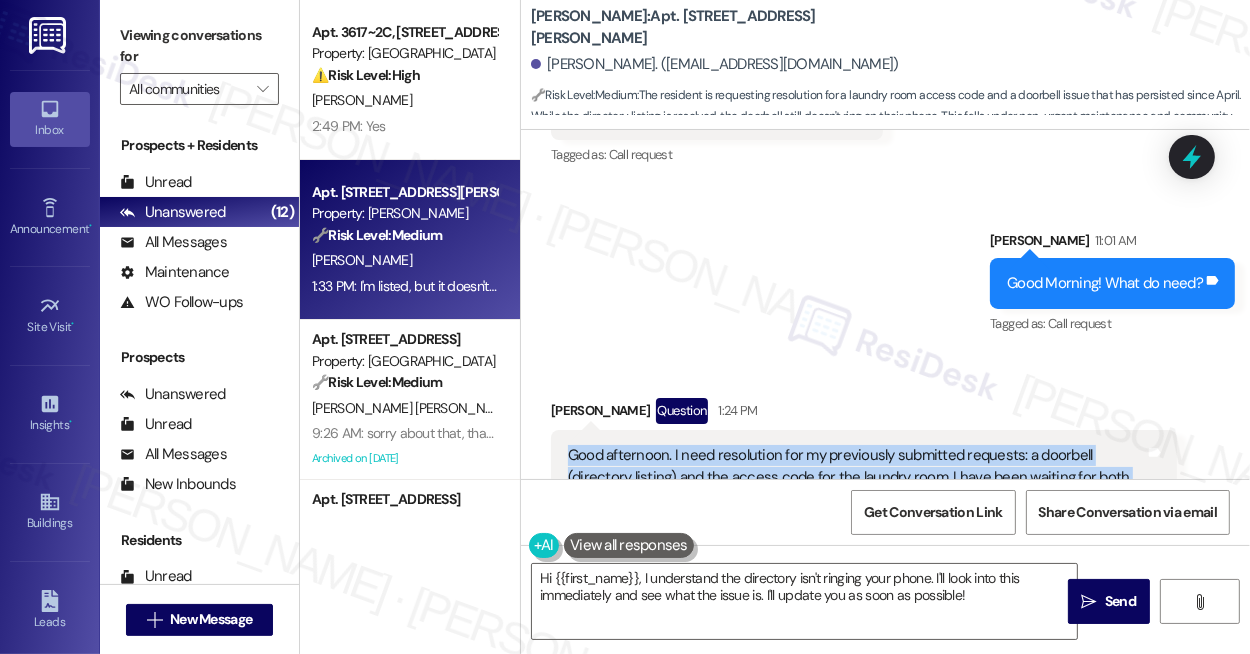 click on "Good afternoon. I need resolution for my previously submitted requests: a doorbell (directory listing) and the access code for the laundry room. I have been waiting for both of these issues to be resolved since I moved into the building in April. When can I expect a resolution?" at bounding box center (856, 488) 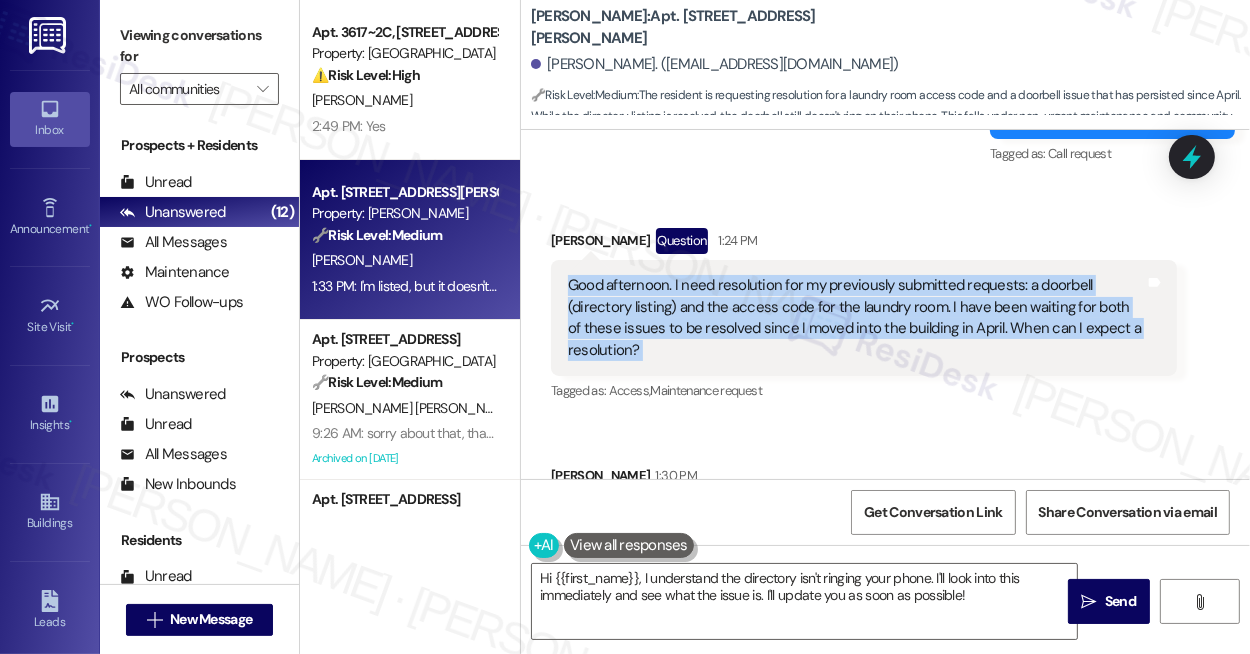 scroll, scrollTop: 13455, scrollLeft: 0, axis: vertical 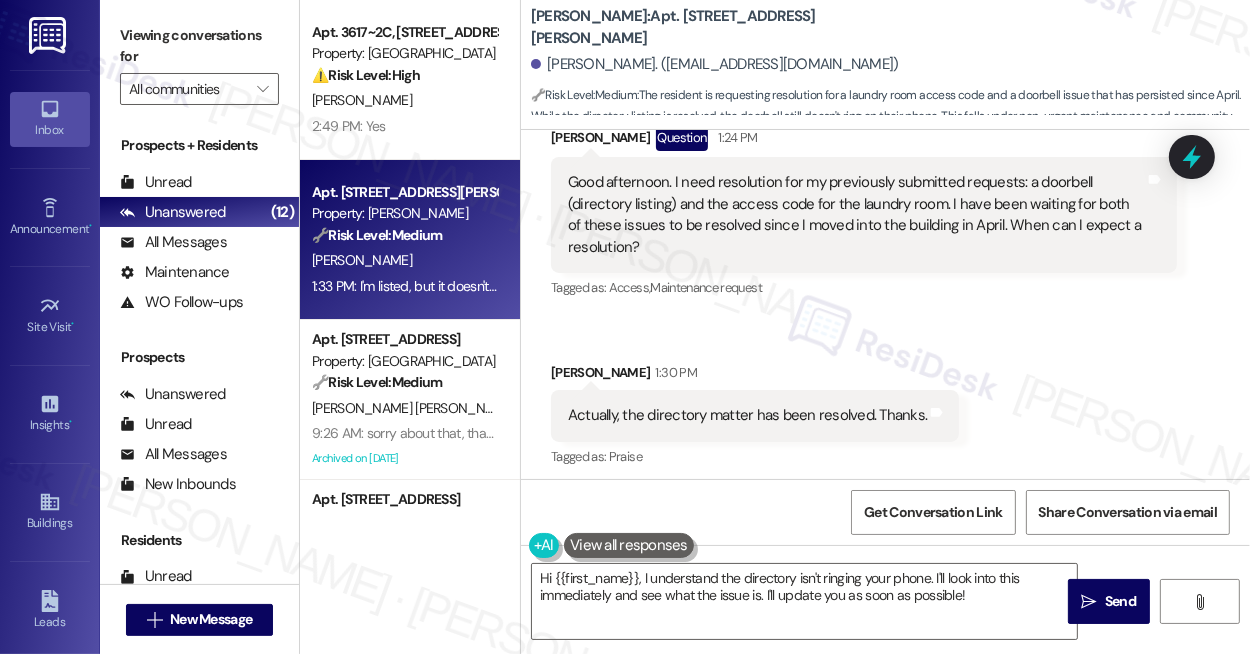 click on "Actually, the directory matter has been resolved. Thanks." at bounding box center [747, 415] 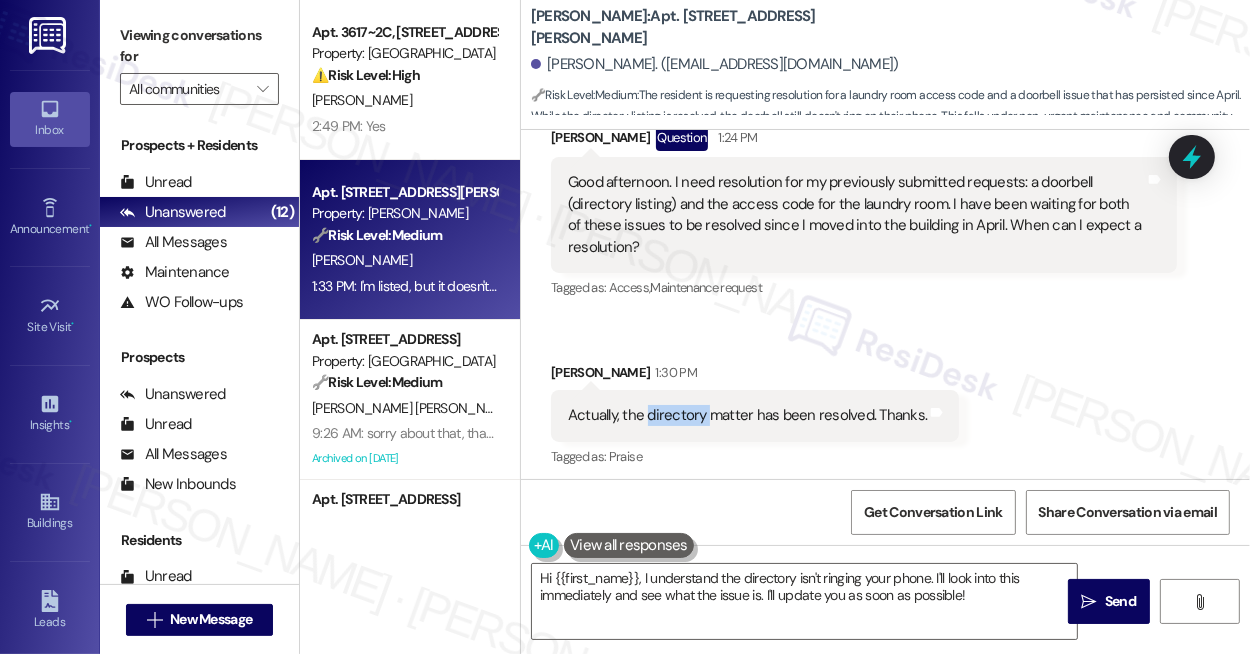 click on "Actually, the directory matter has been resolved. Thanks." at bounding box center (747, 415) 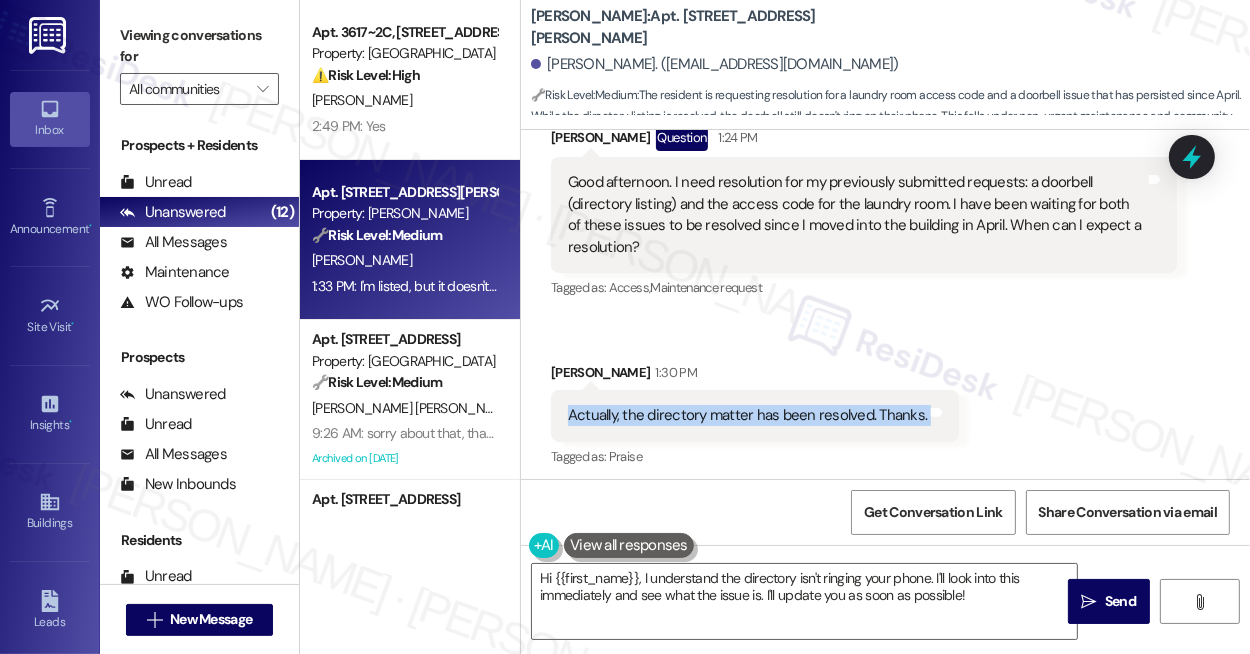 click on "Actually, the directory matter has been resolved. Thanks." at bounding box center (747, 415) 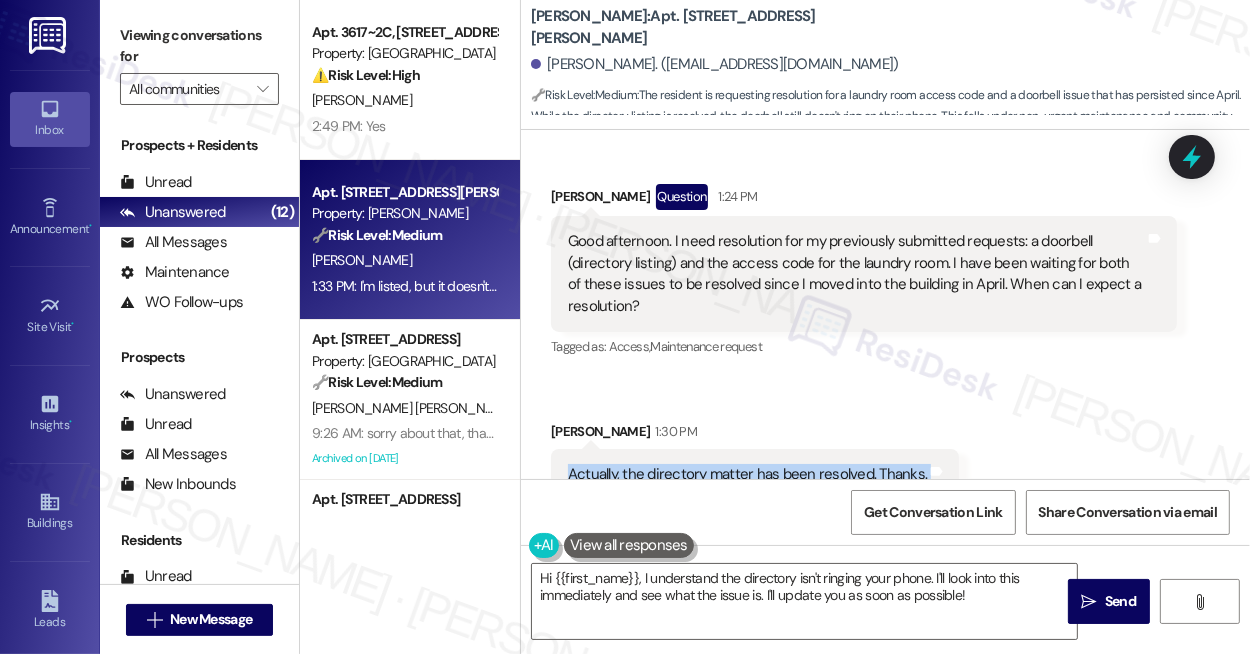 scroll, scrollTop: 13273, scrollLeft: 0, axis: vertical 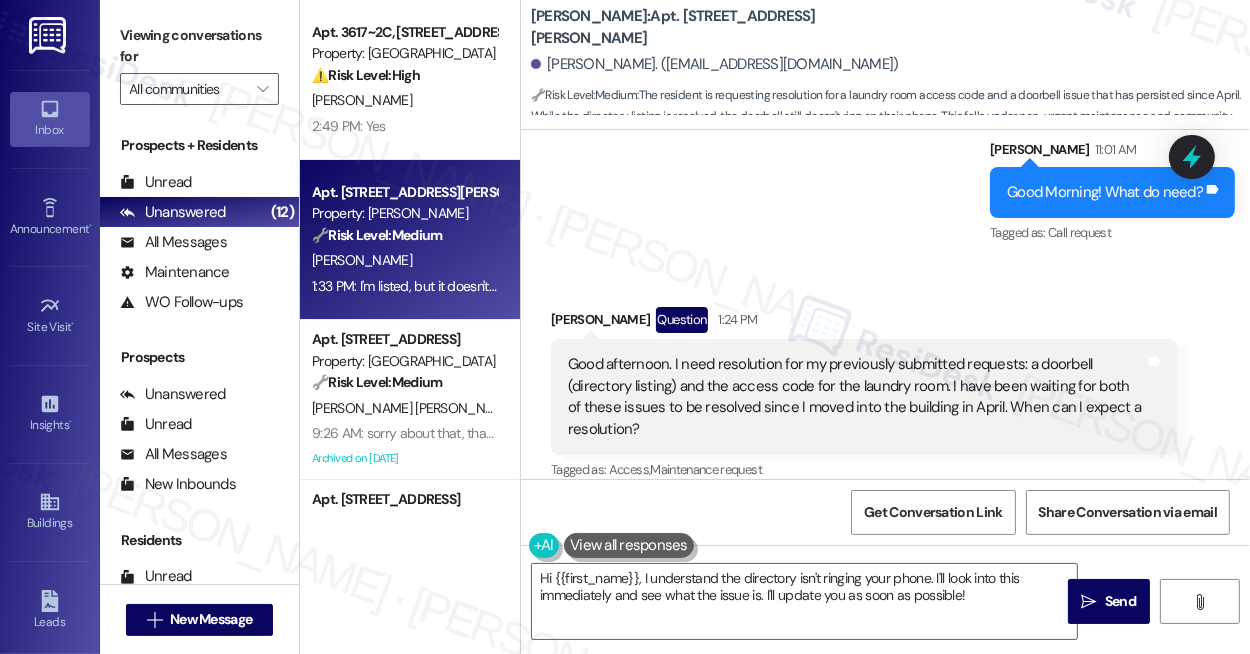click on "Good afternoon. I need resolution for my previously submitted requests: a doorbell (directory listing) and the access code for the laundry room. I have been waiting for both of these issues to be resolved since I moved into the building in April. When can I expect a resolution?" at bounding box center (856, 397) 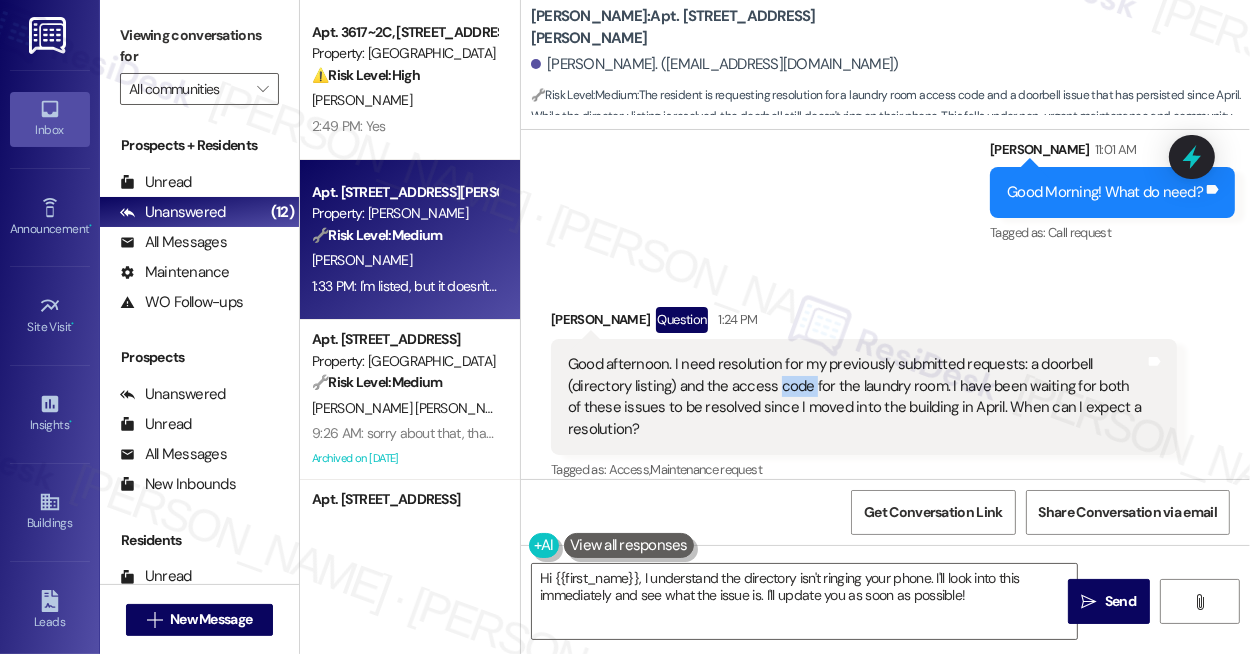click on "Good afternoon. I need resolution for my previously submitted requests: a doorbell (directory listing) and the access code for the laundry room. I have been waiting for both of these issues to be resolved since I moved into the building in April. When can I expect a resolution?" at bounding box center [856, 397] 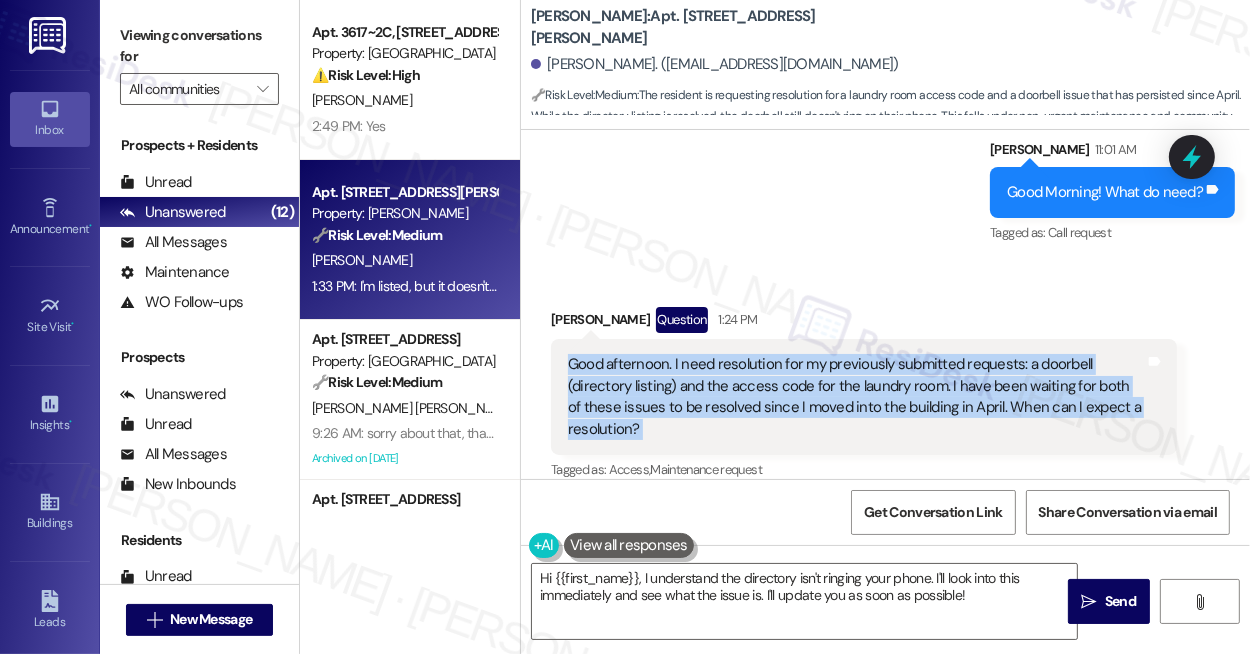 click on "Good afternoon. I need resolution for my previously submitted requests: a doorbell (directory listing) and the access code for the laundry room. I have been waiting for both of these issues to be resolved since I moved into the building in April. When can I expect a resolution?" at bounding box center (856, 397) 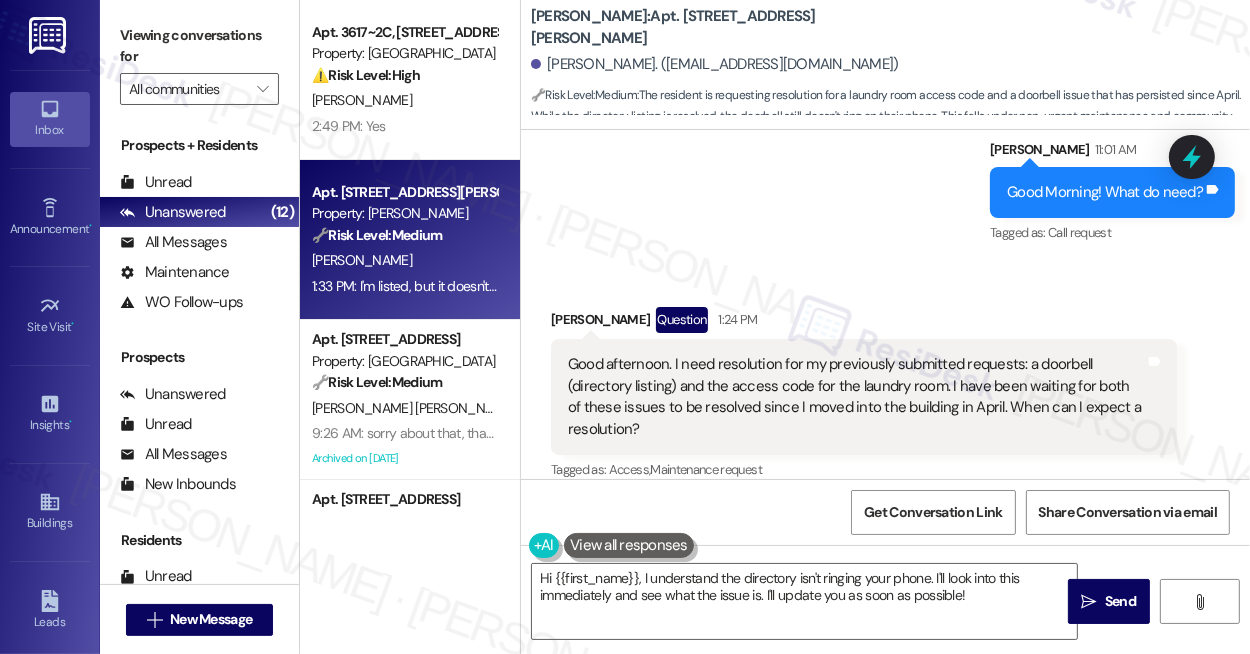 click on "Tagged as:   Access ,  Click to highlight conversations about Access Maintenance request Click to highlight conversations about Maintenance request" at bounding box center (864, 469) 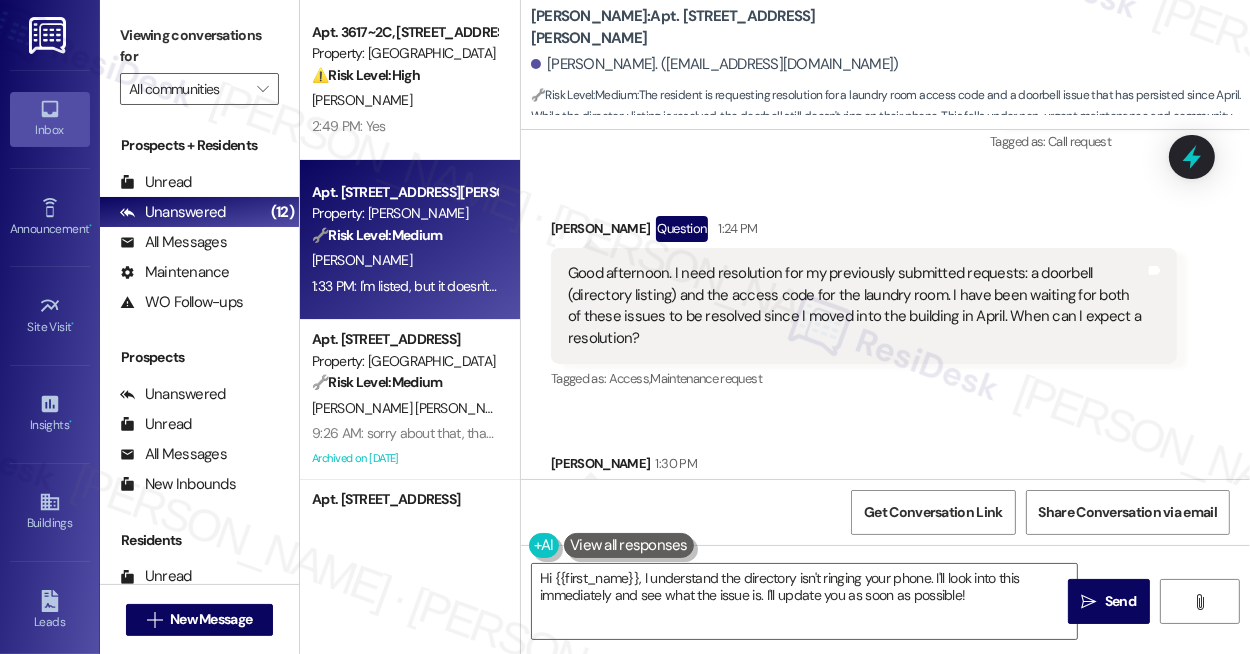 scroll, scrollTop: 13455, scrollLeft: 0, axis: vertical 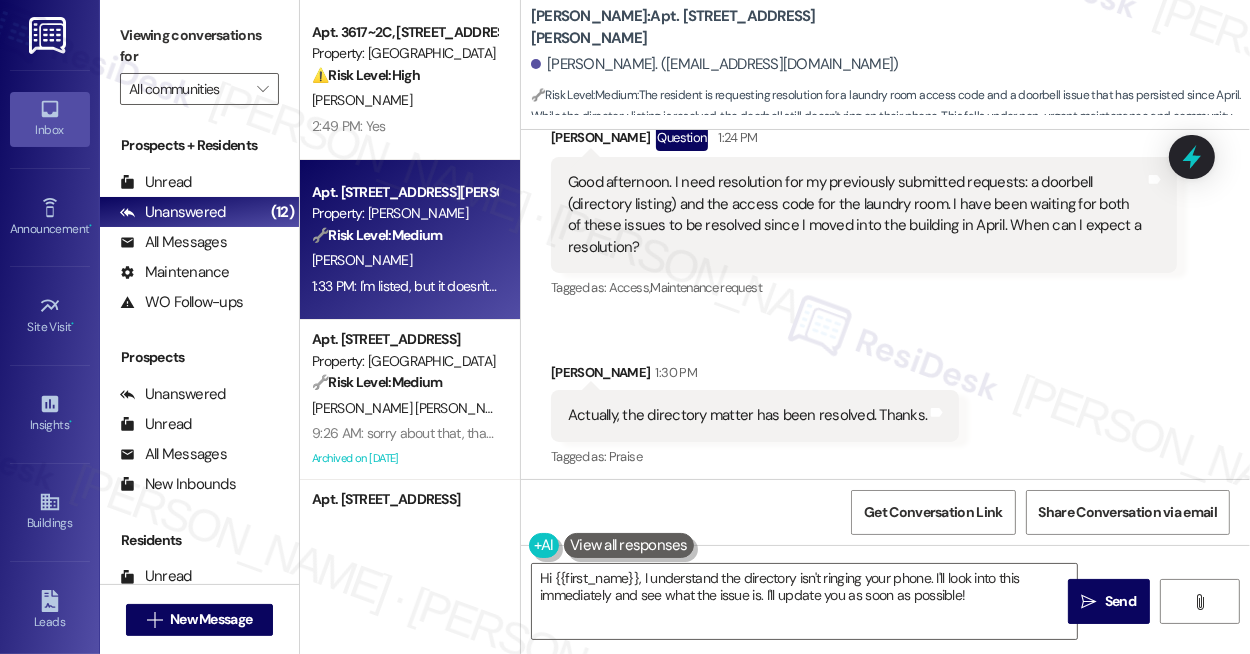 click on "Actually, the directory matter has been resolved. Thanks." at bounding box center (747, 415) 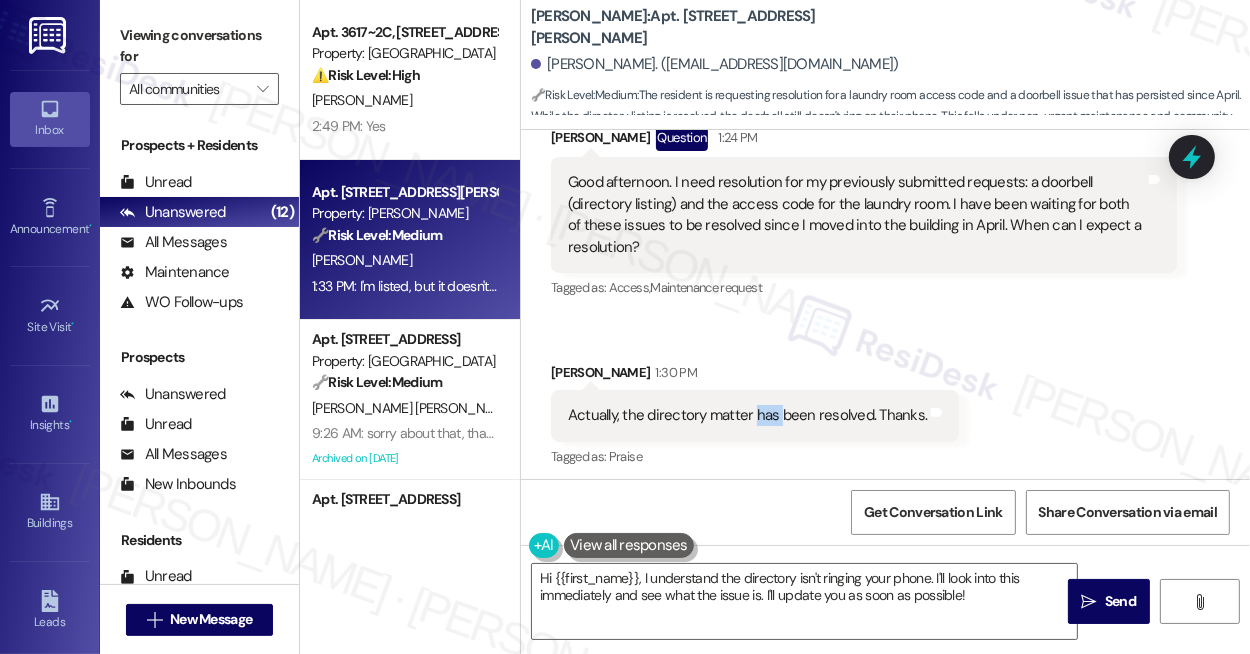 click on "Actually, the directory matter has been resolved. Thanks." at bounding box center (747, 415) 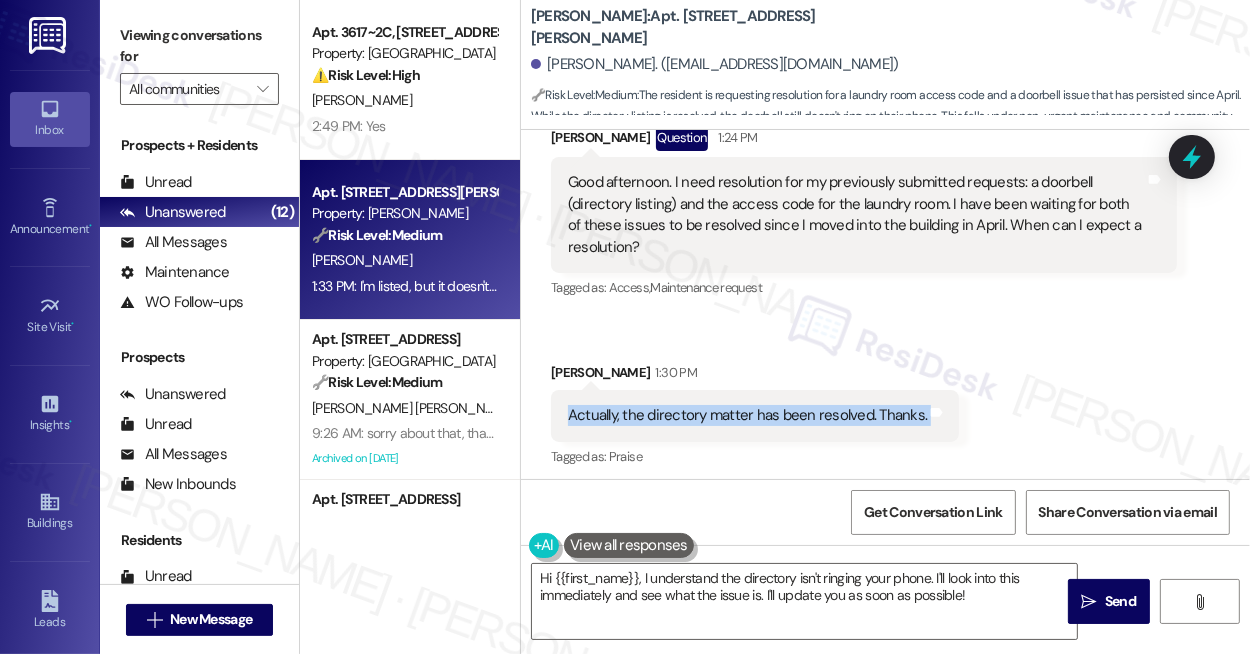 click on "Actually, the directory matter has been resolved. Thanks." at bounding box center (747, 415) 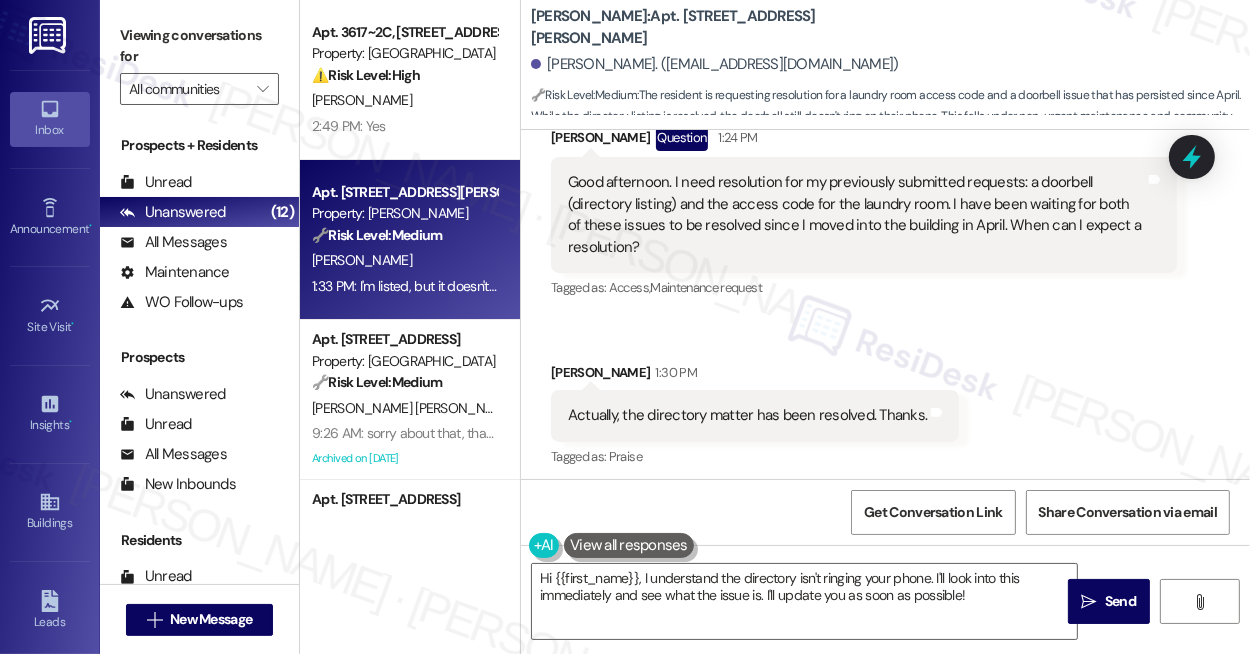 drag, startPoint x: 994, startPoint y: 391, endPoint x: 949, endPoint y: 401, distance: 46.09772 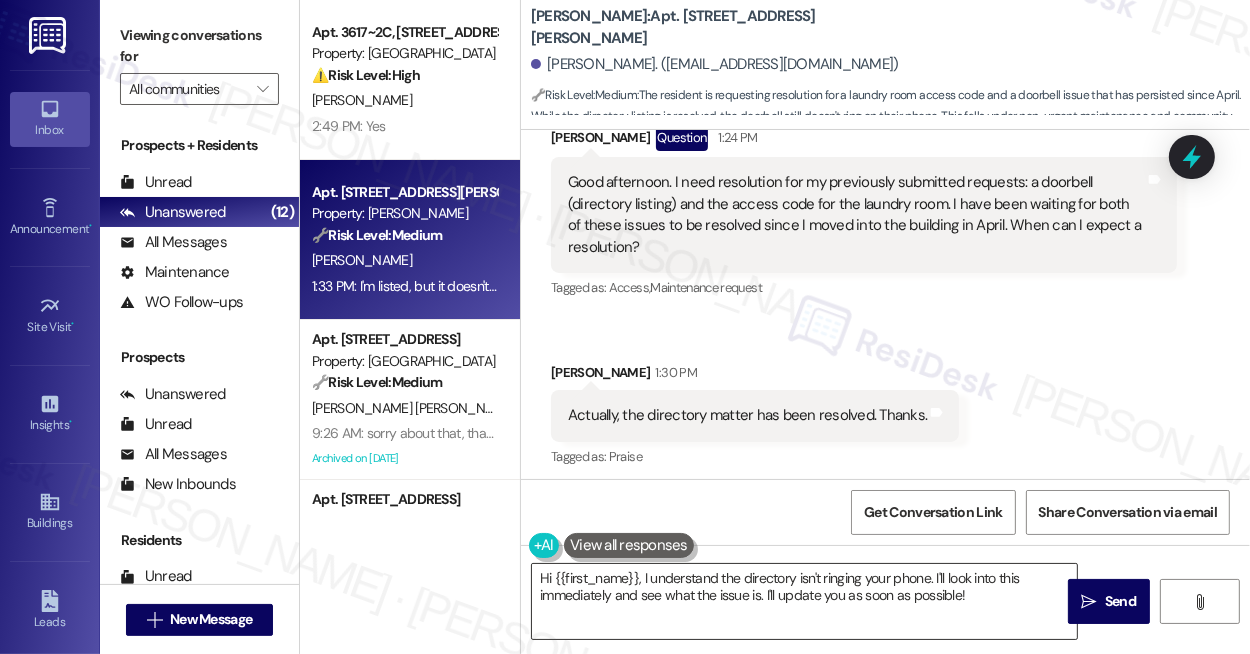 click on "Hi {{first_name}}, I understand the directory isn't ringing your phone. I'll look into this immediately and see what the issue is. I'll update you as soon as possible!" at bounding box center [804, 601] 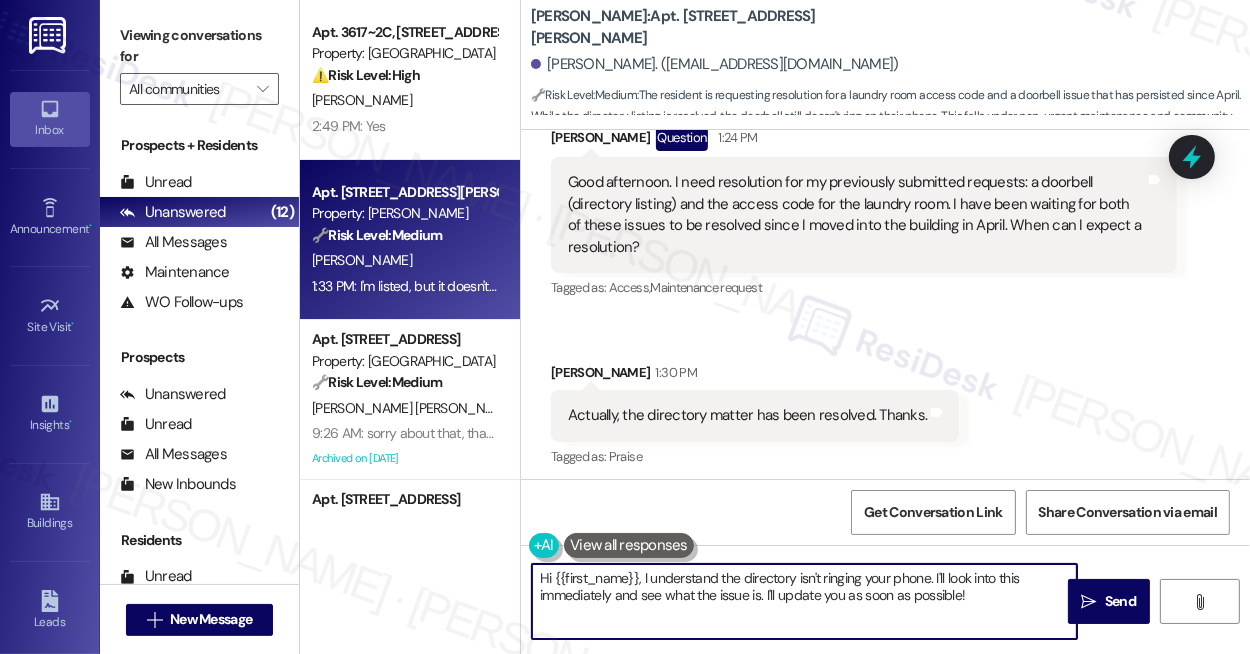 click on "Hi {{first_name}}, I understand the directory isn't ringing your phone. I'll look into this immediately and see what the issue is. I'll update you as soon as possible!" at bounding box center [804, 601] 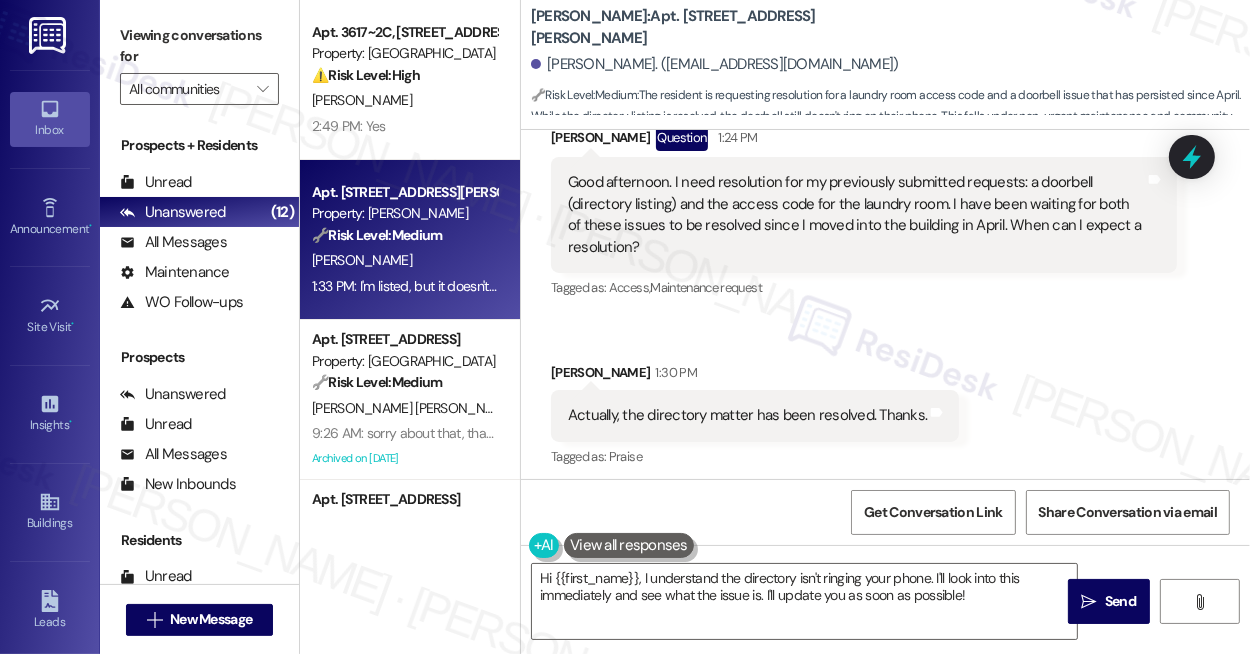 click on "Received via SMS Keith Kelley Question 1:24 PM Good afternoon. I need resolution for my previously submitted requests: a doorbell (directory listing) and the access code for the laundry room. I have been waiting for both of these issues to be resolved since I moved into the building in April. When can I expect a resolution? Tags and notes Tagged as:   Access ,  Click to highlight conversations about Access Maintenance request Click to highlight conversations about Maintenance request Received via SMS Keith Kelley 1:30 PM Actually, the directory matter has been resolved. Thanks. Tags and notes Tagged as:   Praise Click to highlight conversations about Praise Received via SMS 1:33 PM Keith Kelley 1:33 PM I'm listed, but it doesn't ring on my phone. Tags and notes Tagged as:   Bad communication Click to highlight conversations about Bad communication" at bounding box center (885, 353) 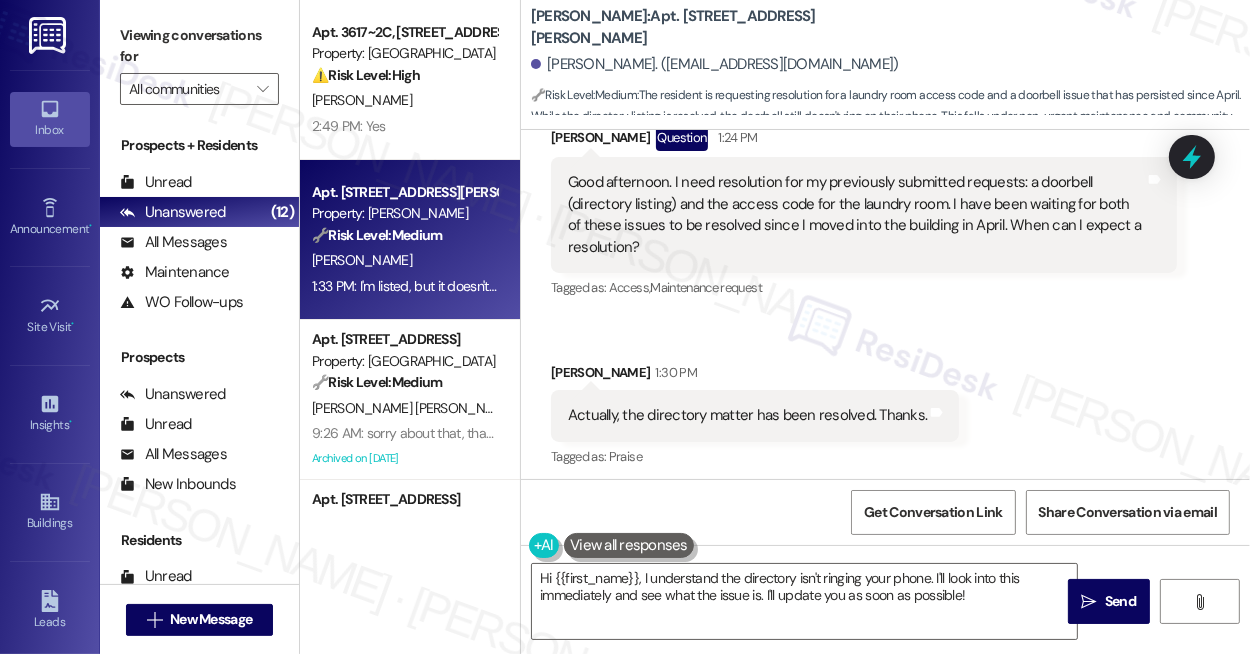 click on "Received via SMS Keith Kelley Question 1:24 PM Good afternoon. I need resolution for my previously submitted requests: a doorbell (directory listing) and the access code for the laundry room. I have been waiting for both of these issues to be resolved since I moved into the building in April. When can I expect a resolution? Tags and notes Tagged as:   Access ,  Click to highlight conversations about Access Maintenance request Click to highlight conversations about Maintenance request Received via SMS Keith Kelley 1:30 PM Actually, the directory matter has been resolved. Thanks. Tags and notes Tagged as:   Praise Click to highlight conversations about Praise Received via SMS 1:33 PM Keith Kelley 1:33 PM I'm listed, but it doesn't ring on my phone. Tags and notes Tagged as:   Bad communication Click to highlight conversations about Bad communication" at bounding box center (885, 353) 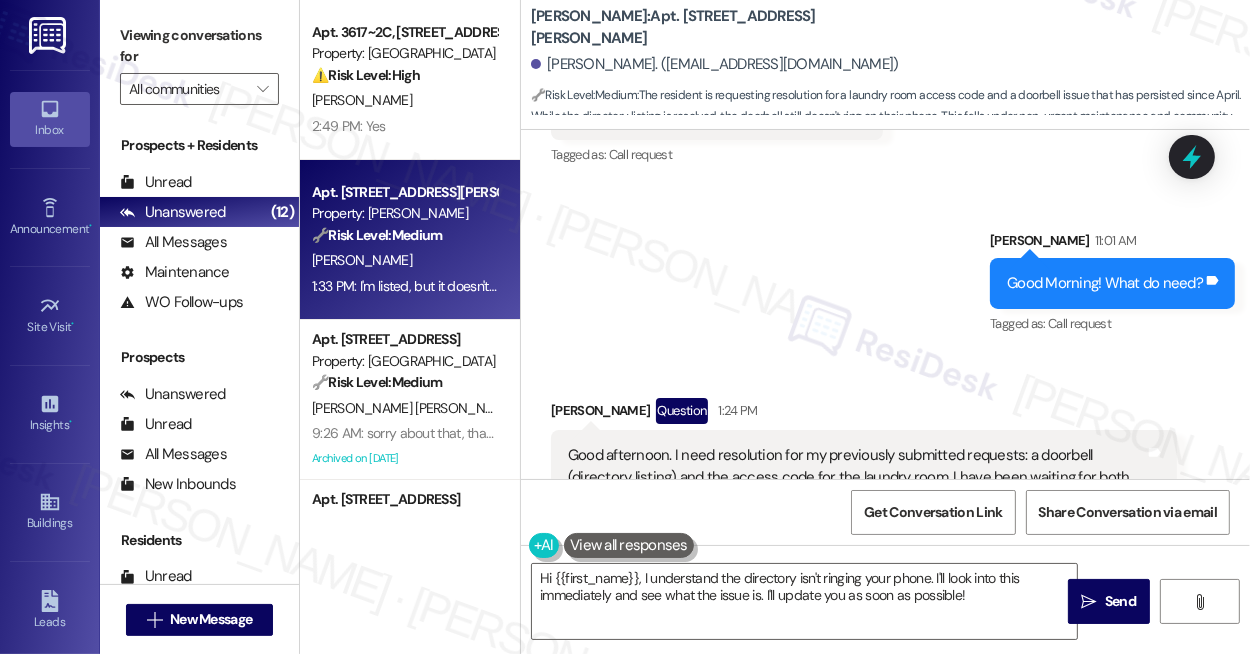 click on "Good afternoon. I need resolution for my previously submitted requests: a doorbell (directory listing) and the access code for the laundry room. I have been waiting for both of these issues to be resolved since I moved into the building in April. When can I expect a resolution?" at bounding box center [856, 488] 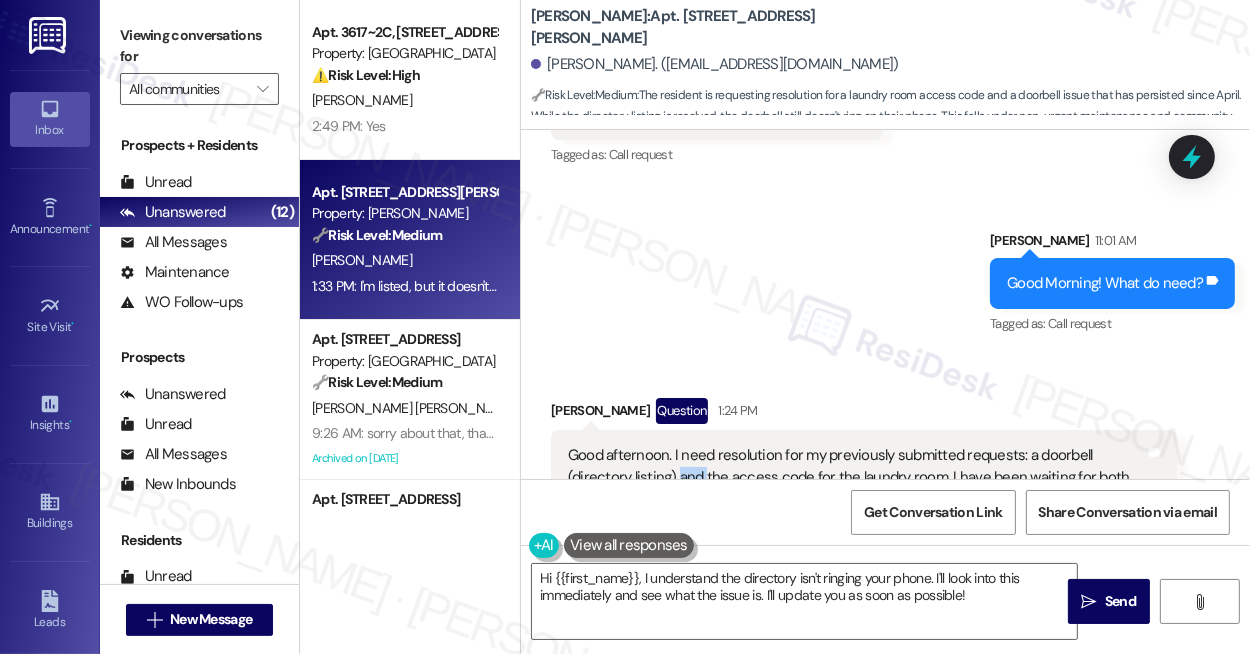 click on "Good afternoon. I need resolution for my previously submitted requests: a doorbell (directory listing) and the access code for the laundry room. I have been waiting for both of these issues to be resolved since I moved into the building in April. When can I expect a resolution?" at bounding box center (856, 488) 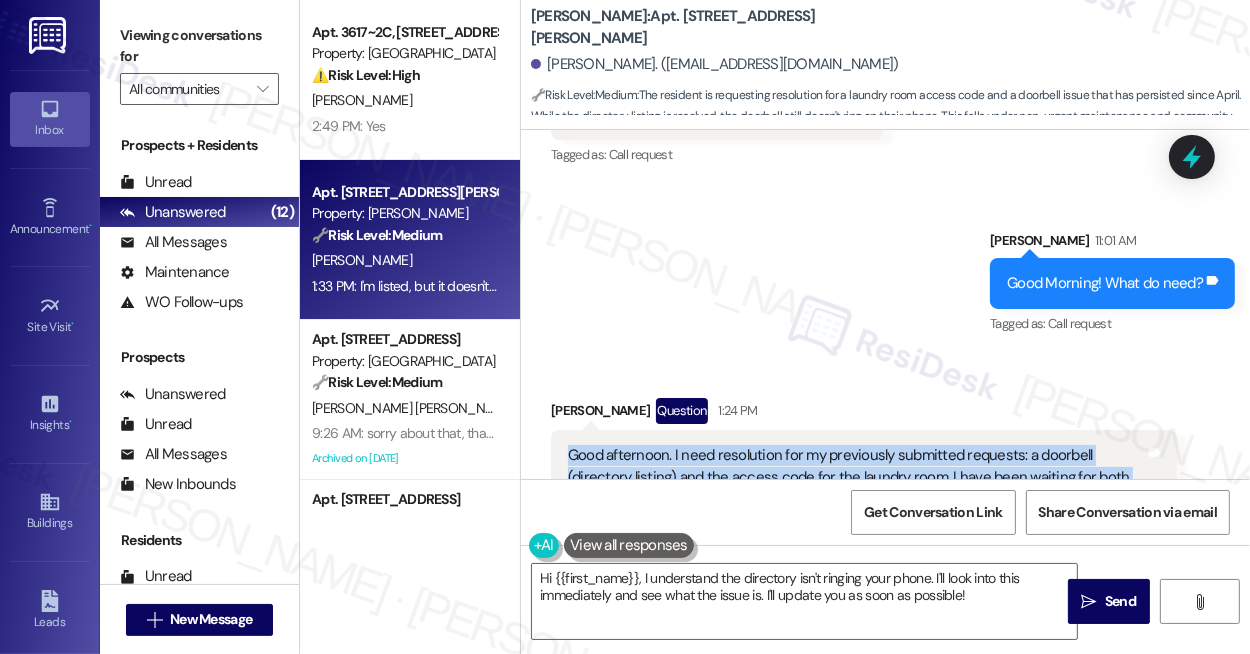 click on "Good afternoon. I need resolution for my previously submitted requests: a doorbell (directory listing) and the access code for the laundry room. I have been waiting for both of these issues to be resolved since I moved into the building in April. When can I expect a resolution?" at bounding box center [856, 488] 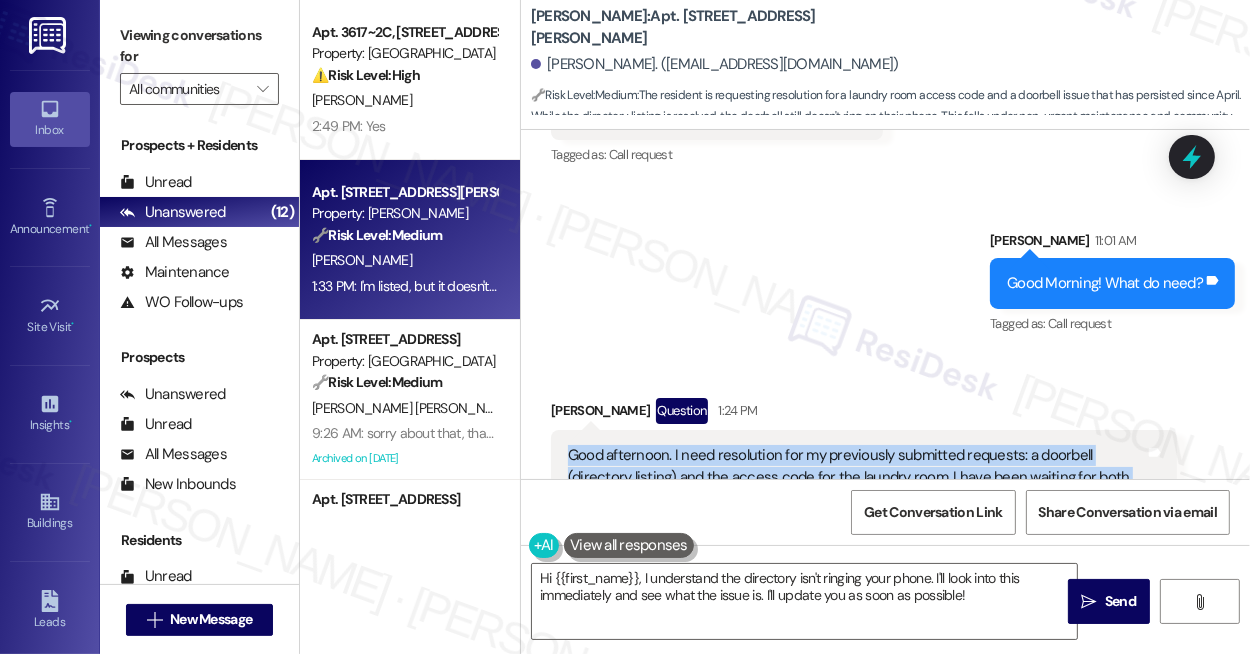 drag, startPoint x: 1024, startPoint y: 343, endPoint x: 967, endPoint y: 358, distance: 58.940647 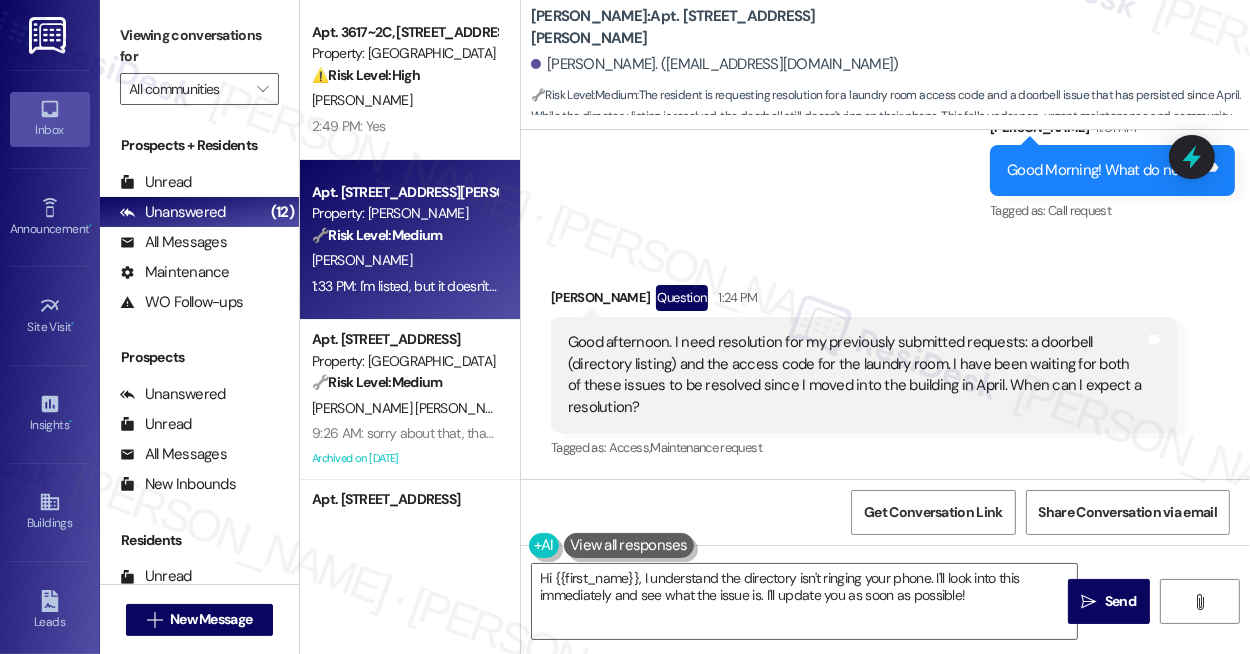 scroll, scrollTop: 13455, scrollLeft: 0, axis: vertical 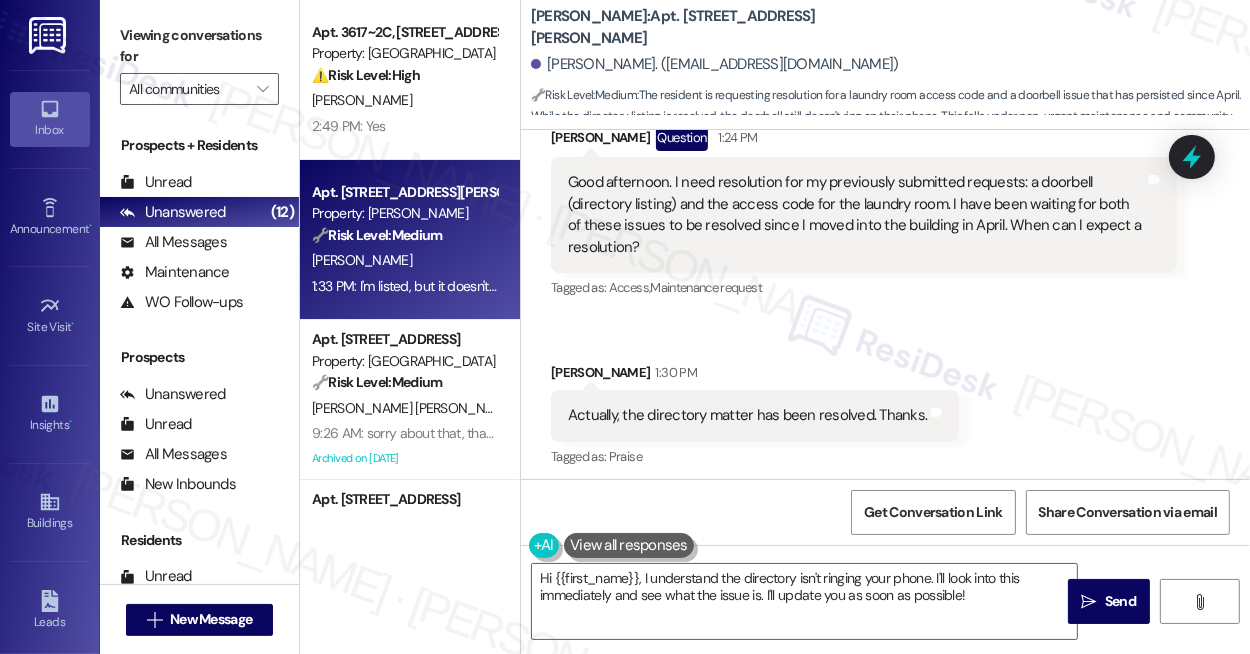 click on "Actually, the directory matter has been resolved. Thanks." at bounding box center [747, 415] 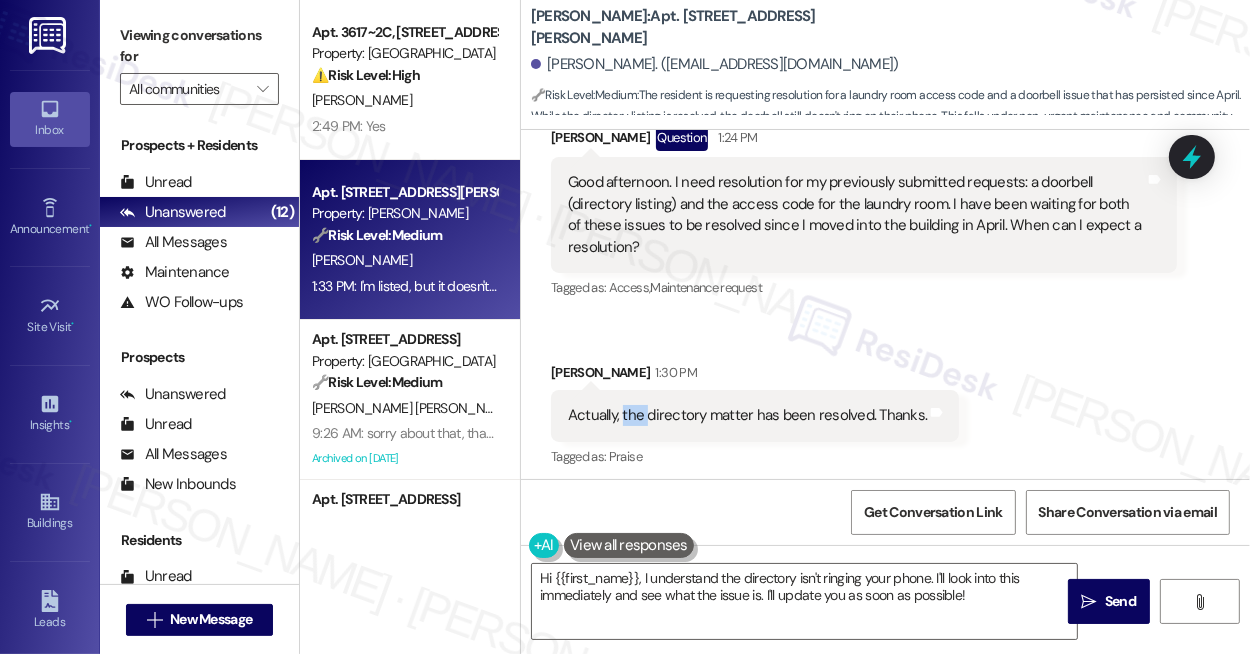 click on "Actually, the directory matter has been resolved. Thanks." at bounding box center [747, 415] 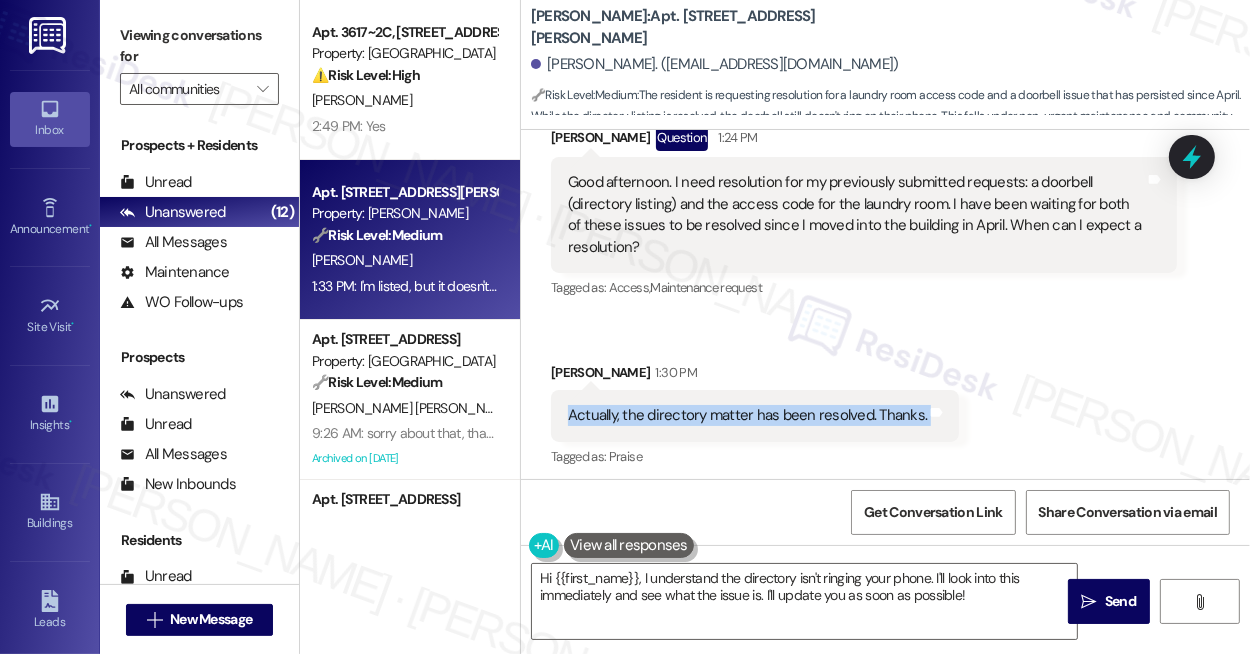click on "Actually, the directory matter has been resolved. Thanks." at bounding box center [747, 415] 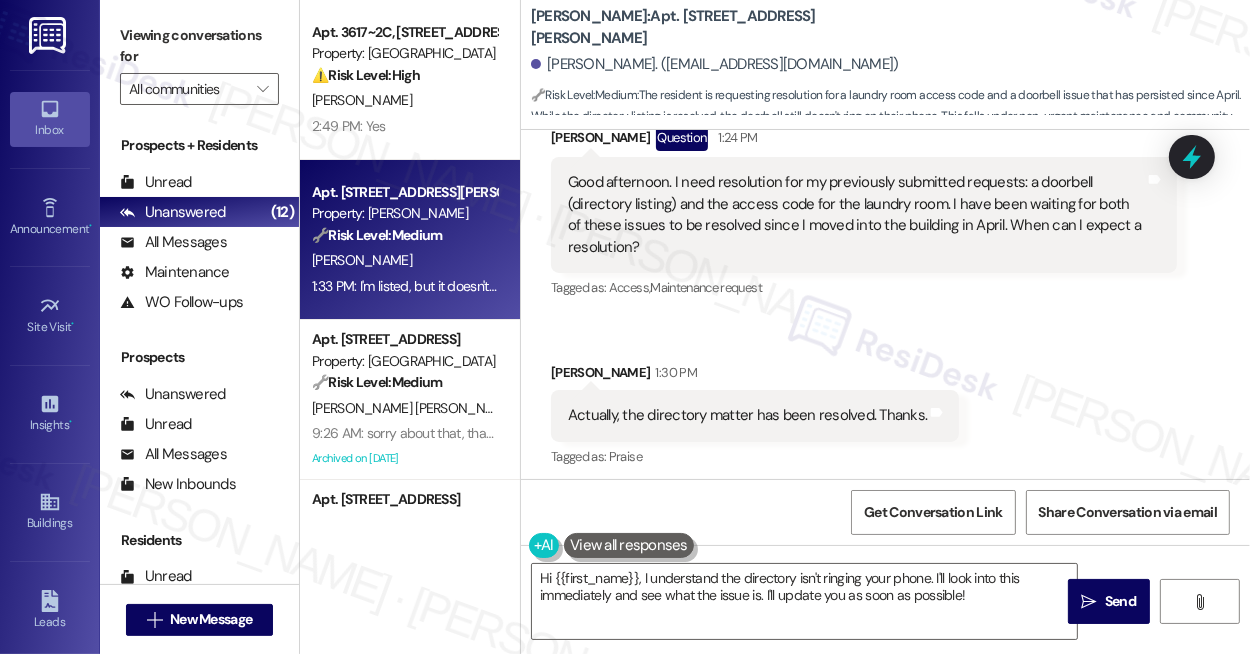 click on "Received via SMS Keith Kelley Question 1:24 PM Good afternoon. I need resolution for my previously submitted requests: a doorbell (directory listing) and the access code for the laundry room. I have been waiting for both of these issues to be resolved since I moved into the building in April. When can I expect a resolution? Tags and notes Tagged as:   Access ,  Click to highlight conversations about Access Maintenance request Click to highlight conversations about Maintenance request Received via SMS Keith Kelley 1:30 PM Actually, the directory matter has been resolved. Thanks. Tags and notes Tagged as:   Praise Click to highlight conversations about Praise Received via SMS 1:33 PM Keith Kelley 1:33 PM I'm listed, but it doesn't ring on my phone. Tags and notes Tagged as:   Bad communication Click to highlight conversations about Bad communication" at bounding box center [885, 353] 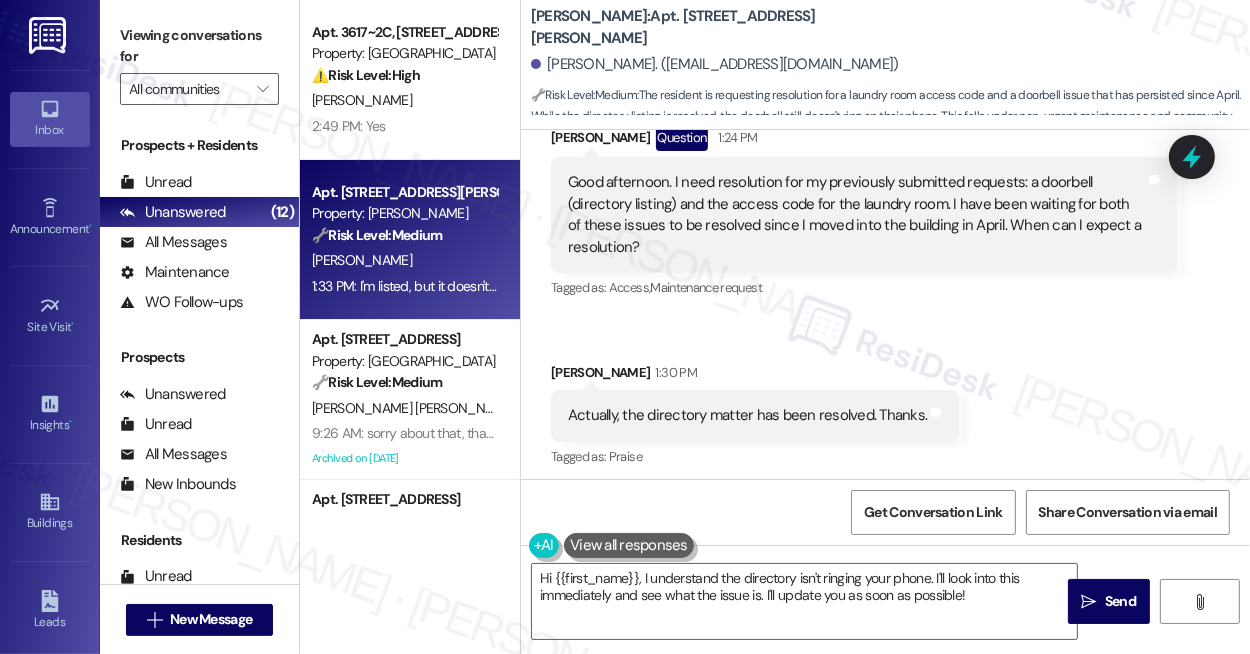 click on "Received via SMS Keith Kelley Question 1:24 PM Good afternoon. I need resolution for my previously submitted requests: a doorbell (directory listing) and the access code for the laundry room. I have been waiting for both of these issues to be resolved since I moved into the building in April. When can I expect a resolution? Tags and notes Tagged as:   Access ,  Click to highlight conversations about Access Maintenance request Click to highlight conversations about Maintenance request Received via SMS Keith Kelley 1:30 PM Actually, the directory matter has been resolved. Thanks. Tags and notes Tagged as:   Praise Click to highlight conversations about Praise Received via SMS 1:33 PM Keith Kelley 1:33 PM I'm listed, but it doesn't ring on my phone. Tags and notes Tagged as:   Bad communication Click to highlight conversations about Bad communication" at bounding box center [885, 353] 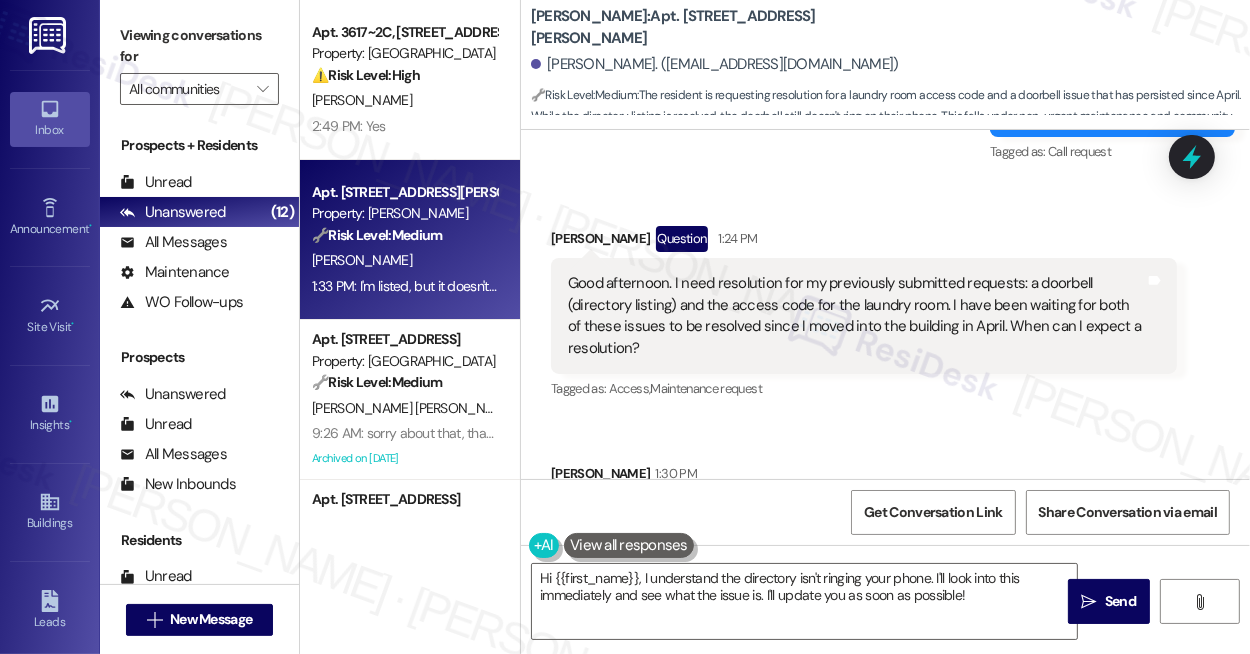 scroll, scrollTop: 13455, scrollLeft: 0, axis: vertical 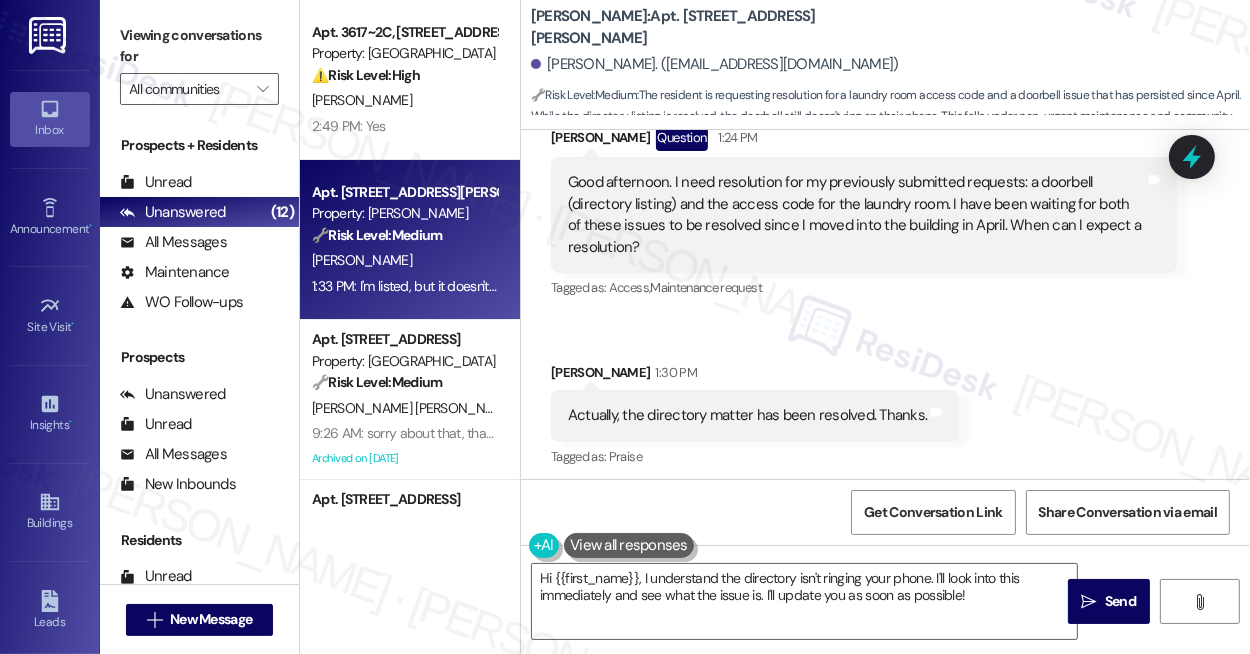 click on "Received via SMS Keith Kelley Question 1:24 PM Good afternoon. I need resolution for my previously submitted requests: a doorbell (directory listing) and the access code for the laundry room. I have been waiting for both of these issues to be resolved since I moved into the building in April. When can I expect a resolution? Tags and notes Tagged as:   Access ,  Click to highlight conversations about Access Maintenance request Click to highlight conversations about Maintenance request Received via SMS Keith Kelley 1:30 PM Actually, the directory matter has been resolved. Thanks. Tags and notes Tagged as:   Praise Click to highlight conversations about Praise Received via SMS 1:33 PM Keith Kelley 1:33 PM I'm listed, but it doesn't ring on my phone. Tags and notes Tagged as:   Bad communication Click to highlight conversations about Bad communication" at bounding box center (885, 353) 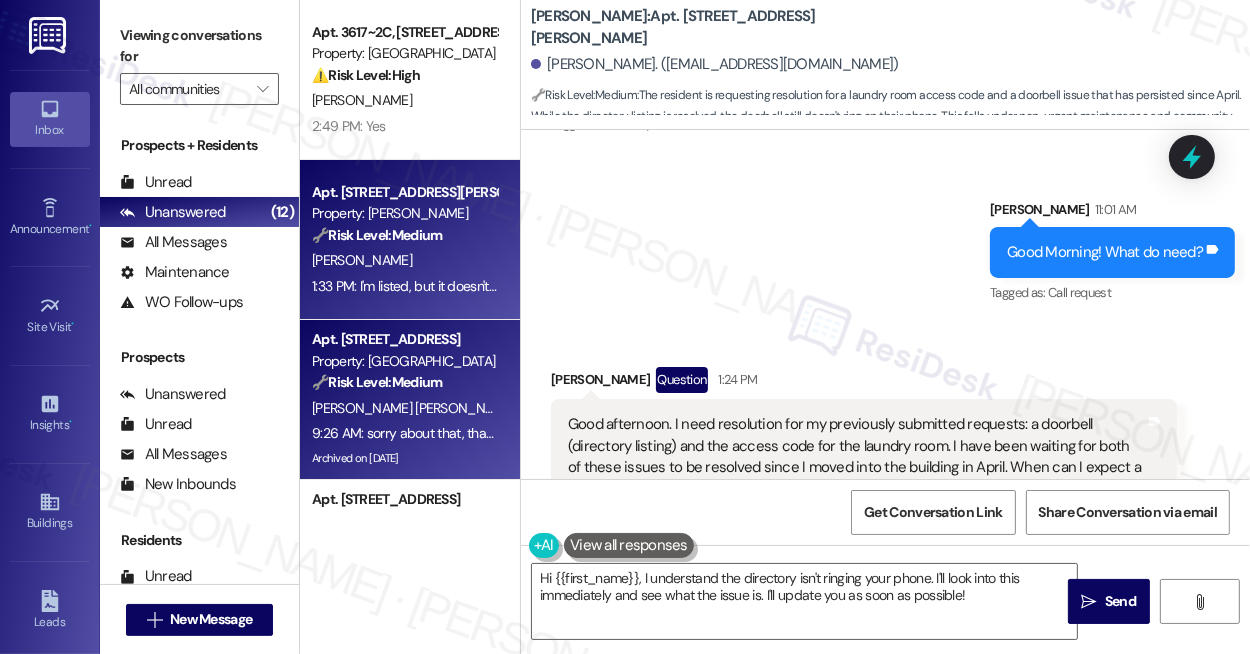 scroll, scrollTop: 13365, scrollLeft: 0, axis: vertical 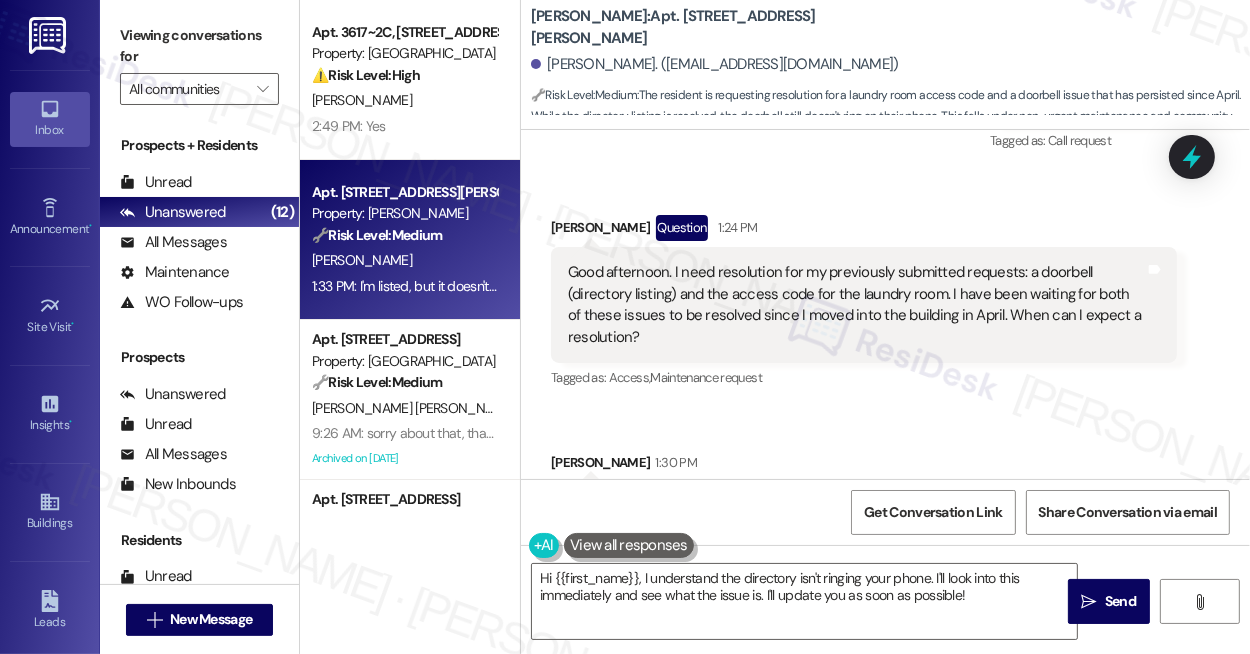 click on "2:49 PM: Yes 2:49 PM: Yes" at bounding box center (404, 126) 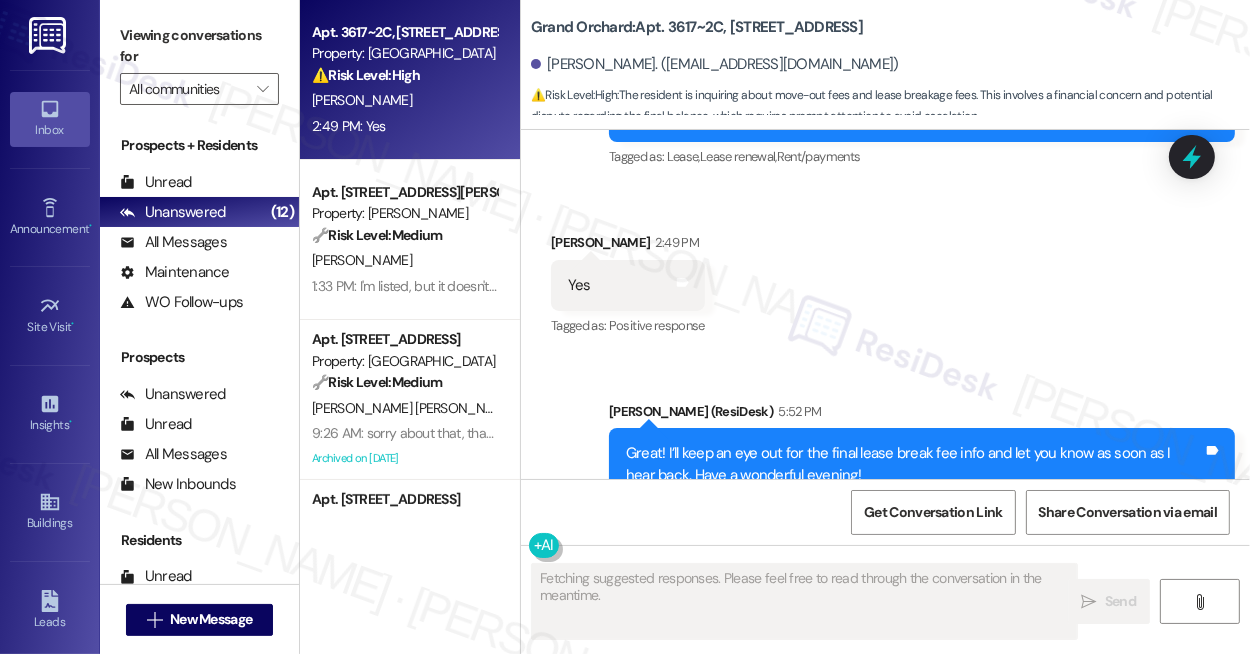 scroll, scrollTop: 7853, scrollLeft: 0, axis: vertical 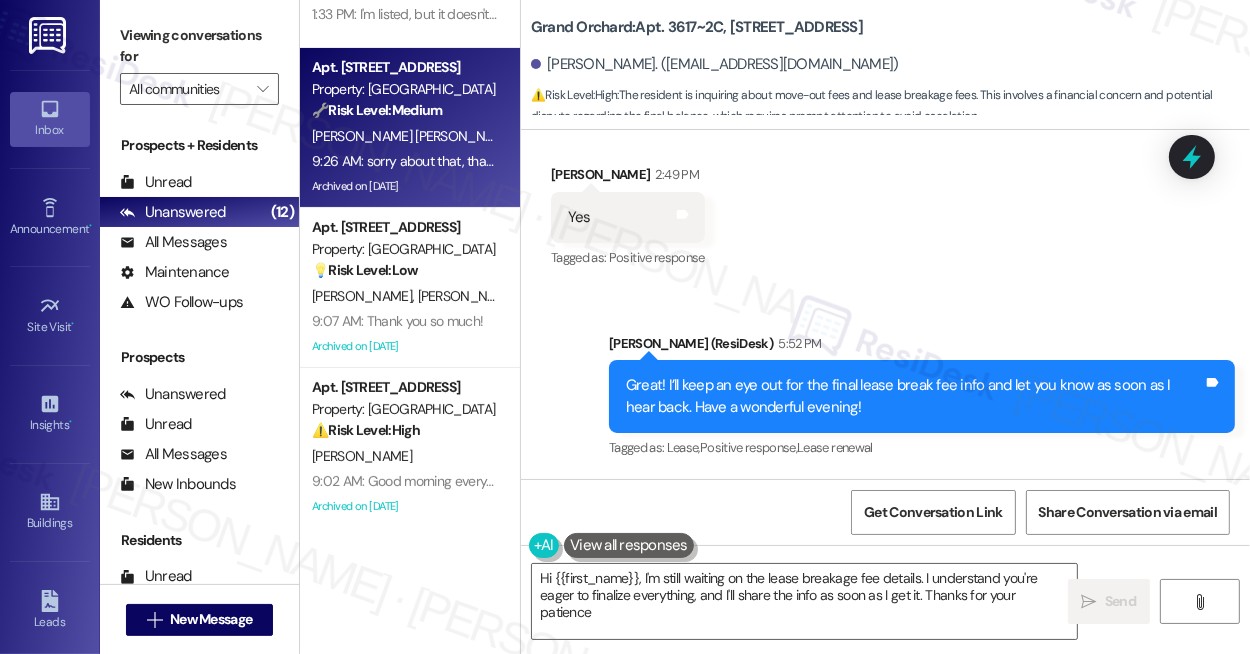 type on "Hi {{first_name}}, I'm still waiting on the lease breakage fee details. I understand you're eager to finalize everything, and I'll share the info as soon as I get it. Thanks for your patience!" 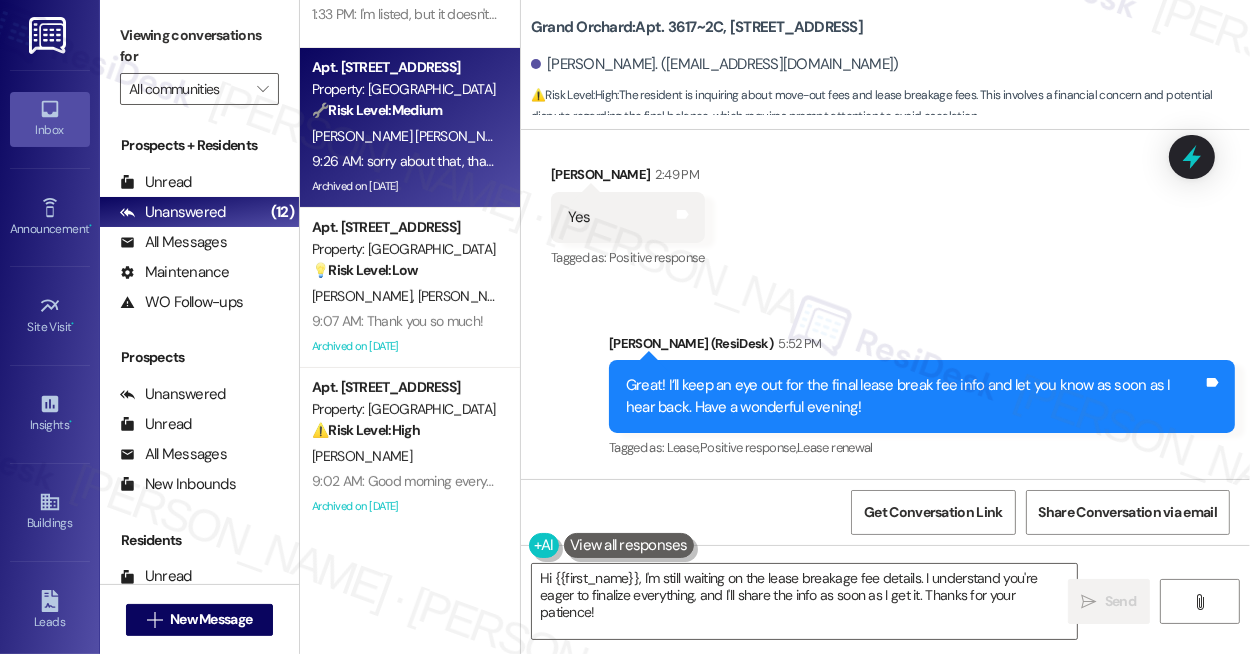 click on "9:26 AM: sorry about that, thanks 9:26 AM: sorry about that, thanks" at bounding box center [409, 161] 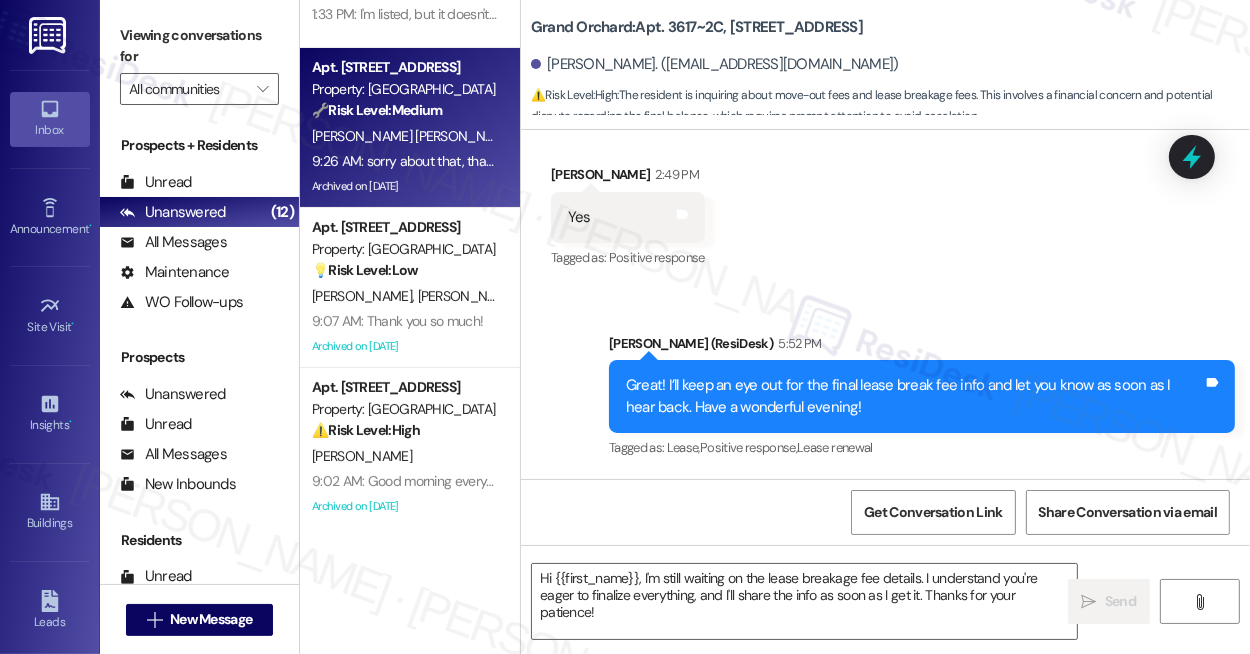 type on "Fetching suggested responses. Please feel free to read through the conversation in the meantime." 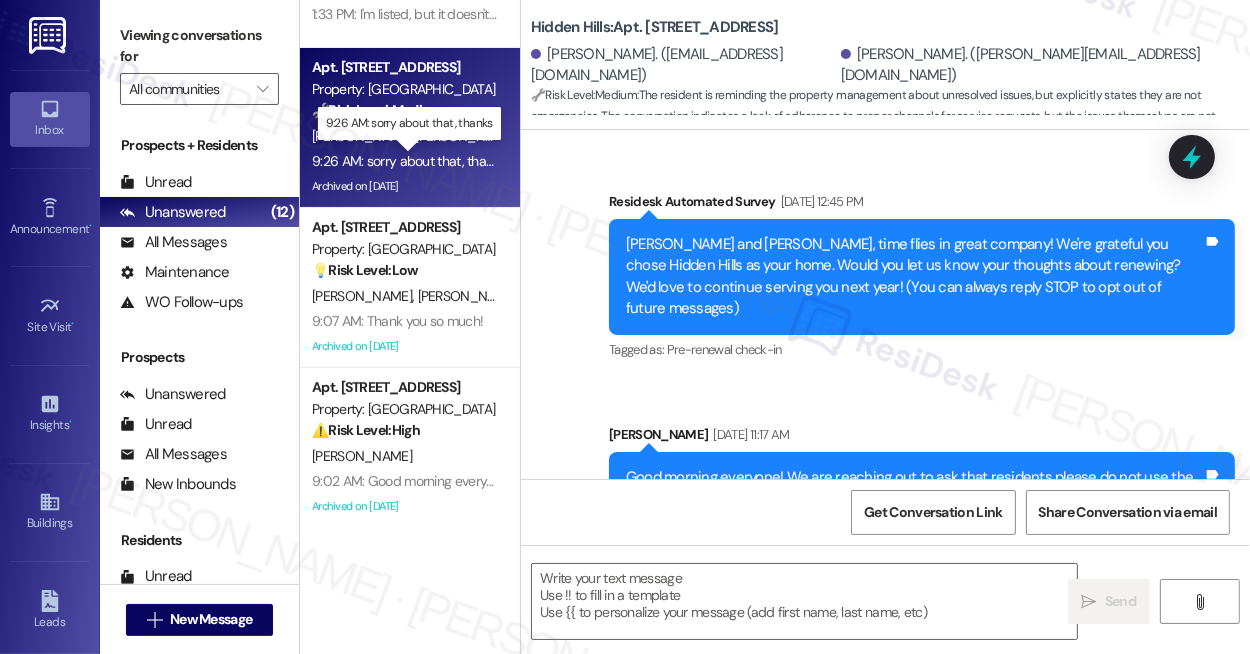 scroll, scrollTop: 13030, scrollLeft: 0, axis: vertical 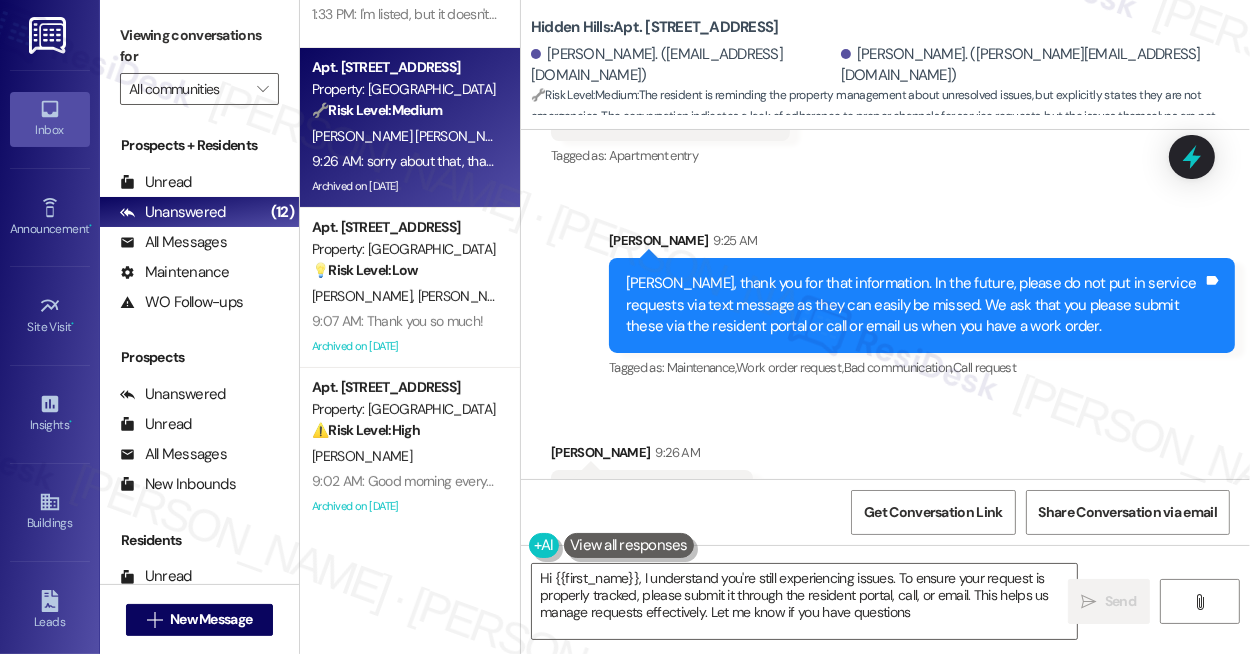 type on "Hi {{first_name}}, I understand you're still experiencing issues. To ensure your request is properly tracked, please submit it through the resident portal, call, or email. This helps us manage requests effectively. Let me know if you have questions!" 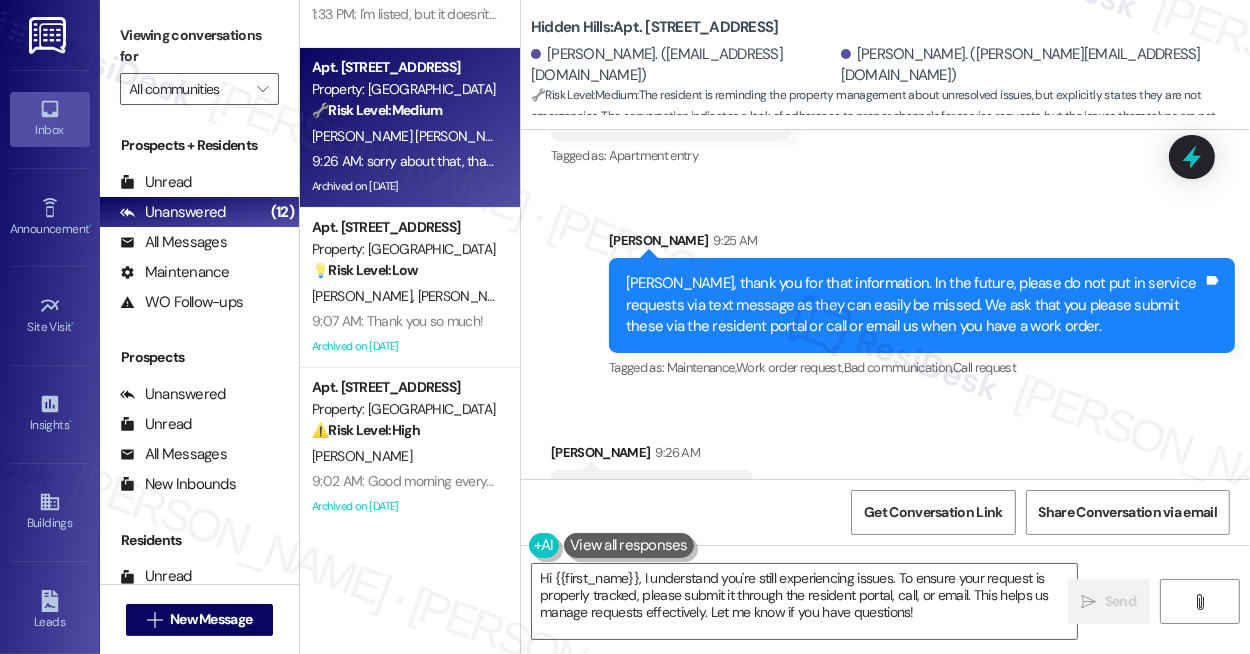click on "Salvatore, thank you for that information.  In the future, please do not put in service requests via text message as they can easily be missed.  We ask that you please submit these via the resident portal or call or email us when you have a work order." at bounding box center (914, 305) 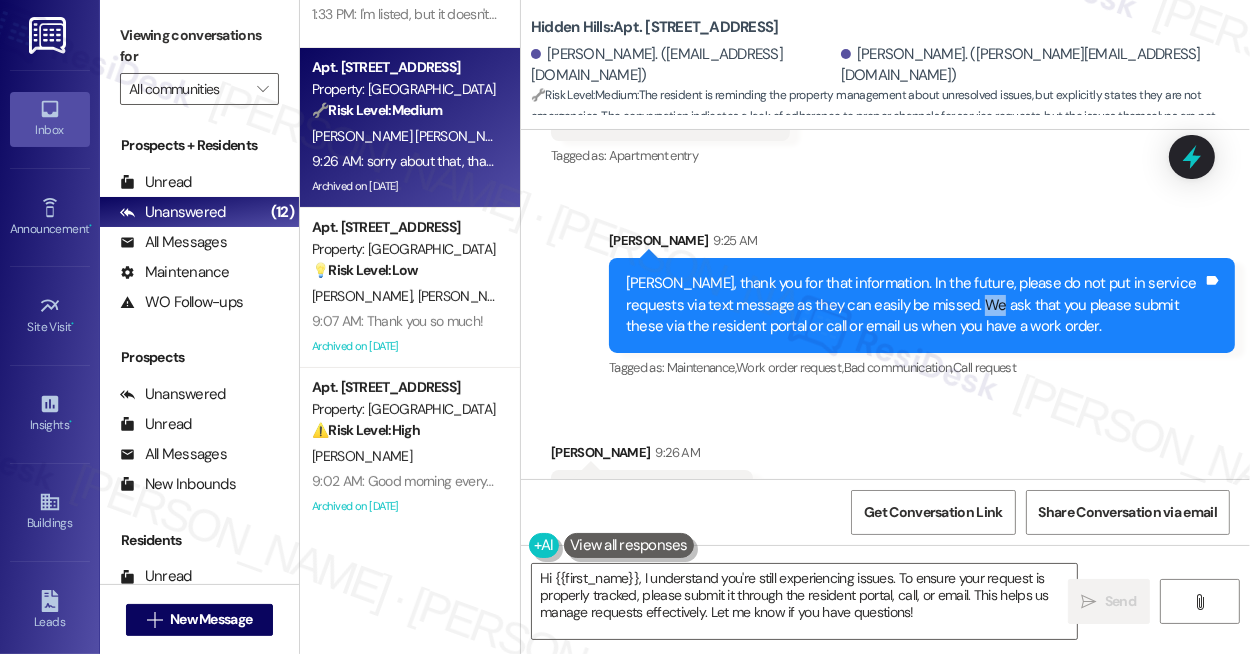 click on "Salvatore, thank you for that information.  In the future, please do not put in service requests via text message as they can easily be missed.  We ask that you please submit these via the resident portal or call or email us when you have a work order." at bounding box center (914, 305) 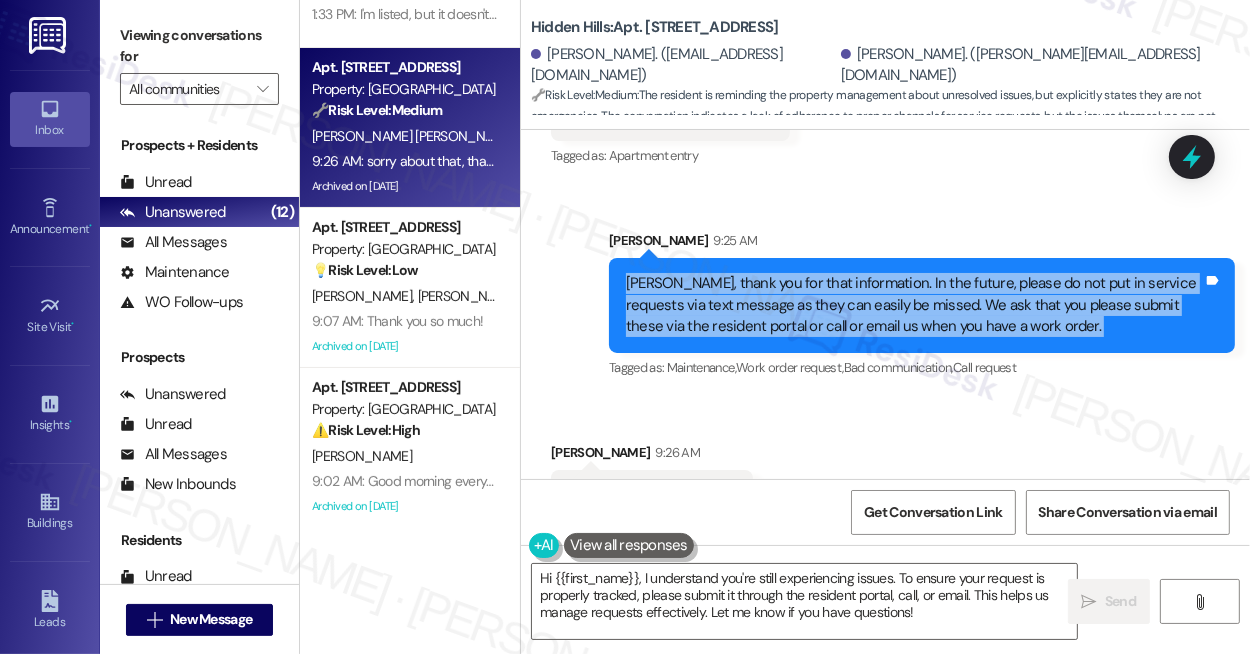 click on "Salvatore, thank you for that information.  In the future, please do not put in service requests via text message as they can easily be missed.  We ask that you please submit these via the resident portal or call or email us when you have a work order." at bounding box center [914, 305] 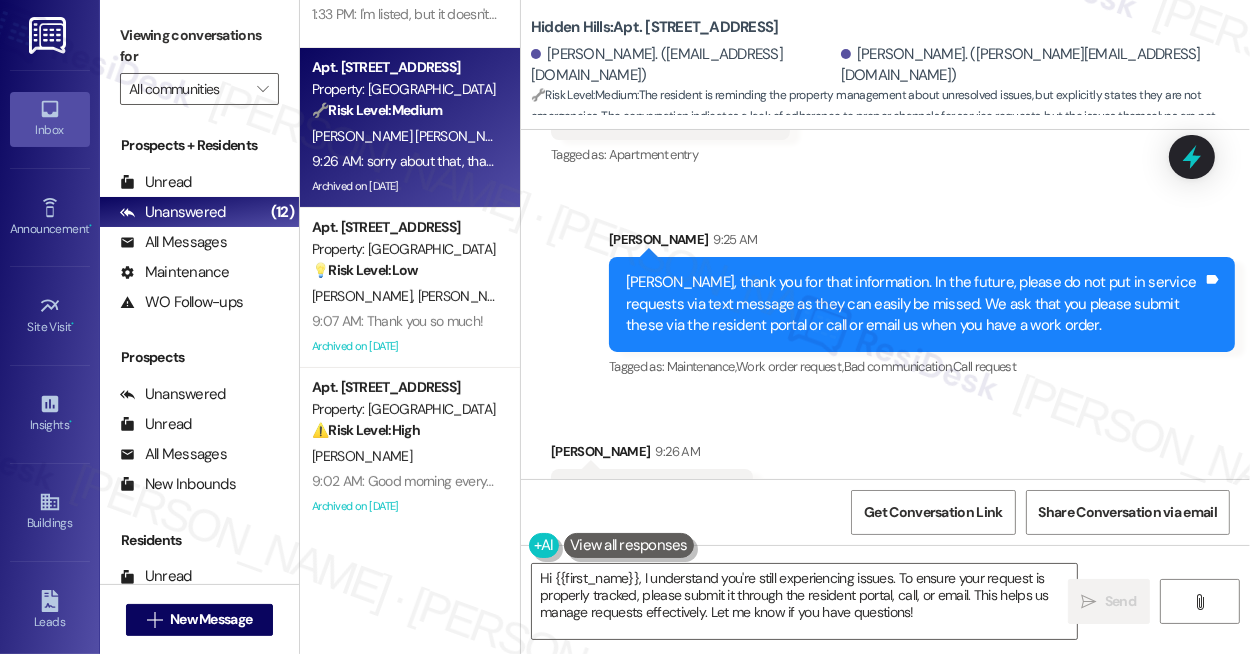 click on "sorry about that, thanks" at bounding box center (644, 494) 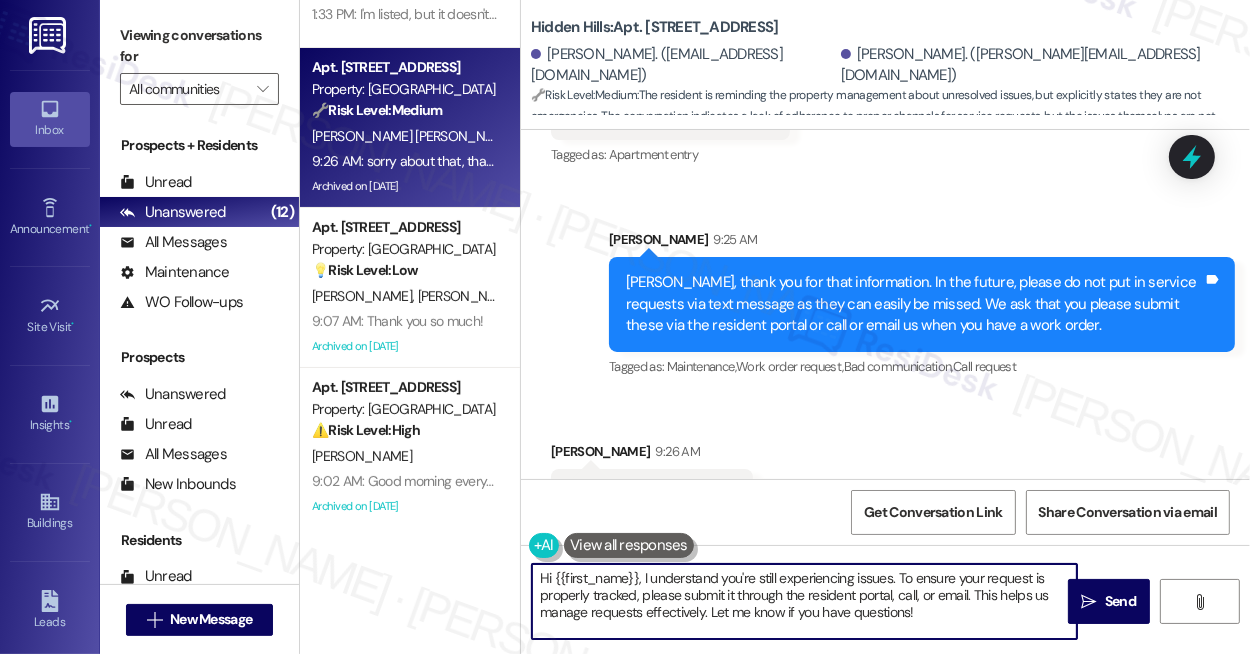 click on "Hi {{first_name}}, I understand you're still experiencing issues. To ensure your request is properly tracked, please submit it through the resident portal, call, or email. This helps us manage requests effectively. Let me know if you have questions!" at bounding box center [804, 601] 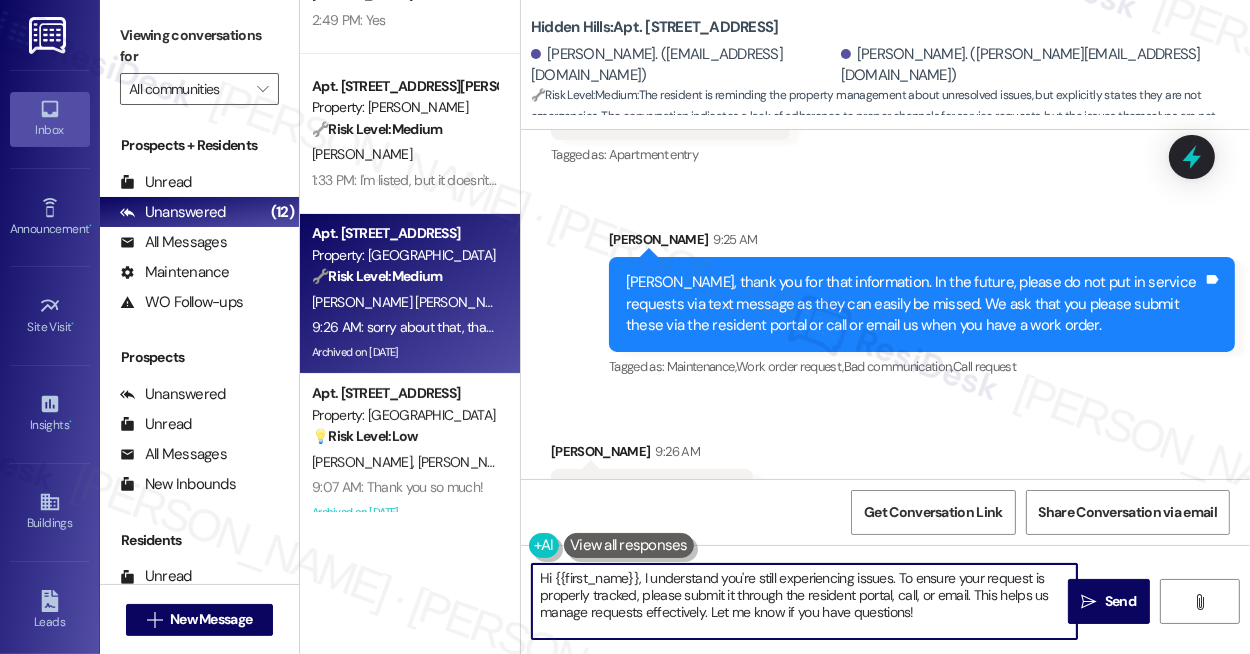 scroll, scrollTop: 363, scrollLeft: 0, axis: vertical 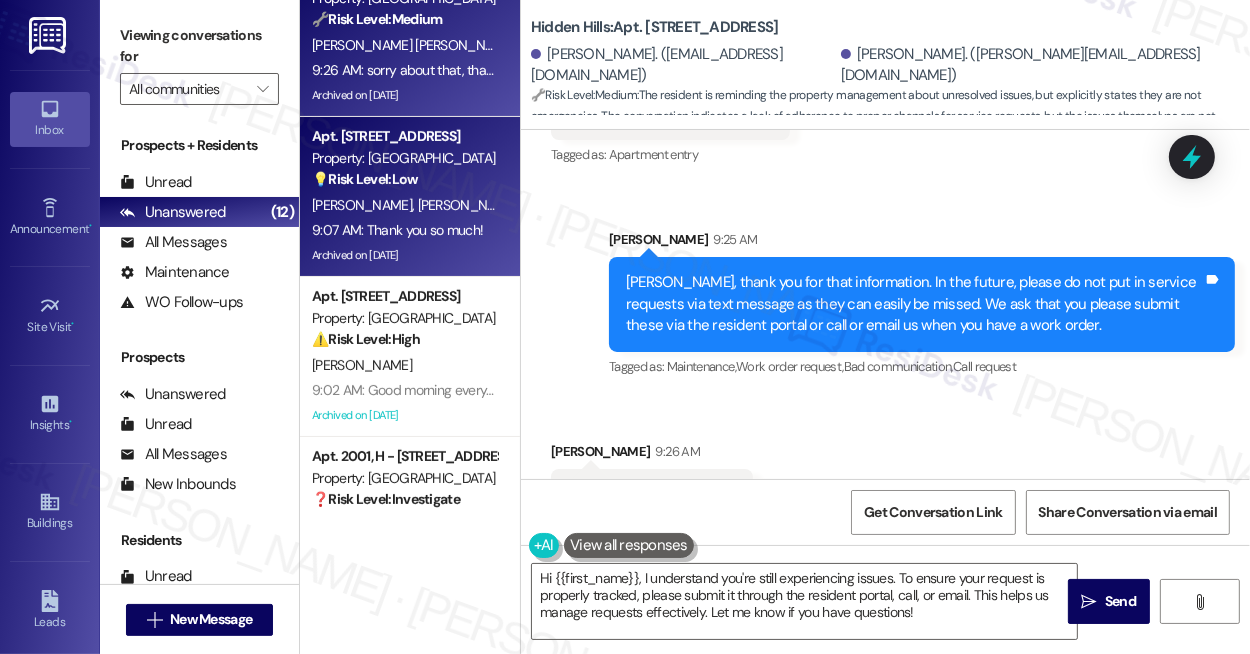 click on "C. Woodruff" at bounding box center (468, 205) 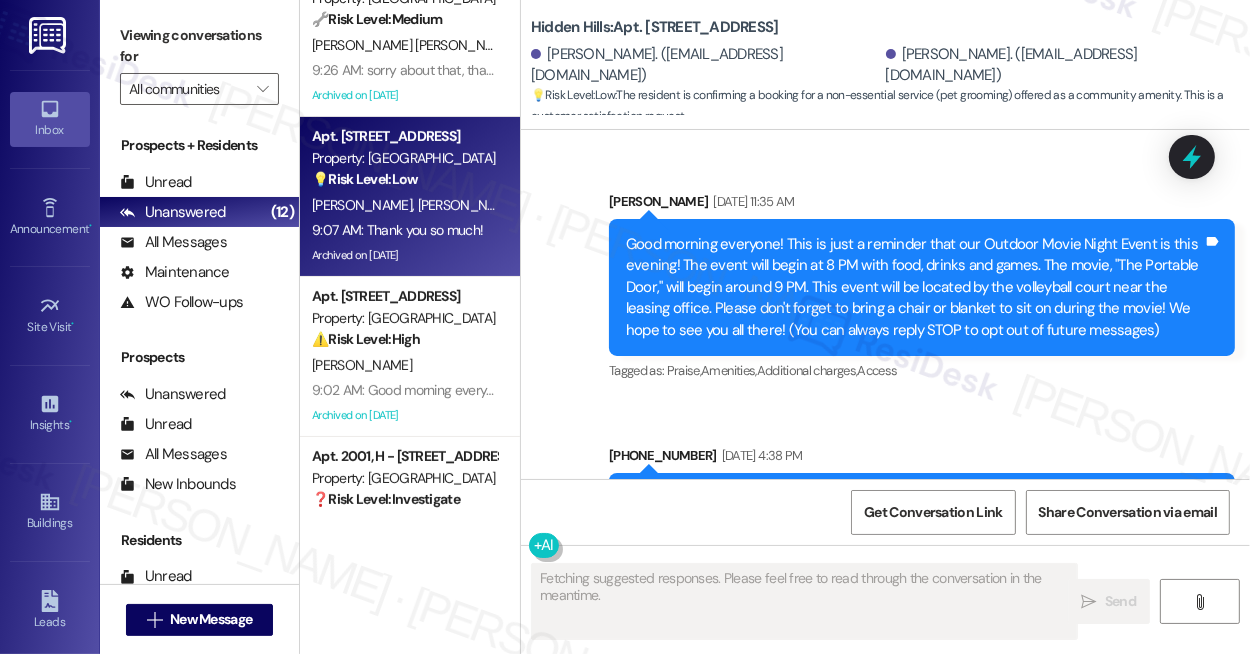 scroll, scrollTop: 28680, scrollLeft: 0, axis: vertical 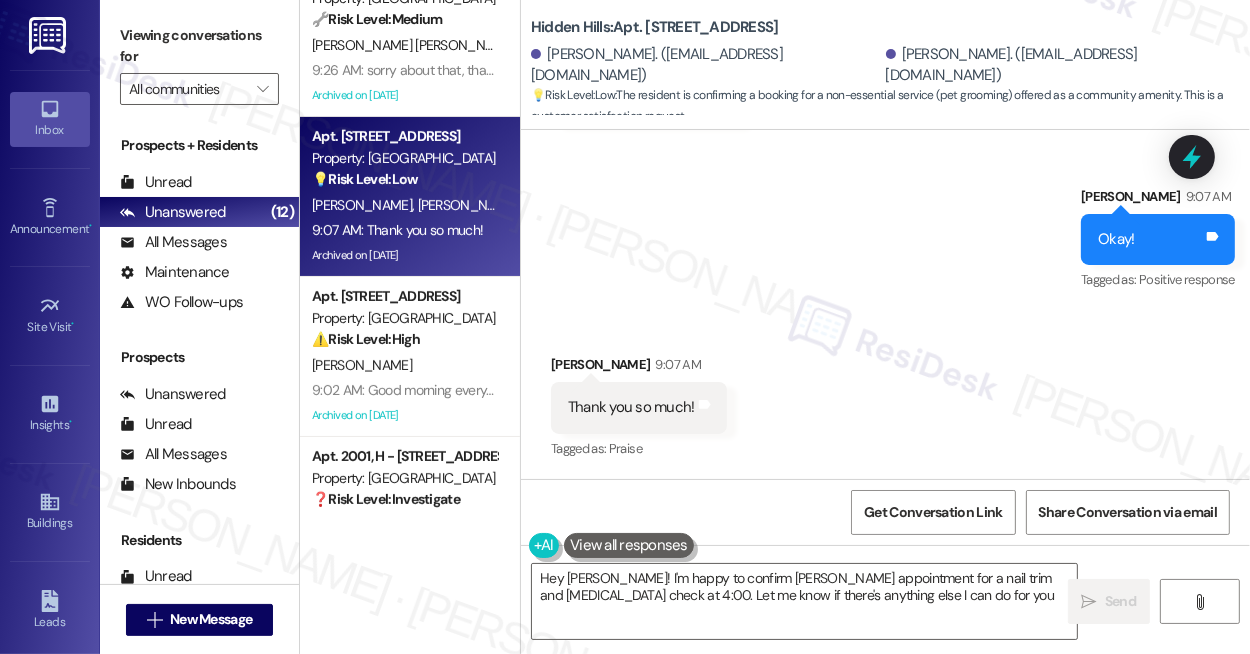 type on "Hey Carly! I'm happy to confirm Libby's appointment for a nail trim and anal gland check at 4:00. Let me know if there's anything else I can do for you!" 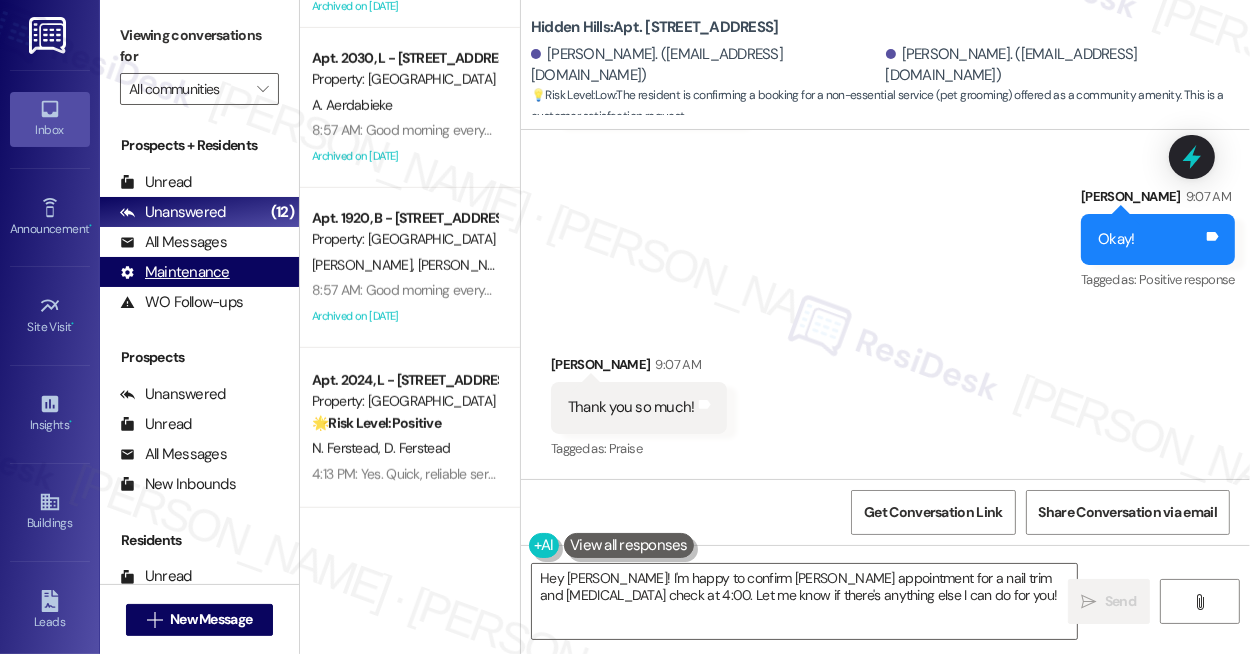 scroll, scrollTop: 1408, scrollLeft: 0, axis: vertical 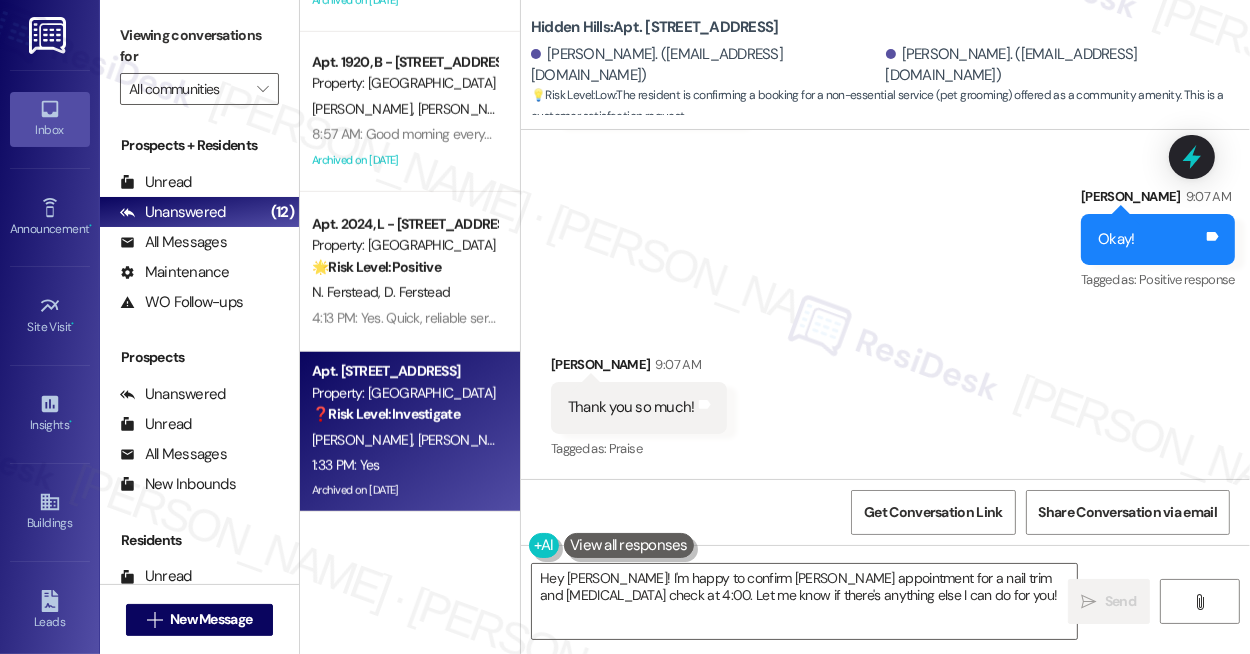 click on "1:33 PM: Yes 1:33 PM: Yes" at bounding box center [404, 465] 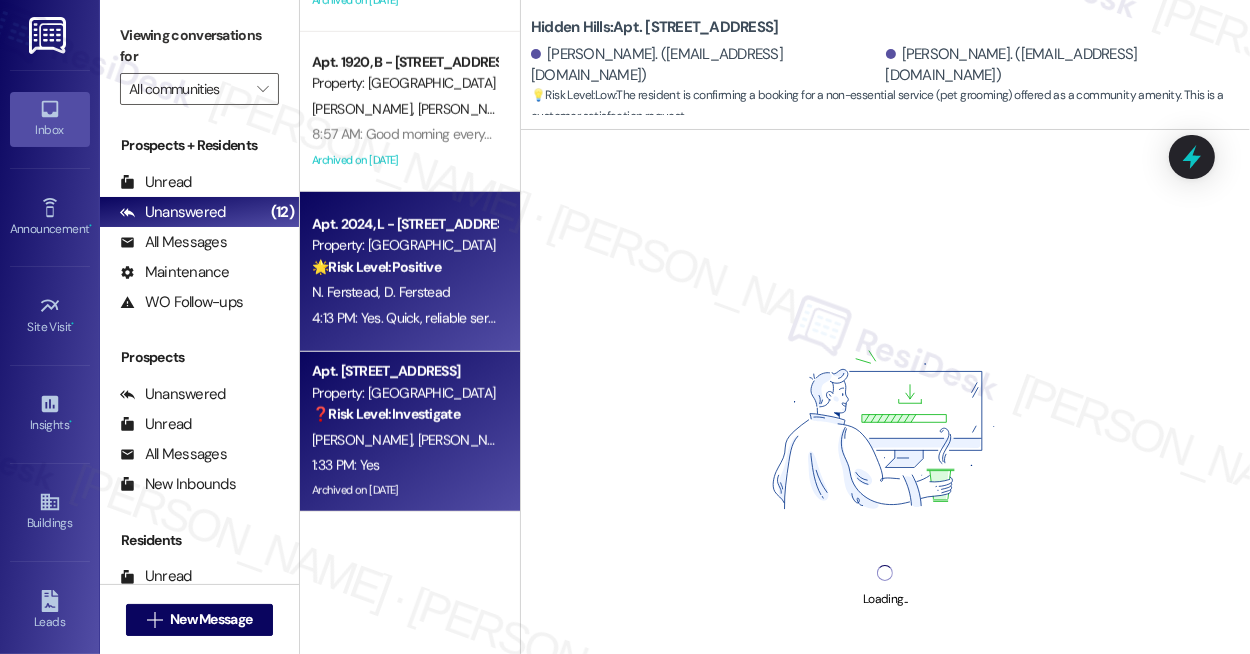 click on "4:13 PM: Yes. Quick, reliable service and addressing concerns & maintenance requests. 4:13 PM: Yes. Quick, reliable service and addressing concerns & maintenance requests." at bounding box center [562, 318] 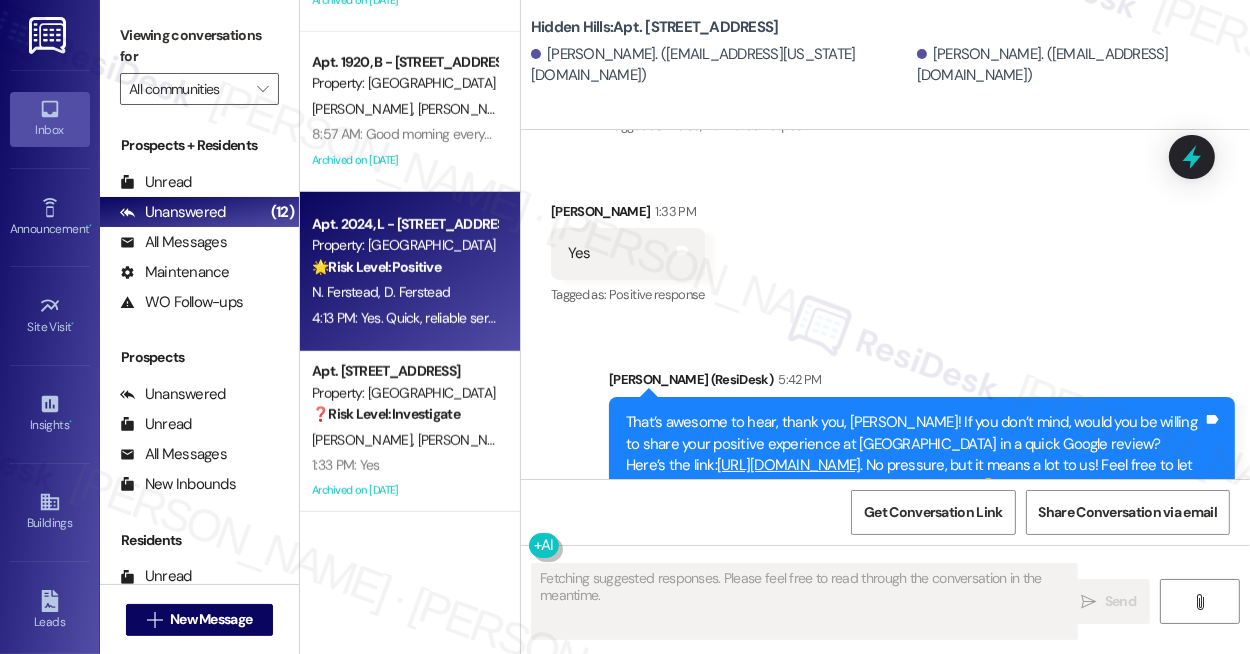 scroll, scrollTop: 34497, scrollLeft: 0, axis: vertical 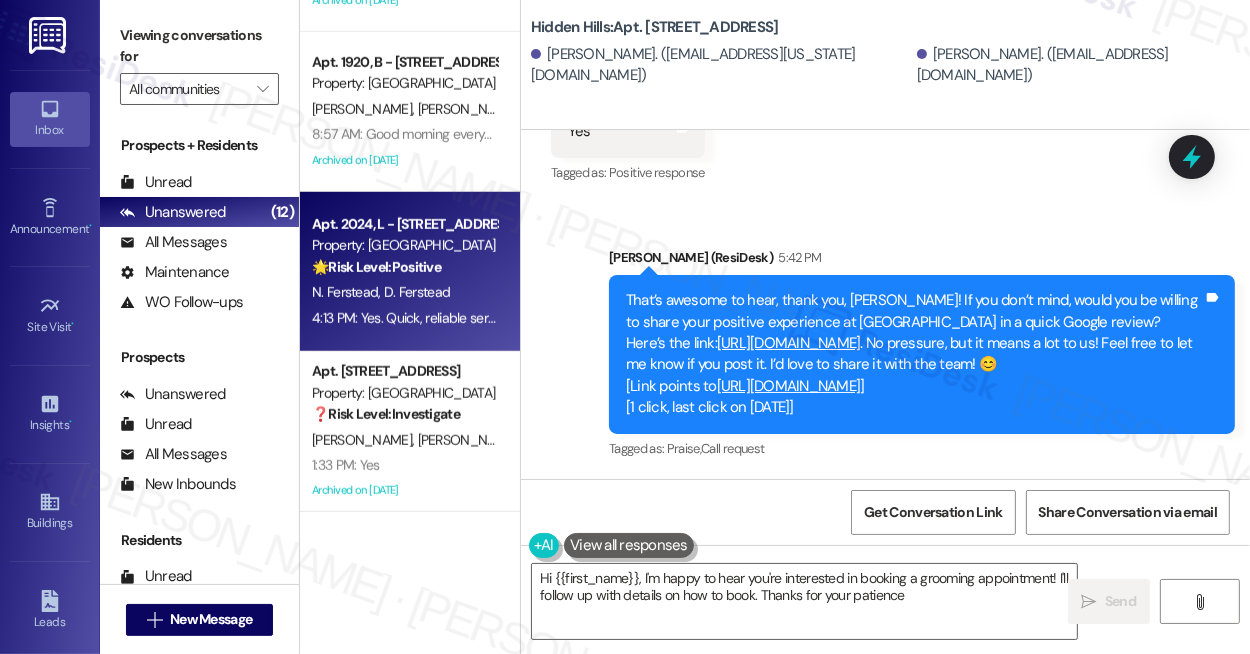 type on "Hi {{first_name}}, I'm happy to hear you're interested in booking a grooming appointment! I'll follow up with details on how to book. Thanks for your patience!" 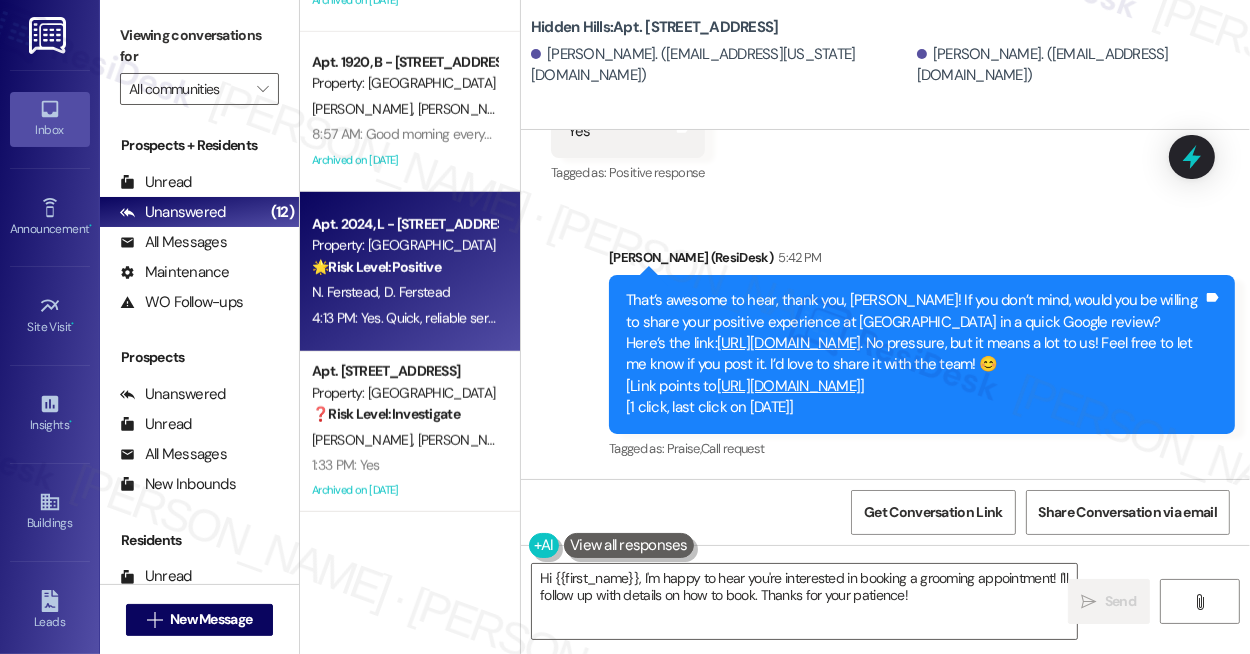 click on "That’s awesome to hear, thank you, Stacy! If you don’t mind, would you be willing to share your positive experience at Hidden Hills in a quick Google review? Here’s the link:  https://www.theresidesk.com/links/review-8e5BaSQFf . No pressure, but it means a lot to us! Feel free to let me know if you post it. I’d love to share it with the team! 😊
[Link points to  https://search.google.com/local/writereview?placeid=ChIJ_etdZp1nbIgRjlqJri9FJac ]
[1 click, last click on 07/25/2025]" at bounding box center [914, 354] 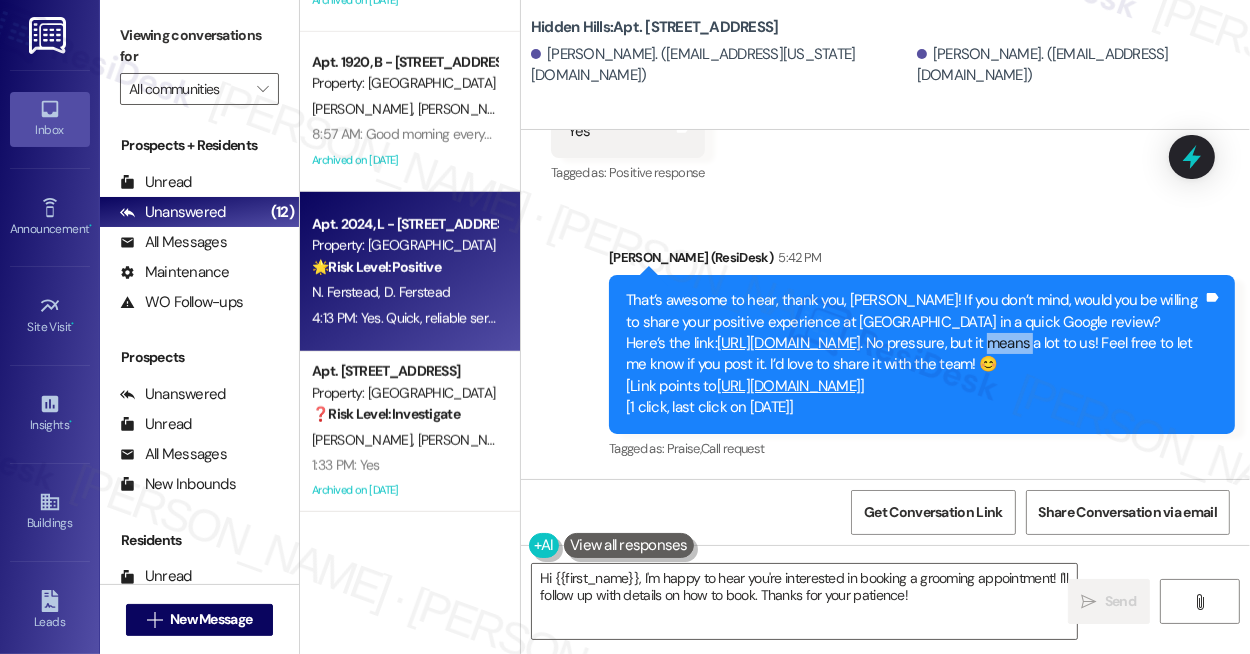 click on "That’s awesome to hear, thank you, Stacy! If you don’t mind, would you be willing to share your positive experience at Hidden Hills in a quick Google review? Here’s the link:  https://www.theresidesk.com/links/review-8e5BaSQFf . No pressure, but it means a lot to us! Feel free to let me know if you post it. I’d love to share it with the team! 😊
[Link points to  https://search.google.com/local/writereview?placeid=ChIJ_etdZp1nbIgRjlqJri9FJac ]
[1 click, last click on 07/25/2025]" at bounding box center (914, 354) 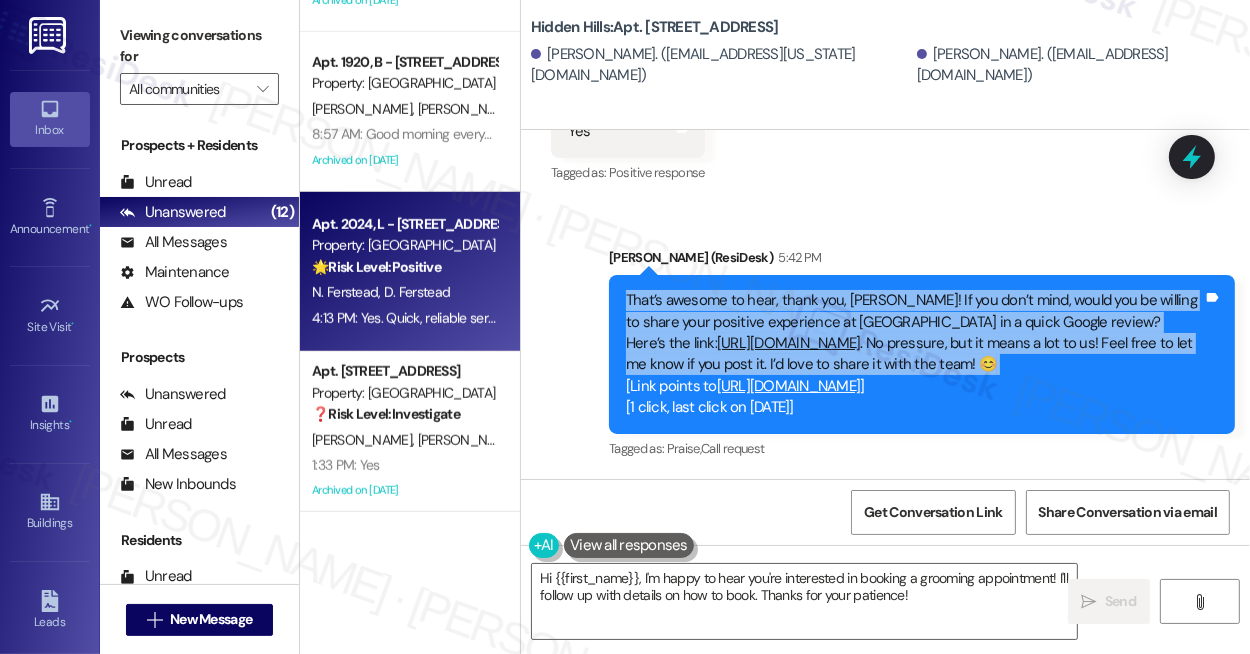 click on "That’s awesome to hear, thank you, Stacy! If you don’t mind, would you be willing to share your positive experience at Hidden Hills in a quick Google review? Here’s the link:  https://www.theresidesk.com/links/review-8e5BaSQFf . No pressure, but it means a lot to us! Feel free to let me know if you post it. I’d love to share it with the team! 😊
[Link points to  https://search.google.com/local/writereview?placeid=ChIJ_etdZp1nbIgRjlqJri9FJac ]
[1 click, last click on 07/25/2025]" at bounding box center (914, 354) 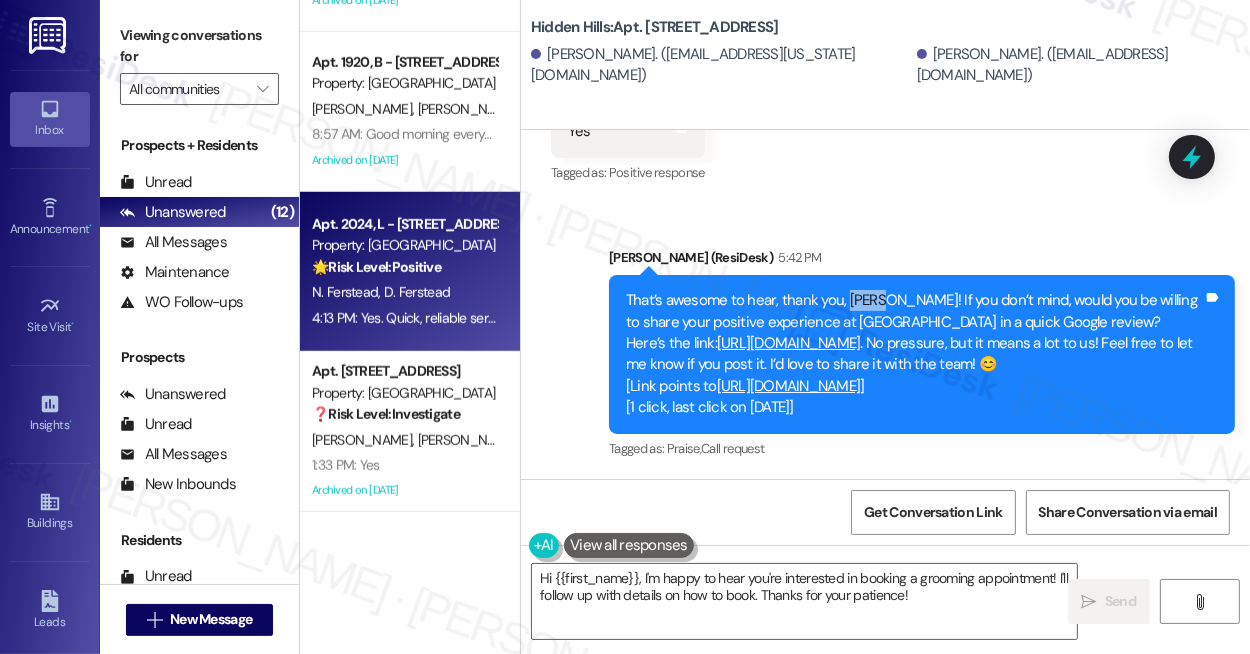 click on "That’s awesome to hear, thank you, Stacy! If you don’t mind, would you be willing to share your positive experience at Hidden Hills in a quick Google review? Here’s the link:  https://www.theresidesk.com/links/review-8e5BaSQFf . No pressure, but it means a lot to us! Feel free to let me know if you post it. I’d love to share it with the team! 😊
[Link points to  https://search.google.com/local/writereview?placeid=ChIJ_etdZp1nbIgRjlqJri9FJac ]
[1 click, last click on 07/25/2025]" at bounding box center (914, 354) 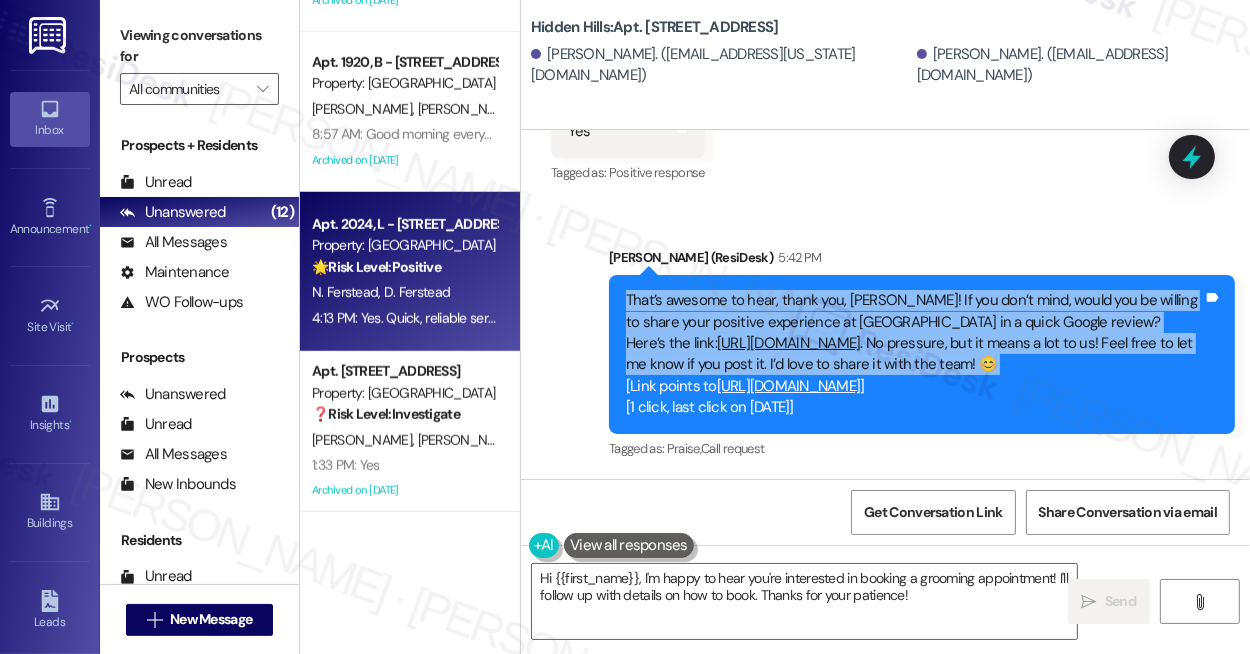click on "That’s awesome to hear, thank you, Stacy! If you don’t mind, would you be willing to share your positive experience at Hidden Hills in a quick Google review? Here’s the link:  https://www.theresidesk.com/links/review-8e5BaSQFf . No pressure, but it means a lot to us! Feel free to let me know if you post it. I’d love to share it with the team! 😊
[Link points to  https://search.google.com/local/writereview?placeid=ChIJ_etdZp1nbIgRjlqJri9FJac ]
[1 click, last click on 07/25/2025]" at bounding box center [914, 354] 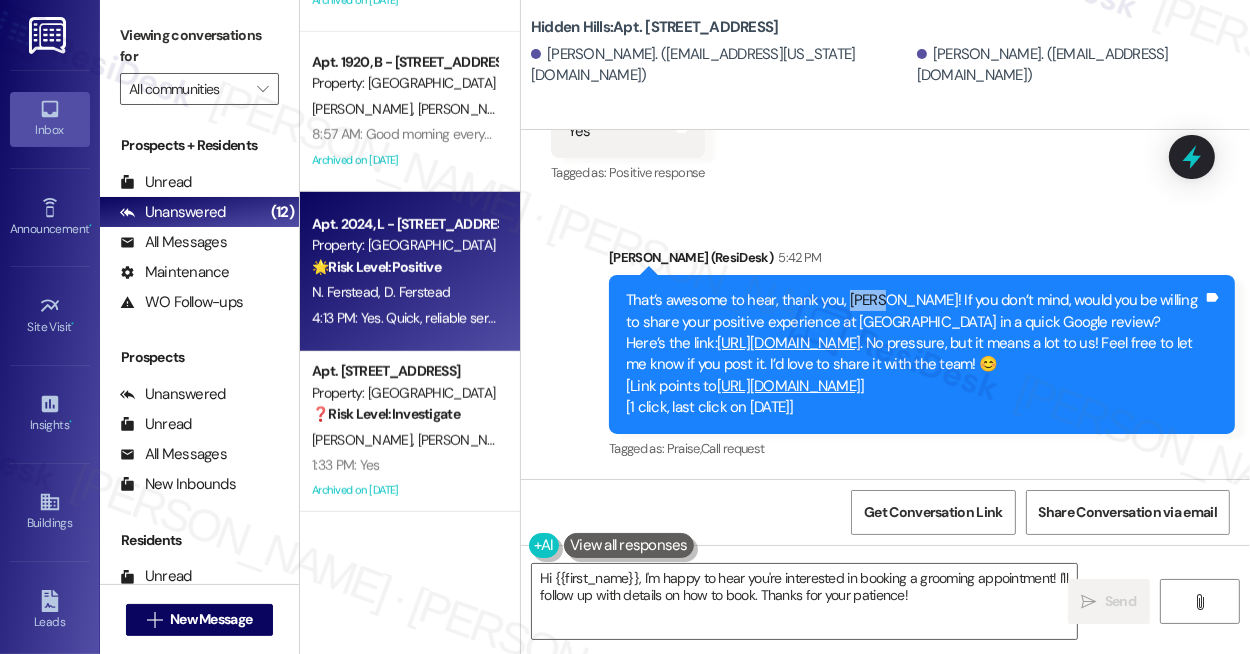 click on "That’s awesome to hear, thank you, Stacy! If you don’t mind, would you be willing to share your positive experience at Hidden Hills in a quick Google review? Here’s the link:  https://www.theresidesk.com/links/review-8e5BaSQFf . No pressure, but it means a lot to us! Feel free to let me know if you post it. I’d love to share it with the team! 😊
[Link points to  https://search.google.com/local/writereview?placeid=ChIJ_etdZp1nbIgRjlqJri9FJac ]
[1 click, last click on 07/25/2025]" at bounding box center (914, 354) 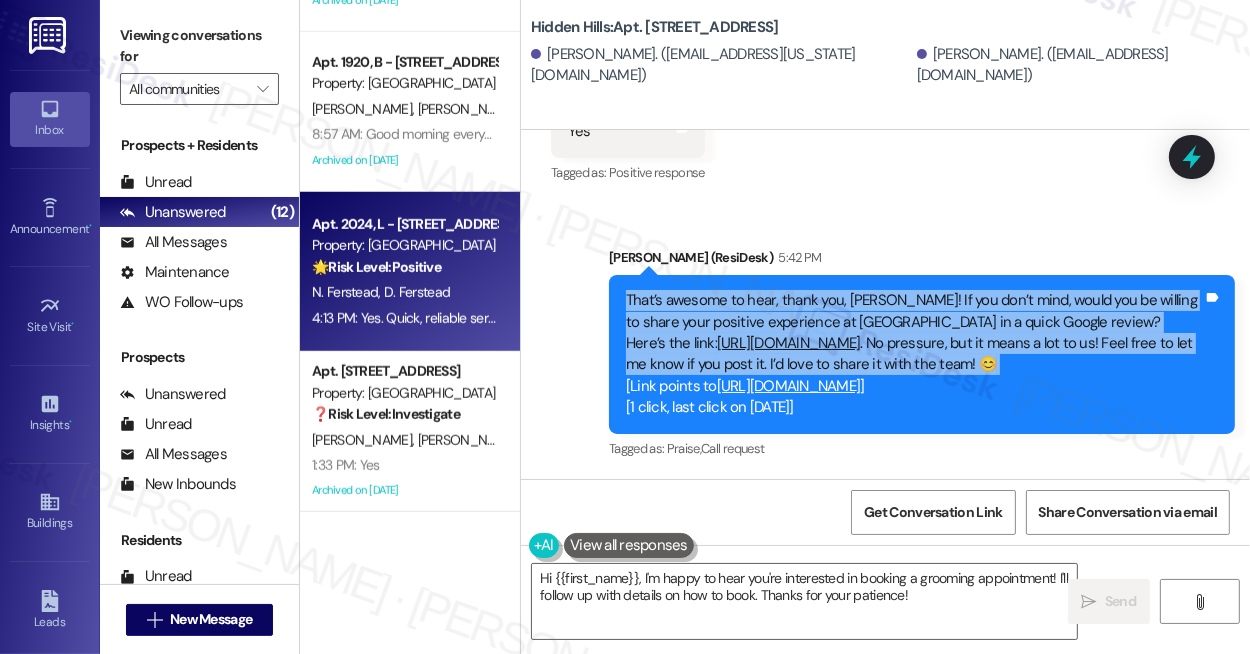 click on "That’s awesome to hear, thank you, Stacy! If you don’t mind, would you be willing to share your positive experience at Hidden Hills in a quick Google review? Here’s the link:  https://www.theresidesk.com/links/review-8e5BaSQFf . No pressure, but it means a lot to us! Feel free to let me know if you post it. I’d love to share it with the team! 😊
[Link points to  https://search.google.com/local/writereview?placeid=ChIJ_etdZp1nbIgRjlqJri9FJac ]
[1 click, last click on 07/25/2025]" at bounding box center (914, 354) 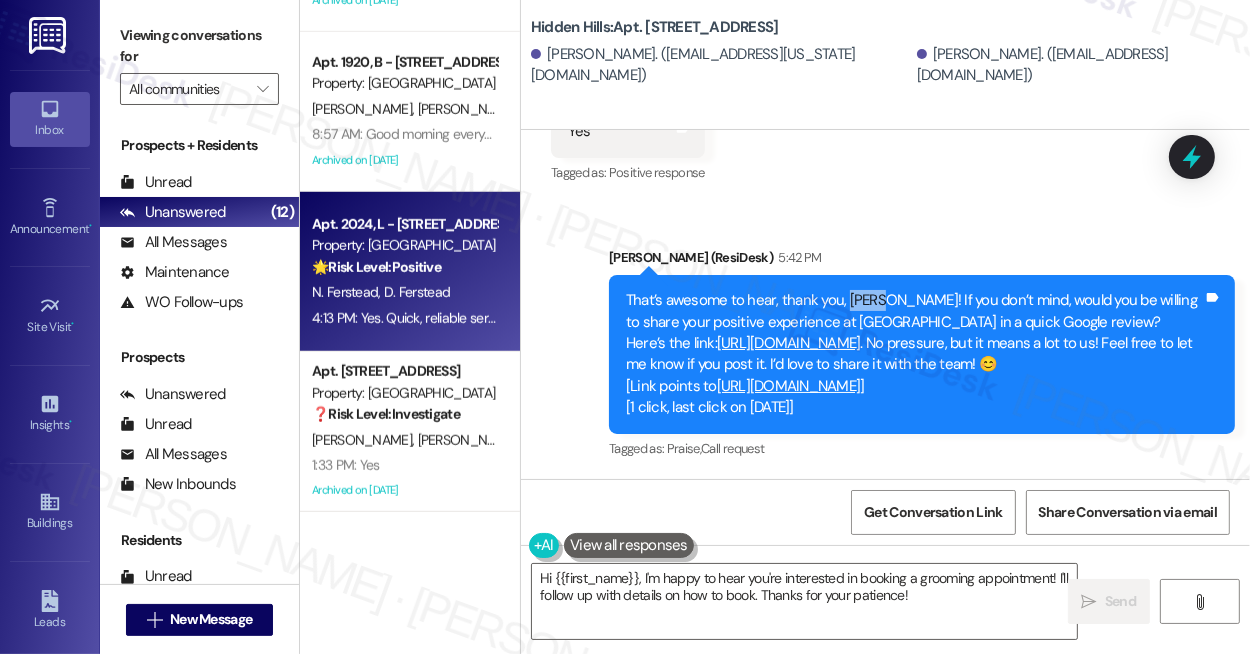 click on "That’s awesome to hear, thank you, Stacy! If you don’t mind, would you be willing to share your positive experience at Hidden Hills in a quick Google review? Here’s the link:  https://www.theresidesk.com/links/review-8e5BaSQFf . No pressure, but it means a lot to us! Feel free to let me know if you post it. I’d love to share it with the team! 😊
[Link points to  https://search.google.com/local/writereview?placeid=ChIJ_etdZp1nbIgRjlqJri9FJac ]
[1 click, last click on 07/25/2025]" at bounding box center [914, 354] 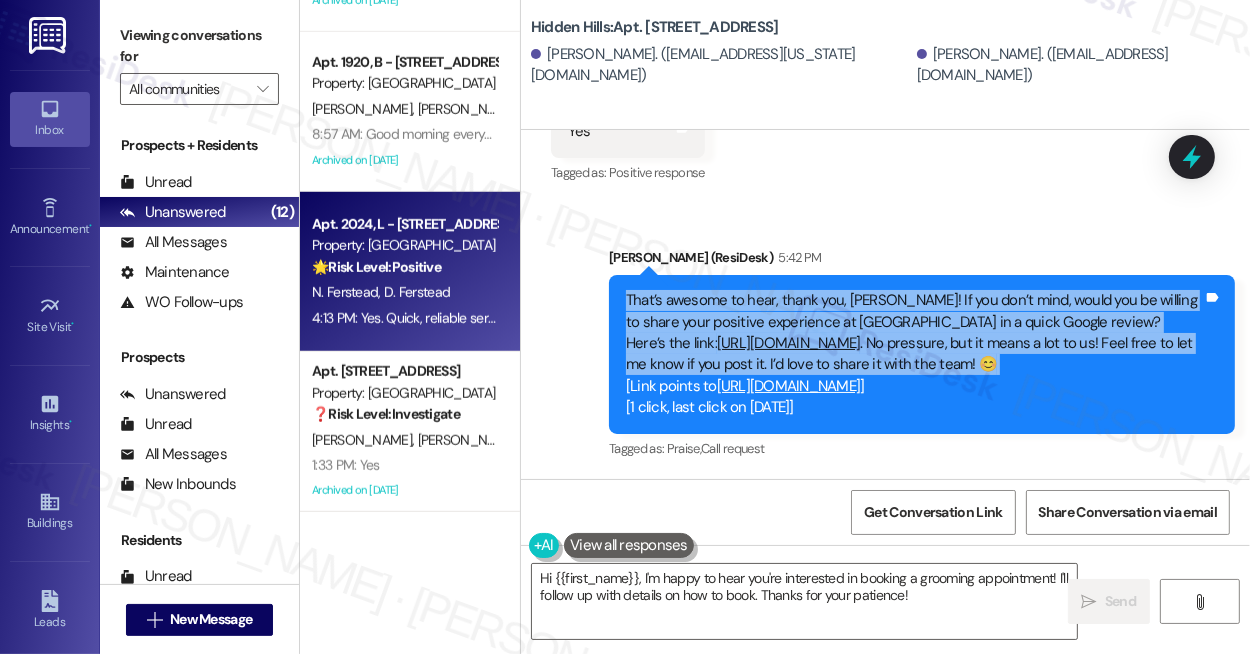 click on "That’s awesome to hear, thank you, Stacy! If you don’t mind, would you be willing to share your positive experience at Hidden Hills in a quick Google review? Here’s the link:  https://www.theresidesk.com/links/review-8e5BaSQFf . No pressure, but it means a lot to us! Feel free to let me know if you post it. I’d love to share it with the team! 😊
[Link points to  https://search.google.com/local/writereview?placeid=ChIJ_etdZp1nbIgRjlqJri9FJac ]
[1 click, last click on 07/25/2025]" at bounding box center [914, 354] 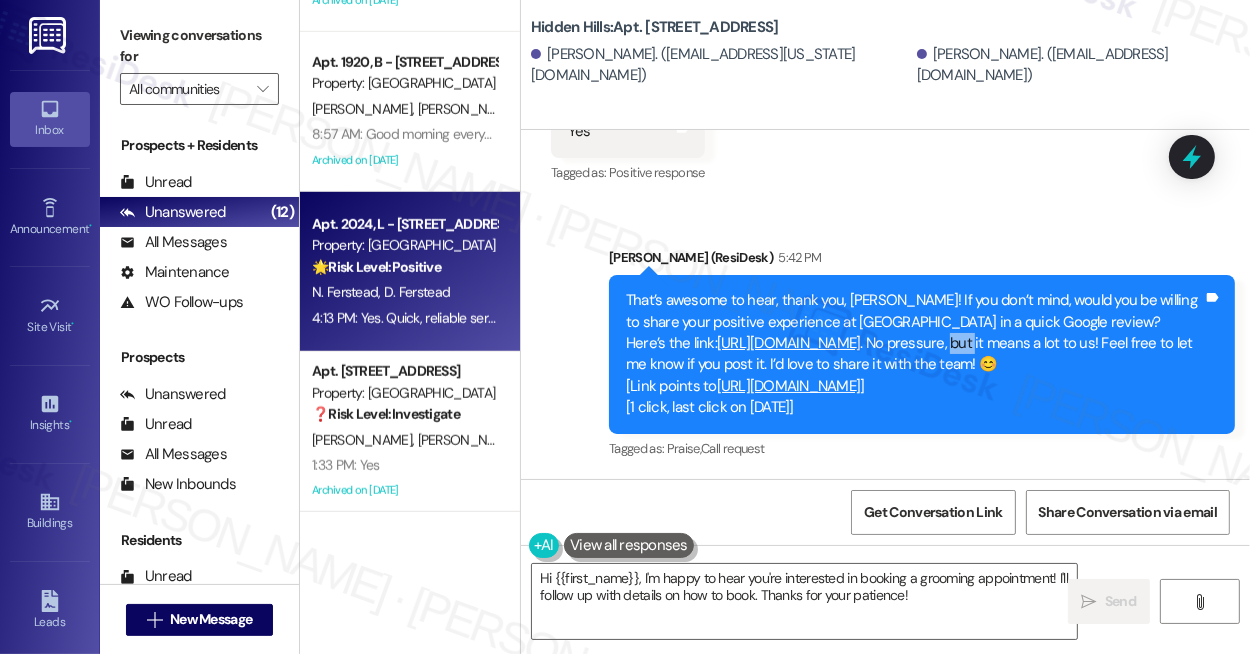 click on "That’s awesome to hear, thank you, Stacy! If you don’t mind, would you be willing to share your positive experience at Hidden Hills in a quick Google review? Here’s the link:  https://www.theresidesk.com/links/review-8e5BaSQFf . No pressure, but it means a lot to us! Feel free to let me know if you post it. I’d love to share it with the team! 😊
[Link points to  https://search.google.com/local/writereview?placeid=ChIJ_etdZp1nbIgRjlqJri9FJac ]
[1 click, last click on 07/25/2025]" at bounding box center (914, 354) 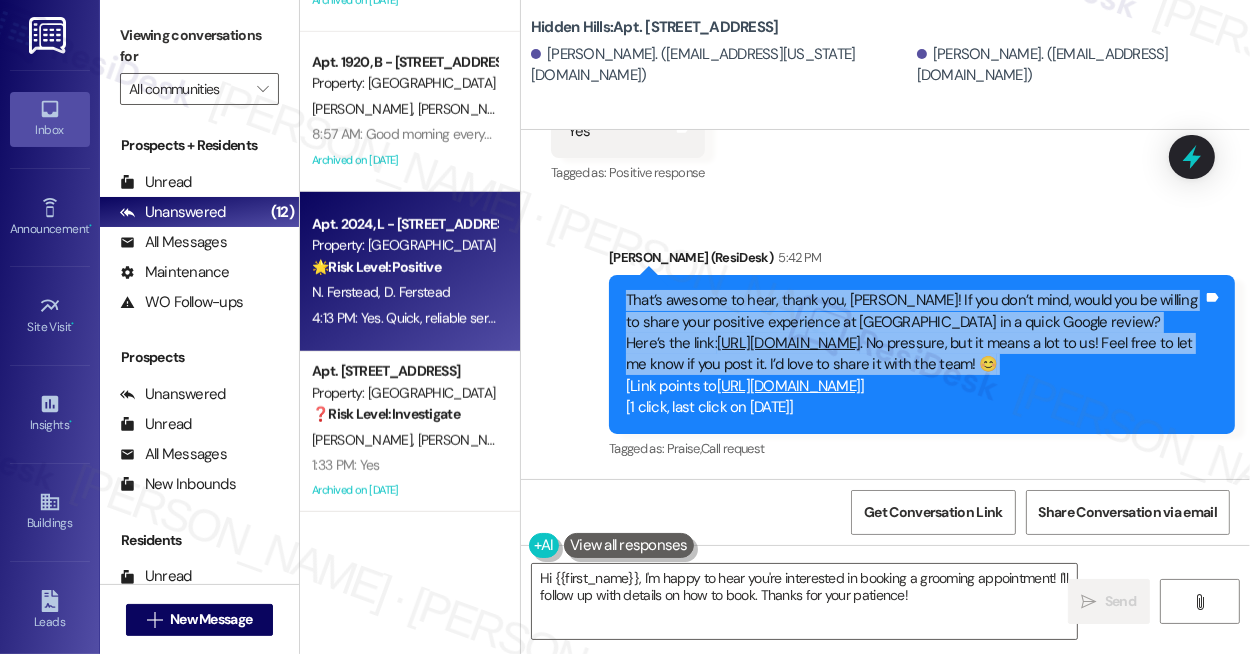 click on "That’s awesome to hear, thank you, Stacy! If you don’t mind, would you be willing to share your positive experience at Hidden Hills in a quick Google review? Here’s the link:  https://www.theresidesk.com/links/review-8e5BaSQFf . No pressure, but it means a lot to us! Feel free to let me know if you post it. I’d love to share it with the team! 😊
[Link points to  https://search.google.com/local/writereview?placeid=ChIJ_etdZp1nbIgRjlqJri9FJac ]
[1 click, last click on 07/25/2025]" at bounding box center [914, 354] 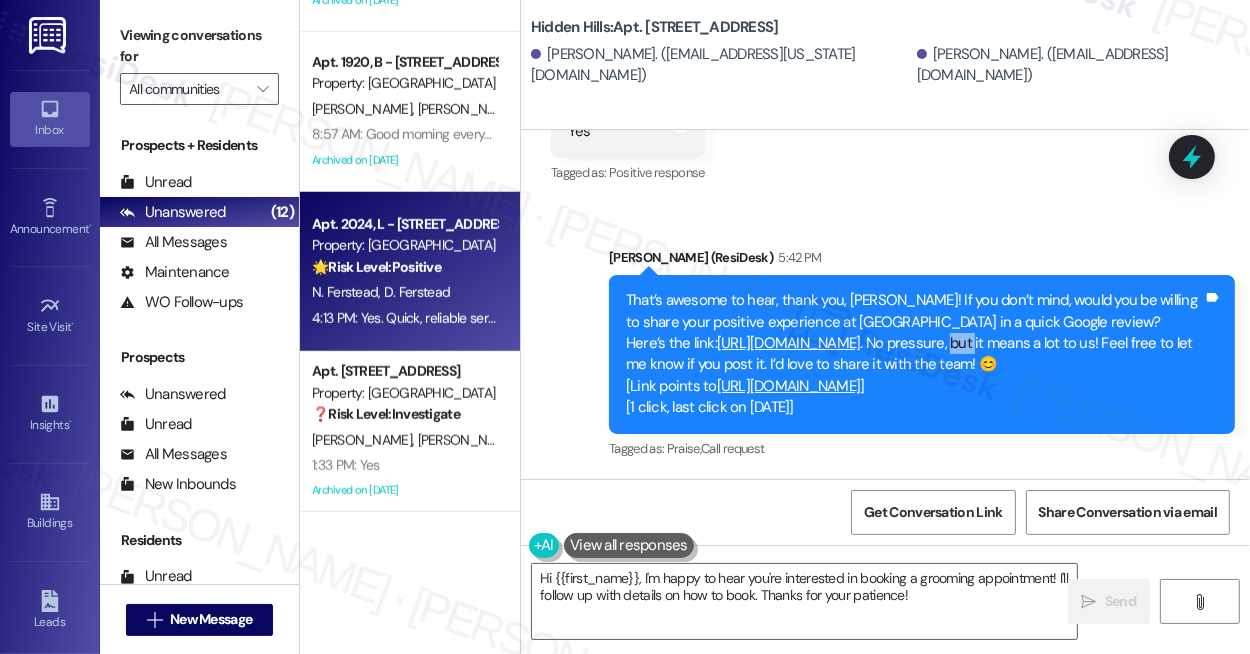 click on "That’s awesome to hear, thank you, Stacy! If you don’t mind, would you be willing to share your positive experience at Hidden Hills in a quick Google review? Here’s the link:  https://www.theresidesk.com/links/review-8e5BaSQFf . No pressure, but it means a lot to us! Feel free to let me know if you post it. I’d love to share it with the team! 😊
[Link points to  https://search.google.com/local/writereview?placeid=ChIJ_etdZp1nbIgRjlqJri9FJac ]
[1 click, last click on 07/25/2025]" at bounding box center (914, 354) 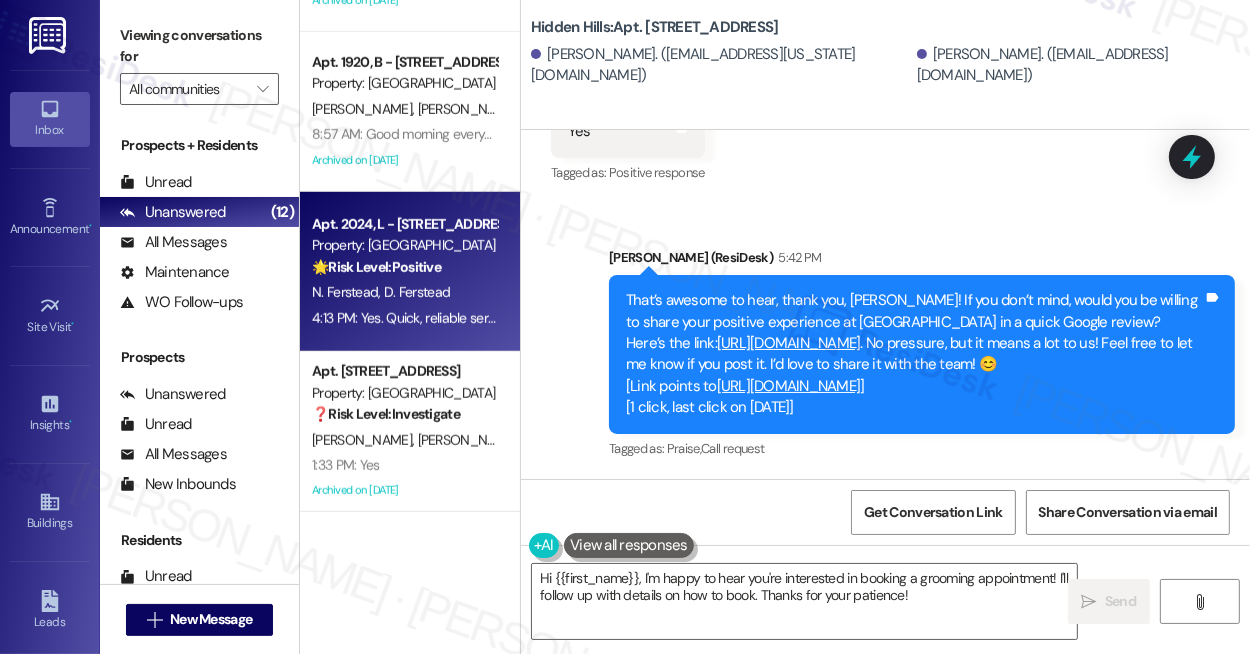 click on "That’s awesome to hear, thank you, Stacy! If you don’t mind, would you be willing to share your positive experience at Hidden Hills in a quick Google review? Here’s the link:  https://www.theresidesk.com/links/review-8e5BaSQFf . No pressure, but it means a lot to us! Feel free to let me know if you post it. I’d love to share it with the team! 😊
[Link points to  https://search.google.com/local/writereview?placeid=ChIJ_etdZp1nbIgRjlqJri9FJac ]
[1 click, last click on 07/25/2025]" at bounding box center [914, 354] 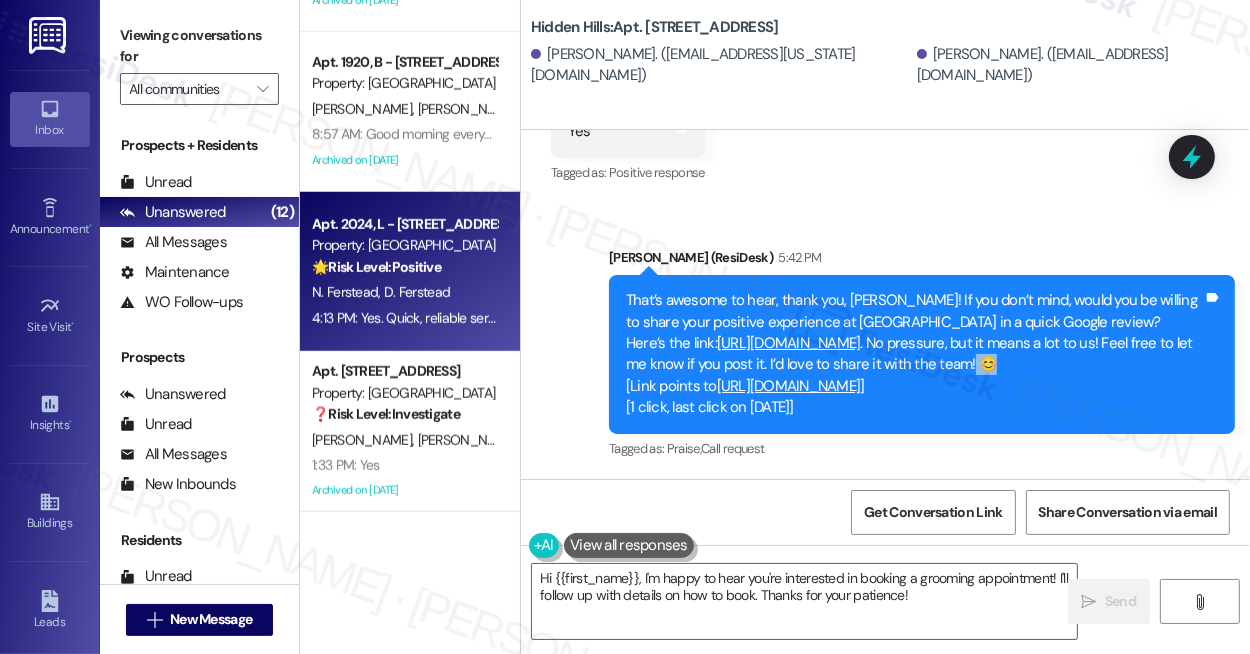 click on "That’s awesome to hear, thank you, Stacy! If you don’t mind, would you be willing to share your positive experience at Hidden Hills in a quick Google review? Here’s the link:  https://www.theresidesk.com/links/review-8e5BaSQFf . No pressure, but it means a lot to us! Feel free to let me know if you post it. I’d love to share it with the team! 😊
[Link points to  https://search.google.com/local/writereview?placeid=ChIJ_etdZp1nbIgRjlqJri9FJac ]
[1 click, last click on 07/25/2025]" at bounding box center (914, 354) 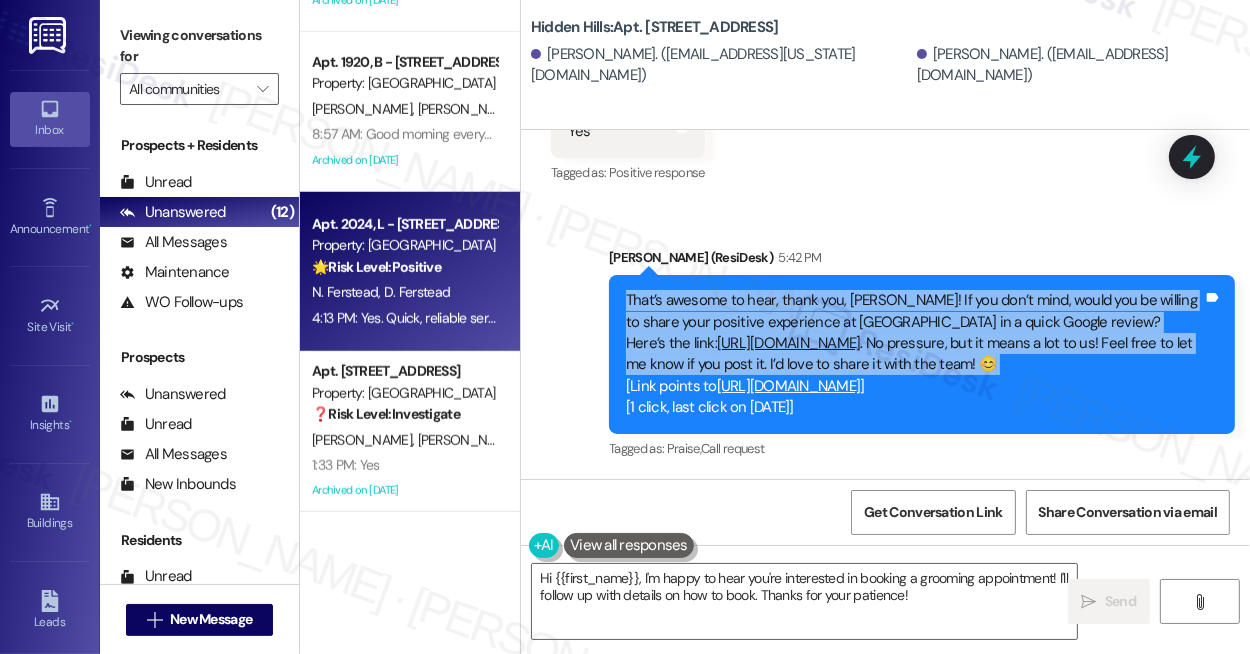 click on "That’s awesome to hear, thank you, Stacy! If you don’t mind, would you be willing to share your positive experience at Hidden Hills in a quick Google review? Here’s the link:  https://www.theresidesk.com/links/review-8e5BaSQFf . No pressure, but it means a lot to us! Feel free to let me know if you post it. I’d love to share it with the team! 😊
[Link points to  https://search.google.com/local/writereview?placeid=ChIJ_etdZp1nbIgRjlqJri9FJac ]
[1 click, last click on 07/25/2025]" at bounding box center [914, 354] 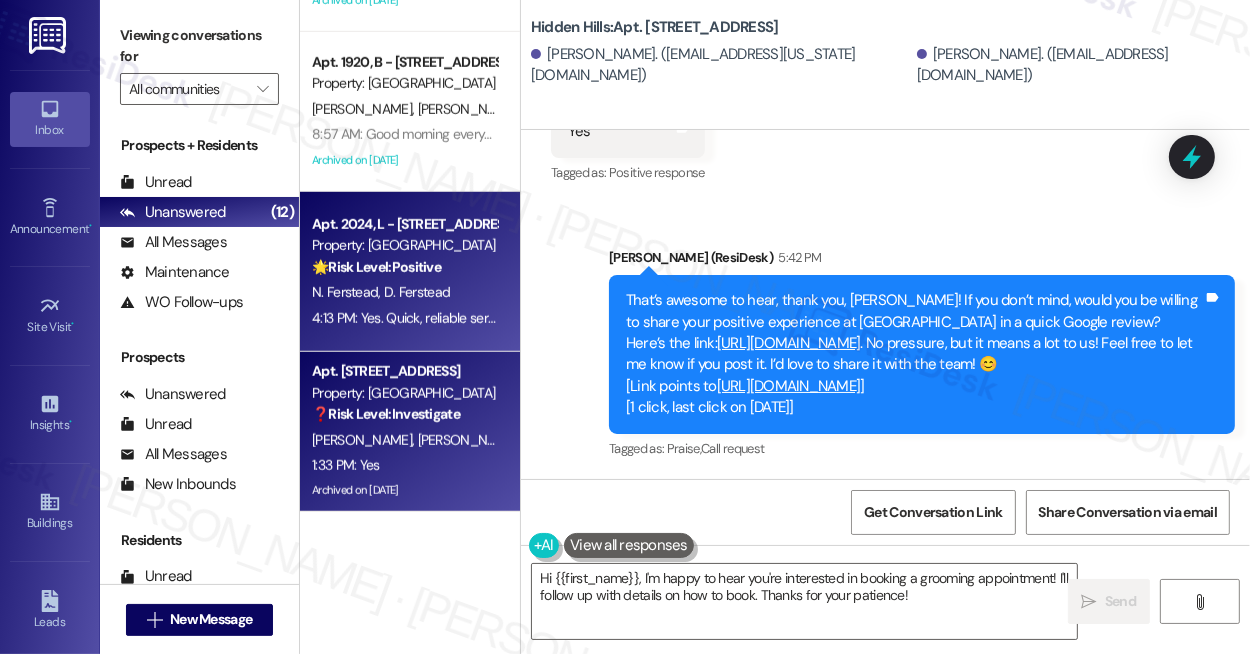 click on "❓  Risk Level:  Investigate" at bounding box center [386, 414] 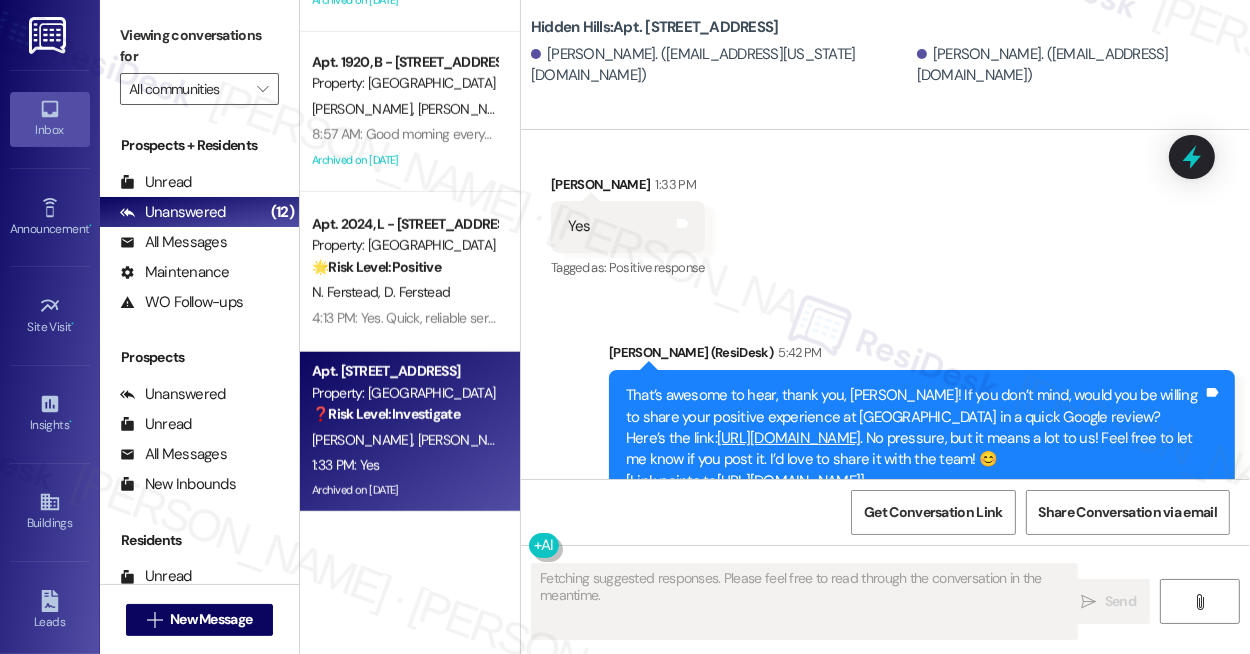 scroll, scrollTop: 34199, scrollLeft: 0, axis: vertical 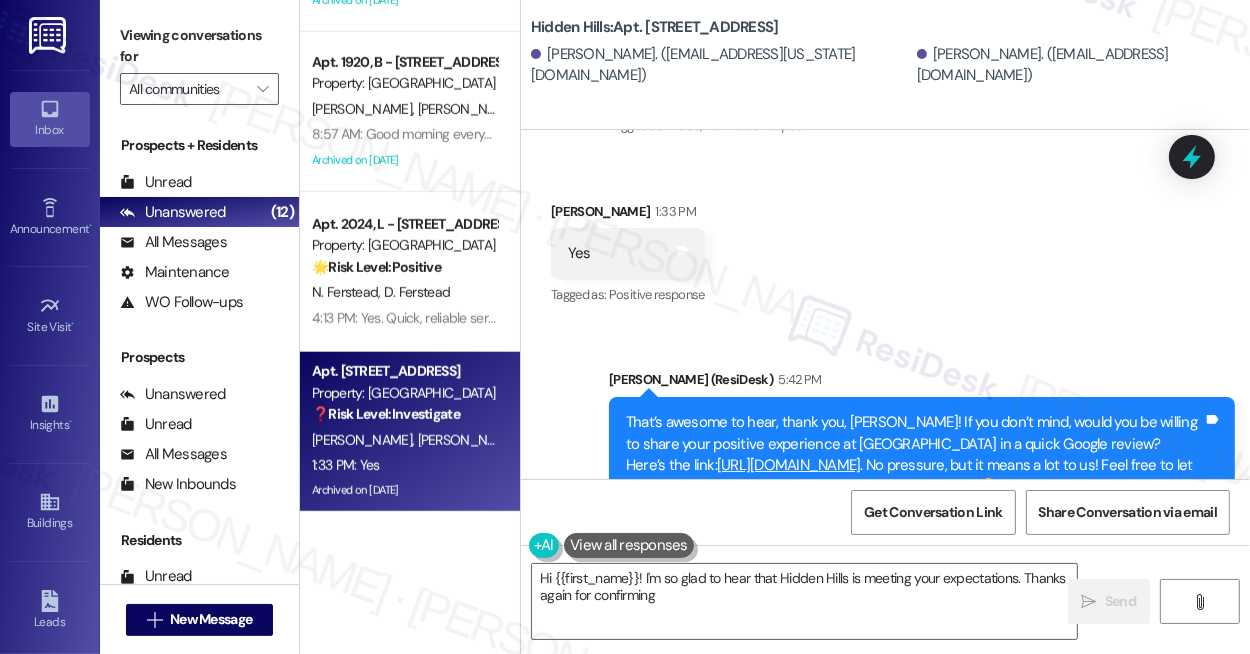 type on "Hi {{first_name}}! I'm so glad to hear that Hidden Hills is meeting your expectations. Thanks again for confirming!" 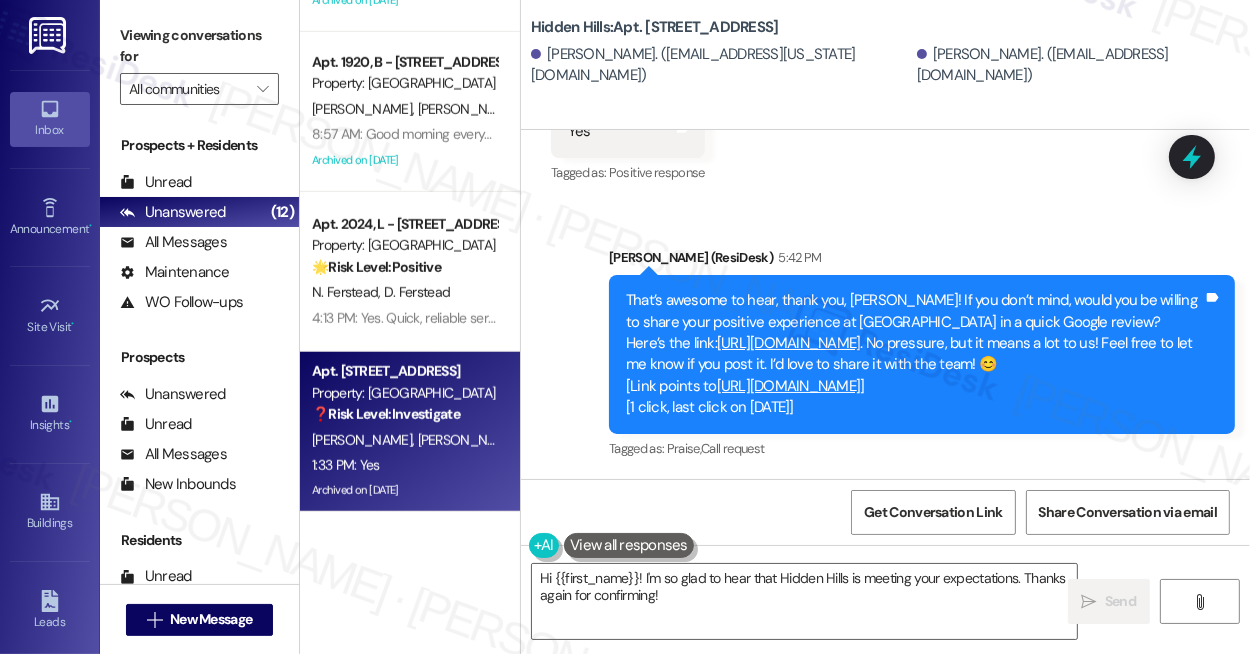 scroll, scrollTop: 34497, scrollLeft: 0, axis: vertical 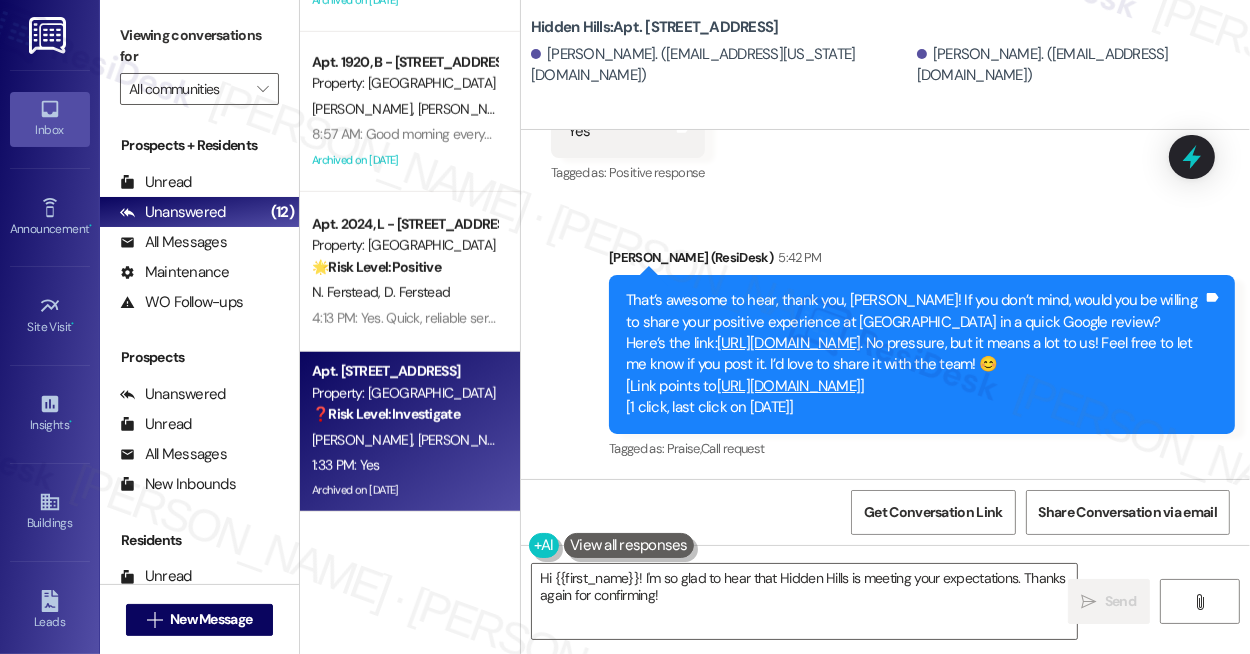click on "That’s awesome to hear, thank you, Stacy! If you don’t mind, would you be willing to share your positive experience at Hidden Hills in a quick Google review? Here’s the link:  https://www.theresidesk.com/links/review-8e5BaSQFf . No pressure, but it means a lot to us! Feel free to let me know if you post it. I’d love to share it with the team! 😊
[Link points to  https://search.google.com/local/writereview?placeid=ChIJ_etdZp1nbIgRjlqJri9FJac ]
[1 click, last click on 07/25/2025]" at bounding box center (914, 354) 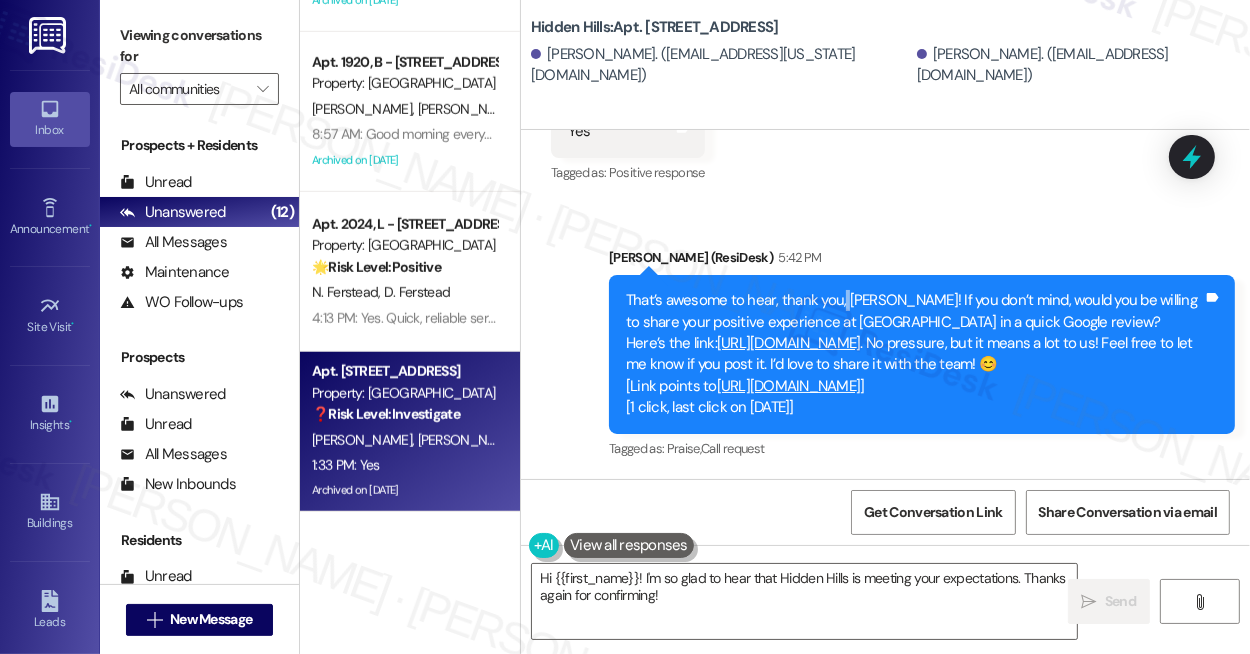 click on "That’s awesome to hear, thank you, Stacy! If you don’t mind, would you be willing to share your positive experience at Hidden Hills in a quick Google review? Here’s the link:  https://www.theresidesk.com/links/review-8e5BaSQFf . No pressure, but it means a lot to us! Feel free to let me know if you post it. I’d love to share it with the team! 😊
[Link points to  https://search.google.com/local/writereview?placeid=ChIJ_etdZp1nbIgRjlqJri9FJac ]
[1 click, last click on 07/25/2025]" at bounding box center [914, 354] 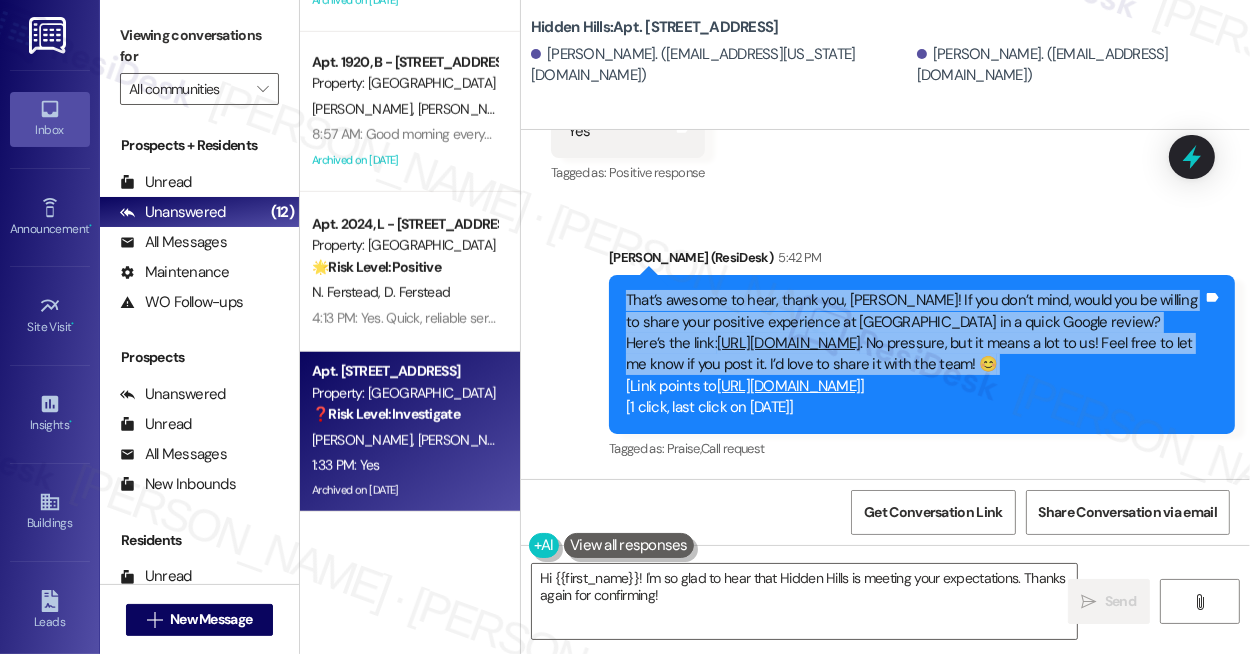 click on "That’s awesome to hear, thank you, Stacy! If you don’t mind, would you be willing to share your positive experience at Hidden Hills in a quick Google review? Here’s the link:  https://www.theresidesk.com/links/review-8e5BaSQFf . No pressure, but it means a lot to us! Feel free to let me know if you post it. I’d love to share it with the team! 😊
[Link points to  https://search.google.com/local/writereview?placeid=ChIJ_etdZp1nbIgRjlqJri9FJac ]
[1 click, last click on 07/25/2025]" at bounding box center [914, 354] 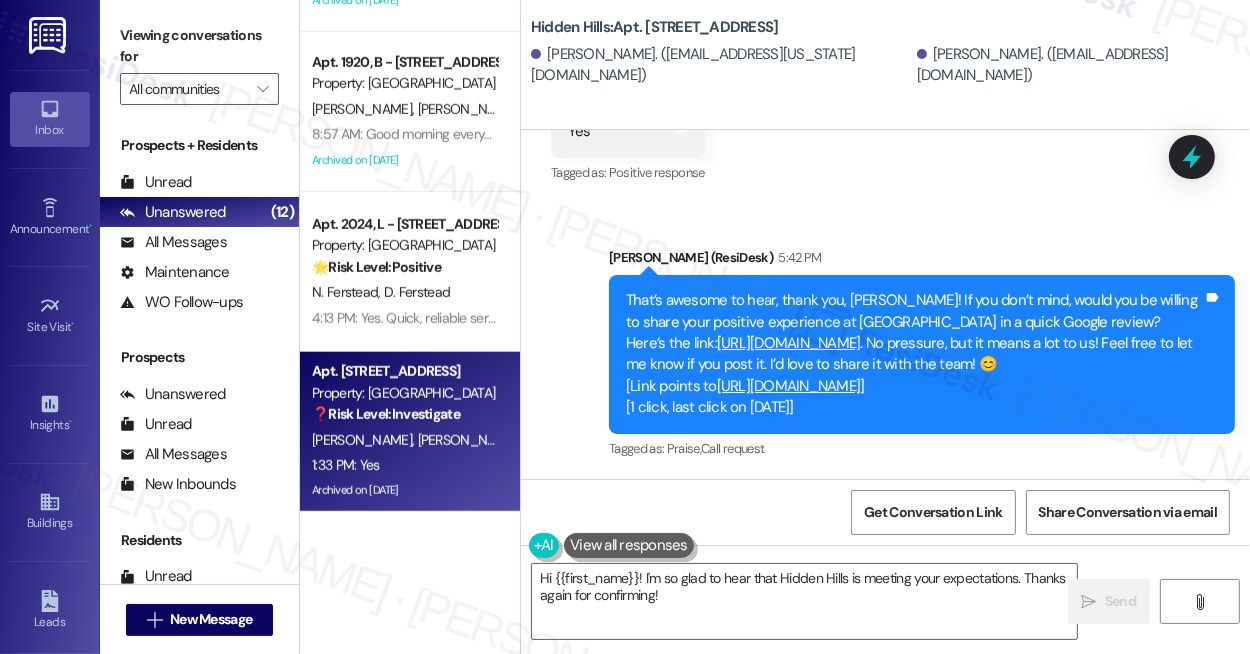 click on "Received via SMS Stacy Mobley 1:33 PM Yes Tags and notes Tagged as:   Positive response Click to highlight conversations about Positive response" at bounding box center [885, 118] 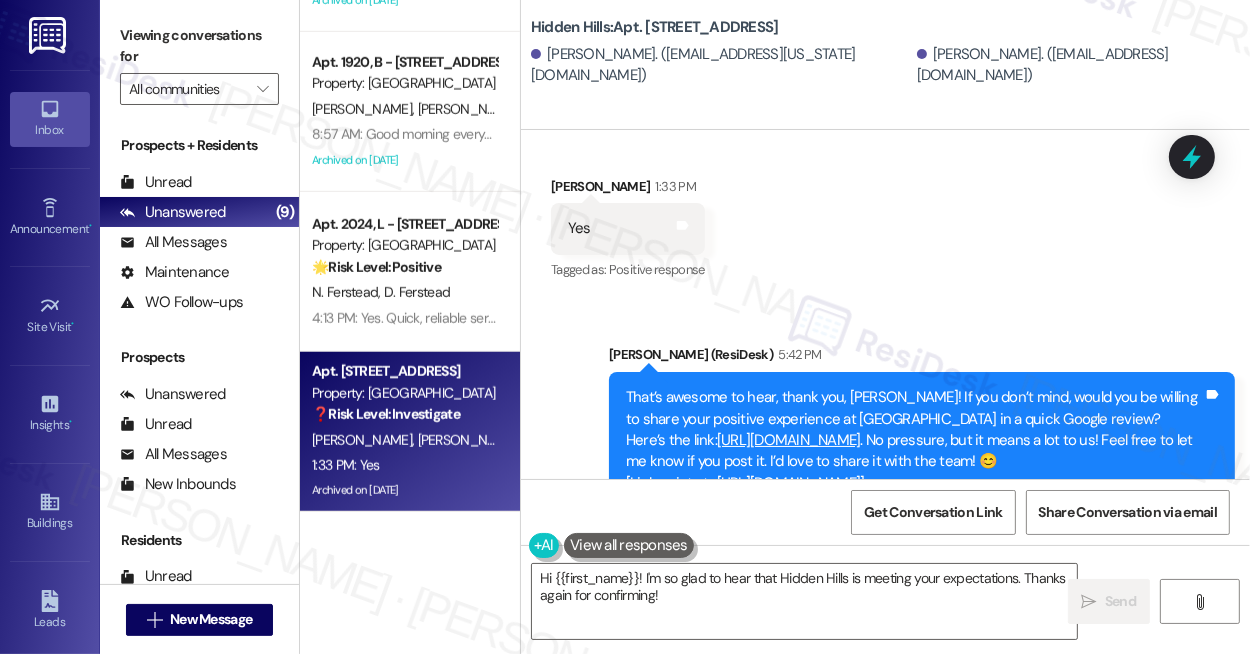 click on "Received via SMS Stacy Mobley 1:33 PM Yes Tags and notes Tagged as:   Positive response Click to highlight conversations about Positive response" at bounding box center (885, 215) 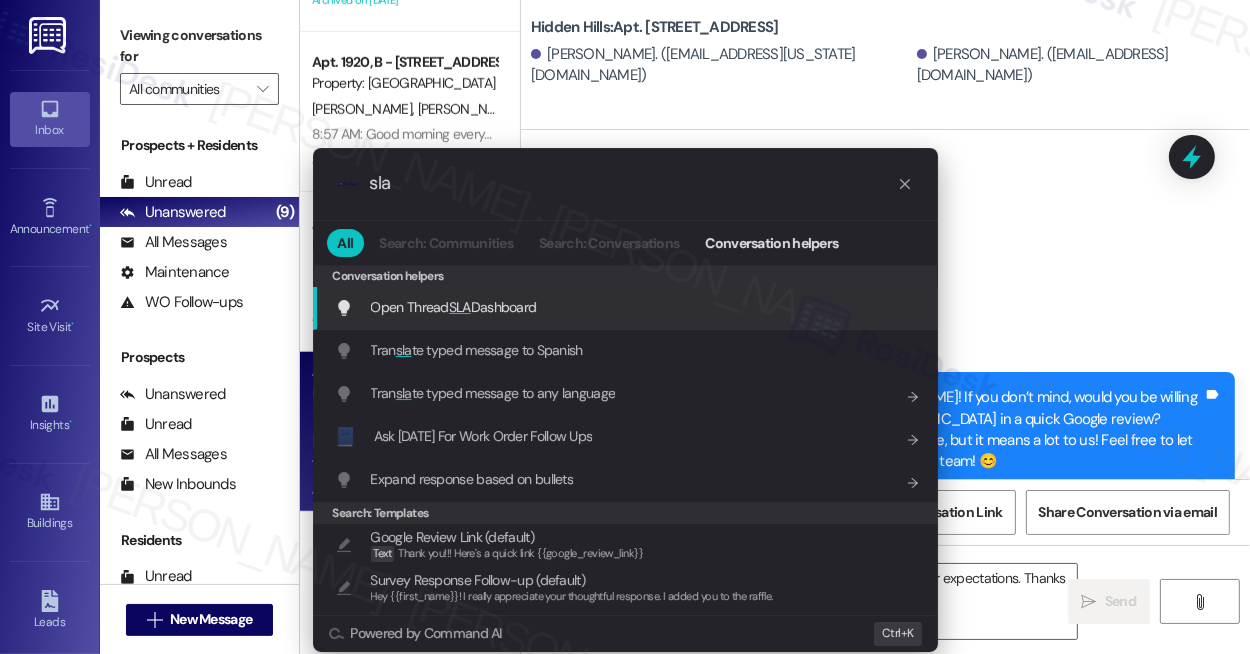 type on "sla" 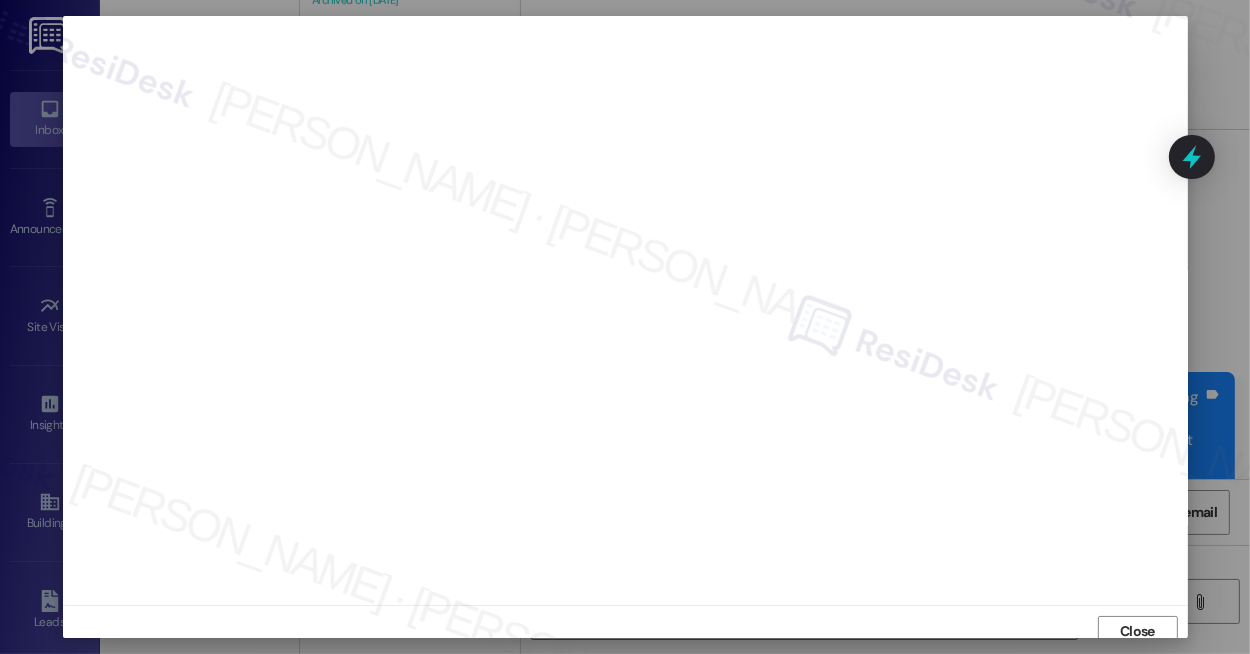 scroll, scrollTop: 9, scrollLeft: 0, axis: vertical 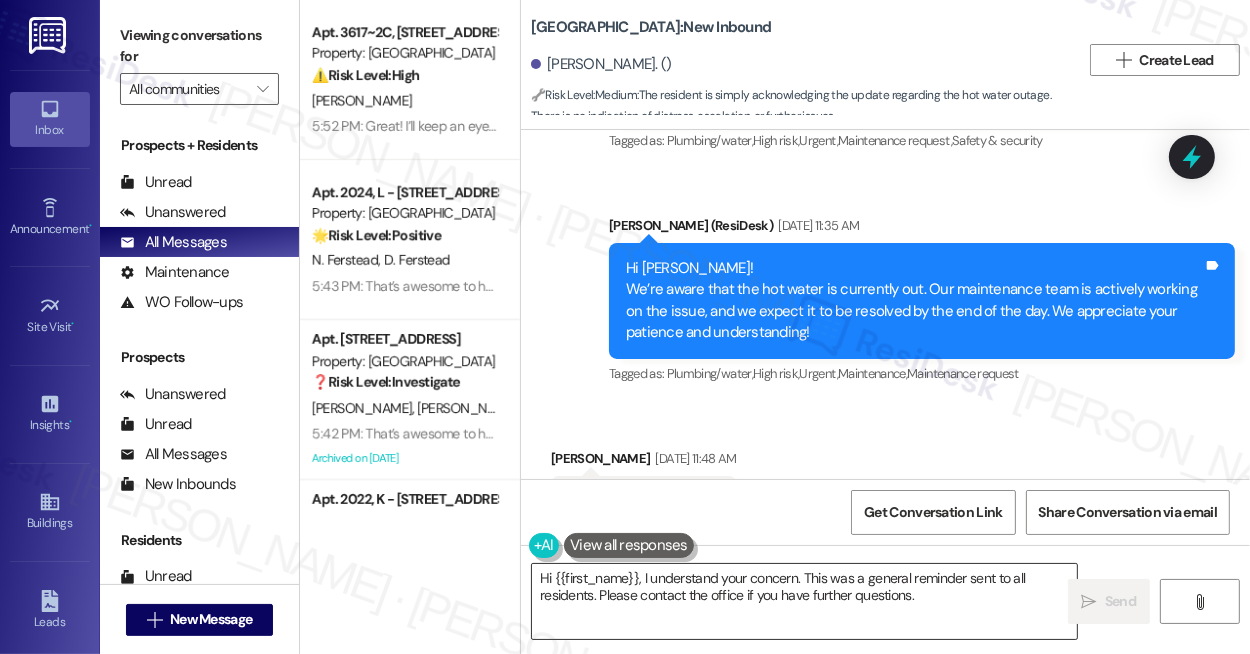 click on "Hi {{first_name}}, I understand your concern. This was a general reminder sent to all residents. Please contact the office if you have further questions." at bounding box center [804, 601] 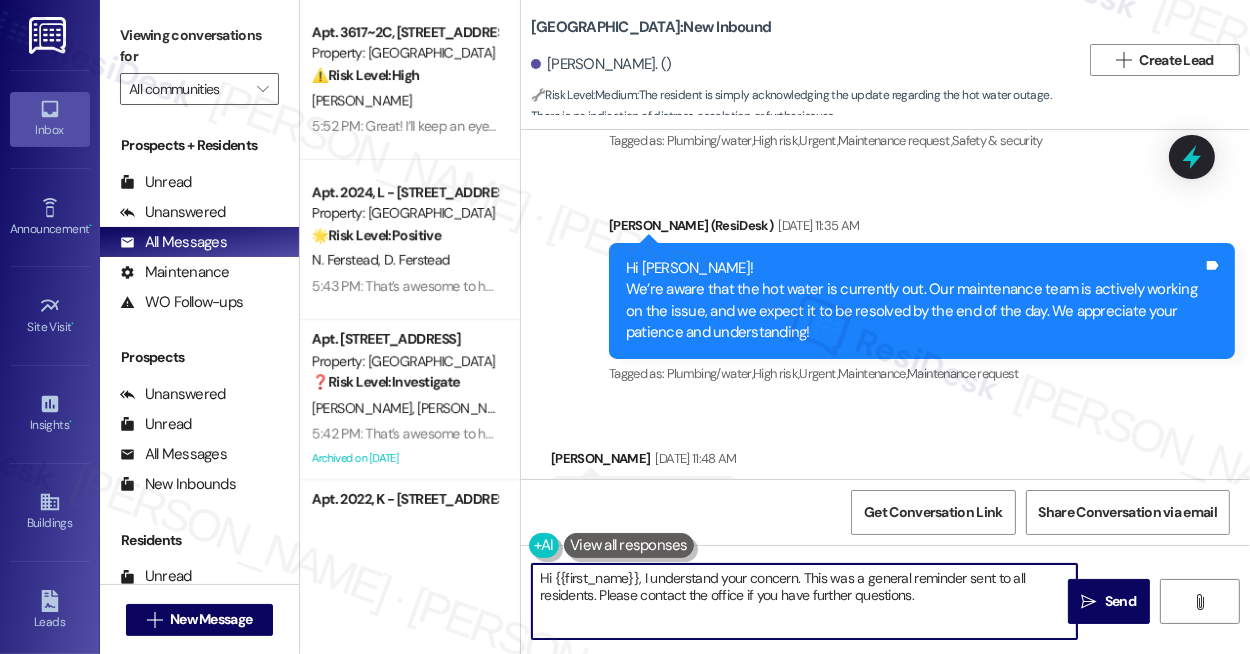 click on "Hi {{first_name}}, I understand your concern. This was a general reminder sent to all residents. Please contact the office if you have further questions." at bounding box center (804, 601) 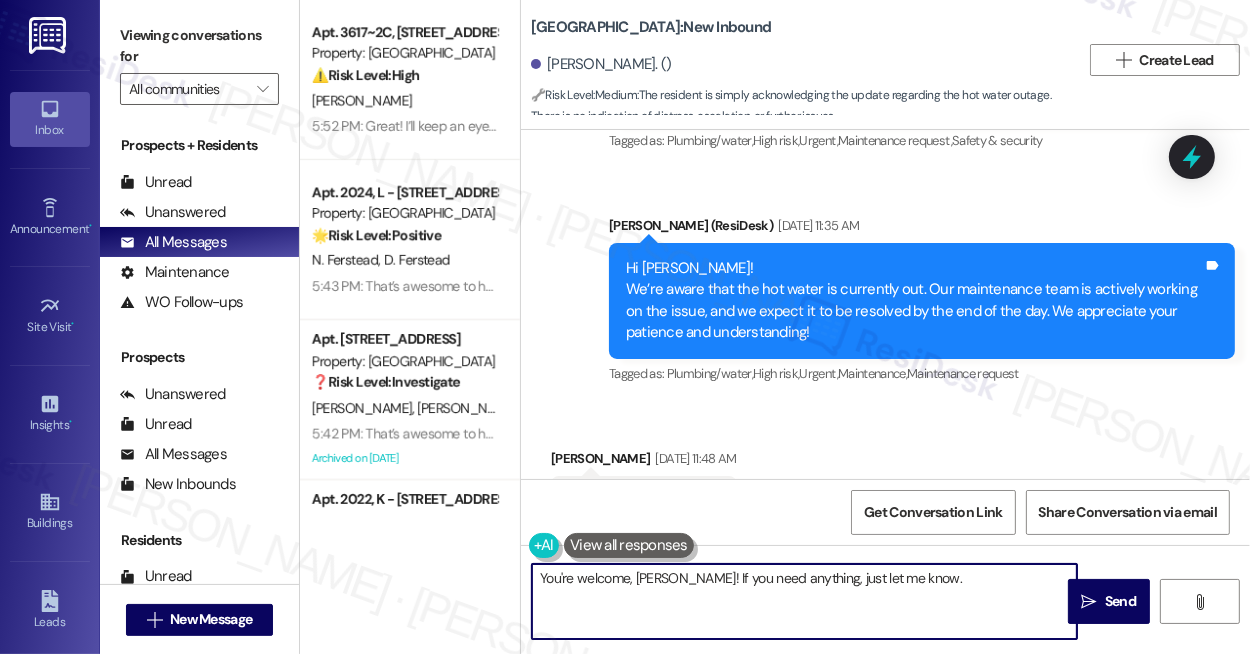 click on "You're welcome, [PERSON_NAME]! If you need anything, just let me know." at bounding box center [804, 601] 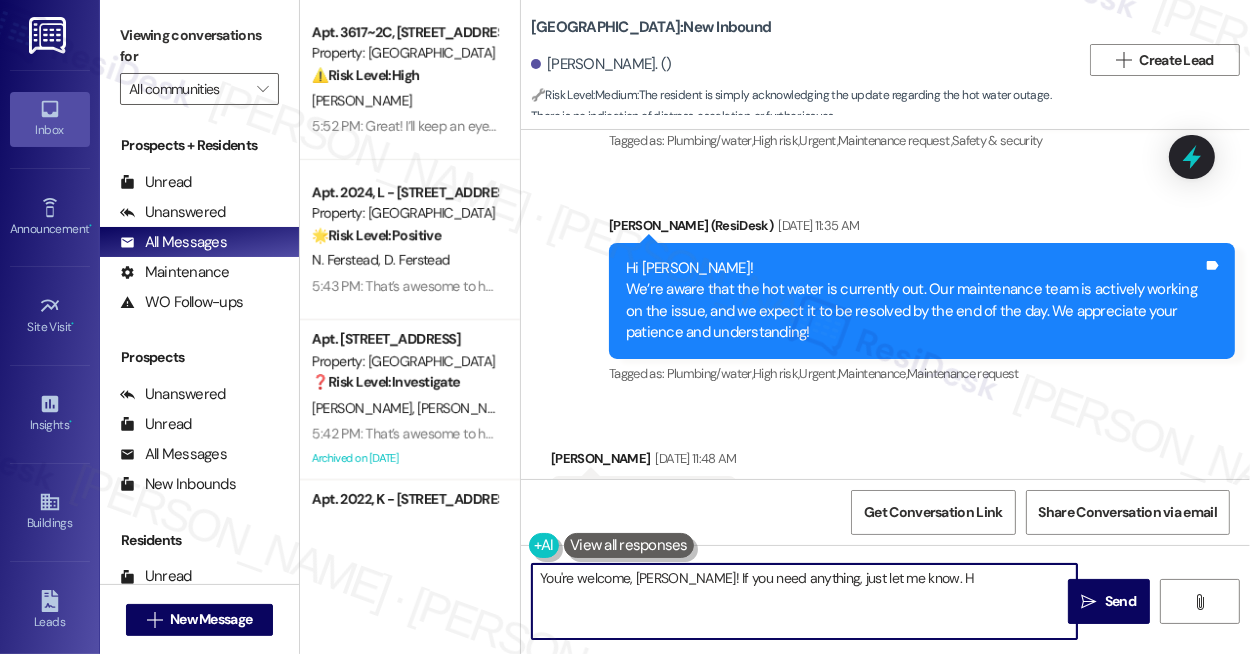 type on "You're welcome, Amy! If you need anything, just let me know." 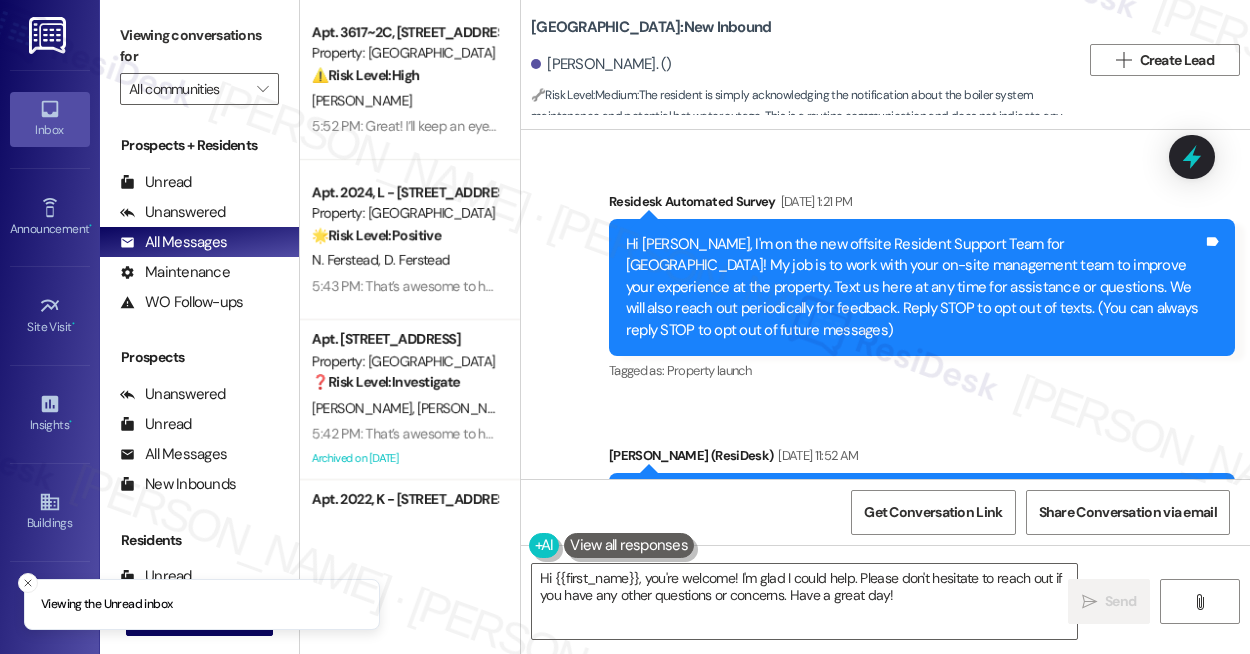 scroll, scrollTop: 0, scrollLeft: 0, axis: both 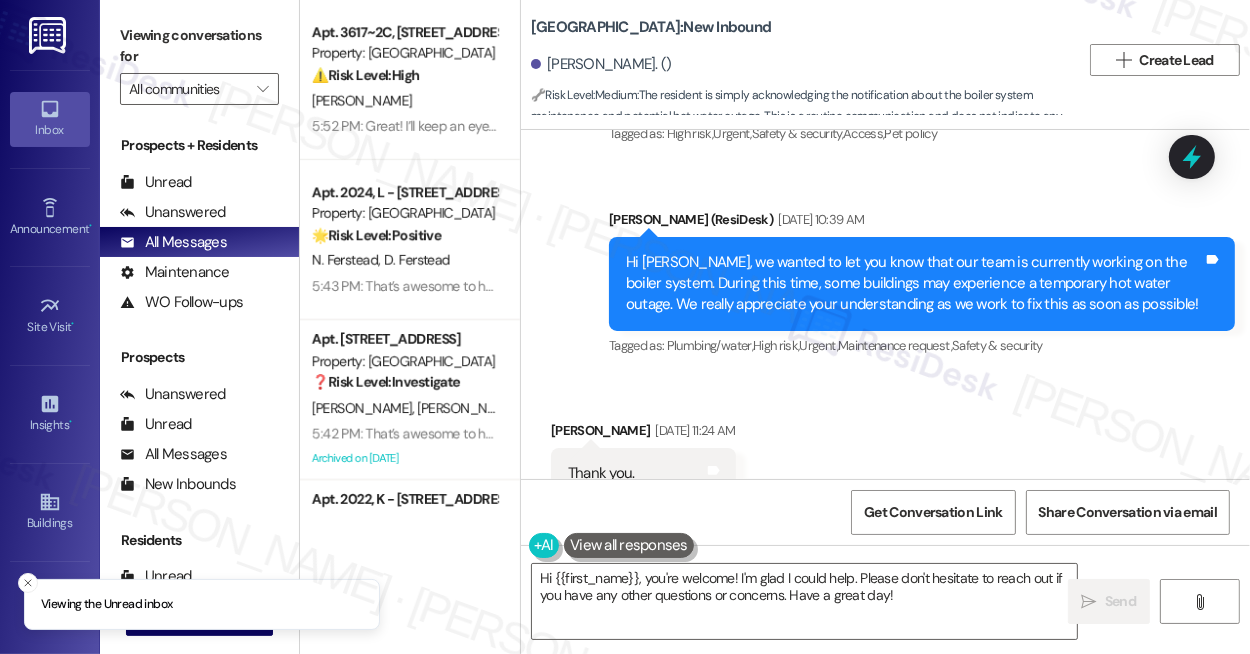 click on "Hi Kathy, we wanted to let you know that our team is currently working on the boiler system. During this time, some buildings may experience a temporary hot water outage. We really appreciate your understanding as we work to fix this as soon as possible!" at bounding box center [914, 284] 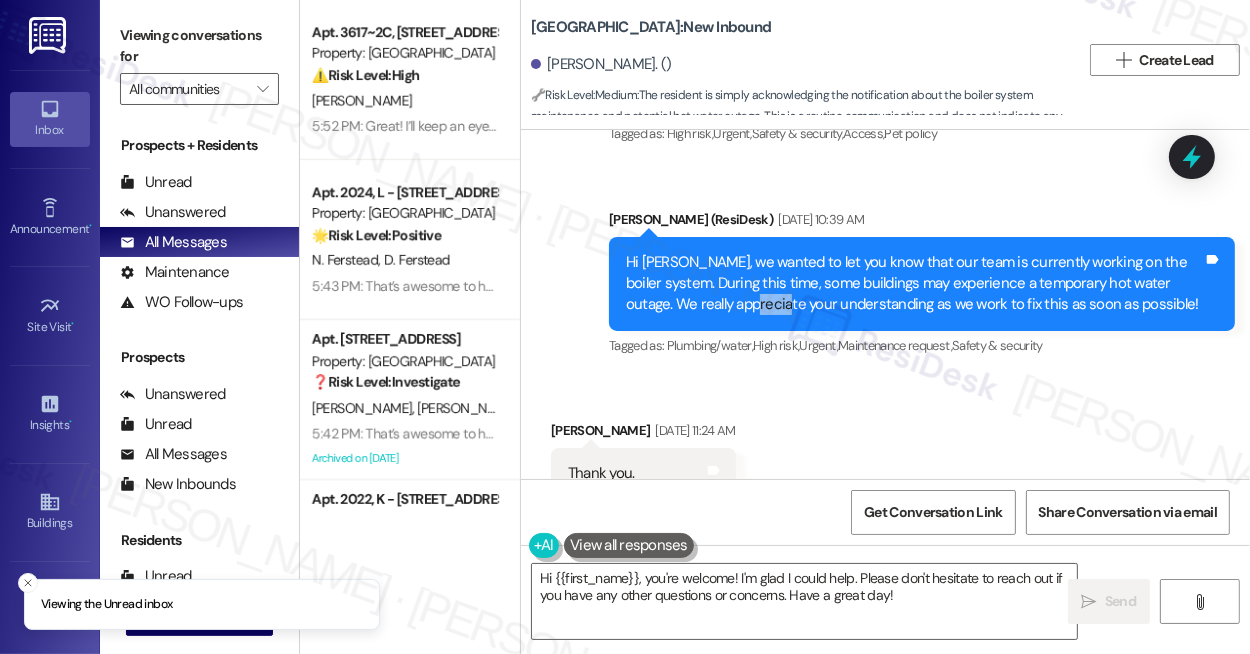 click on "Hi Kathy, we wanted to let you know that our team is currently working on the boiler system. During this time, some buildings may experience a temporary hot water outage. We really appreciate your understanding as we work to fix this as soon as possible!" at bounding box center [914, 284] 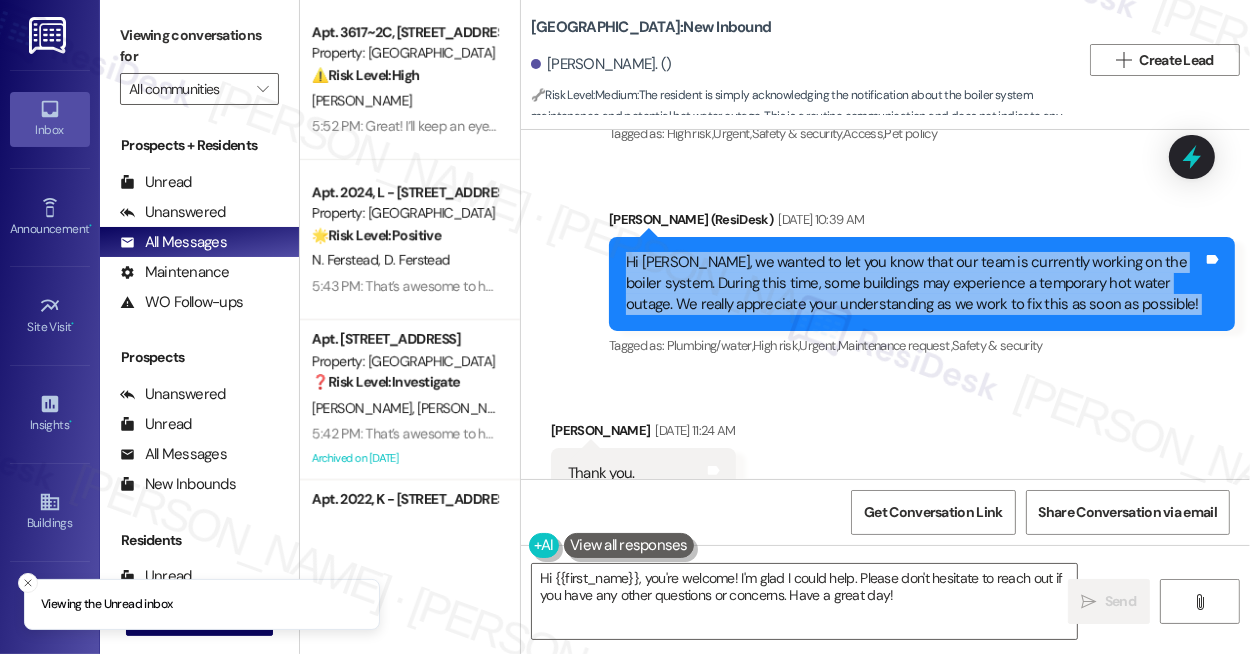 click on "Hi Kathy, we wanted to let you know that our team is currently working on the boiler system. During this time, some buildings may experience a temporary hot water outage. We really appreciate your understanding as we work to fix this as soon as possible!" at bounding box center [914, 284] 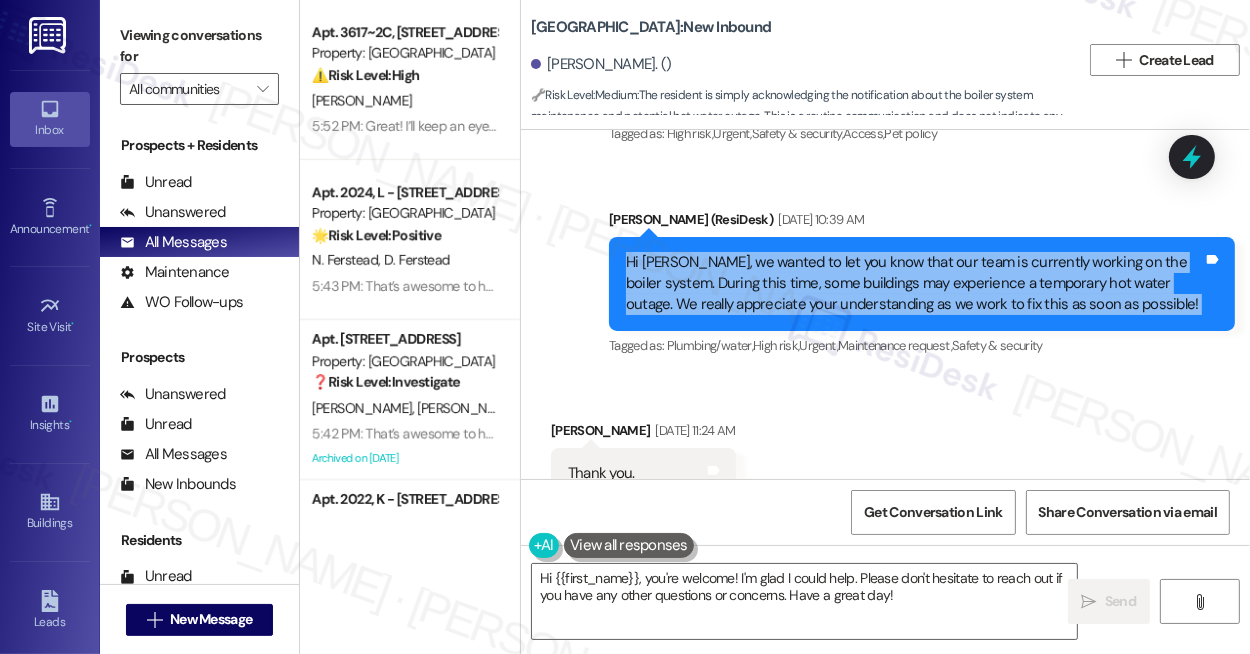 click on "Hi Kathy, we wanted to let you know that our team is currently working on the boiler system. During this time, some buildings may experience a temporary hot water outage. We really appreciate your understanding as we work to fix this as soon as possible!" at bounding box center [914, 284] 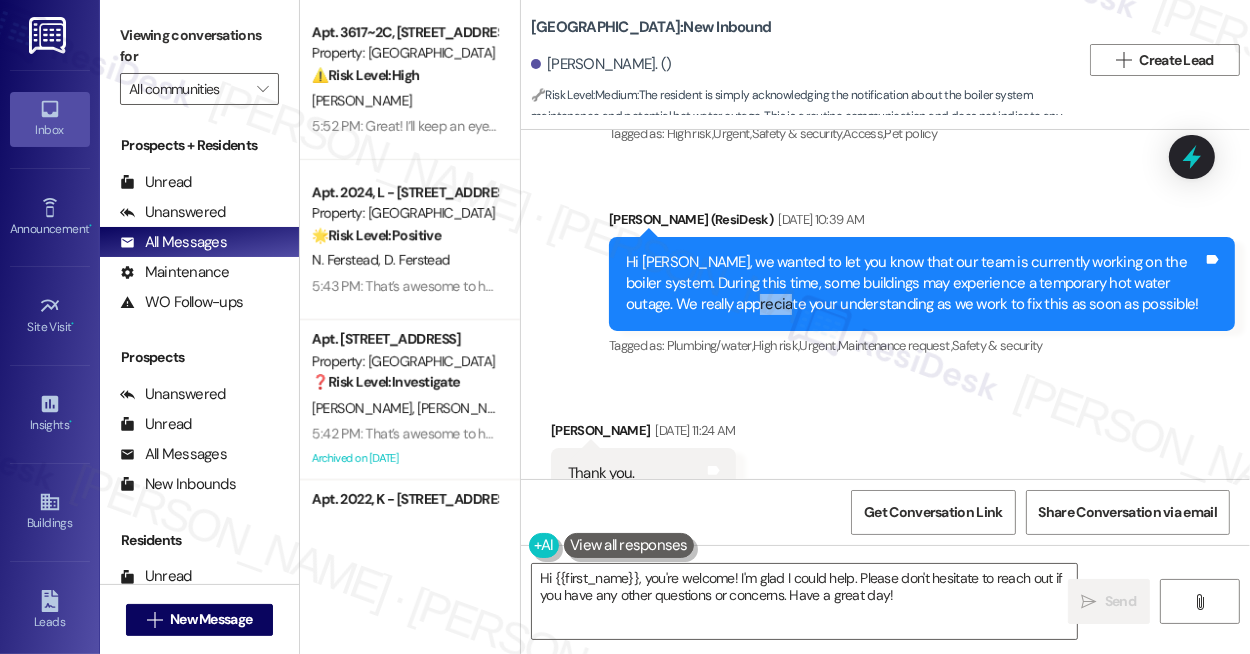 click on "Hi Kathy, we wanted to let you know that our team is currently working on the boiler system. During this time, some buildings may experience a temporary hot water outage. We really appreciate your understanding as we work to fix this as soon as possible!" at bounding box center [914, 284] 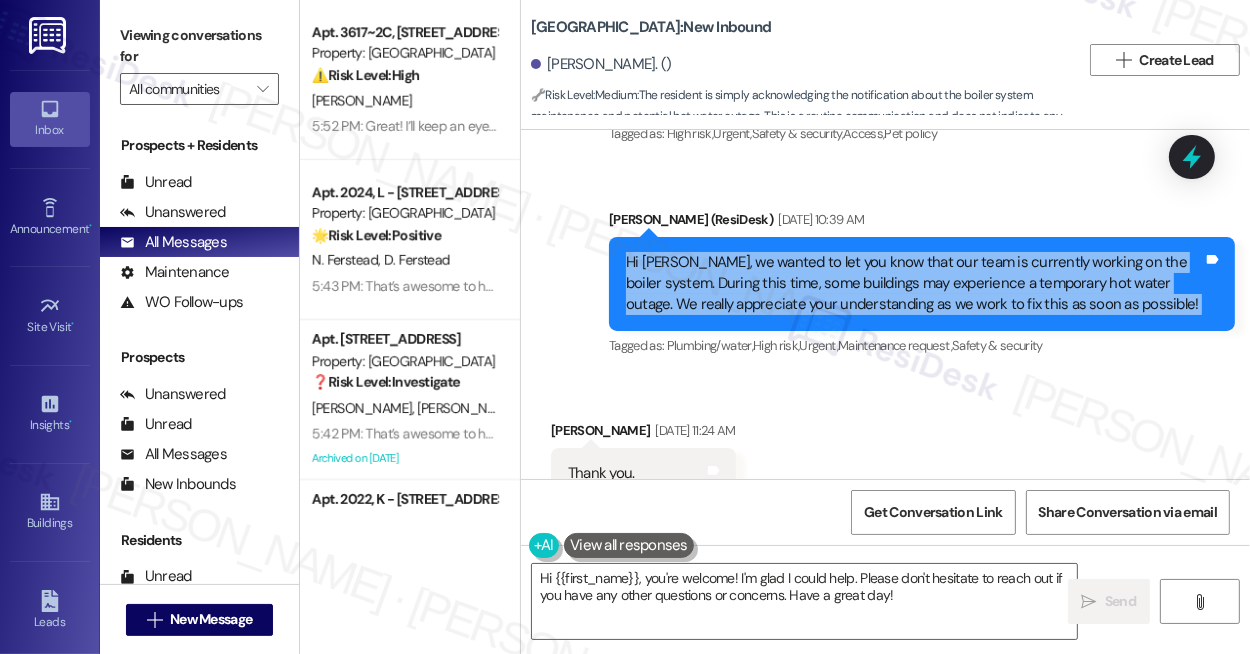 click on "Hi Kathy, we wanted to let you know that our team is currently working on the boiler system. During this time, some buildings may experience a temporary hot water outage. We really appreciate your understanding as we work to fix this as soon as possible!" at bounding box center (914, 284) 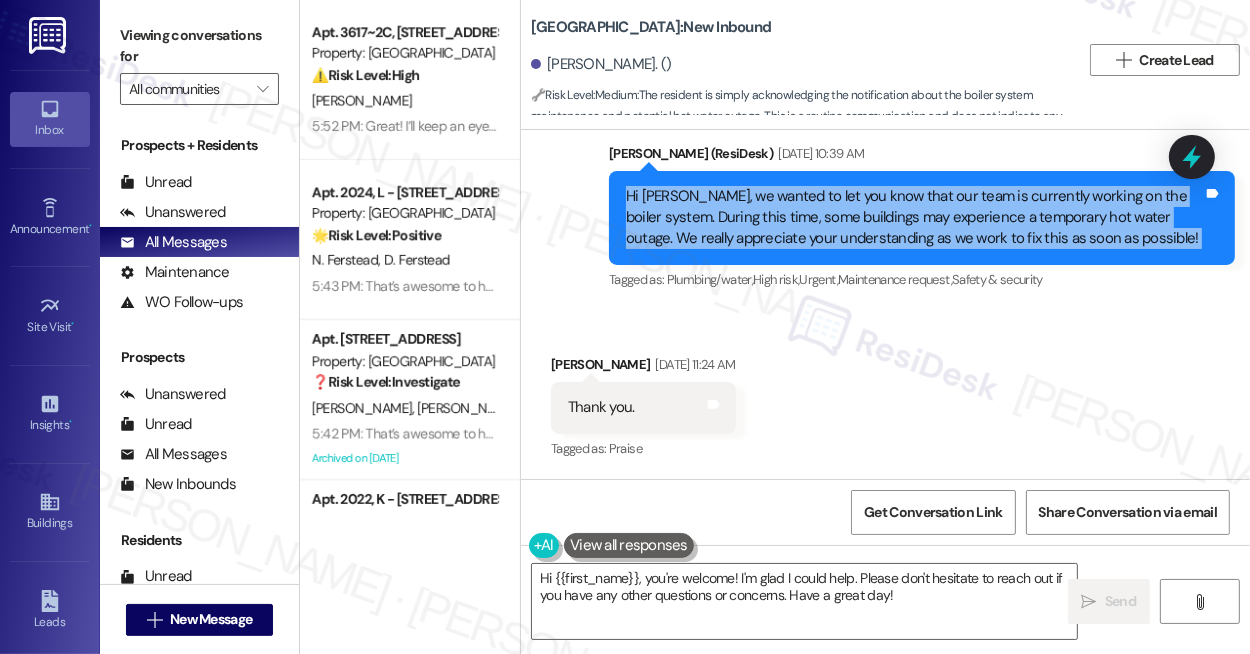 scroll, scrollTop: 29381, scrollLeft: 0, axis: vertical 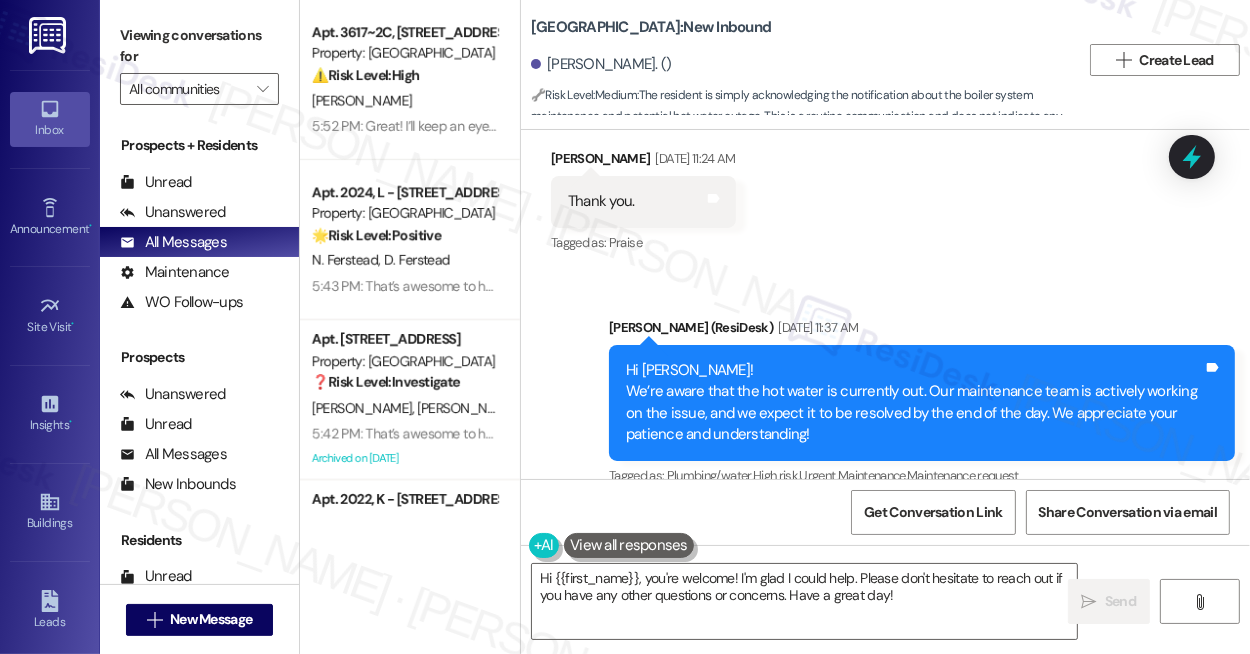 click on "Hi Kathy!
We’re aware that the hot water is currently out. Our maintenance team is actively working on the issue, and we expect it to be resolved by the end of the day. We appreciate your patience and understanding!" at bounding box center (914, 403) 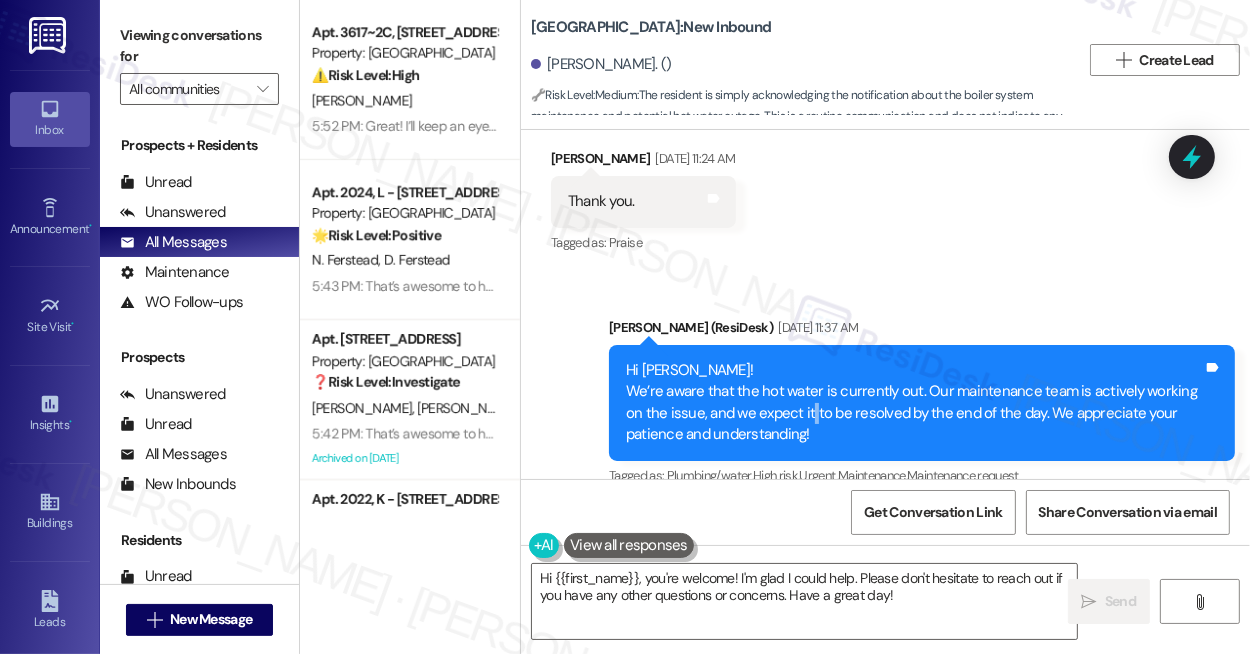 click on "Hi Kathy!
We’re aware that the hot water is currently out. Our maintenance team is actively working on the issue, and we expect it to be resolved by the end of the day. We appreciate your patience and understanding!" at bounding box center [914, 403] 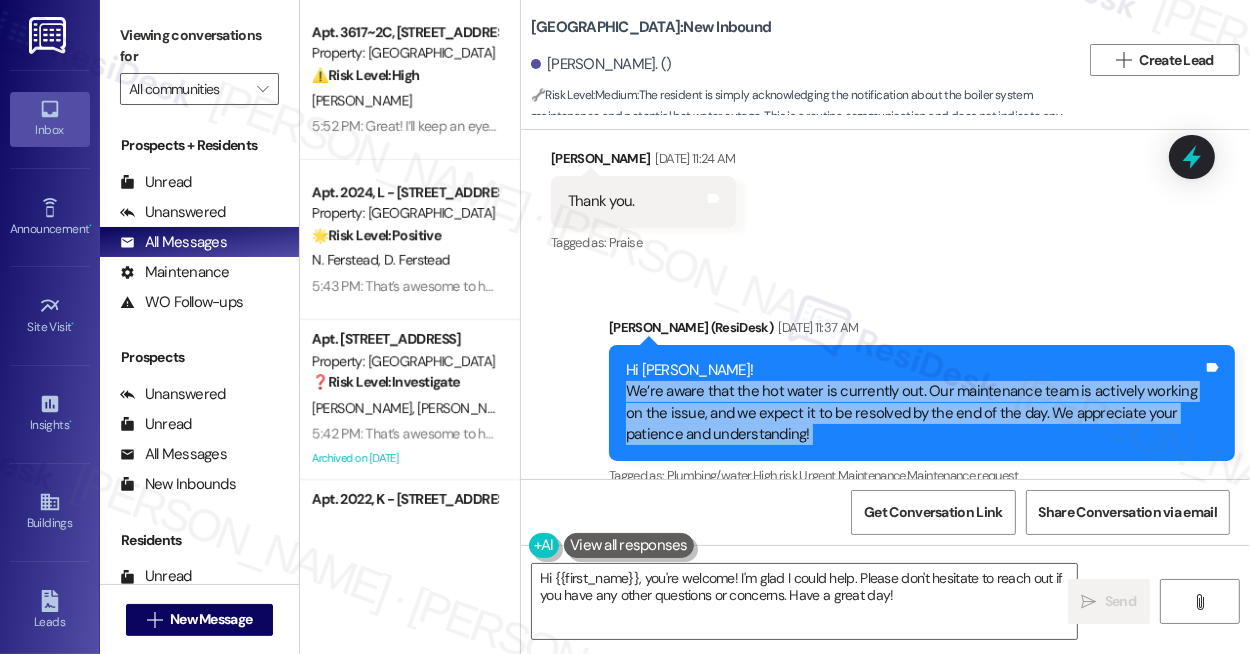 click on "Hi Kathy!
We’re aware that the hot water is currently out. Our maintenance team is actively working on the issue, and we expect it to be resolved by the end of the day. We appreciate your patience and understanding!" at bounding box center (914, 403) 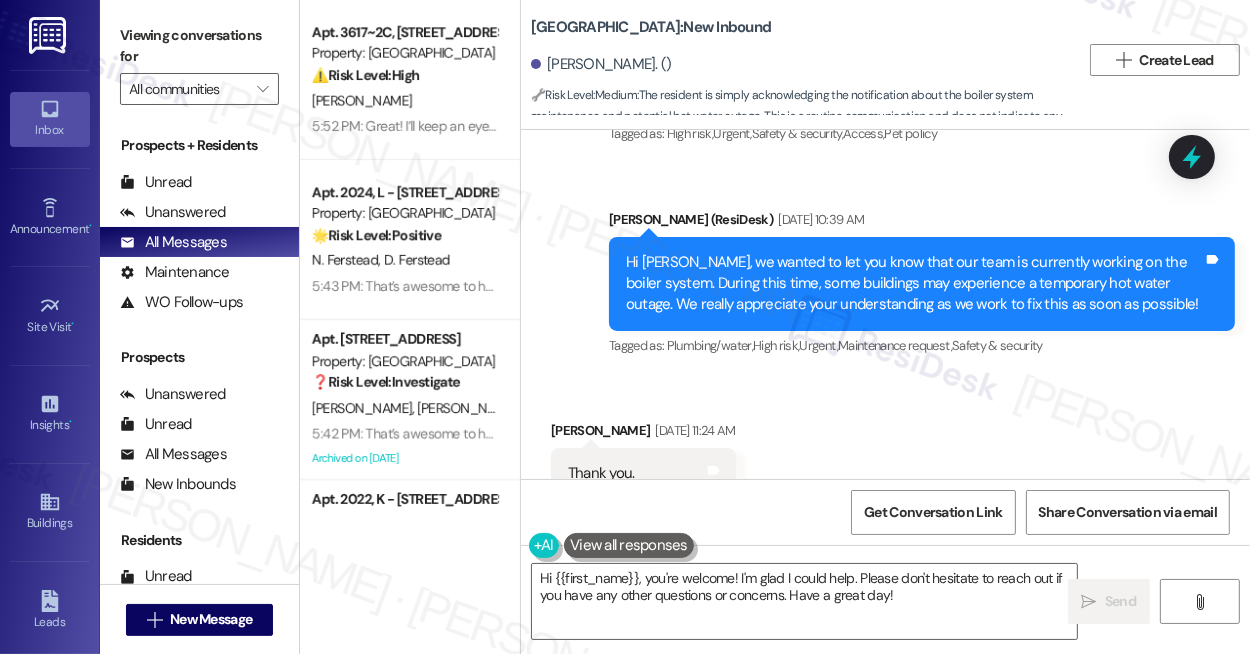 scroll, scrollTop: 29381, scrollLeft: 0, axis: vertical 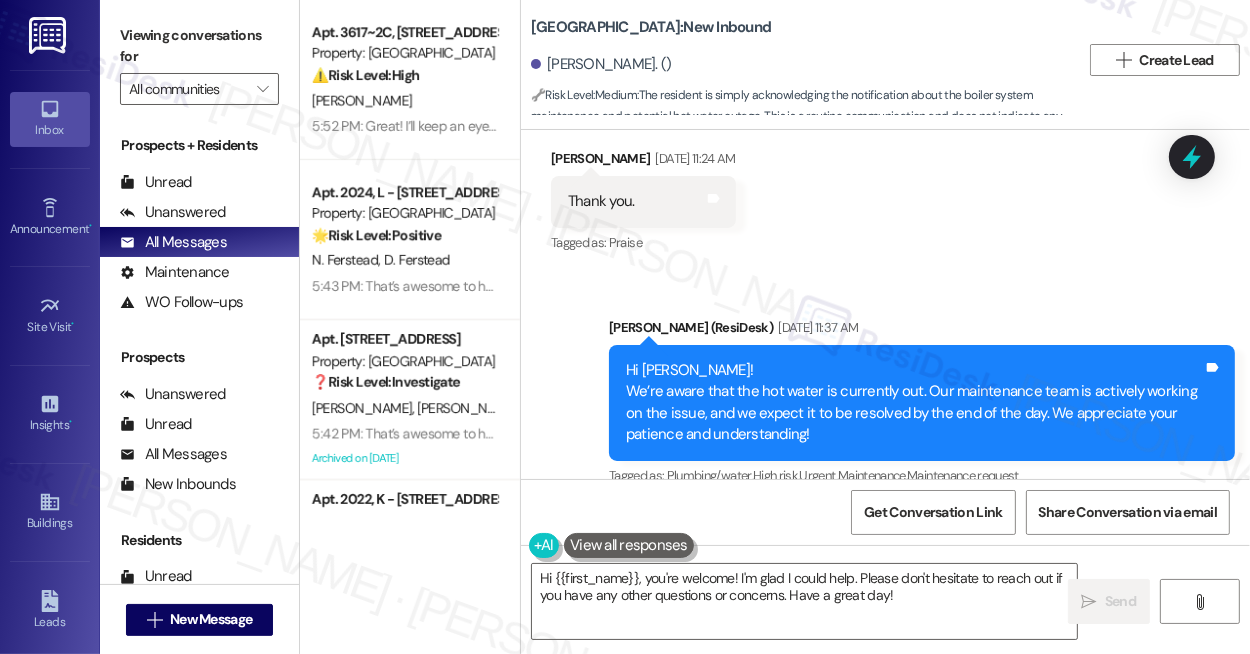 click on "Kathy Mumphrey Jul 22, 2025 at 11:24 AM" at bounding box center (643, 162) 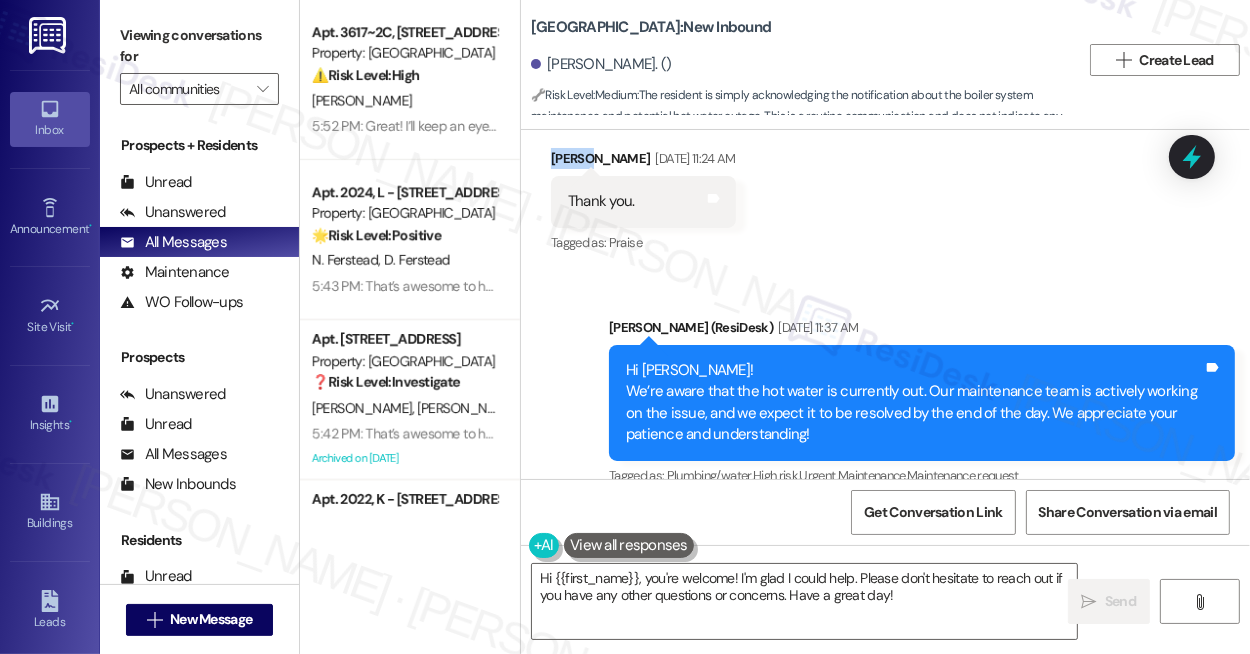 click on "Kathy Mumphrey Jul 22, 2025 at 11:24 AM" at bounding box center (643, 162) 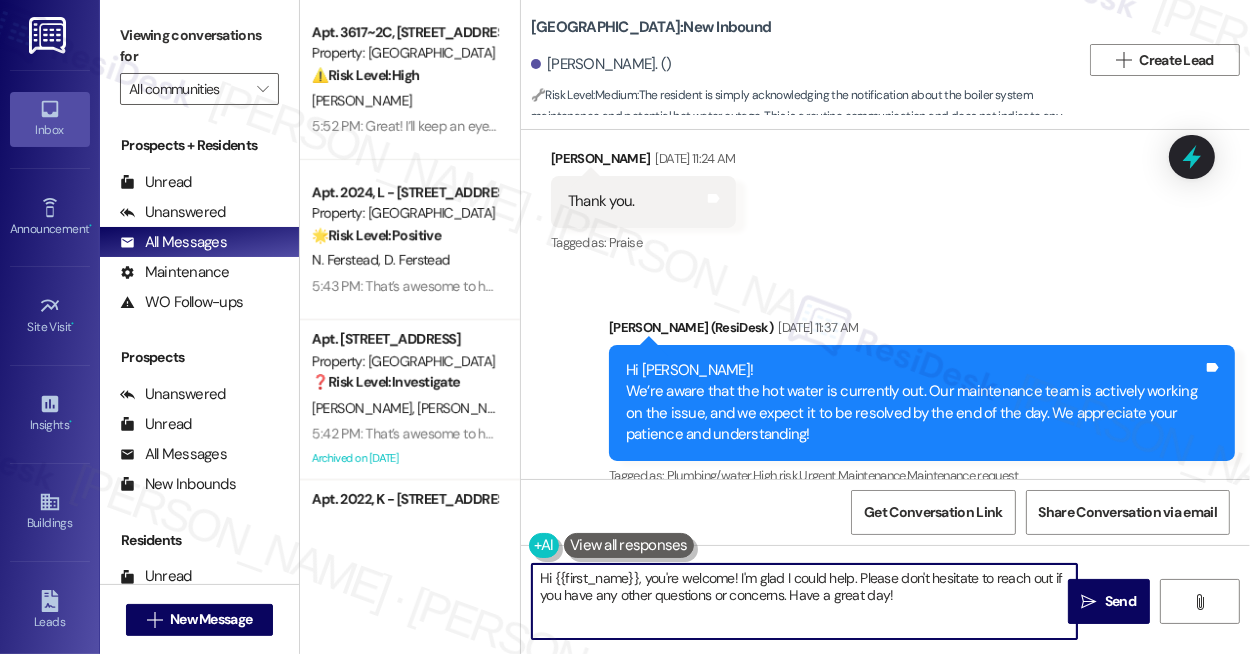 drag, startPoint x: 649, startPoint y: 580, endPoint x: 464, endPoint y: 570, distance: 185.27008 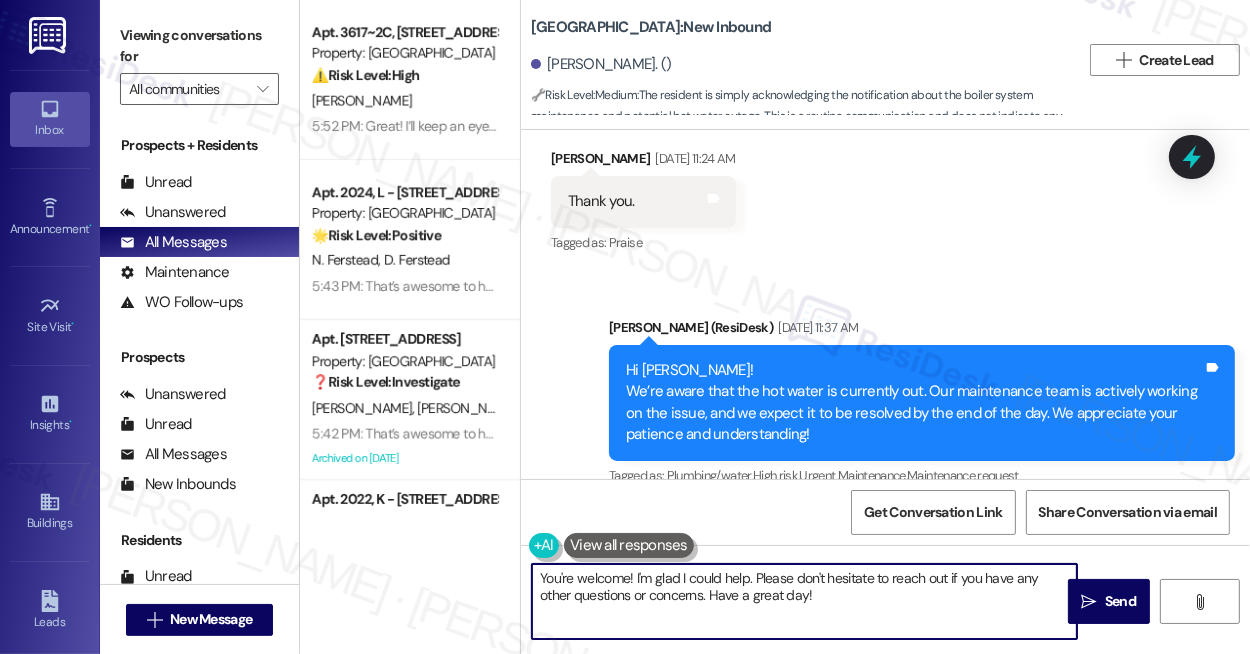 click on "You're welcome! I'm glad I could help. Please don't hesitate to reach out if you have any other questions or concerns. Have a great day!" at bounding box center (804, 601) 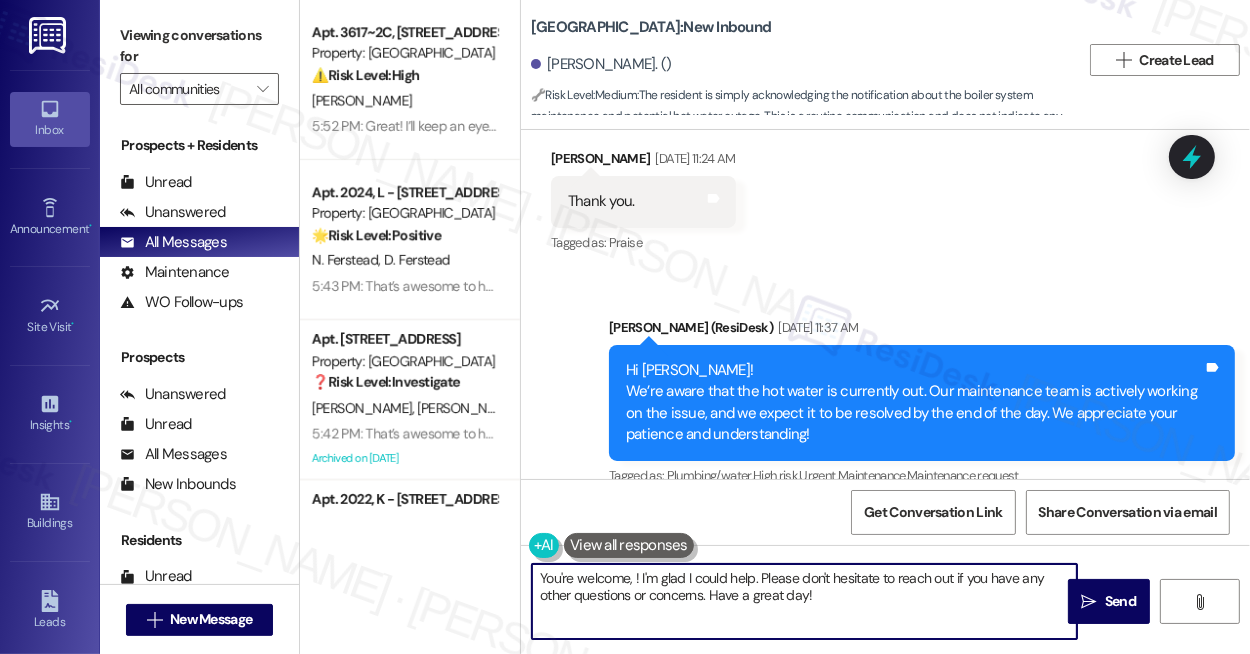 paste on "Kathy" 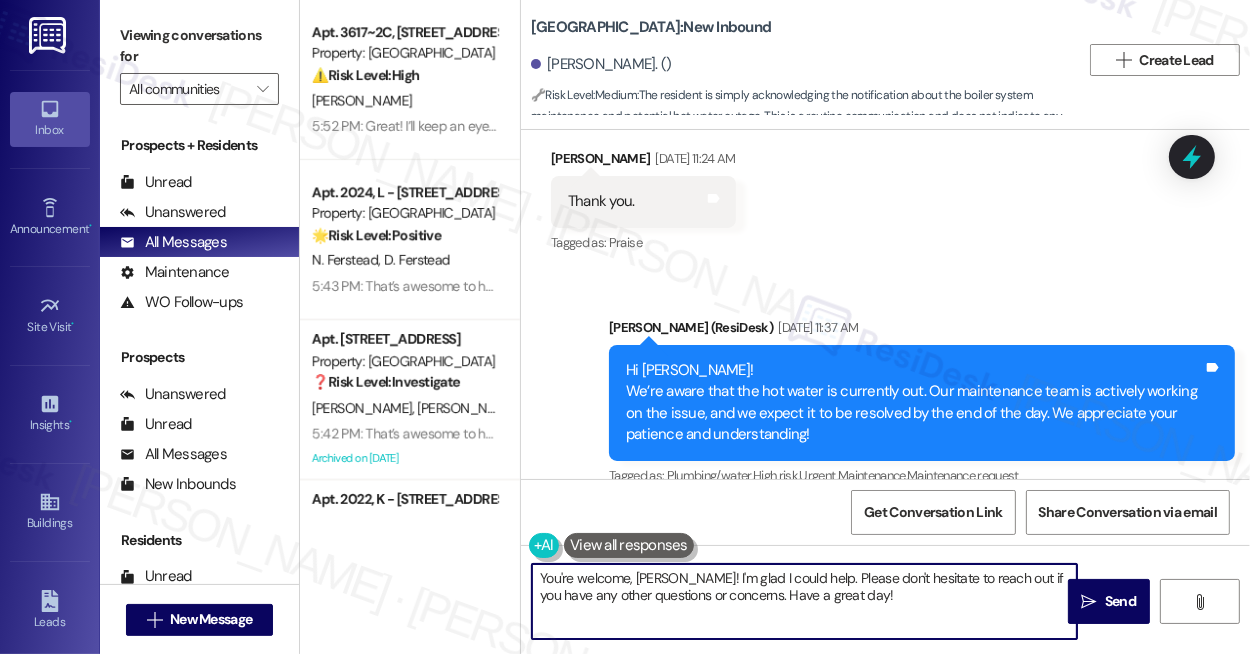 drag, startPoint x: 673, startPoint y: 576, endPoint x: 790, endPoint y: 571, distance: 117.10679 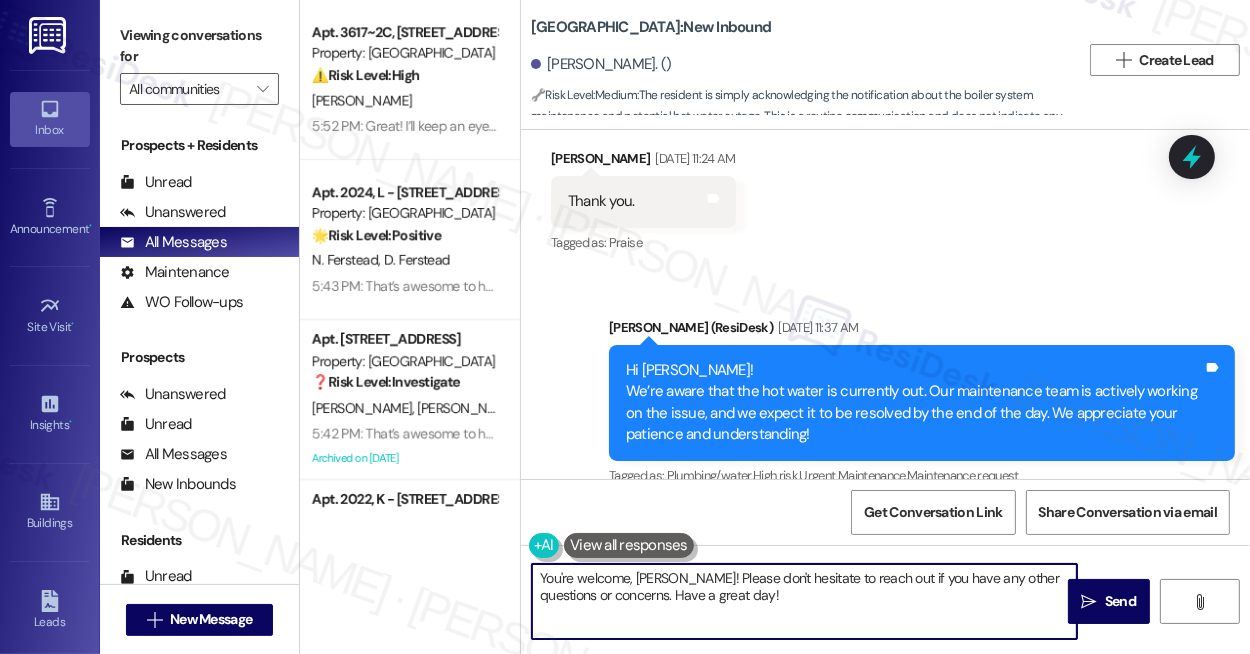 click on "You're welcome, Kathy! Please don't hesitate to reach out if you have any other questions or concerns. Have a great day!" at bounding box center (804, 601) 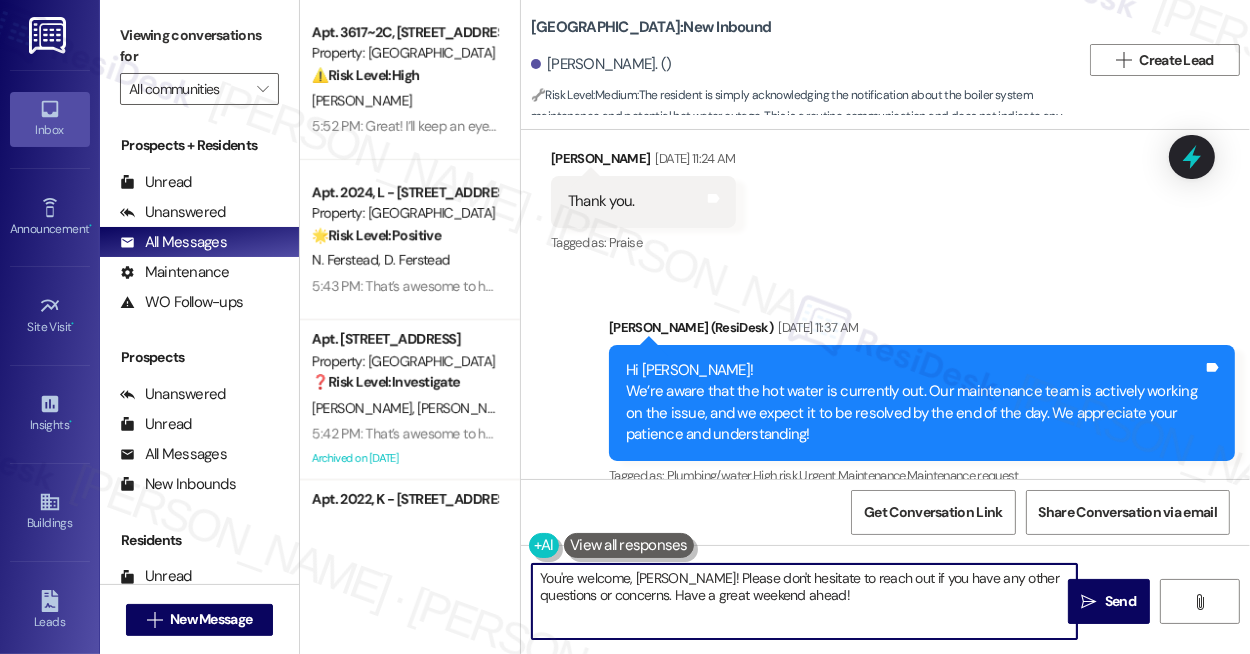 type on "You're welcome, Kathy! Please don't hesitate to reach out if you have any other questions or concerns. Have a great weekend ahead!" 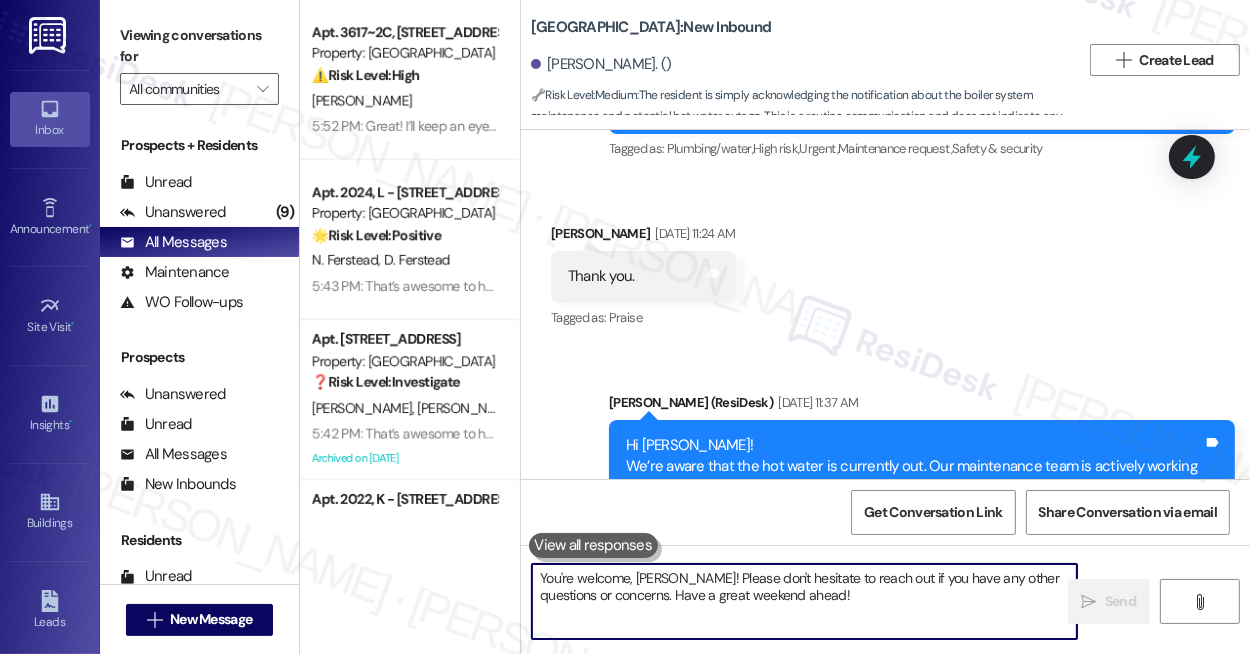 scroll, scrollTop: 29381, scrollLeft: 0, axis: vertical 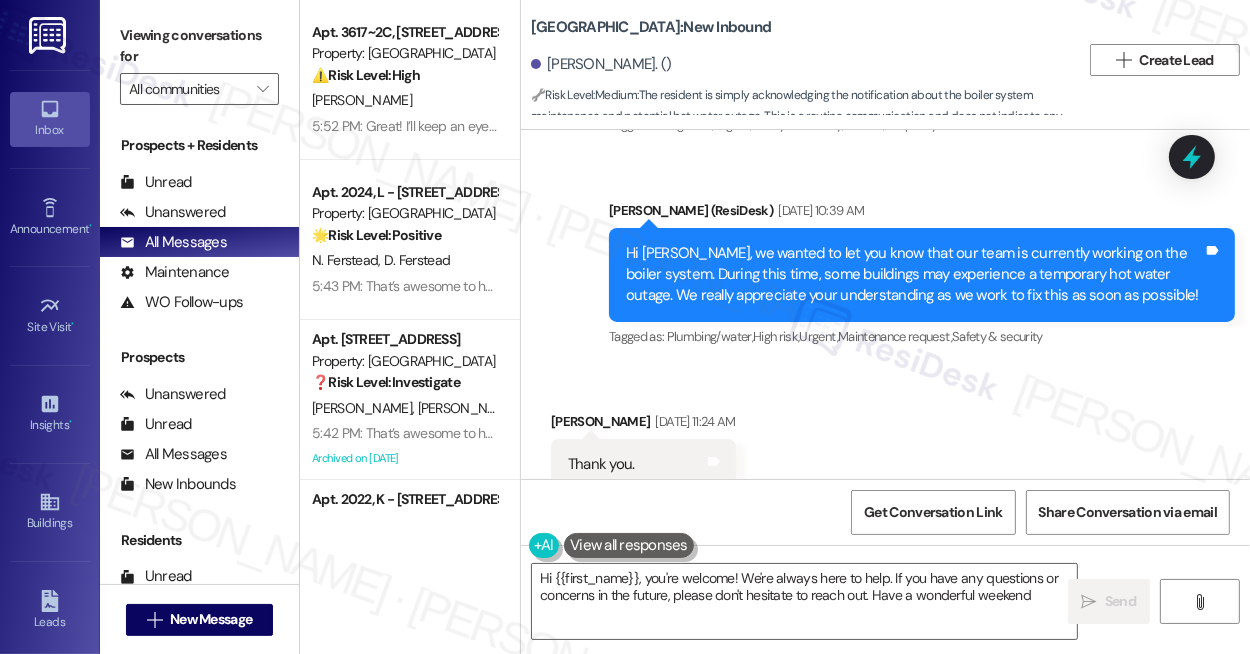 type on "Hi {{first_name}}, you're welcome! We're always here to help. If you have any questions or concerns in the future, please don't hesitate to reach out. Have a wonderful weekend!" 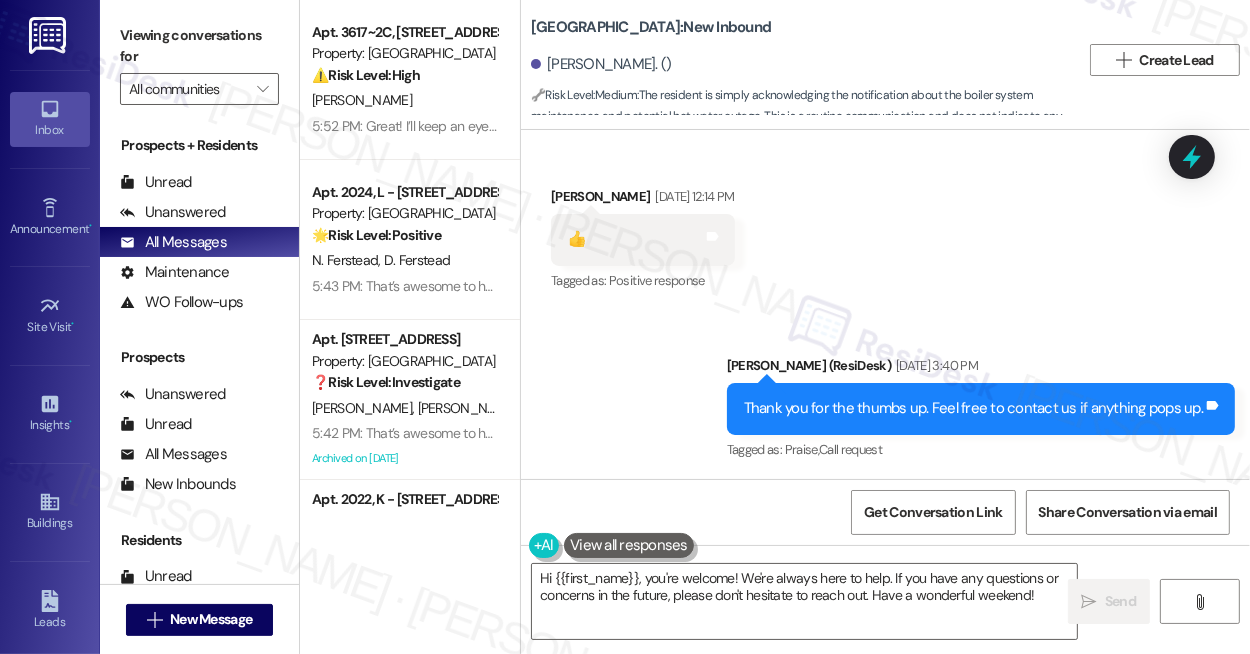 scroll, scrollTop: 28481, scrollLeft: 0, axis: vertical 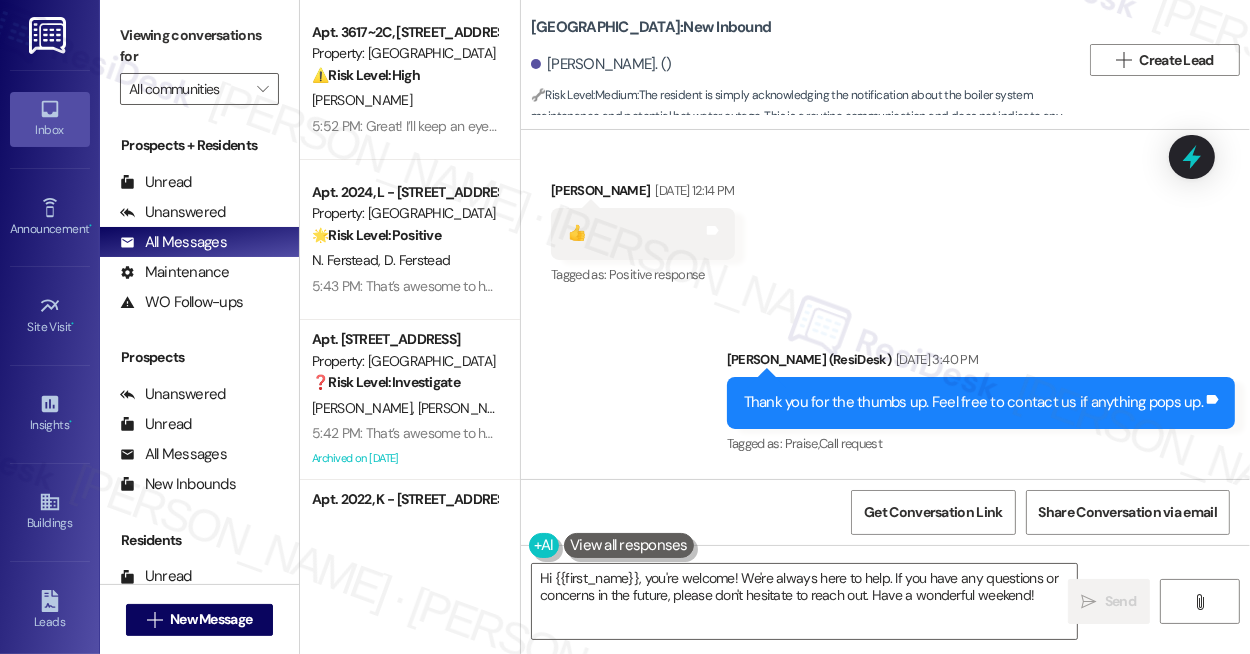 click on "Thank you for the thumbs up. Feel free to contact us if anything pops up. Tags and notes" at bounding box center [981, 402] 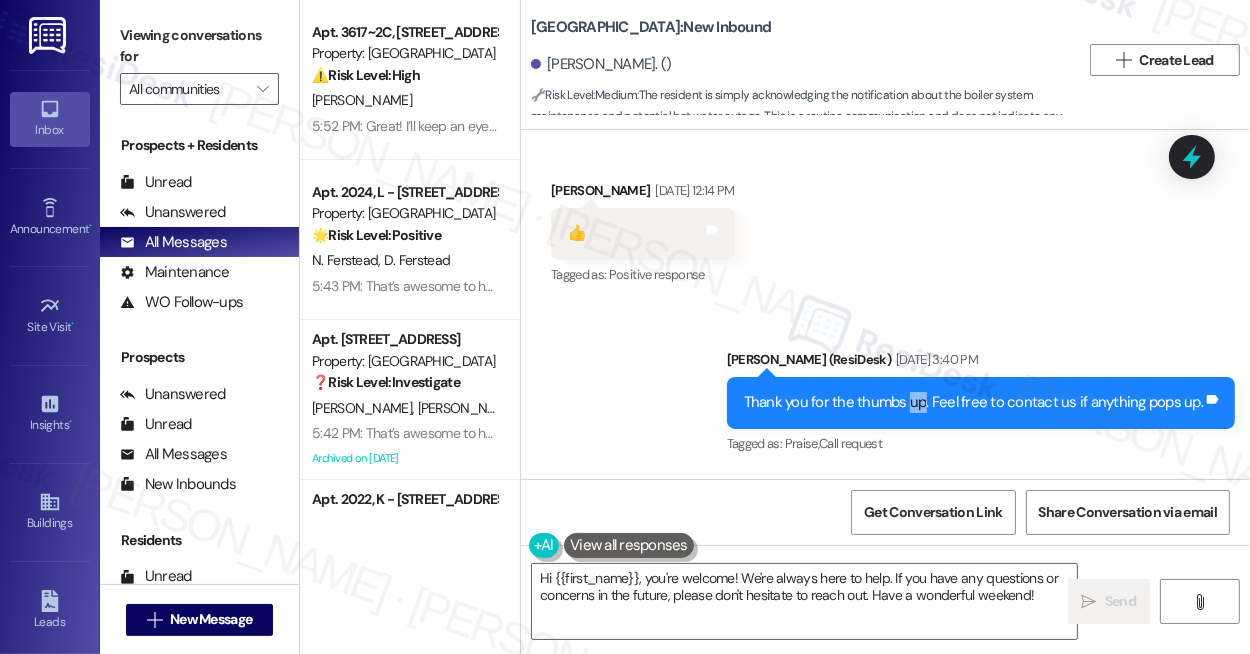 click on "Thank you for the thumbs up. Feel free to contact us if anything pops up. Tags and notes" at bounding box center [981, 402] 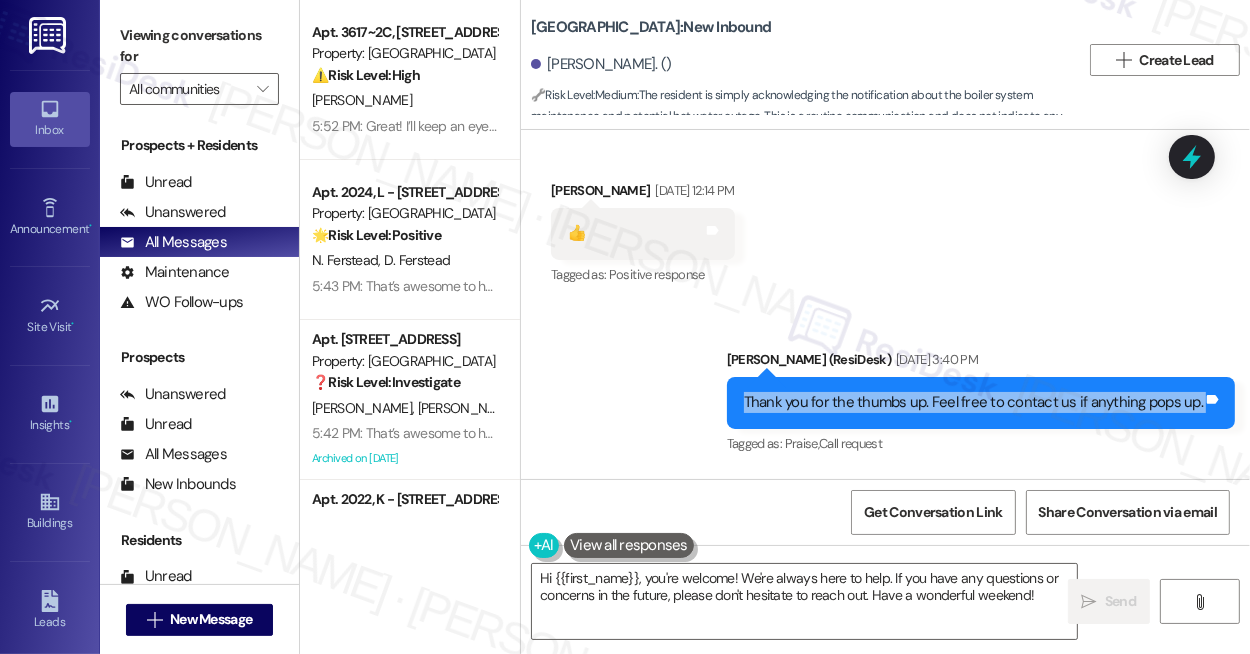 click on "Thank you for the thumbs up. Feel free to contact us if anything pops up. Tags and notes" at bounding box center (981, 402) 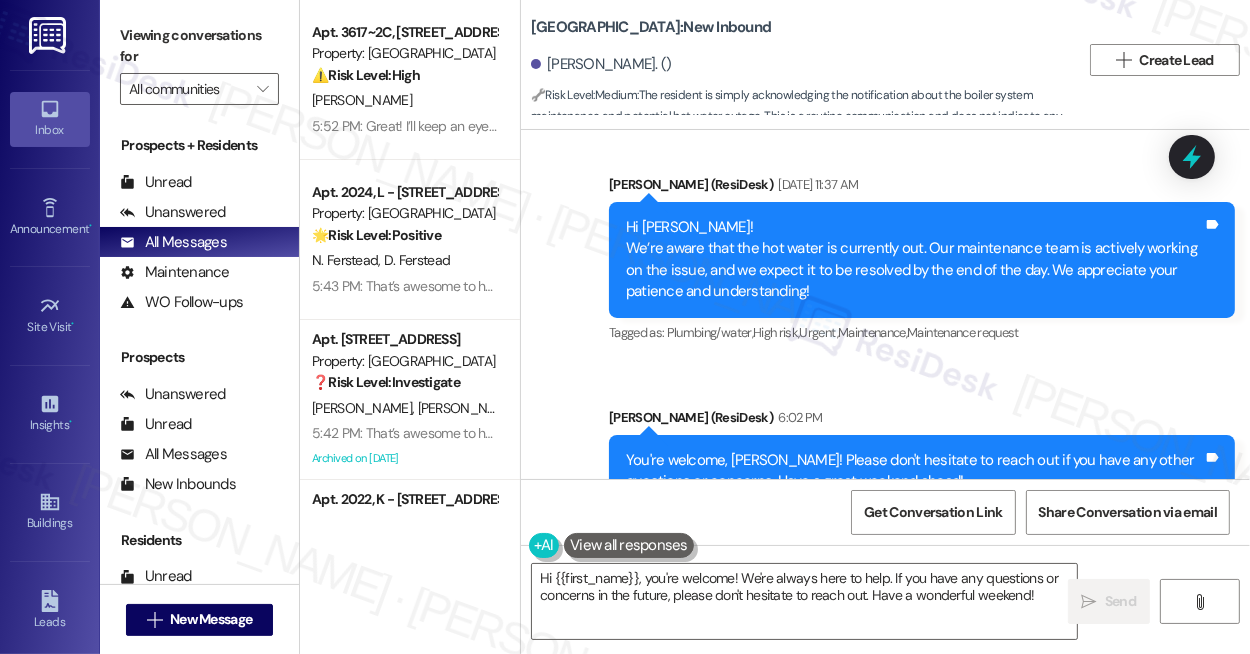 scroll, scrollTop: 29572, scrollLeft: 0, axis: vertical 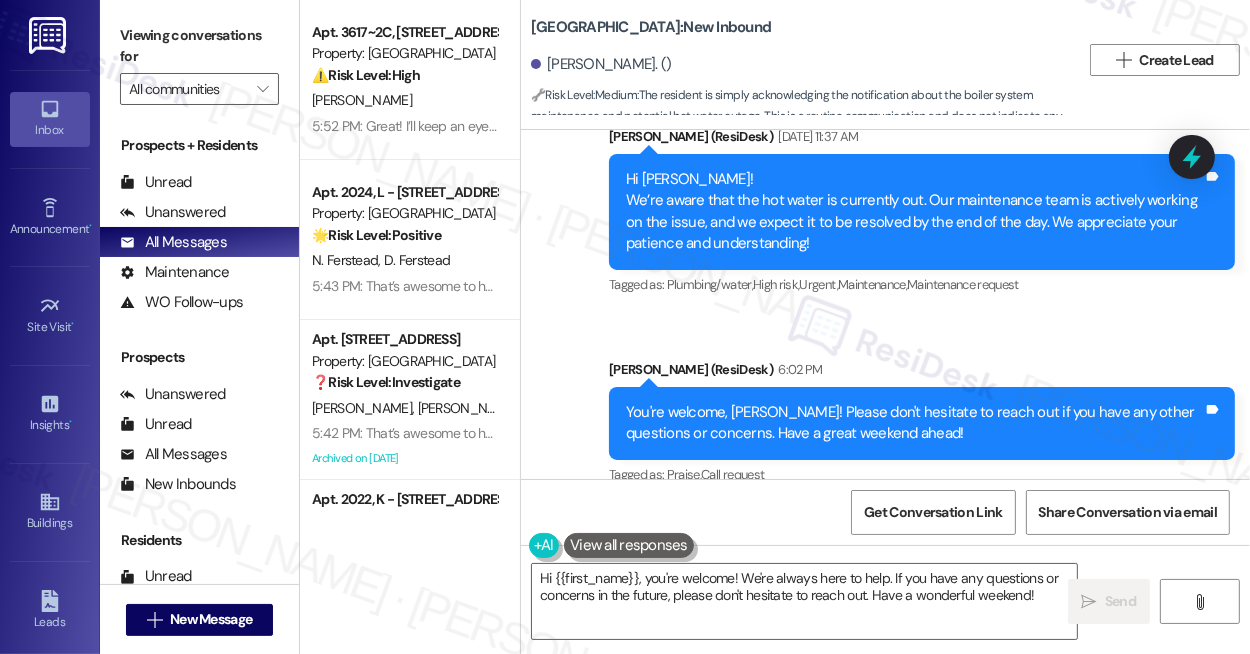 click on "You're welcome, Kathy! Please don't hesitate to reach out if you have any other questions or concerns. Have a great weekend ahead!" at bounding box center [914, 423] 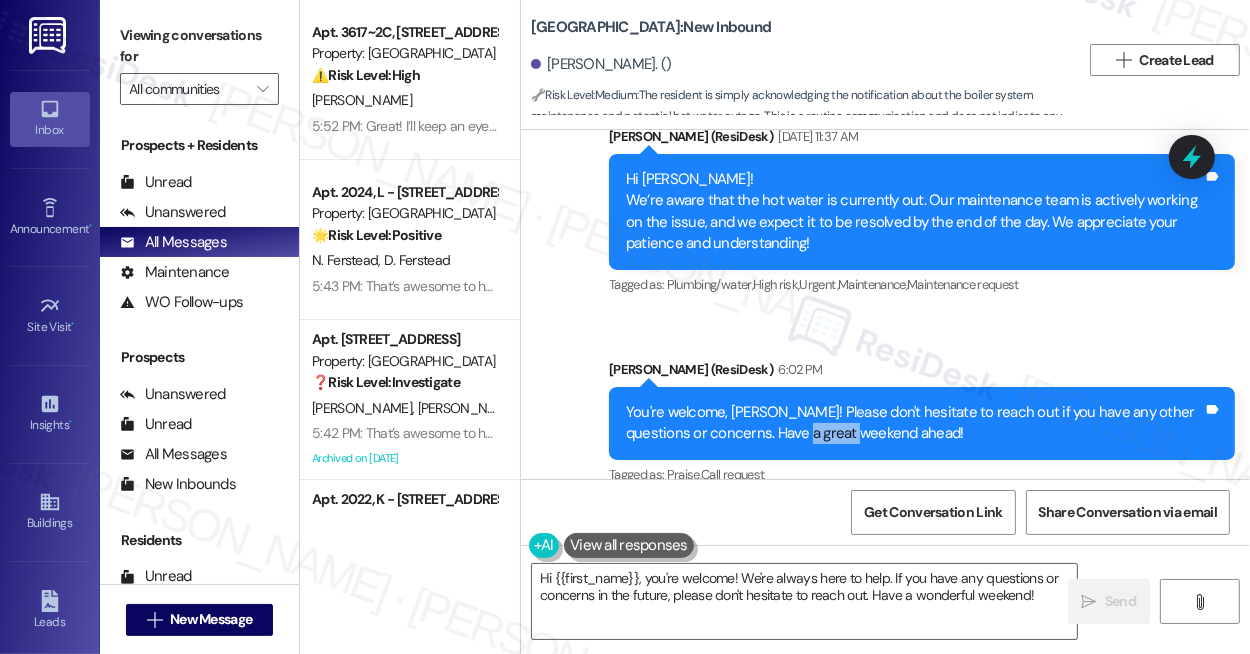 click on "You're welcome, Kathy! Please don't hesitate to reach out if you have any other questions or concerns. Have a great weekend ahead!" at bounding box center (914, 423) 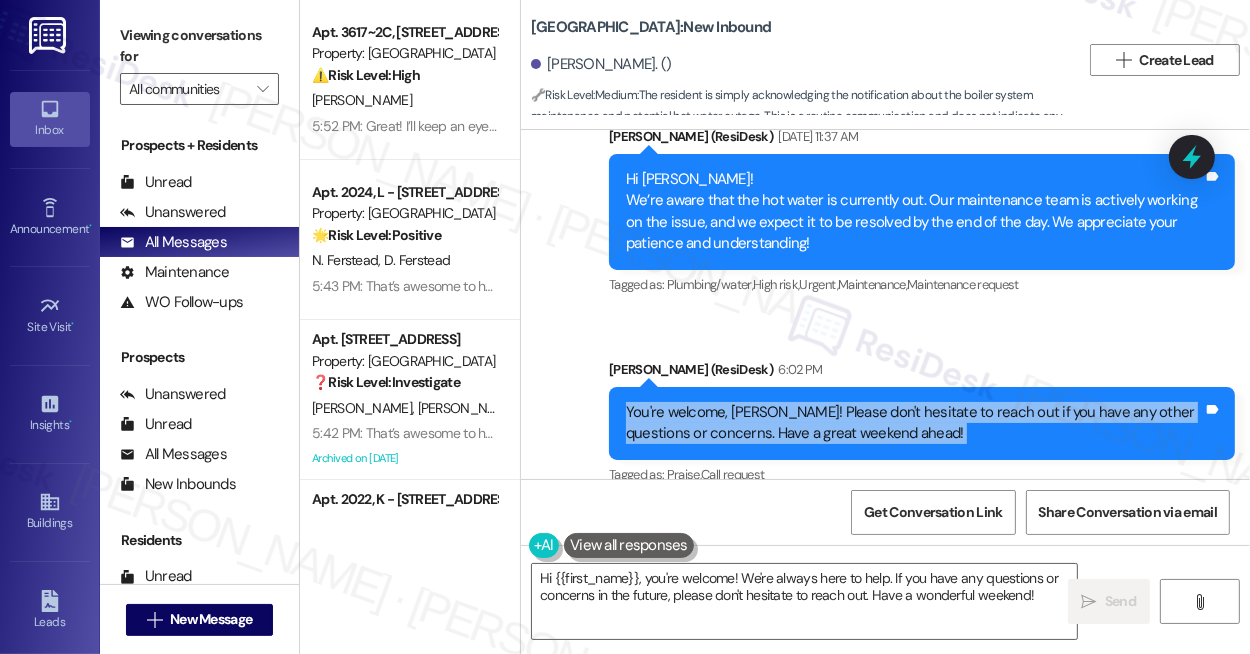 click on "You're welcome, Kathy! Please don't hesitate to reach out if you have any other questions or concerns. Have a great weekend ahead!" at bounding box center (914, 423) 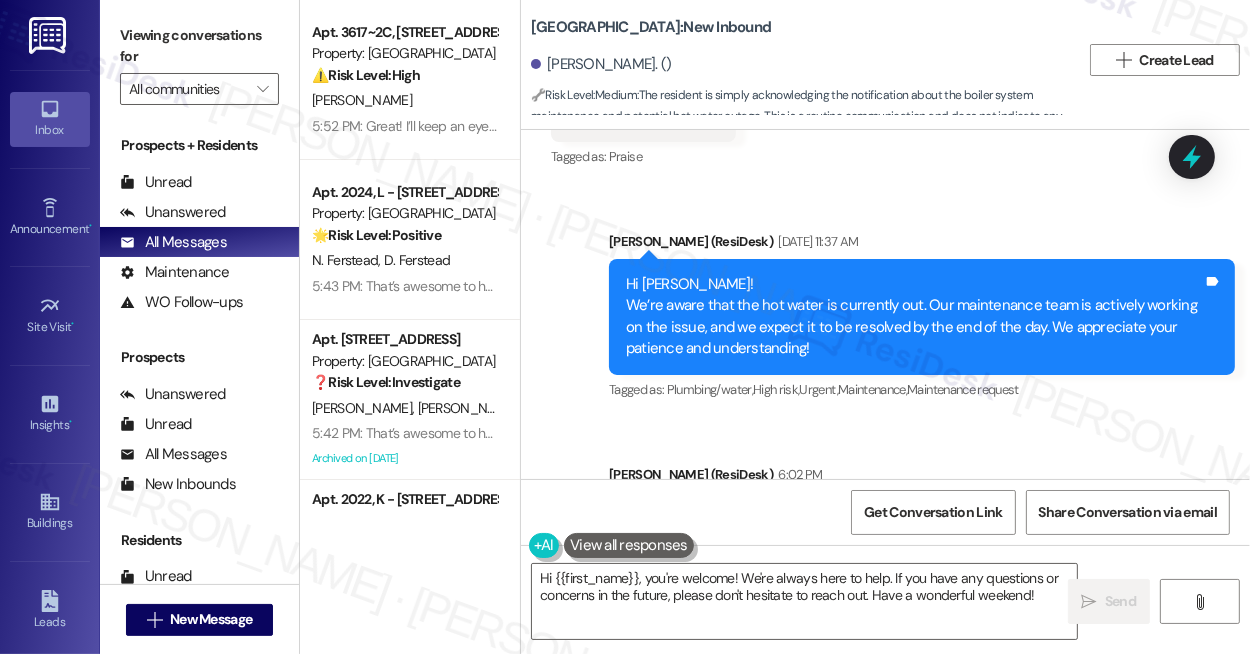 scroll, scrollTop: 29572, scrollLeft: 0, axis: vertical 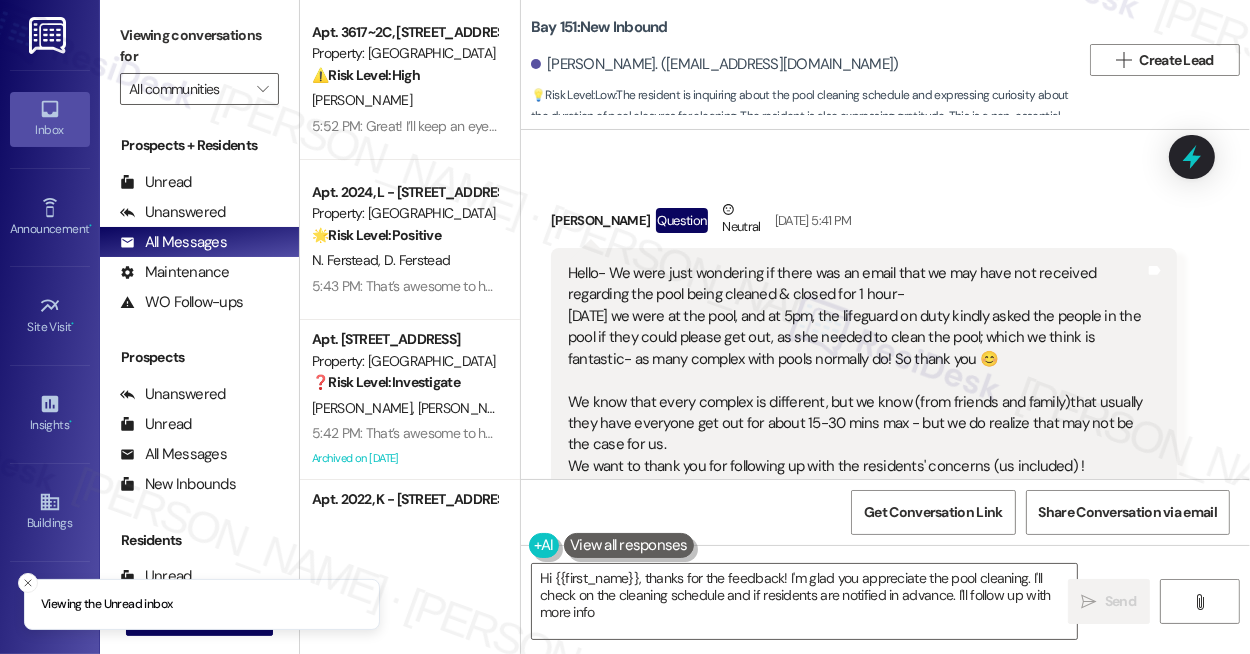 type on "Hi {{first_name}}, thanks for the feedback! I'm glad you appreciate the pool cleaning. I'll check on the cleaning schedule and if residents are notified in advance. I'll follow up with more info!" 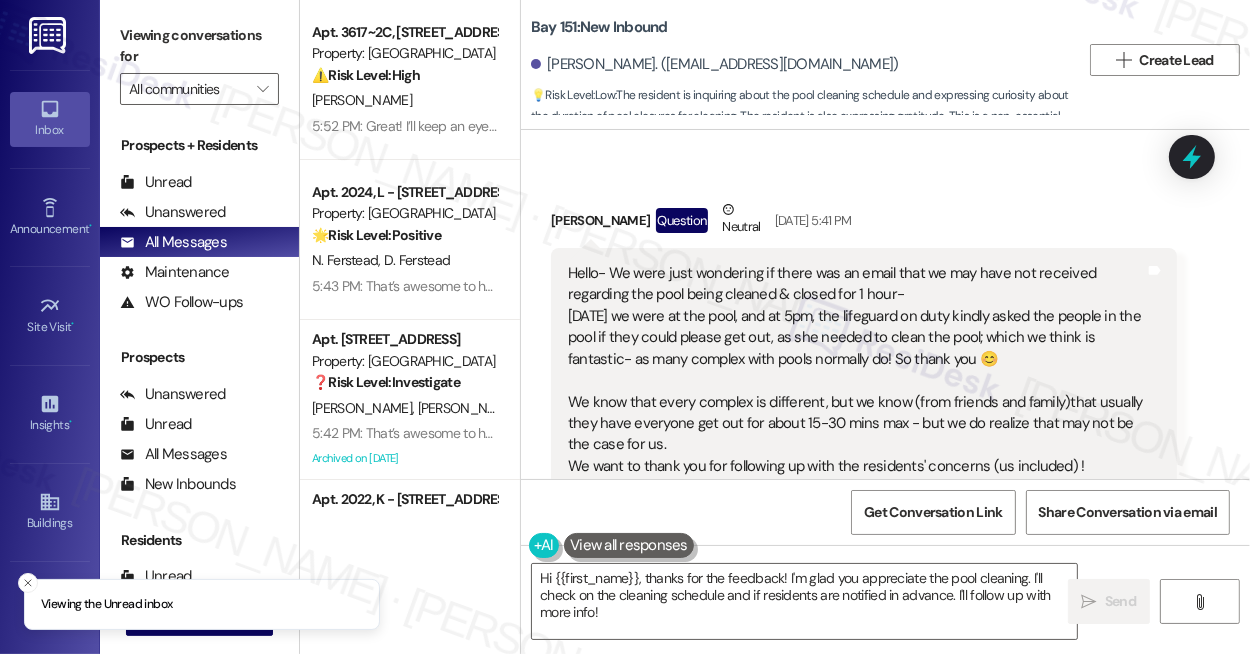 scroll, scrollTop: 22959, scrollLeft: 0, axis: vertical 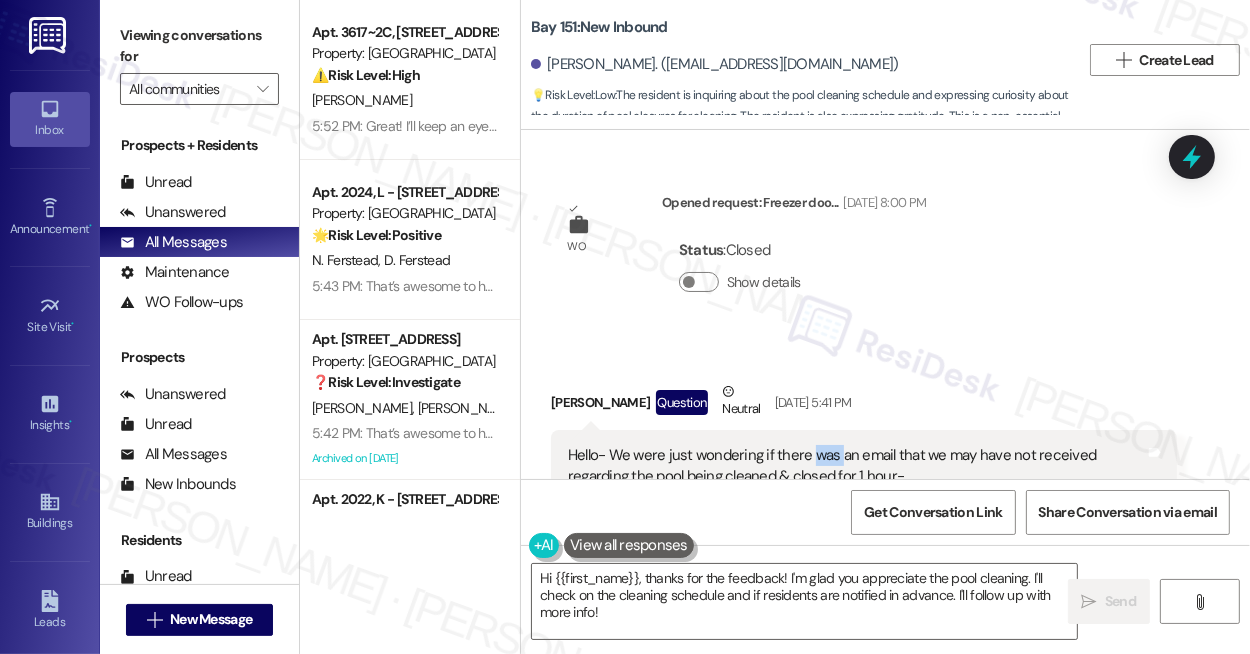 click on "Hello- We were just wondering if there was an email that we may have not received regarding the pool being cleaned & closed for 1 hour-
[DATE] we were at the pool, and at 5pm, the lifeguard on duty kindly asked the people in the  pool if they could please get out, as she needed to clean the pool; which we think is fantastic- as many complex with pools normally do! So thank you 😊
We  know that every complex is different, but we  know (from friends and family)that usually they have everyone get out for about 15-30 mins max - but we do realize that may not be the case for us.
We want to thank you for following up with the residents' concerns (us included) !" at bounding box center [856, 563] 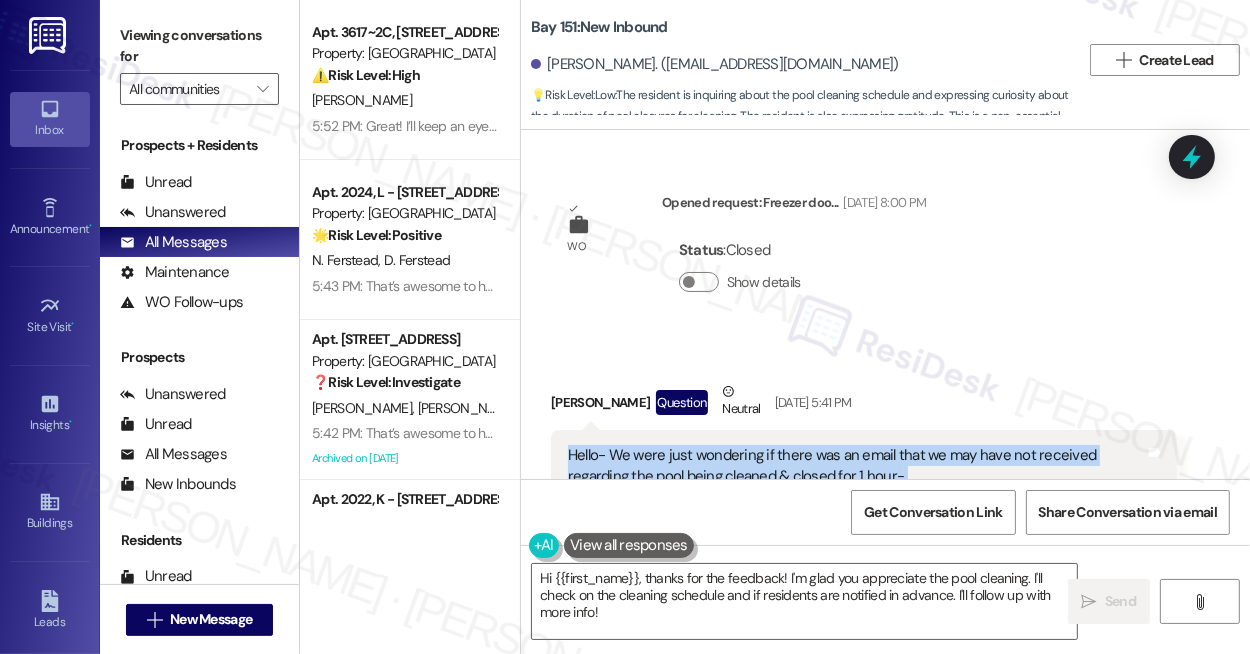 click on "Hello- We were just wondering if there was an email that we may have not received regarding the pool being cleaned & closed for 1 hour-
Today we were at the pool, and at 5pm, the lifeguard on duty kindly asked the people in the  pool if they could please get out, as she needed to clean the pool; which we think is fantastic- as many complex with pools normally do! So thank you 😊
We  know that every complex is different, but we  know (from friends and family)that usually they have everyone get out for about 15-30 mins max - but we do realize that may not be the case for us.
We want to thank you for following up with the residents' concerns (us included) !" at bounding box center (856, 563) 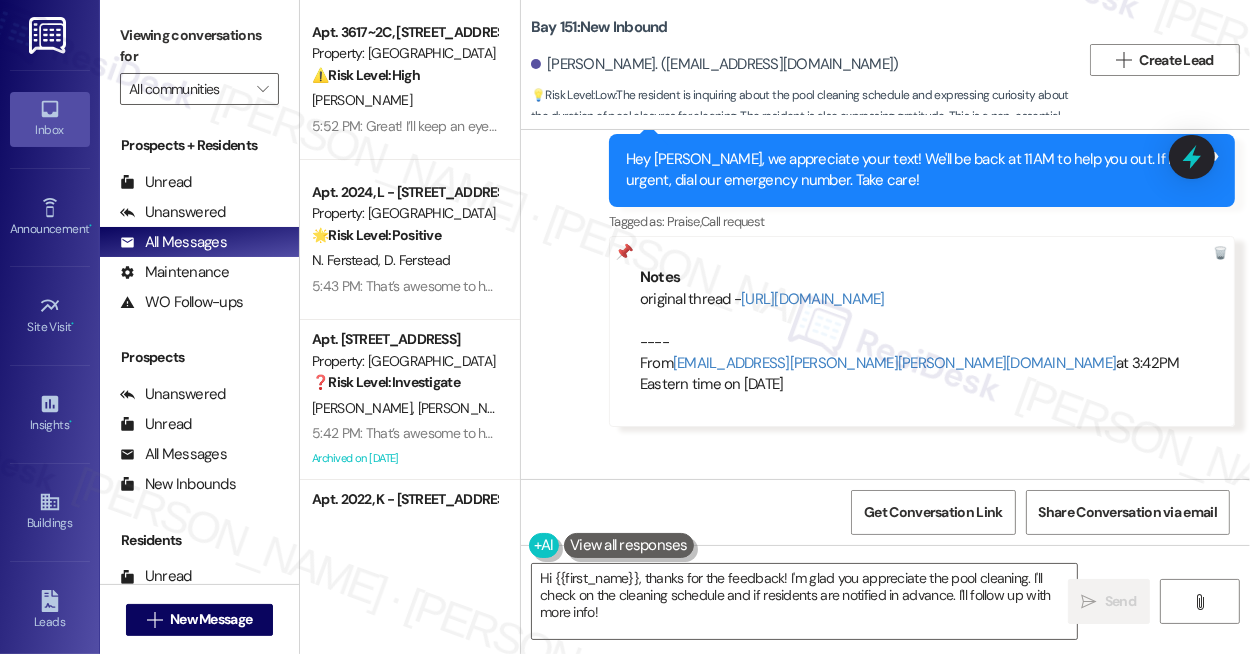 scroll, scrollTop: 23777, scrollLeft: 0, axis: vertical 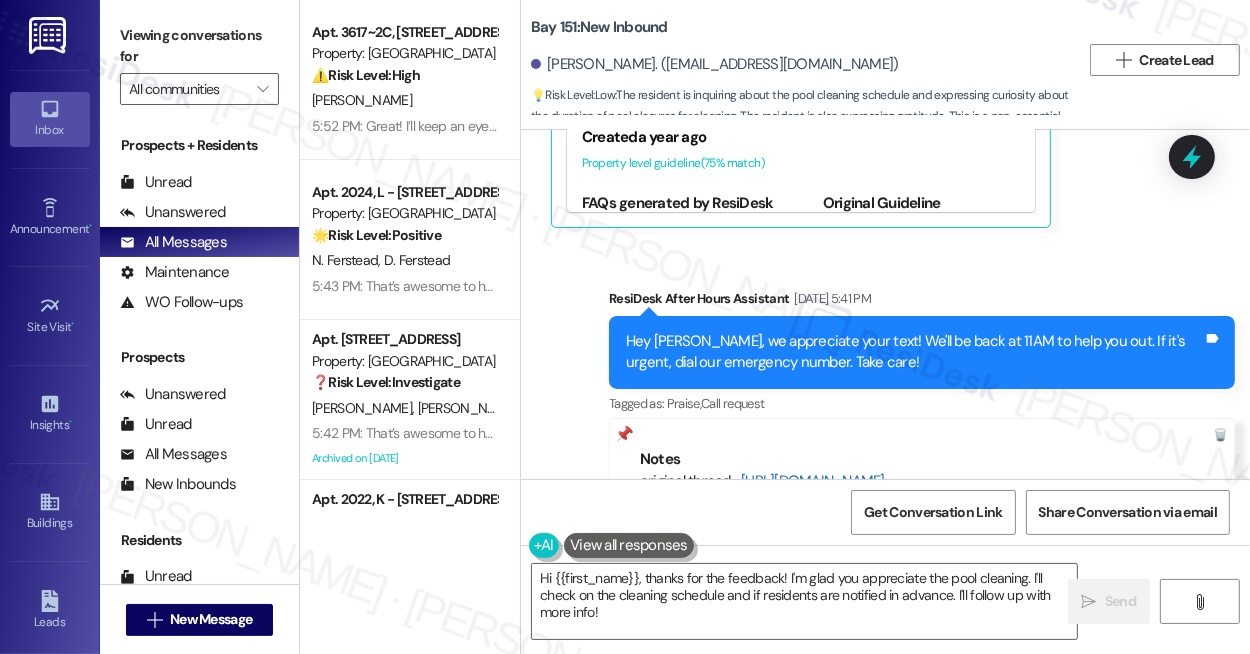 click on "https://www.theresidesk.com/text/insights-conversations/1223461/share-conversation-link" at bounding box center [813, 481] 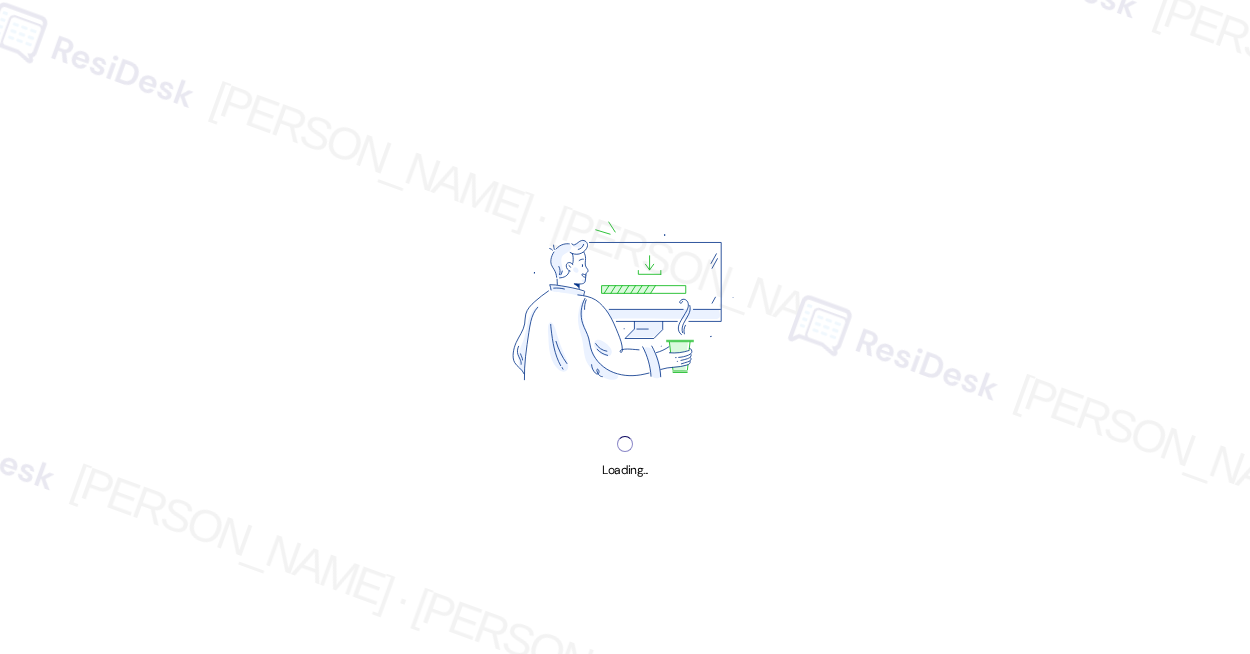 scroll, scrollTop: 0, scrollLeft: 0, axis: both 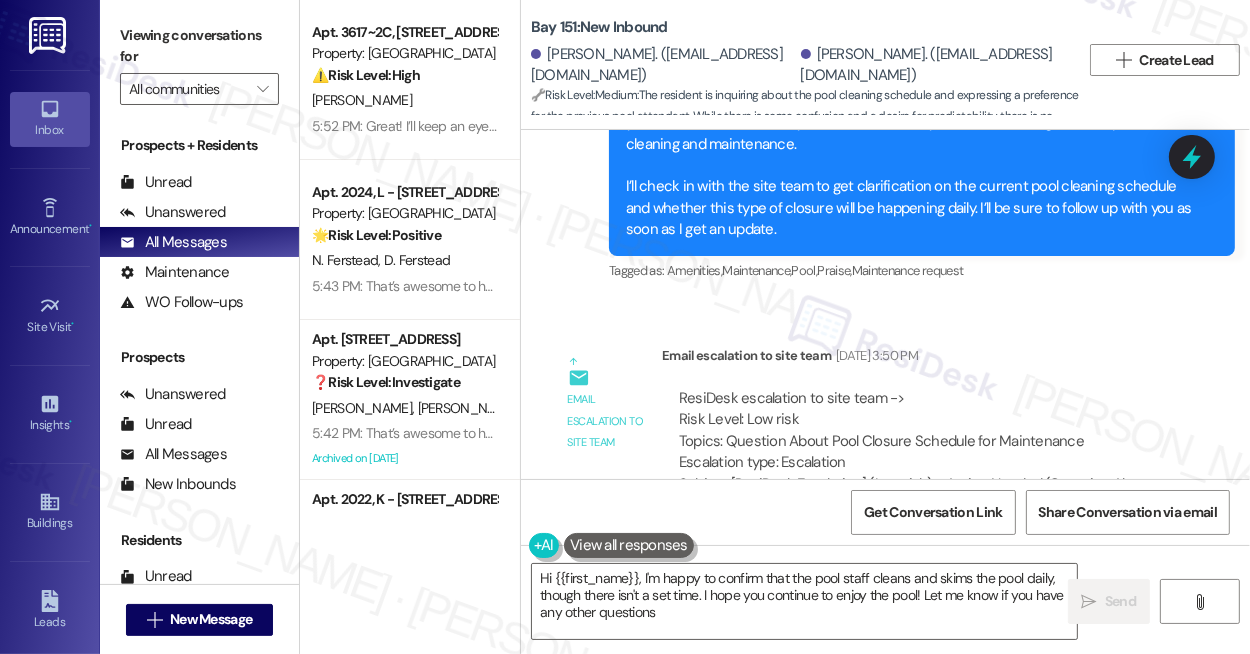 type on "Hi {{first_name}}, I'm happy to confirm that the pool staff cleans and skims the pool daily, though there isn't a set time. I hope you continue to enjoy the pool! Let me know if you have any other questions." 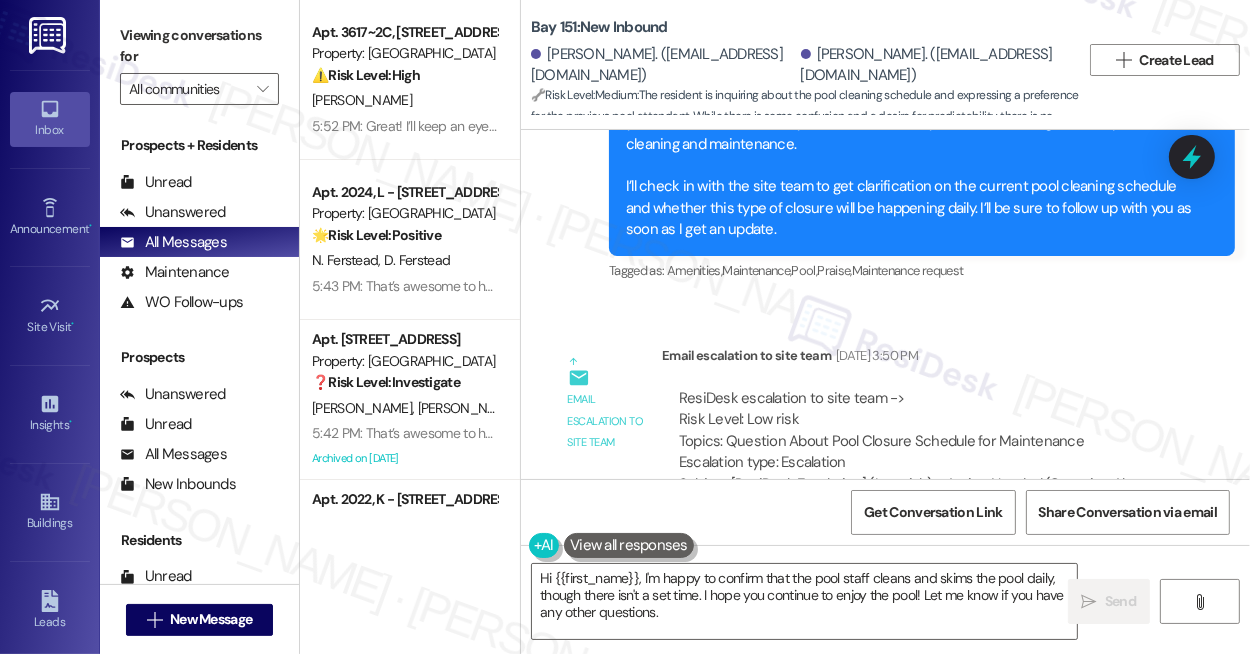 click on "Hi Monica, I hope you're doing well! According to the team, the staff cleans the pool daily and skims it as well. There is not a set time, but we appreciate you letting us know how satisfied you are with the experience so far. If you have any other questions or concerns, feel free to let us know." at bounding box center (914, 903) 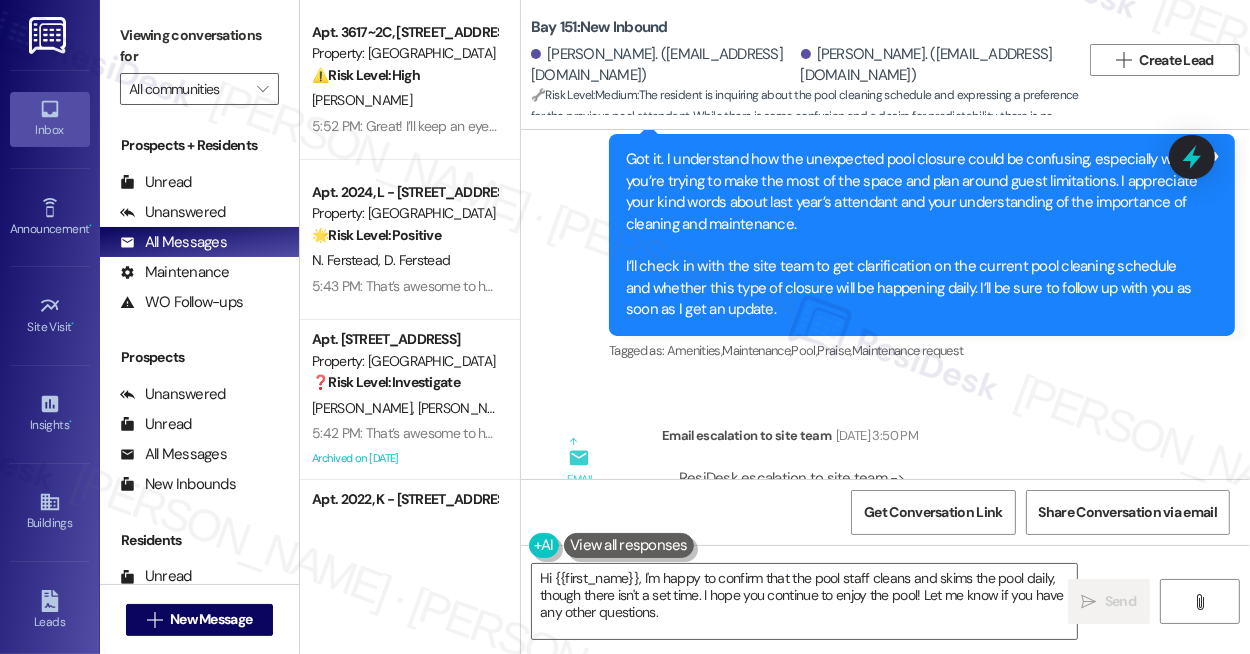 scroll, scrollTop: 60138, scrollLeft: 0, axis: vertical 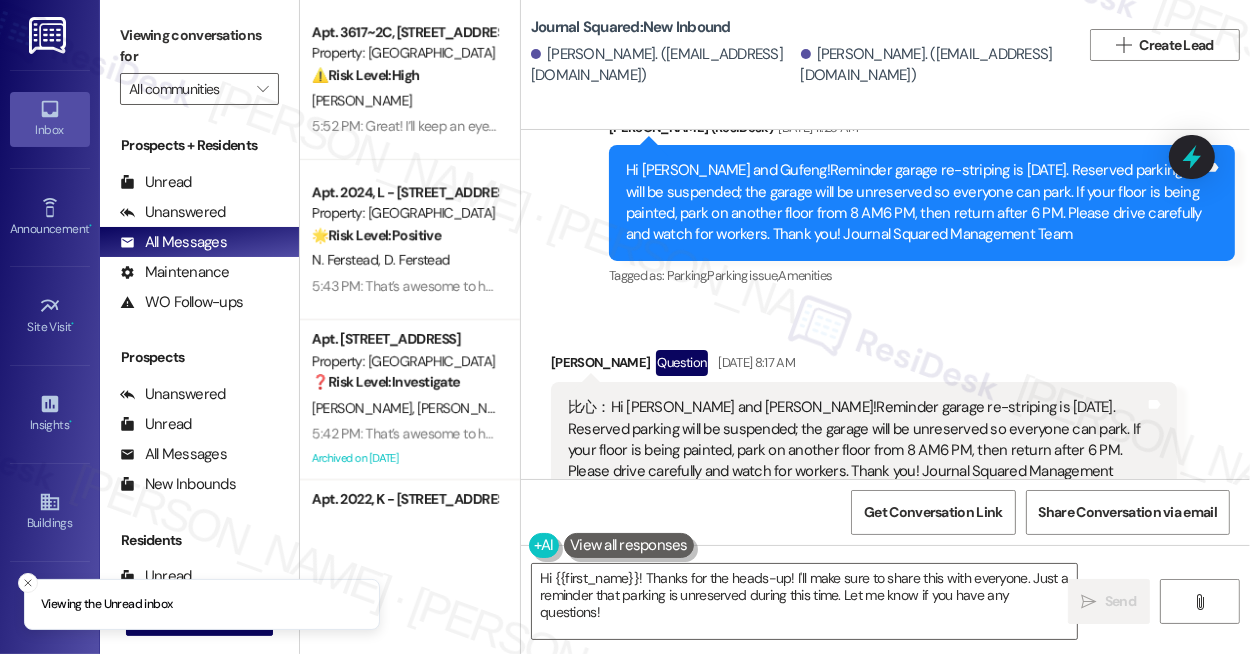 click on "Hide Suggestions" at bounding box center (908, 575) 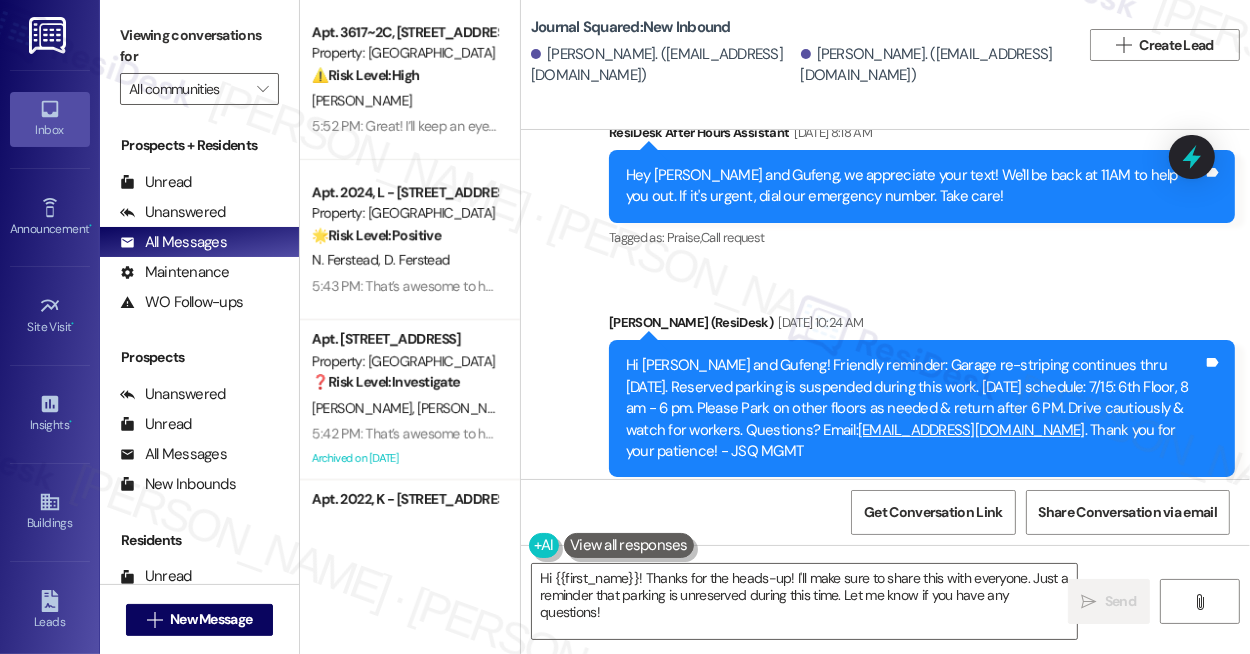 scroll, scrollTop: 9672, scrollLeft: 0, axis: vertical 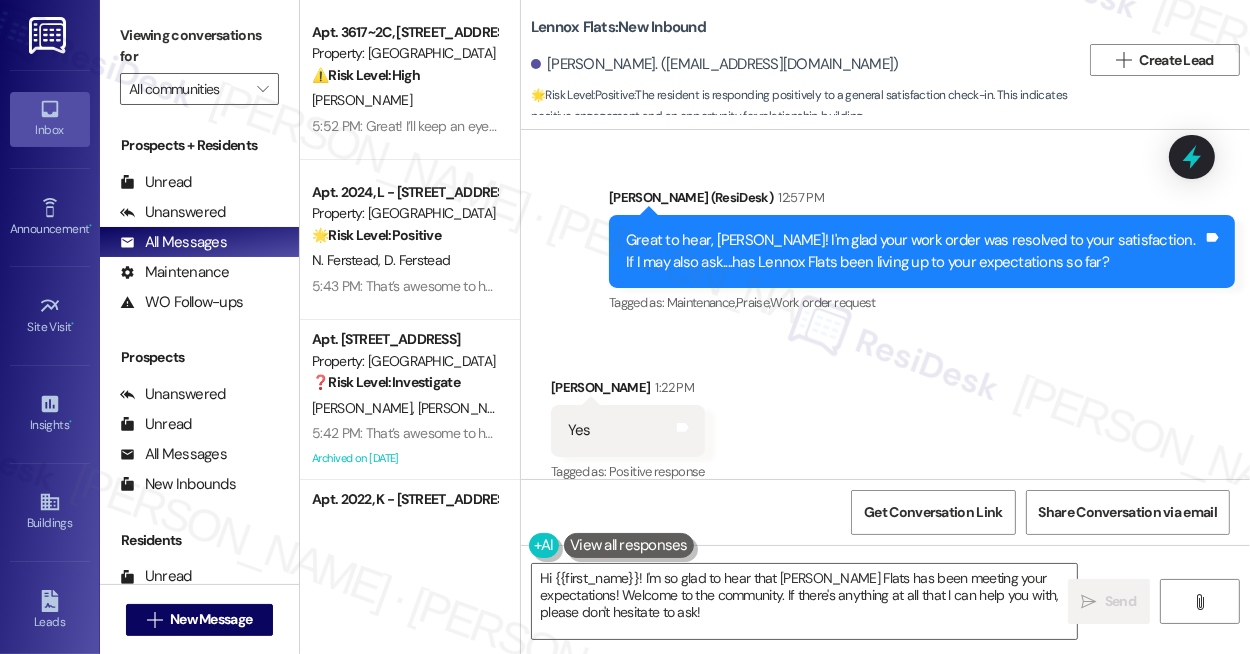 click on "Great to hear, Mason! I'm glad your work order was resolved to your satisfaction. If I may also ask....has Lennox Flats been living up to your expectations so far?" at bounding box center [914, 251] 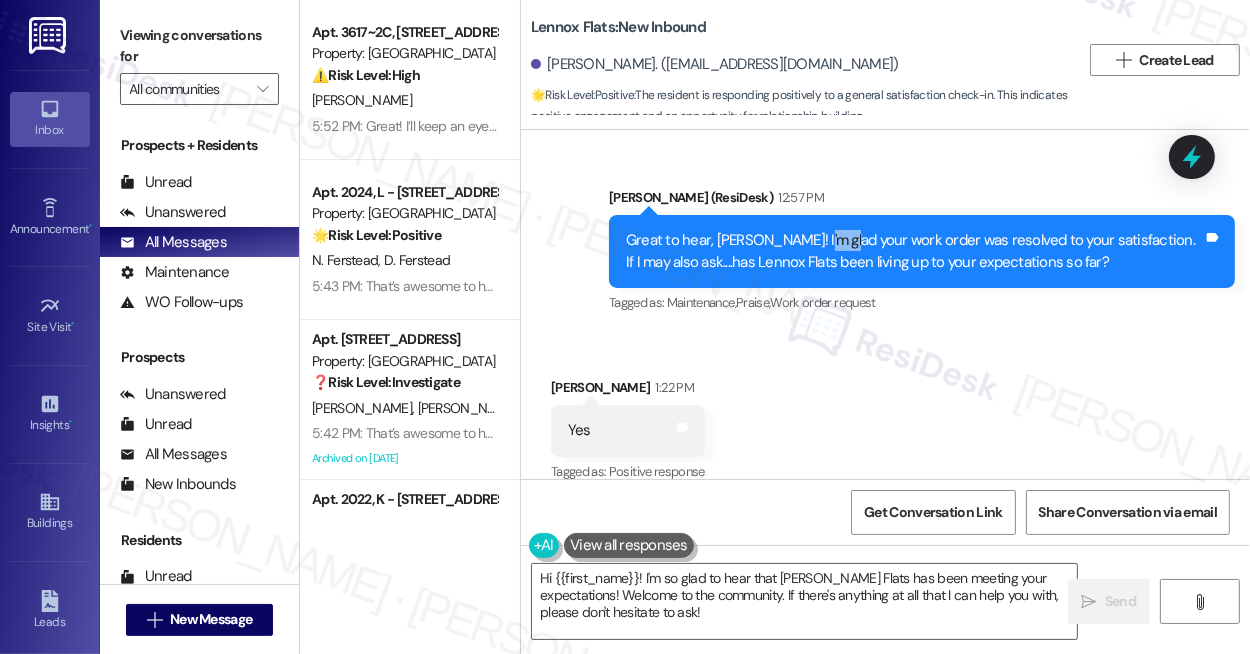 click on "Great to hear, Mason! I'm glad your work order was resolved to your satisfaction. If I may also ask....has Lennox Flats been living up to your expectations so far?" at bounding box center [914, 251] 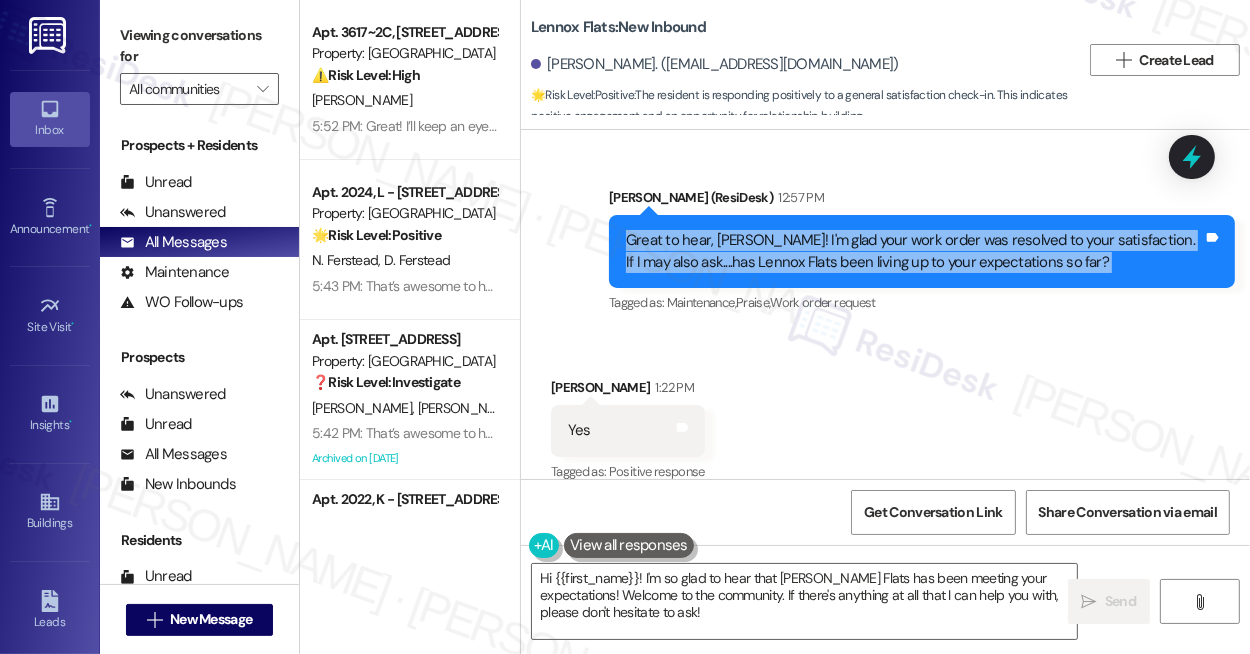 click on "Great to hear, Mason! I'm glad your work order was resolved to your satisfaction. If I may also ask....has Lennox Flats been living up to your expectations so far?" at bounding box center (914, 251) 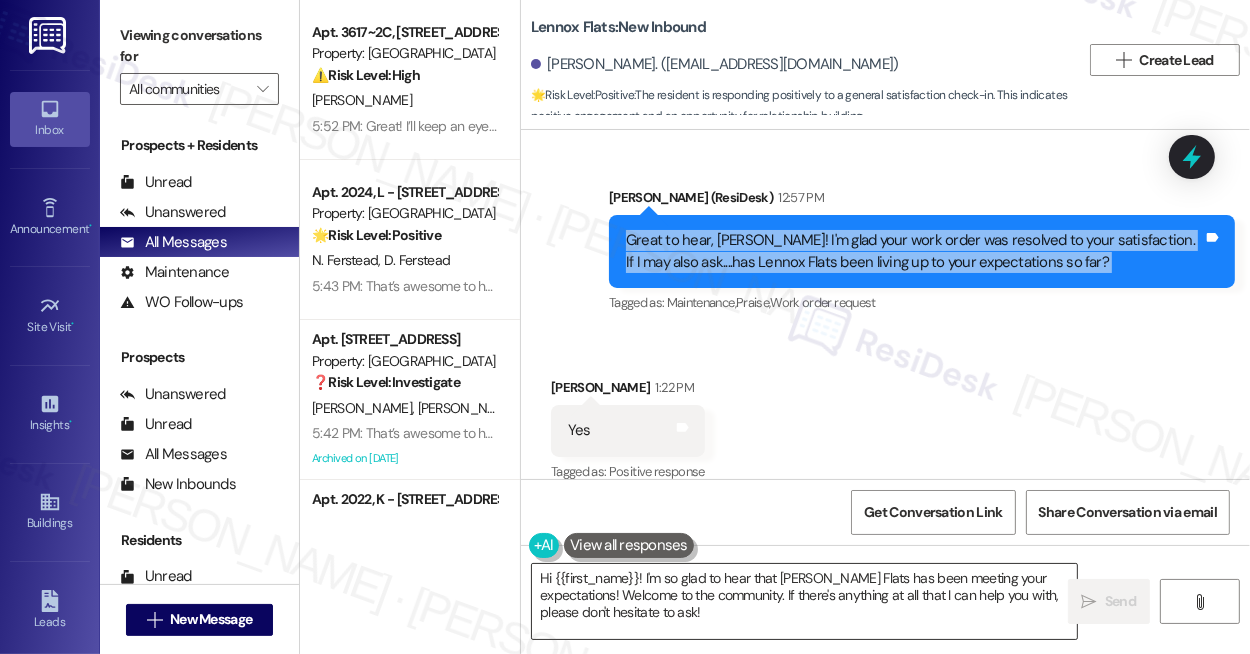 click on "Hi {{first_name}}! I'm so glad to hear that Lennox Flats has been meeting your expectations! Welcome to the community. If there's anything at all that I can help you with, please don't hesitate to ask!" at bounding box center [804, 601] 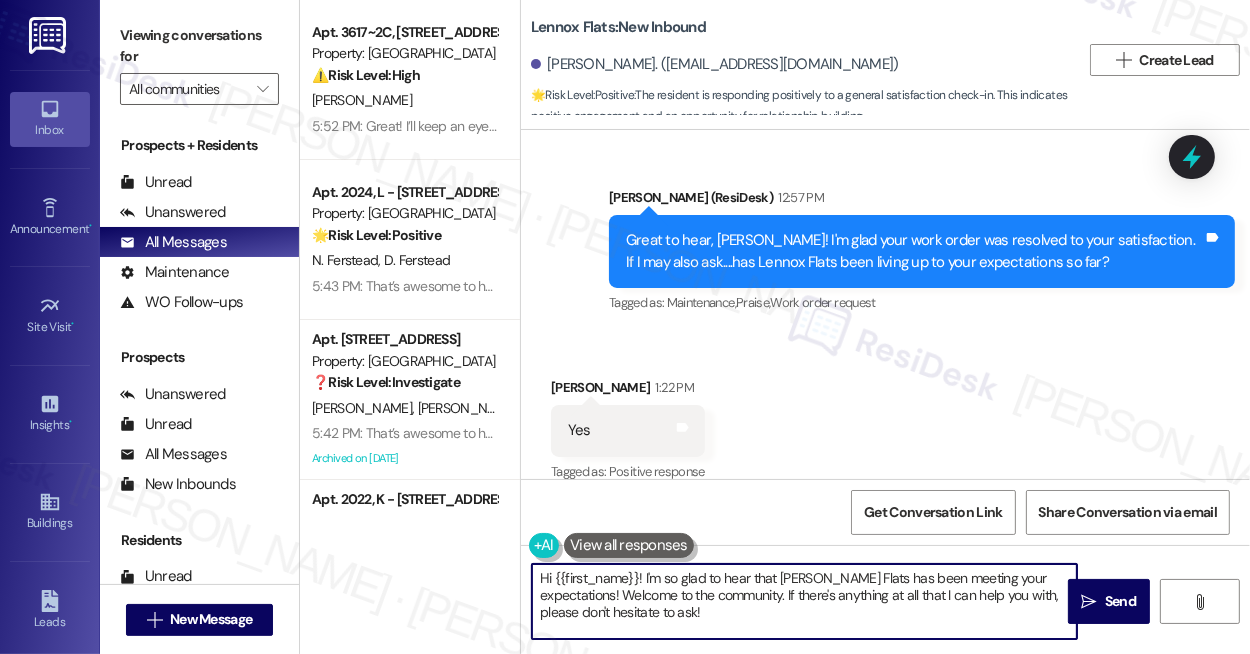 click on "Hi {{first_name}}! I'm so glad to hear that Lennox Flats has been meeting your expectations! Welcome to the community. If there's anything at all that I can help you with, please don't hesitate to ask!" at bounding box center [804, 601] 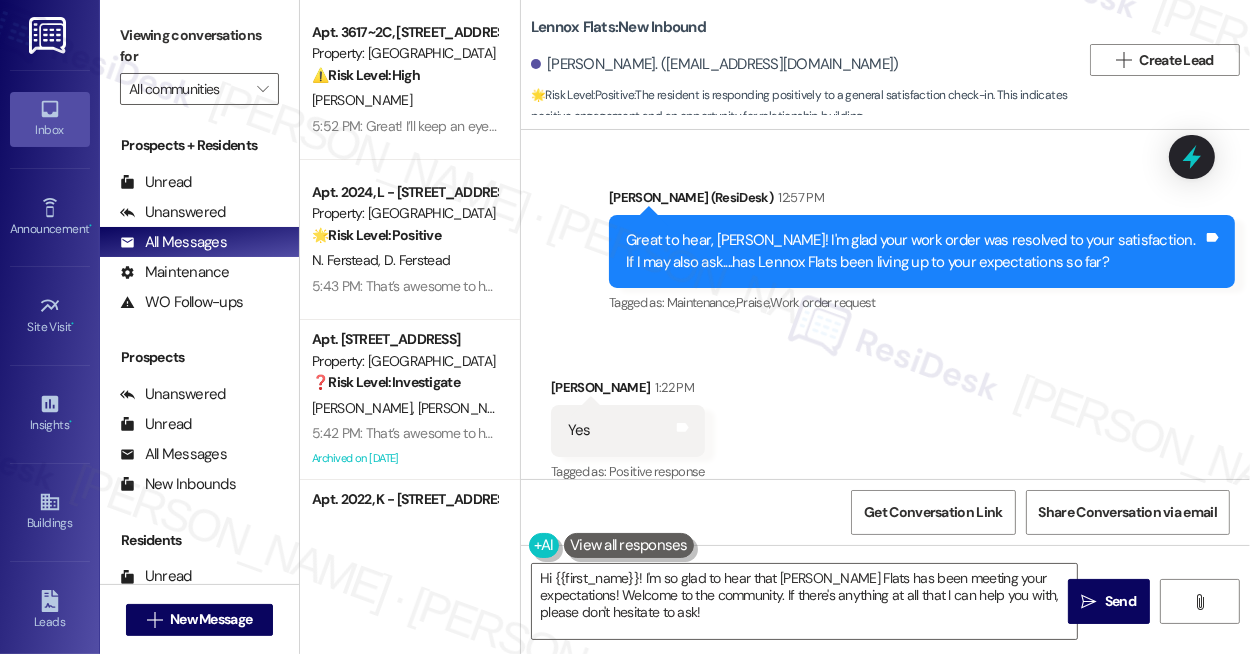 drag, startPoint x: 1128, startPoint y: 325, endPoint x: 1093, endPoint y: 341, distance: 38.483765 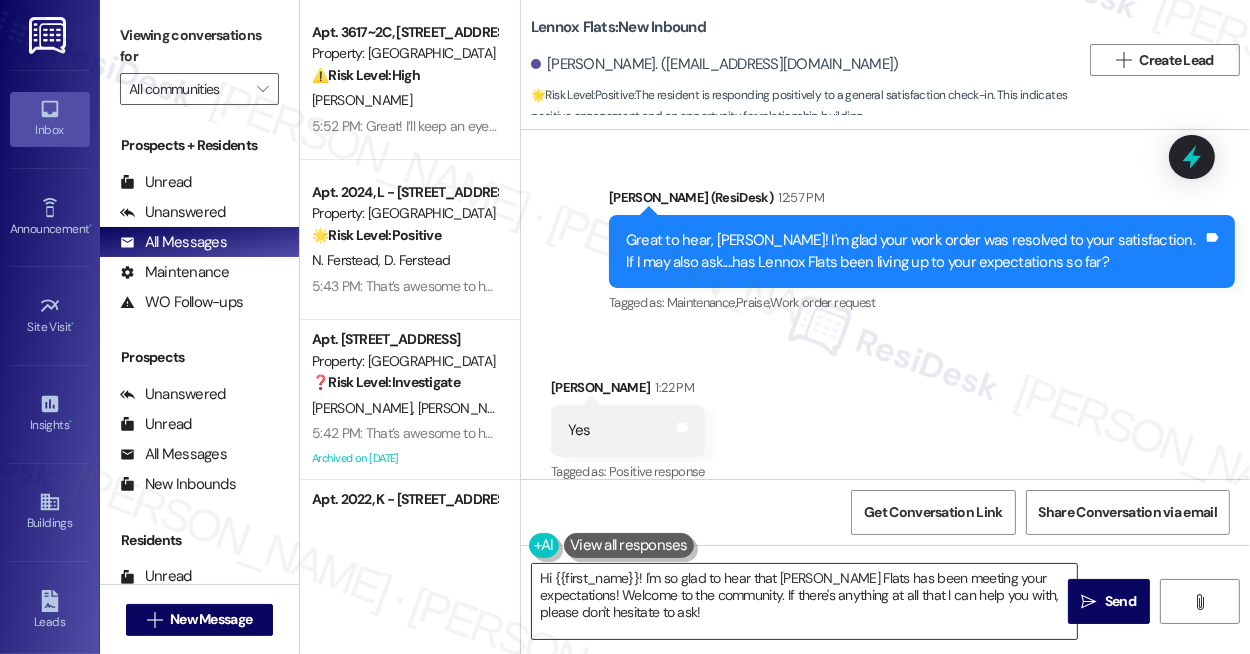 click on "Hi {{first_name}}! I'm so glad to hear that Lennox Flats has been meeting your expectations! Welcome to the community. If there's anything at all that I can help you with, please don't hesitate to ask!" at bounding box center [804, 601] 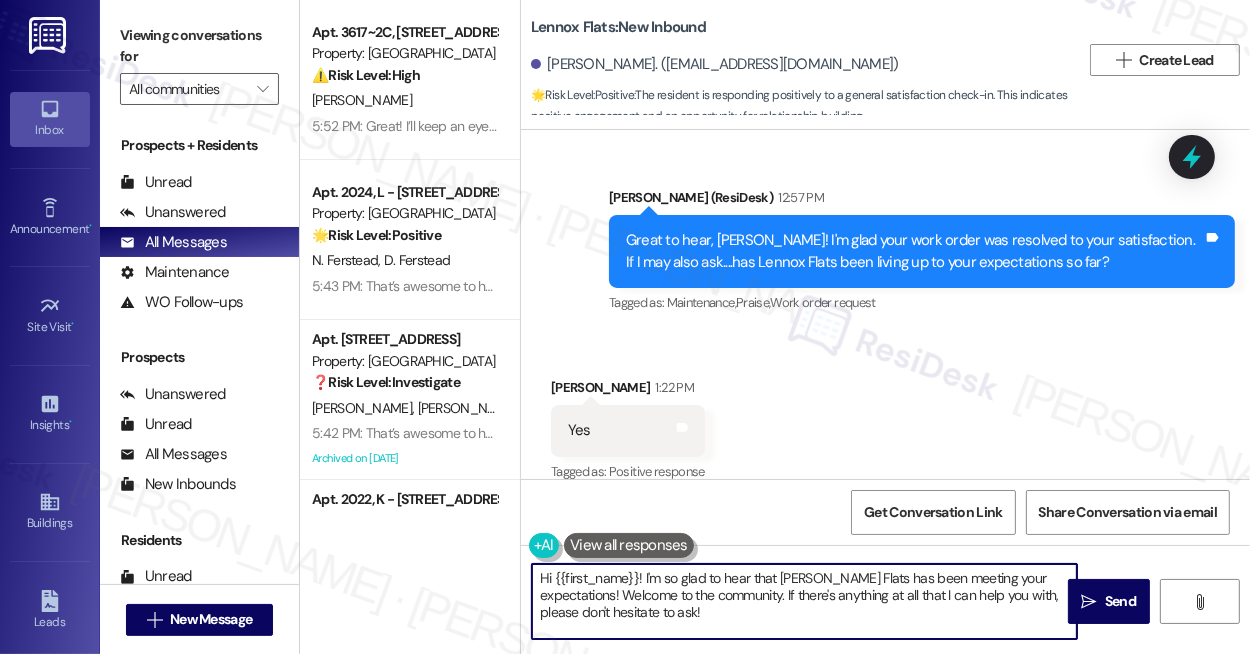 click on "Hi {{first_name}}! I'm so glad to hear that Lennox Flats has been meeting your expectations! Welcome to the community. If there's anything at all that I can help you with, please don't hesitate to ask!" at bounding box center [804, 601] 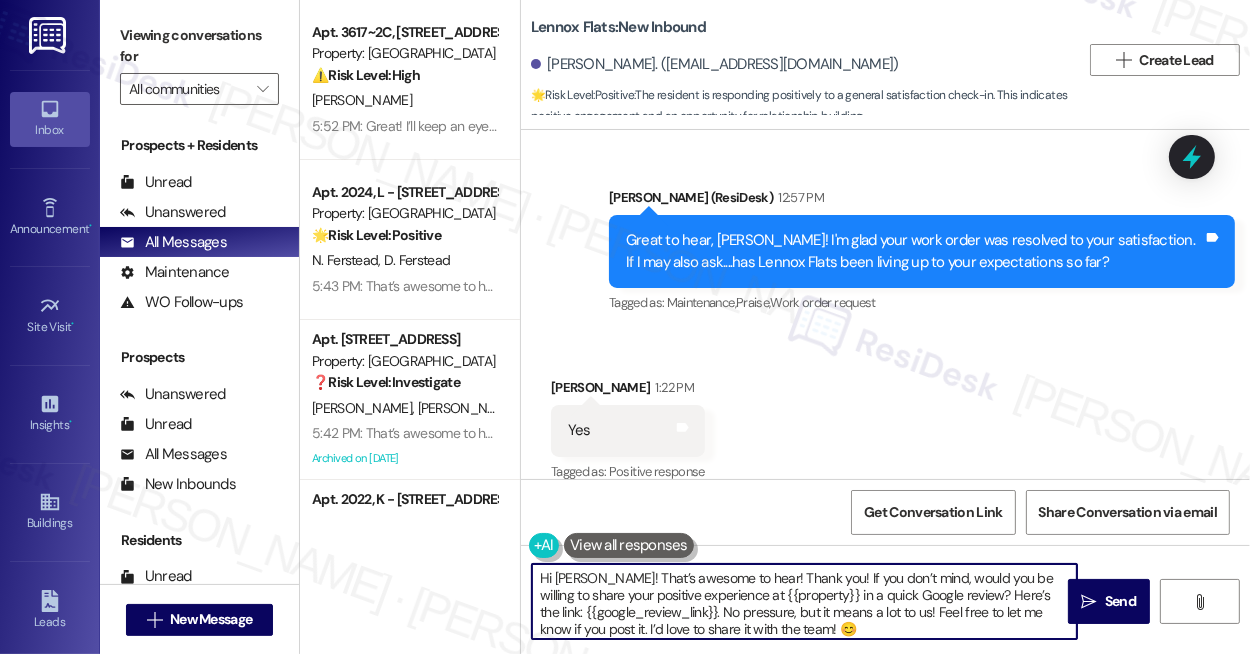 click on "Mason Moldvay 1:22 PM" at bounding box center (628, 391) 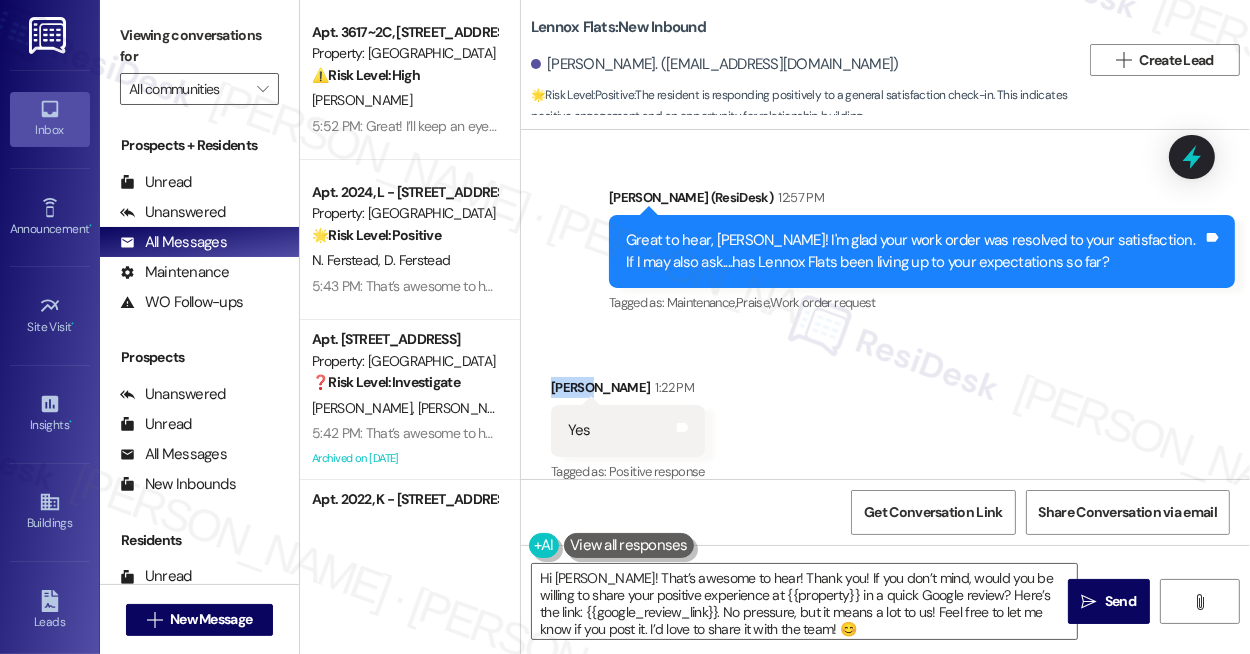 click on "Mason Moldvay 1:22 PM" at bounding box center [628, 391] 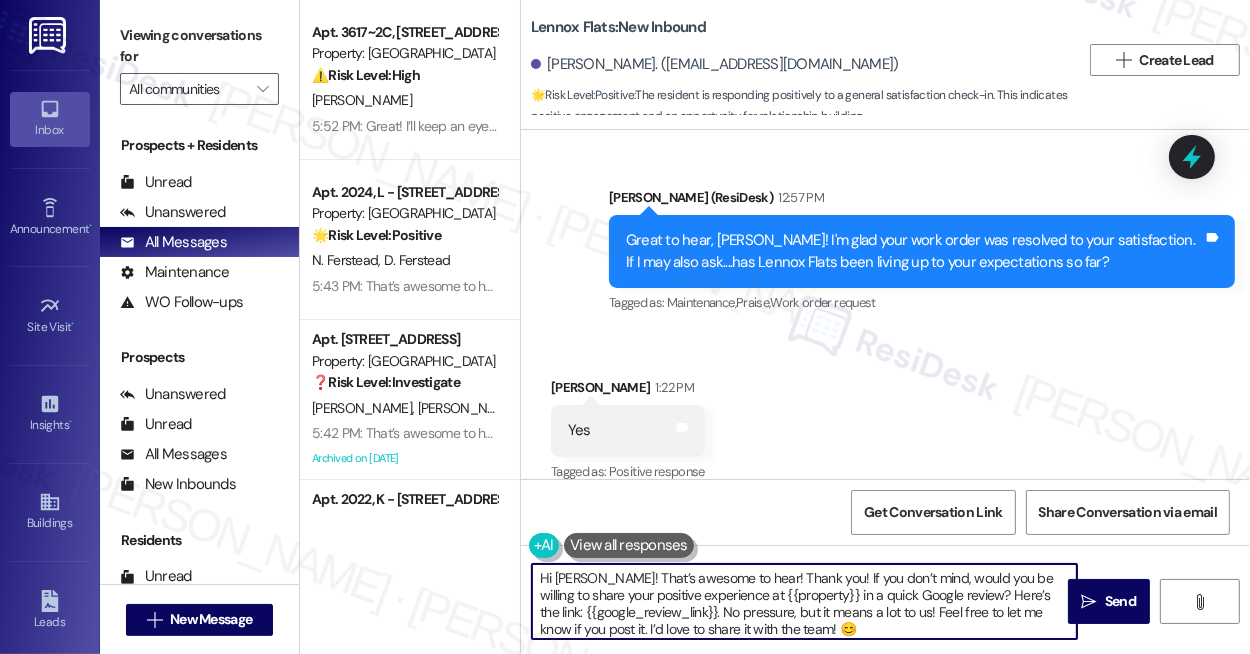 click on "Hi Linda! That’s awesome to hear! Thank you! If you don’t mind, would you be willing to share your positive experience at {{property}} in a quick Google review? Here’s the link: {{google_review_link}}. No pressure, but it means a lot to us! Feel free to let me know if you post it. I’d love to share it with the team! 😊" at bounding box center [804, 601] 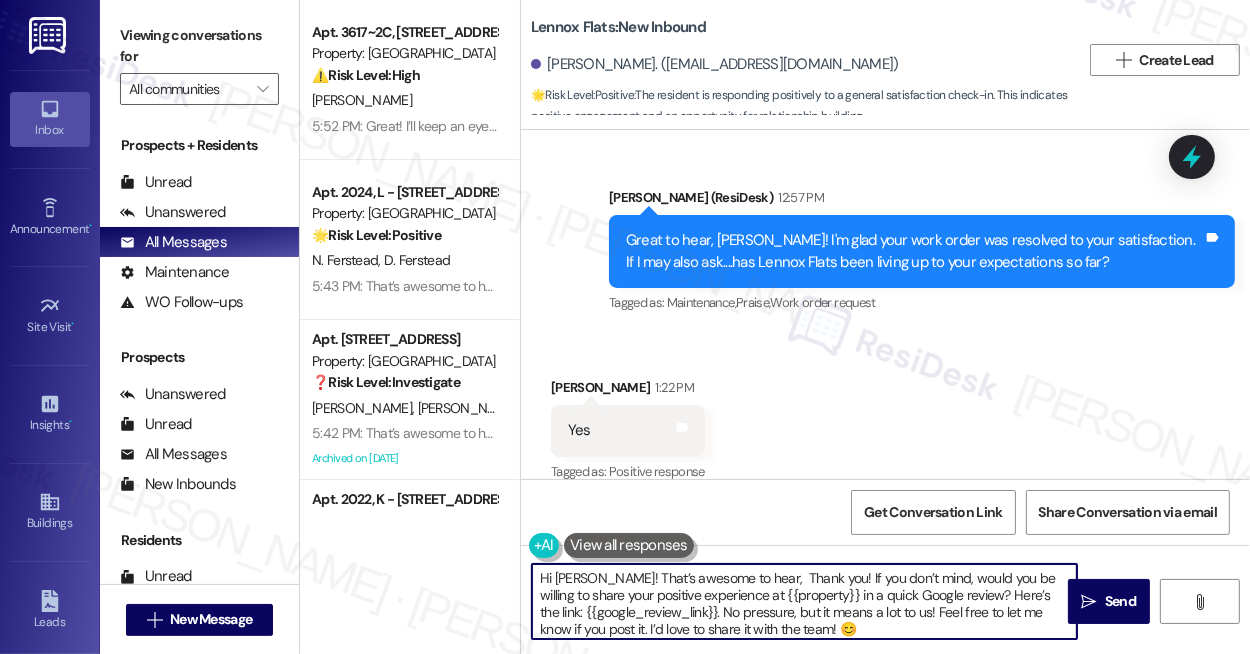 paste on "Mason" 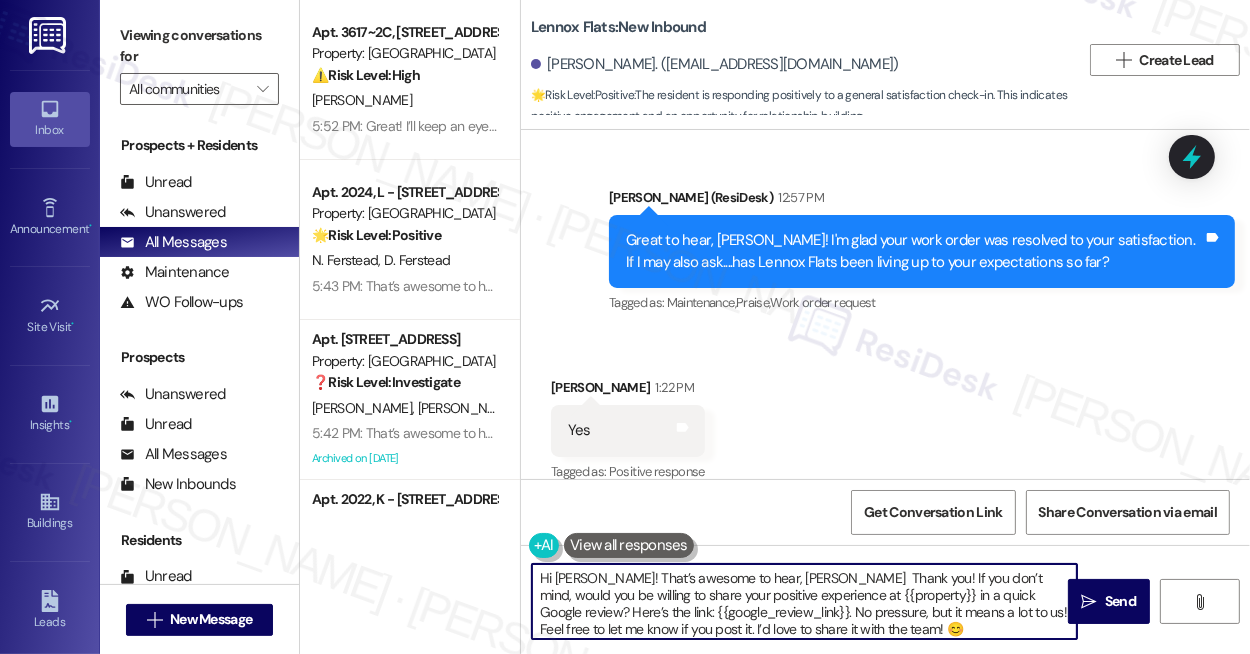 drag, startPoint x: 590, startPoint y: 583, endPoint x: 445, endPoint y: 582, distance: 145.00345 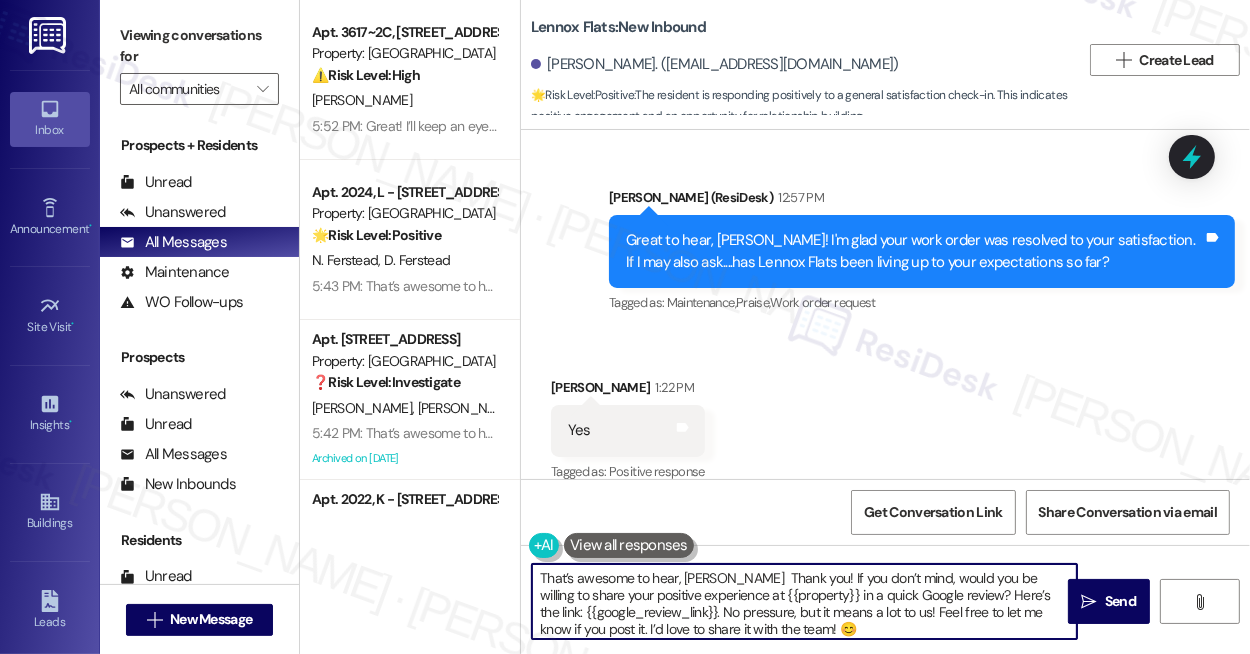click on "That’s awesome to hear, Mason  Thank you! If you don’t mind, would you be willing to share your positive experience at {{property}} in a quick Google review? Here’s the link: {{google_review_link}}. No pressure, but it means a lot to us! Feel free to let me know if you post it. I’d love to share it with the team! 😊" at bounding box center (804, 601) 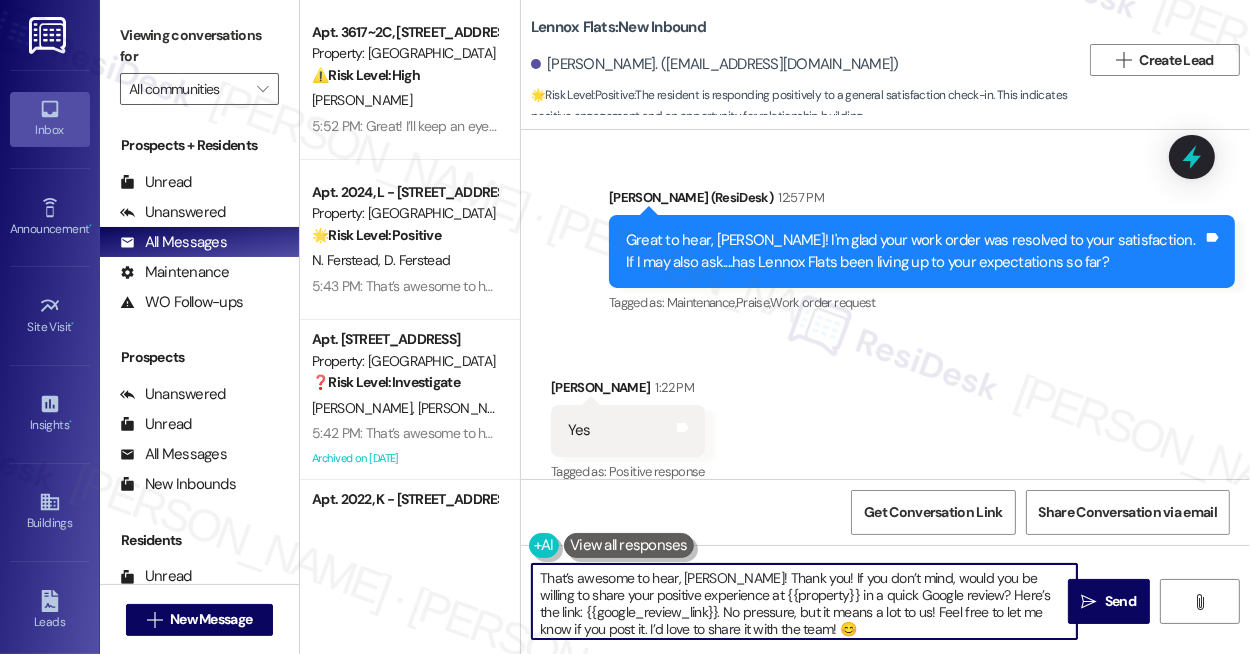 click on "That’s awesome to hear, Mason! Thank you! If you don’t mind, would you be willing to share your positive experience at {{property}} in a quick Google review? Here’s the link: {{google_review_link}}. No pressure, but it means a lot to us! Feel free to let me know if you post it. I’d love to share it with the team! 😊" at bounding box center (804, 601) 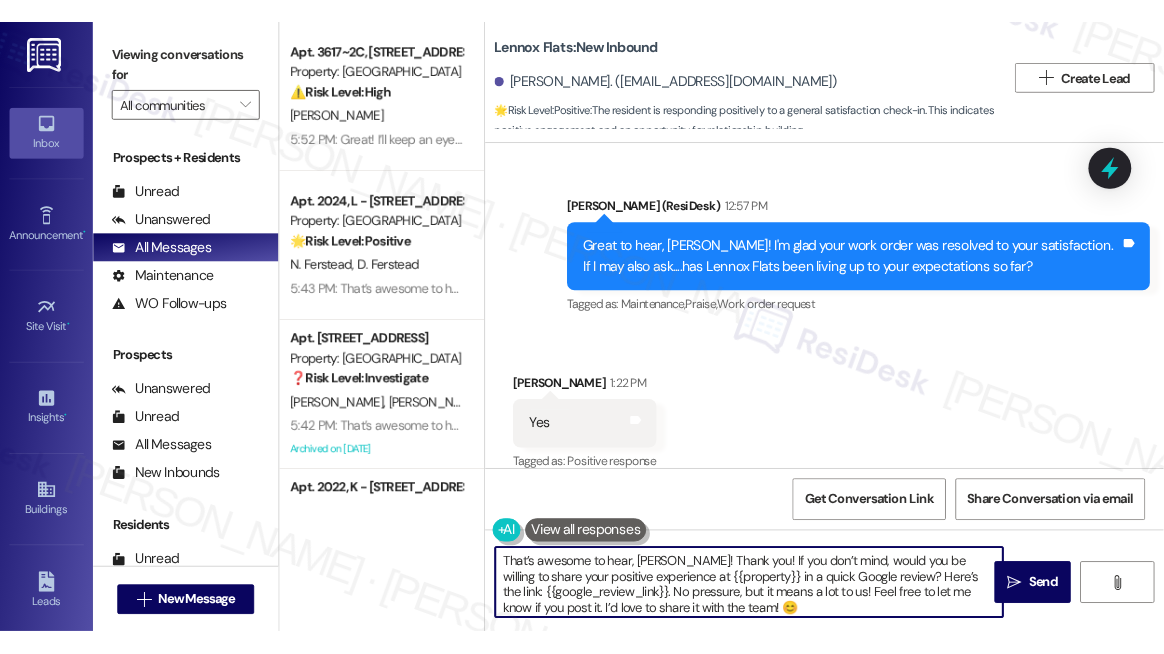 scroll, scrollTop: 5, scrollLeft: 0, axis: vertical 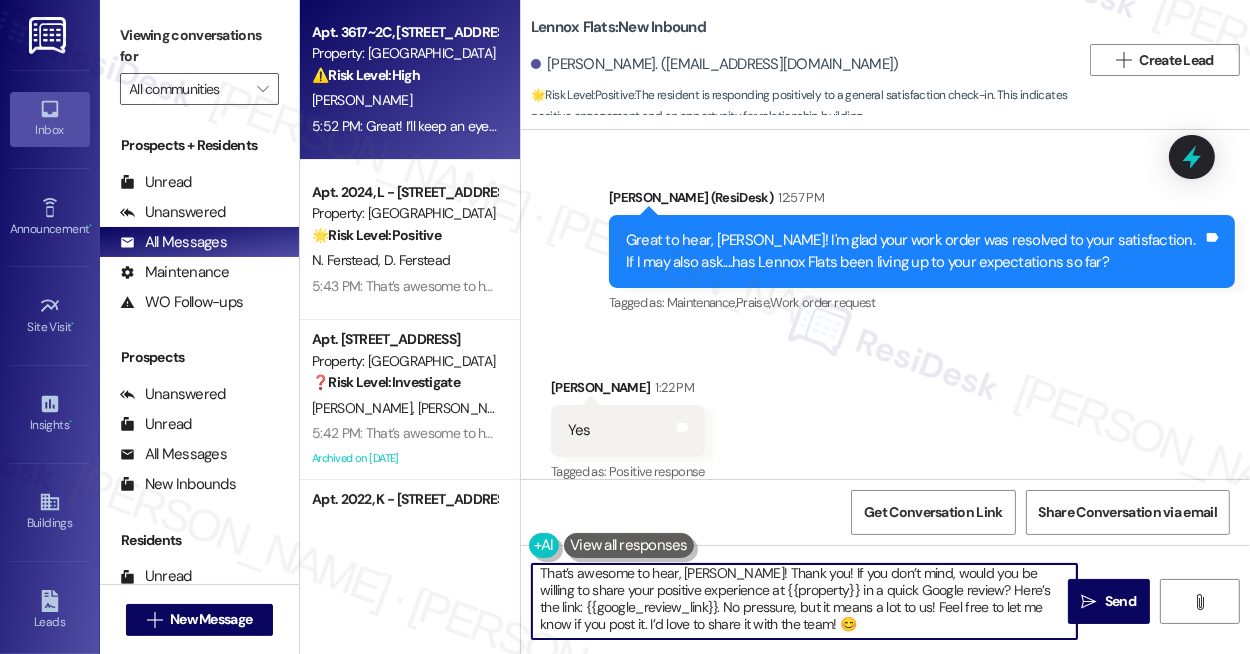 type on "That’s awesome to hear, Mason! Thank you! If you don’t mind, would you be willing to share your positive experience at {{property}} in a quick Google review? Here’s the link: {{google_review_link}}. No pressure, but it means a lot to us! Feel free to let me know if you post it. I’d love to share it with the team! 😊" 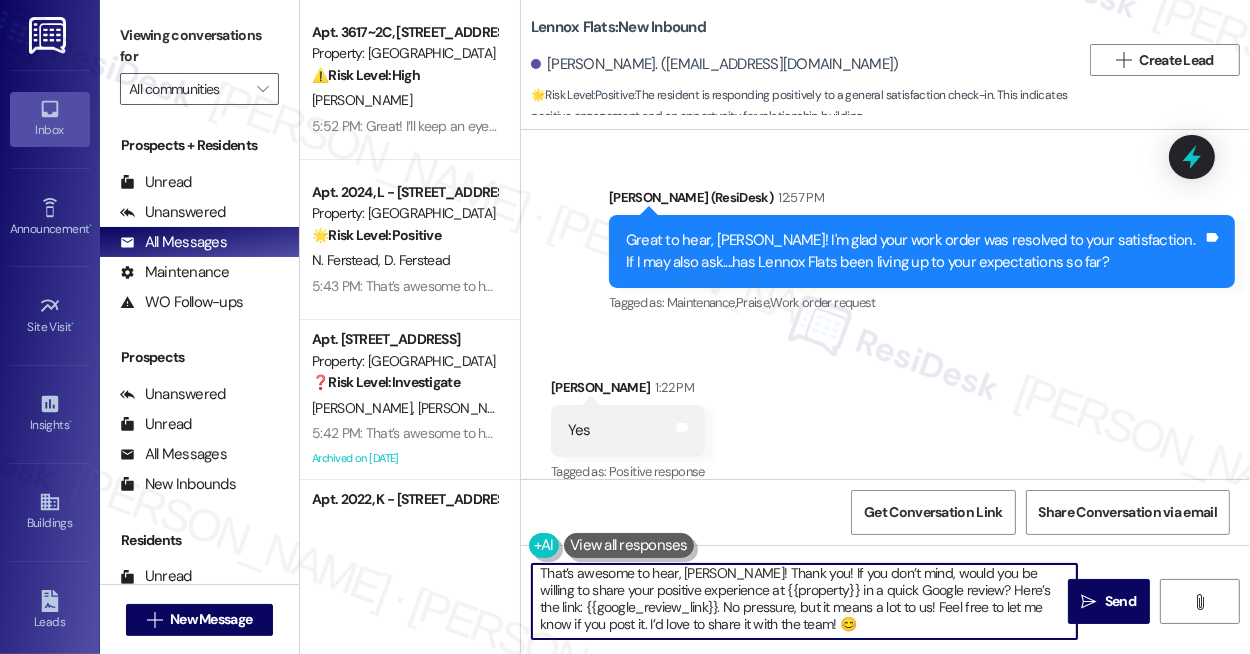 click on "That’s awesome to hear, Mason! Thank you! If you don’t mind, would you be willing to share your positive experience at {{property}} in a quick Google review? Here’s the link: {{google_review_link}}. No pressure, but it means a lot to us! Feel free to let me know if you post it. I’d love to share it with the team! 😊" at bounding box center [804, 601] 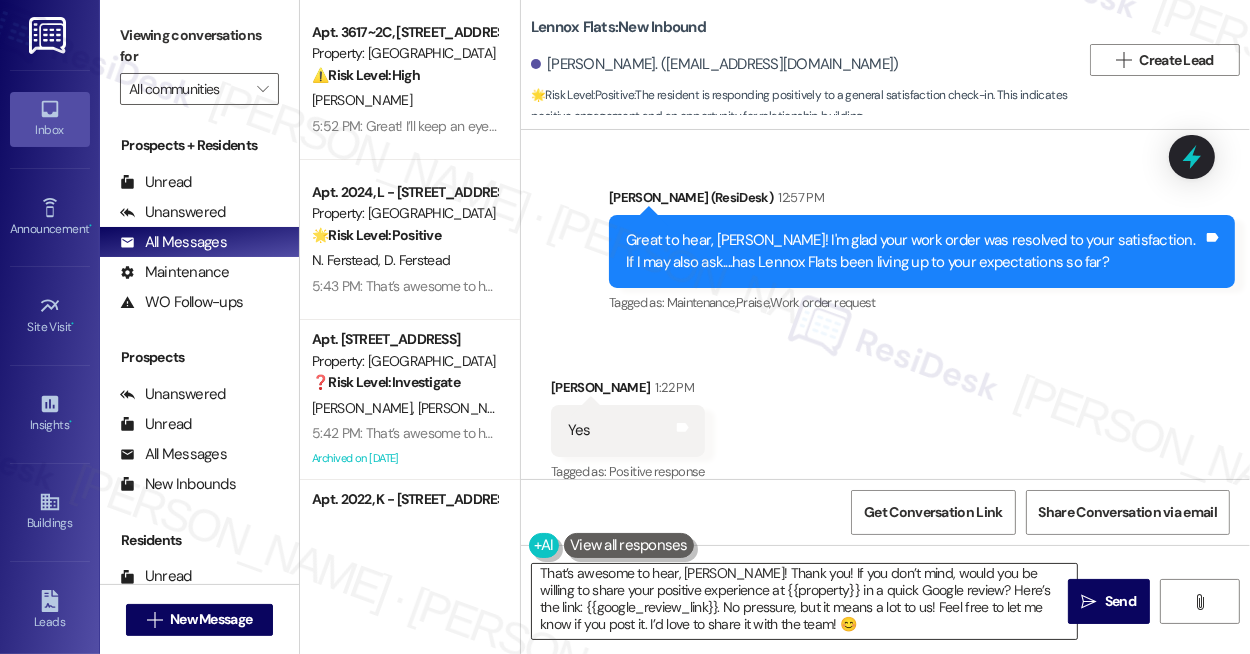 click on "That’s awesome to hear, Mason! Thank you! If you don’t mind, would you be willing to share your positive experience at {{property}} in a quick Google review? Here’s the link: {{google_review_link}}. No pressure, but it means a lot to us! Feel free to let me know if you post it. I’d love to share it with the team! 😊" at bounding box center [804, 601] 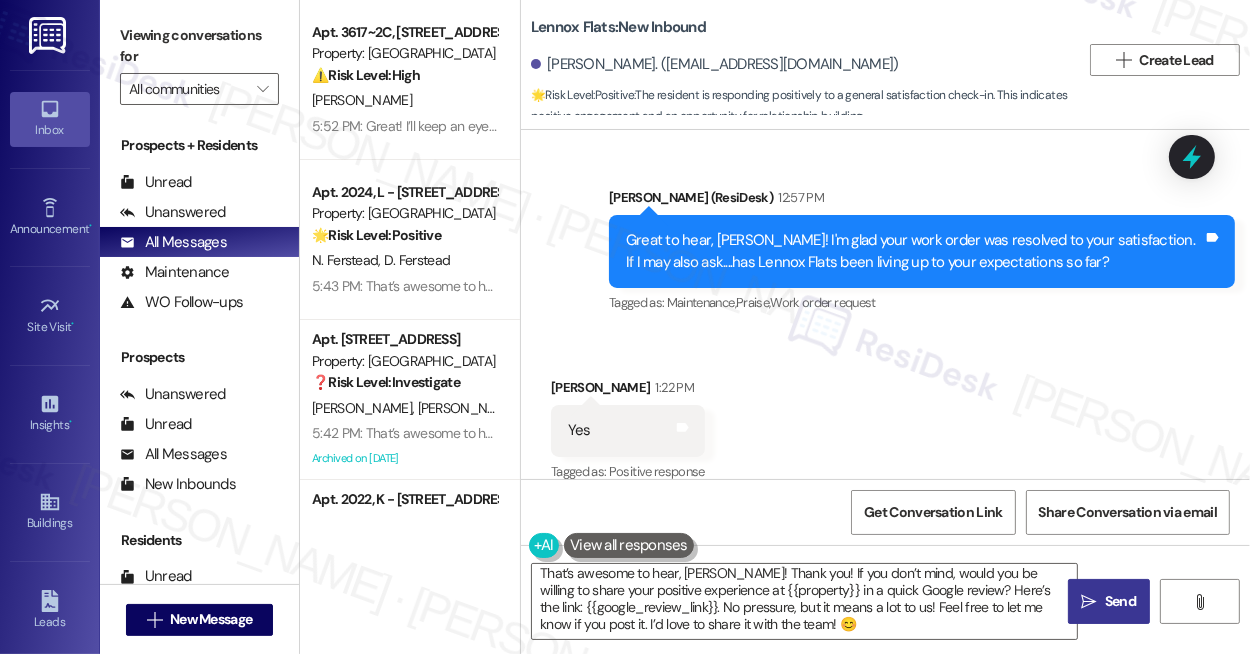 click on " Send" at bounding box center (1109, 601) 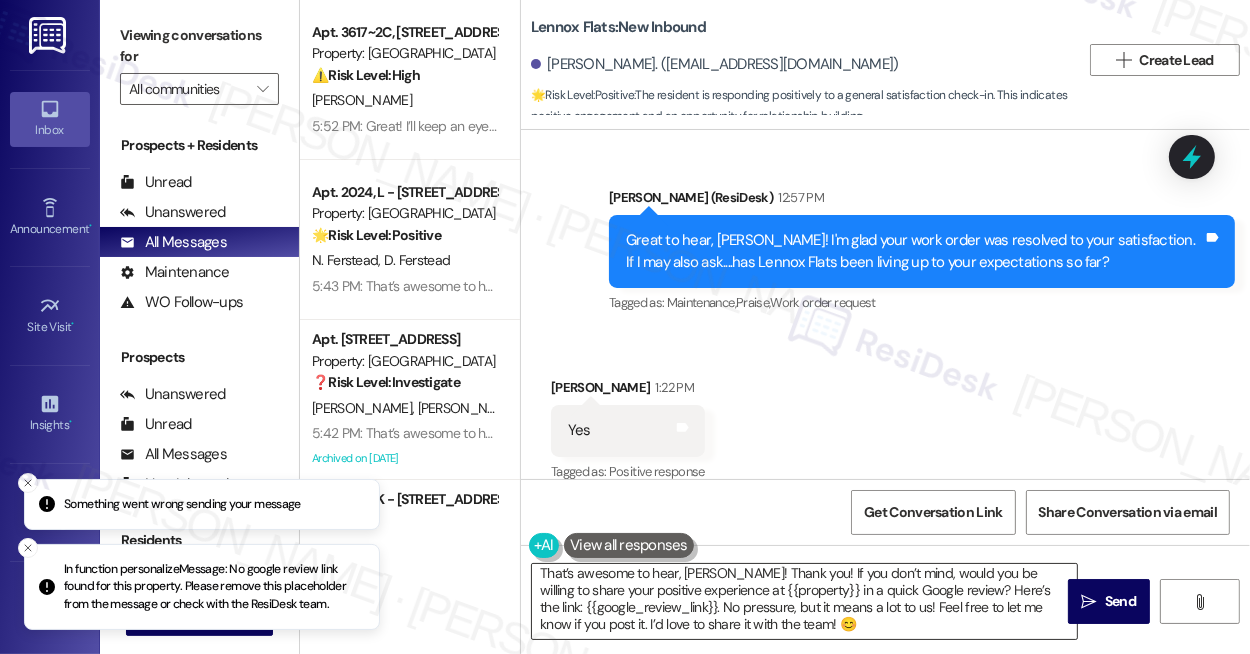 click on "That’s awesome to hear, Mason! Thank you! If you don’t mind, would you be willing to share your positive experience at {{property}} in a quick Google review? Here’s the link: {{google_review_link}}. No pressure, but it means a lot to us! Feel free to let me know if you post it. I’d love to share it with the team! 😊" at bounding box center [804, 601] 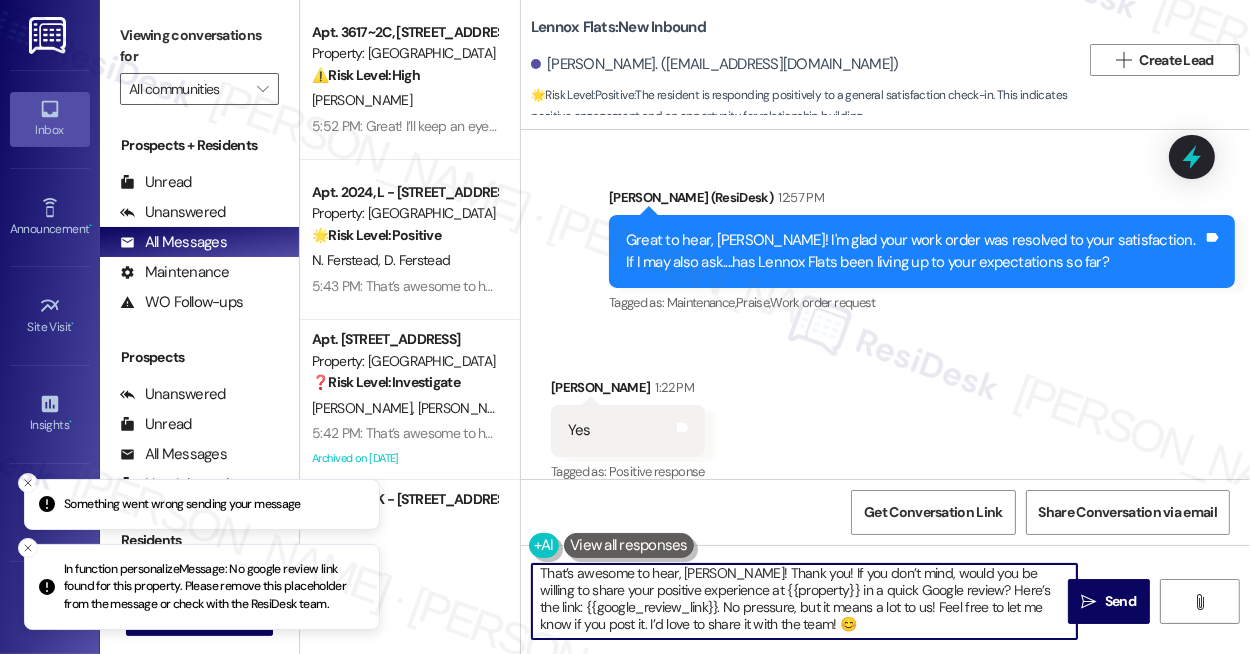 click on "Received via SMS Mason Moldvay 1:22 PM Yes Tags and notes Tagged as:   Positive response Click to highlight conversations about Positive response" at bounding box center [885, 416] 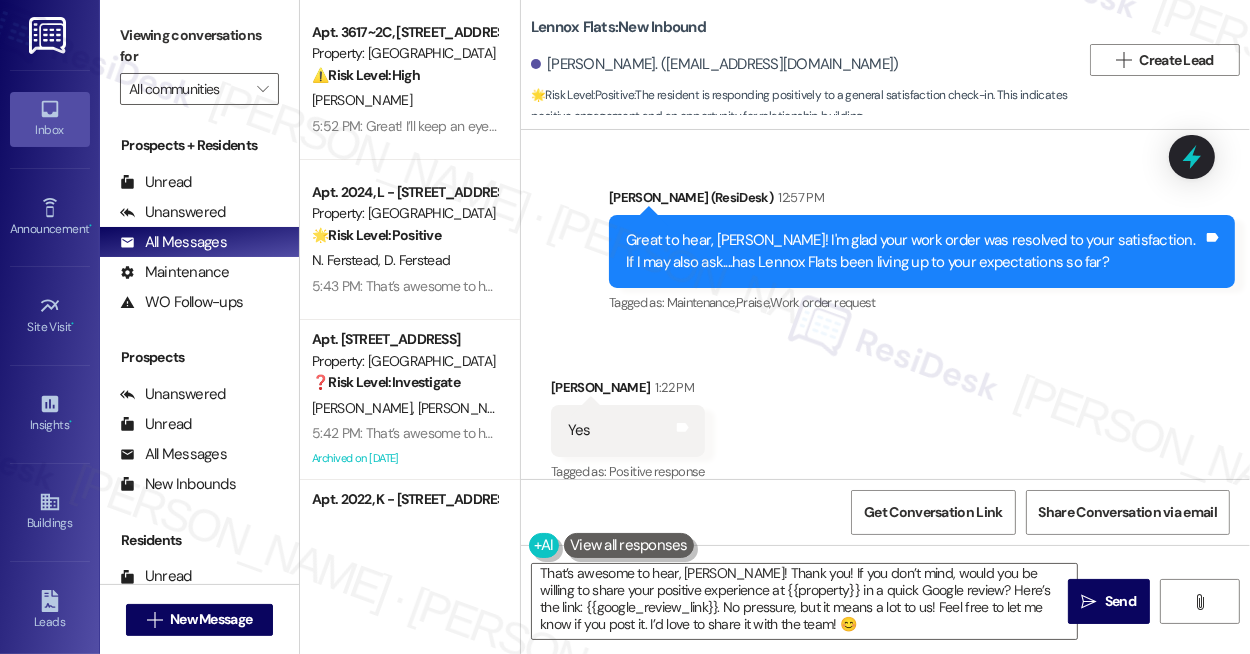 click on "Get Conversation Link Share Conversation via email" at bounding box center (885, 512) 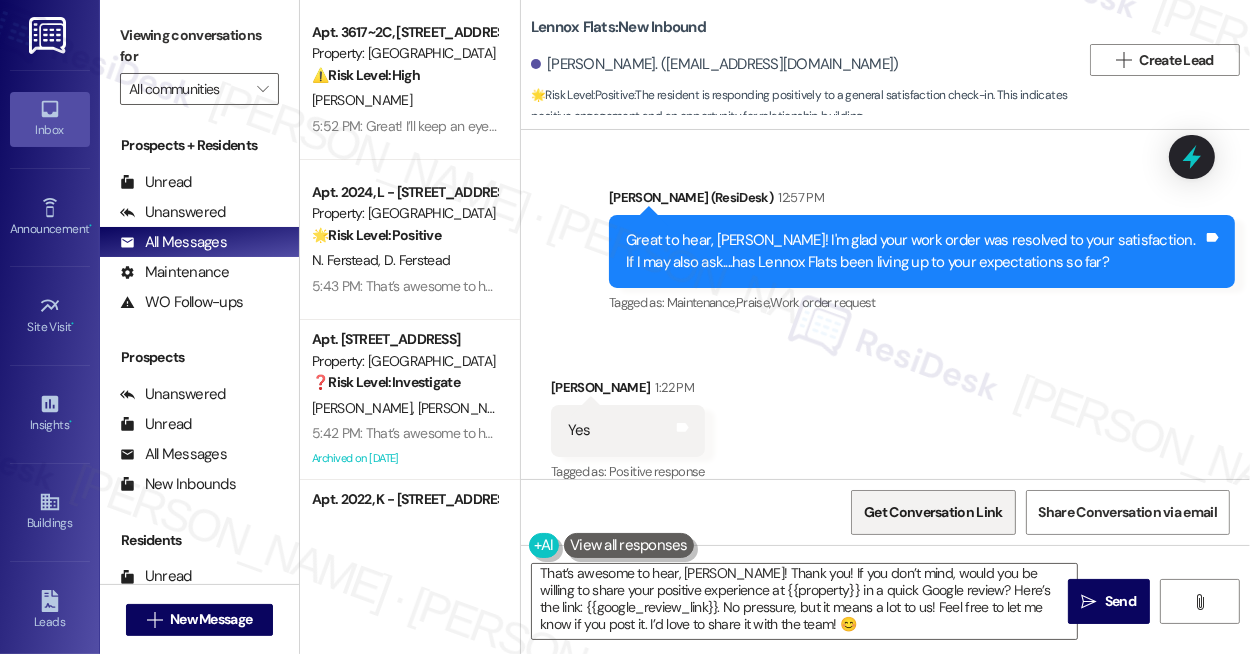 click on "Get Conversation Link" at bounding box center [933, 512] 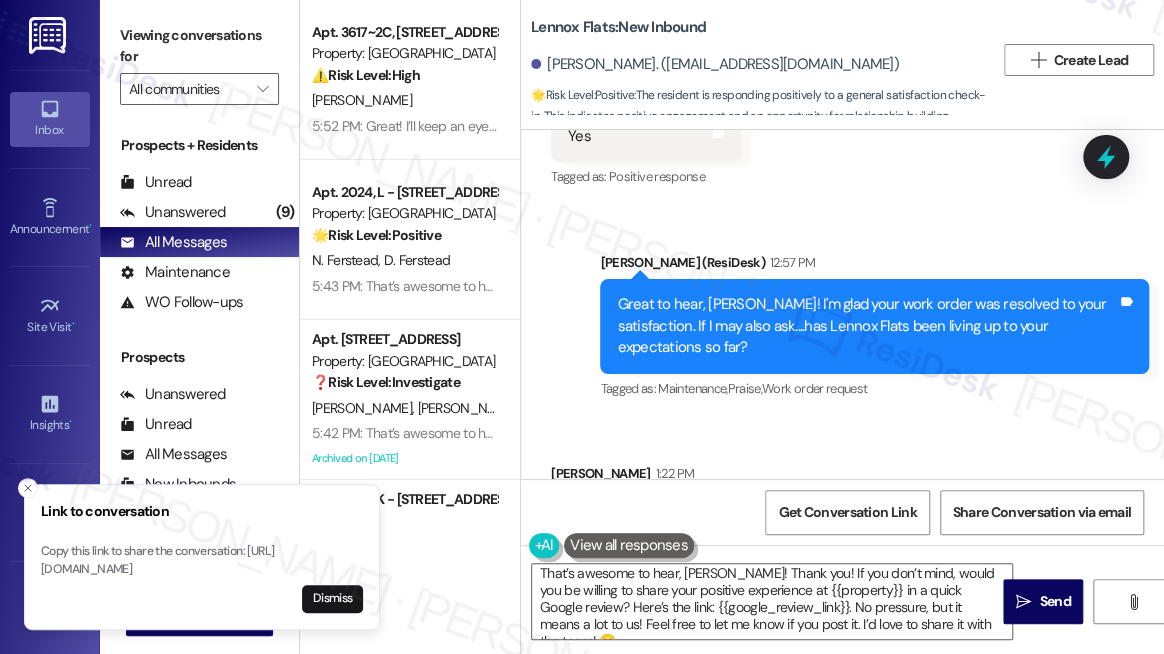 scroll, scrollTop: 3123, scrollLeft: 0, axis: vertical 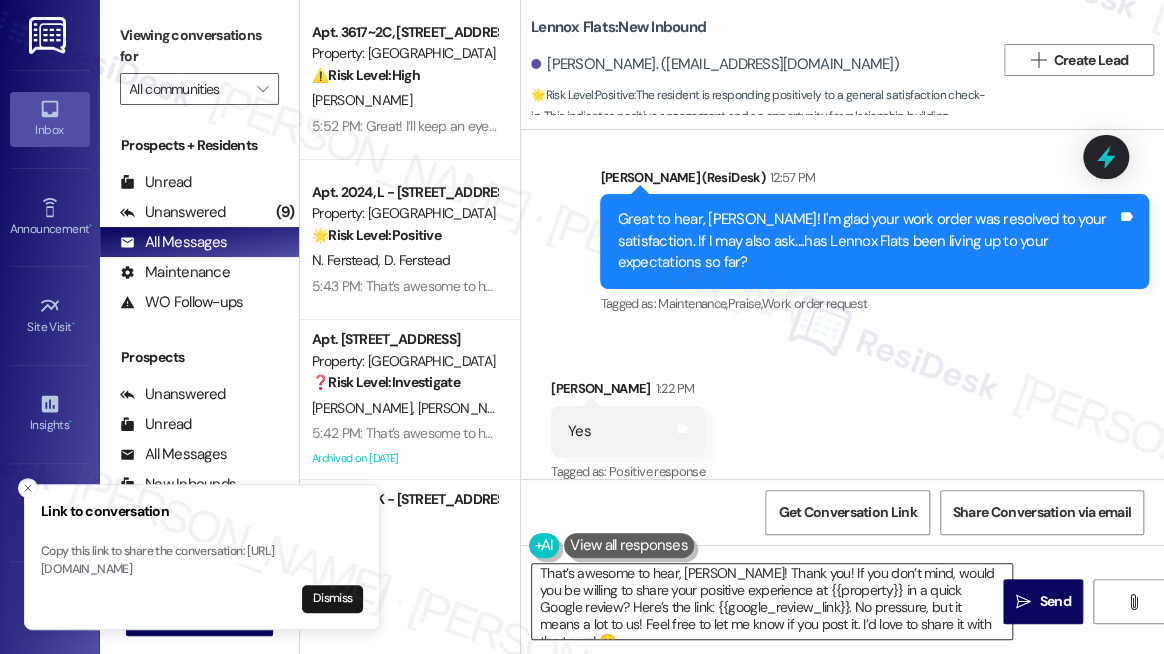 click on "That’s awesome to hear, Mason! Thank you! If you don’t mind, would you be willing to share your positive experience at {{property}} in a quick Google review? Here’s the link: {{google_review_link}}. No pressure, but it means a lot to us! Feel free to let me know if you post it. I’d love to share it with the team! 😊" at bounding box center (772, 601) 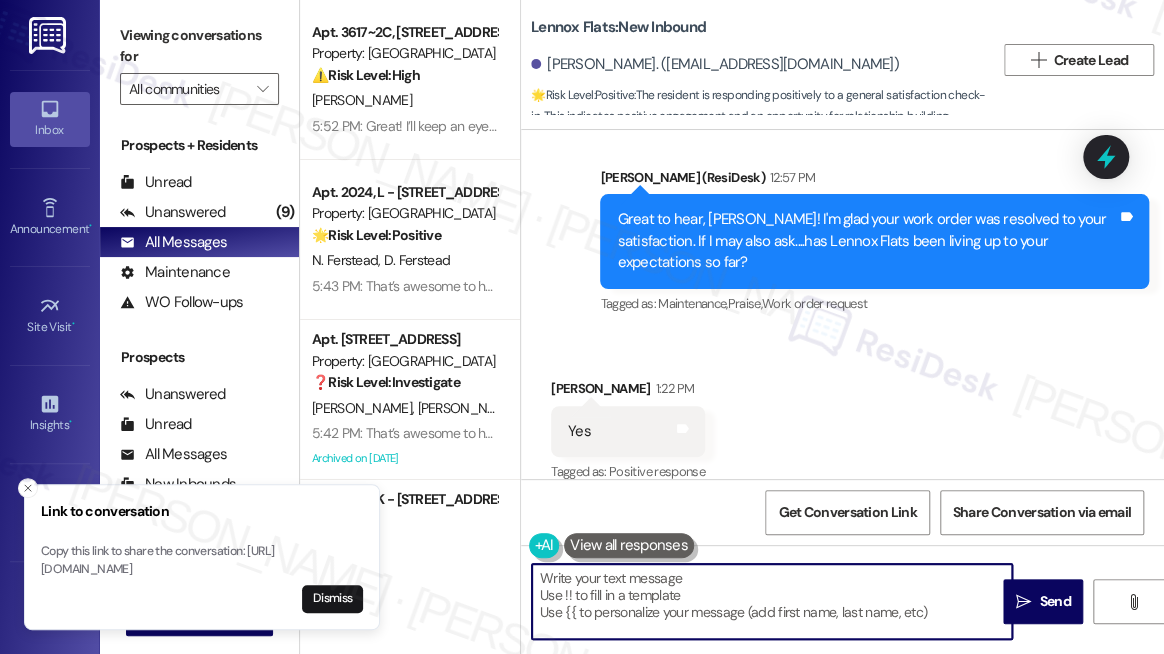 scroll, scrollTop: 0, scrollLeft: 0, axis: both 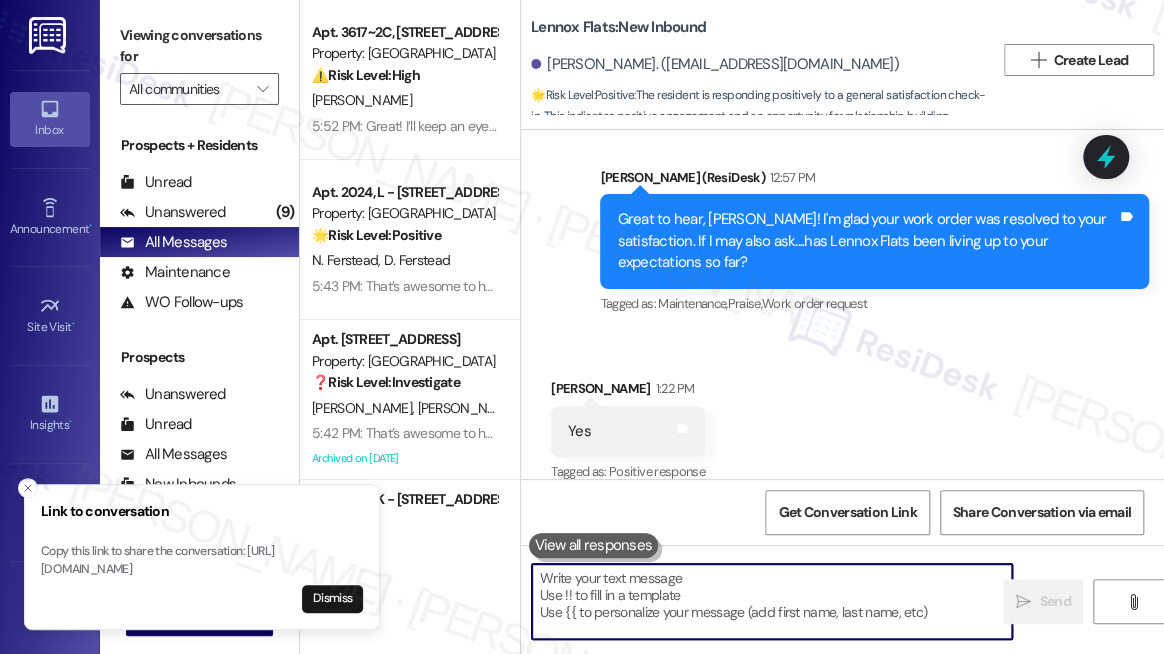 type 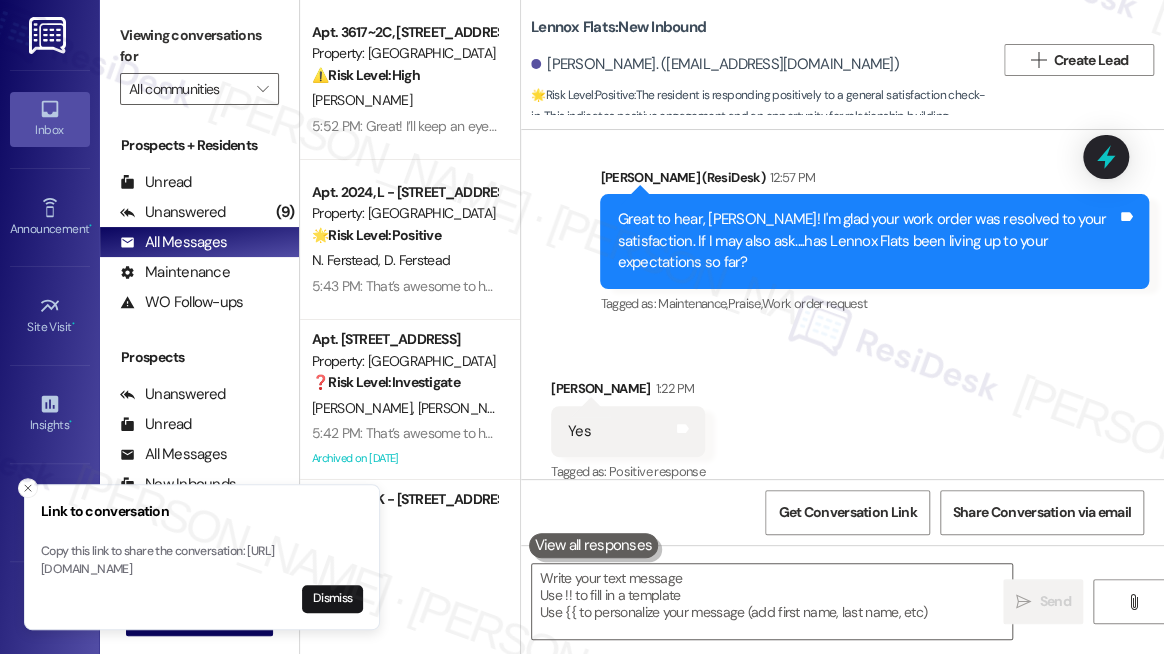 click on "Sent via SMS Sarah   (ResiDesk) 12:57 PM Great to hear, Mason! I'm glad your work order was resolved to your satisfaction. If I may also ask....has Lennox Flats been living up to your expectations so far? Tags and notes Tagged as:   Maintenance ,  Click to highlight conversations about Maintenance Praise ,  Click to highlight conversations about Praise Work order request Click to highlight conversations about Work order request" at bounding box center [874, 243] 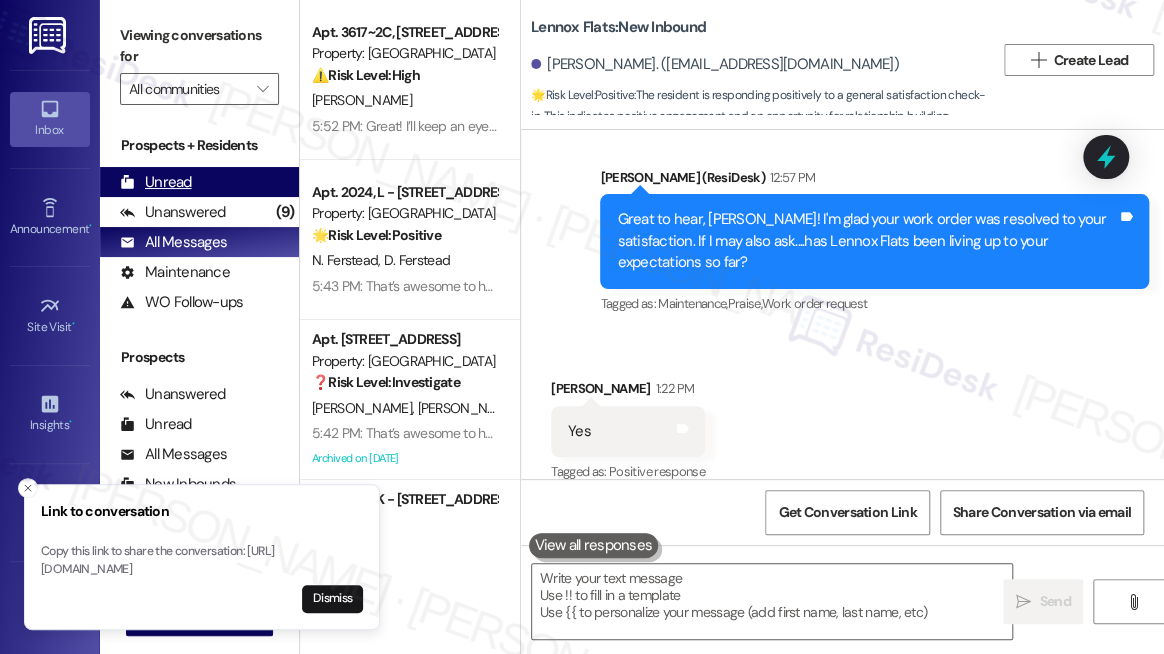 scroll, scrollTop: 3124, scrollLeft: 0, axis: vertical 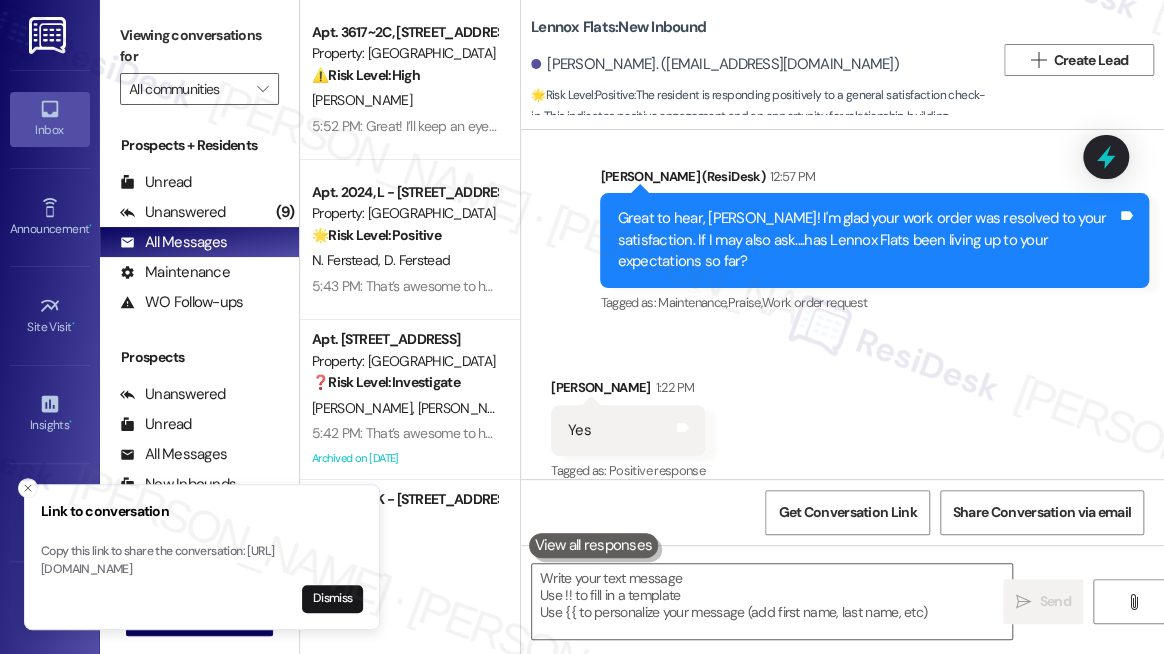 click on "Received via SMS Mason Moldvay 1:22 PM Yes Tags and notes Tagged as:   Positive response Click to highlight conversations about Positive response" at bounding box center (842, 416) 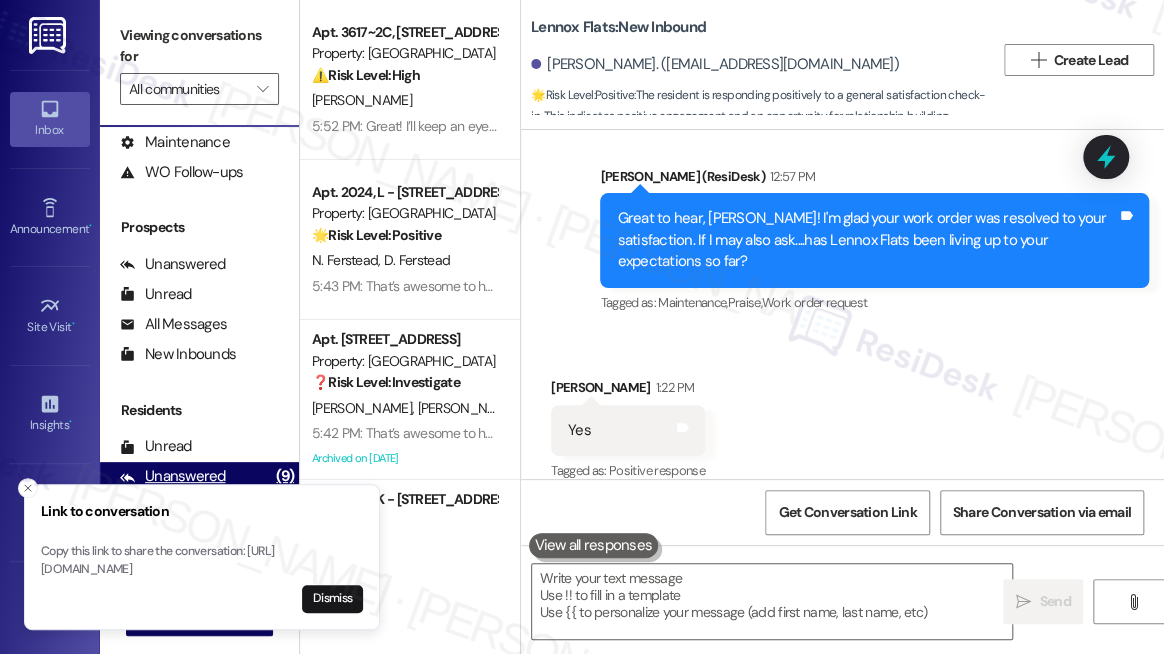 scroll, scrollTop: 186, scrollLeft: 0, axis: vertical 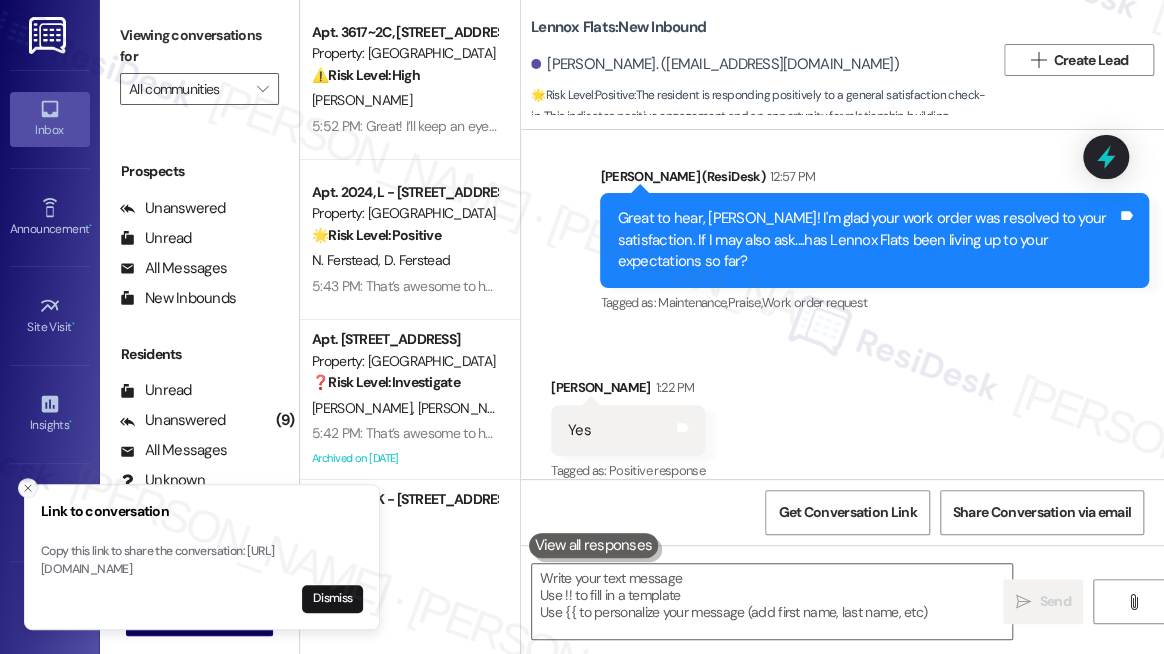 click 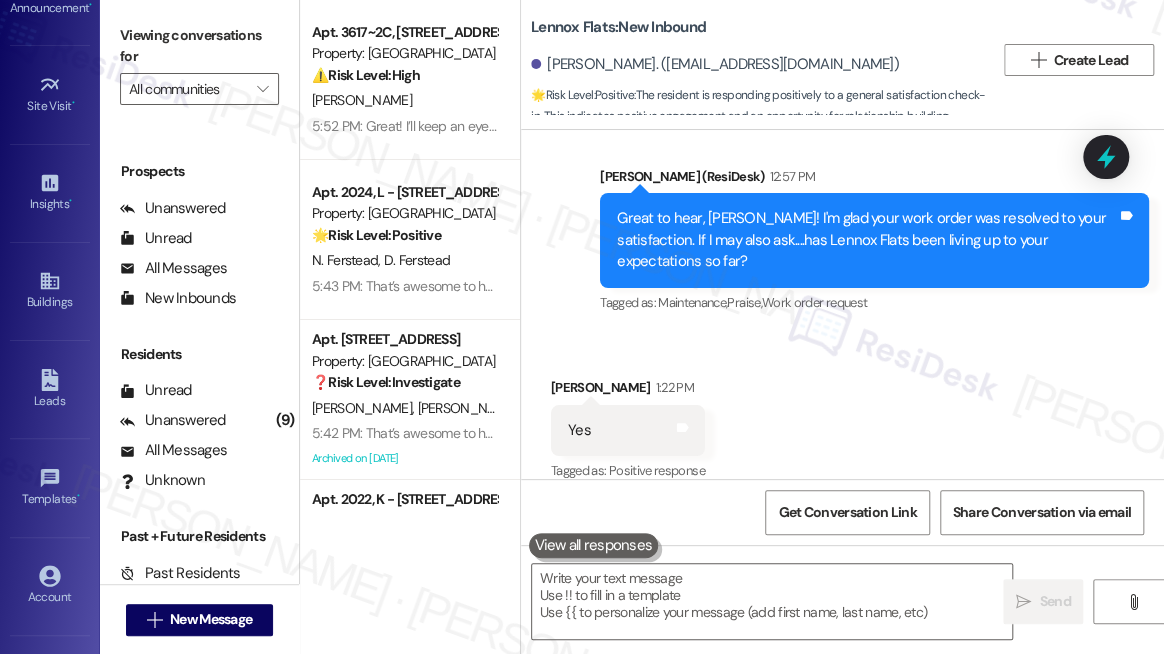scroll, scrollTop: 293, scrollLeft: 0, axis: vertical 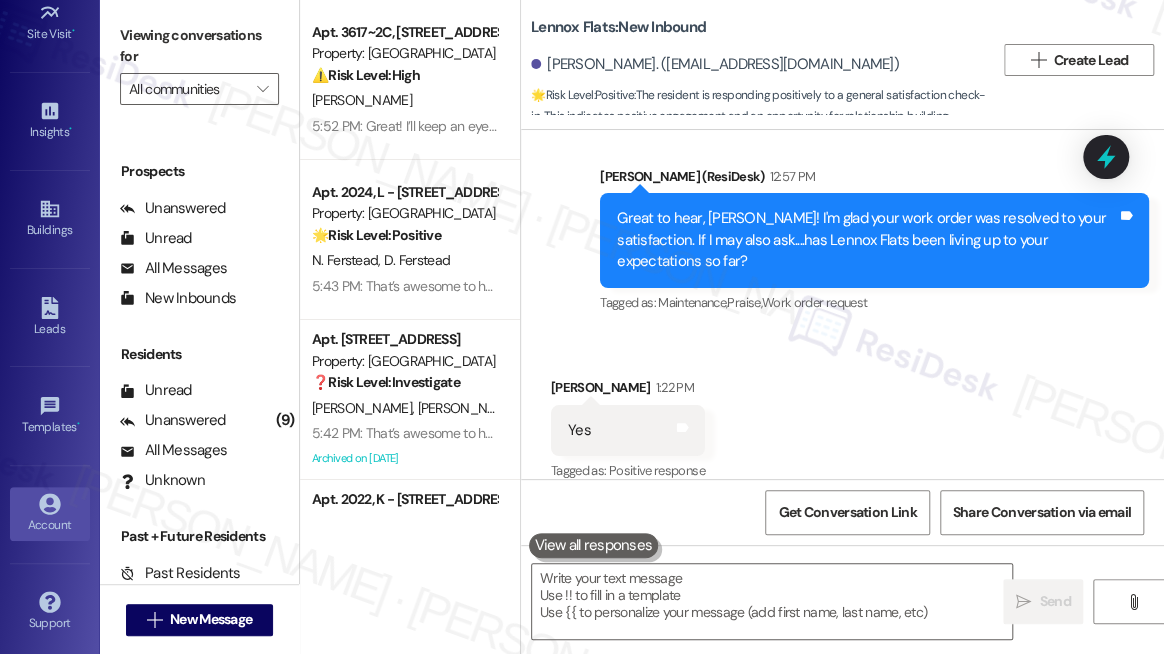 click 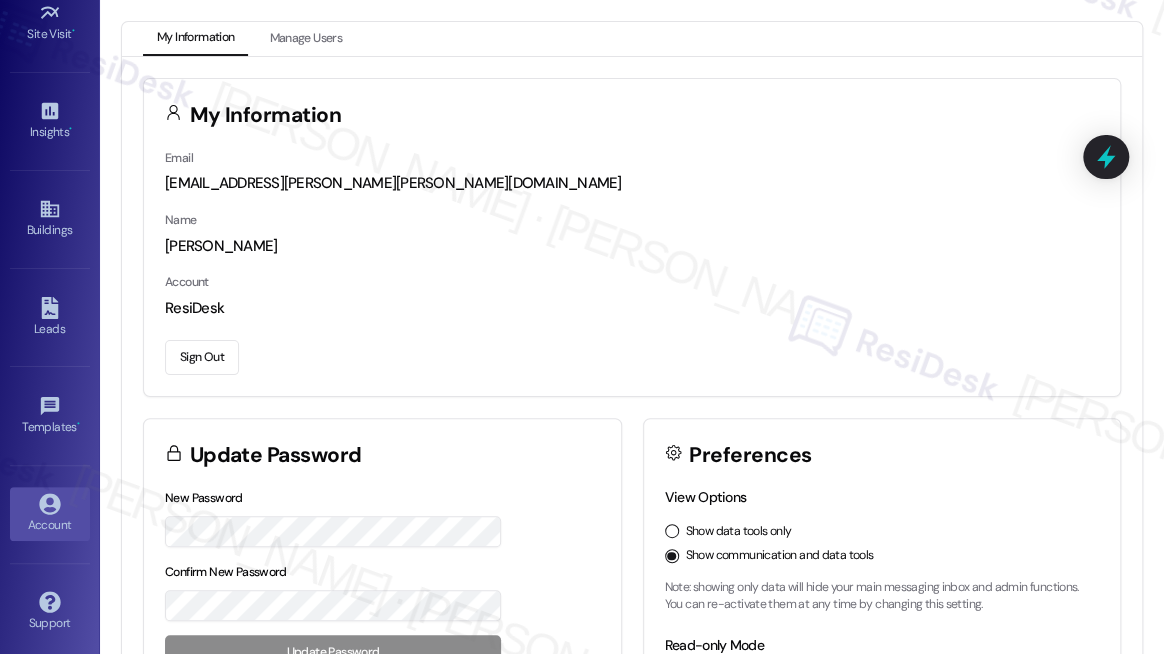 click on "Sign Out" at bounding box center (202, 357) 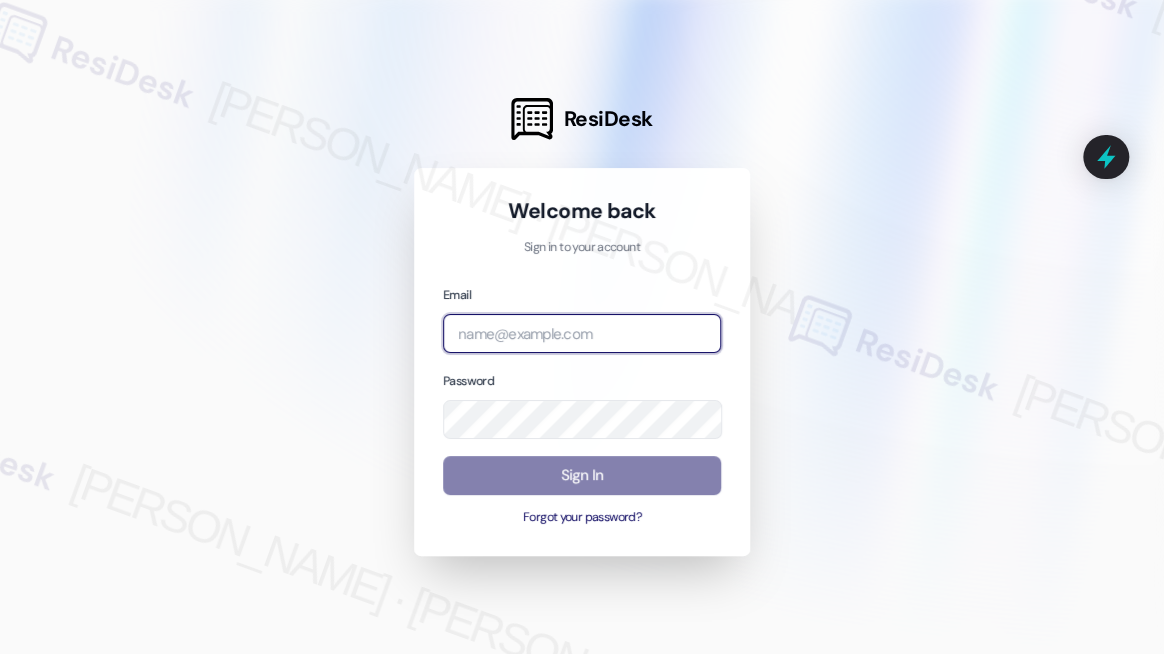 click at bounding box center (582, 333) 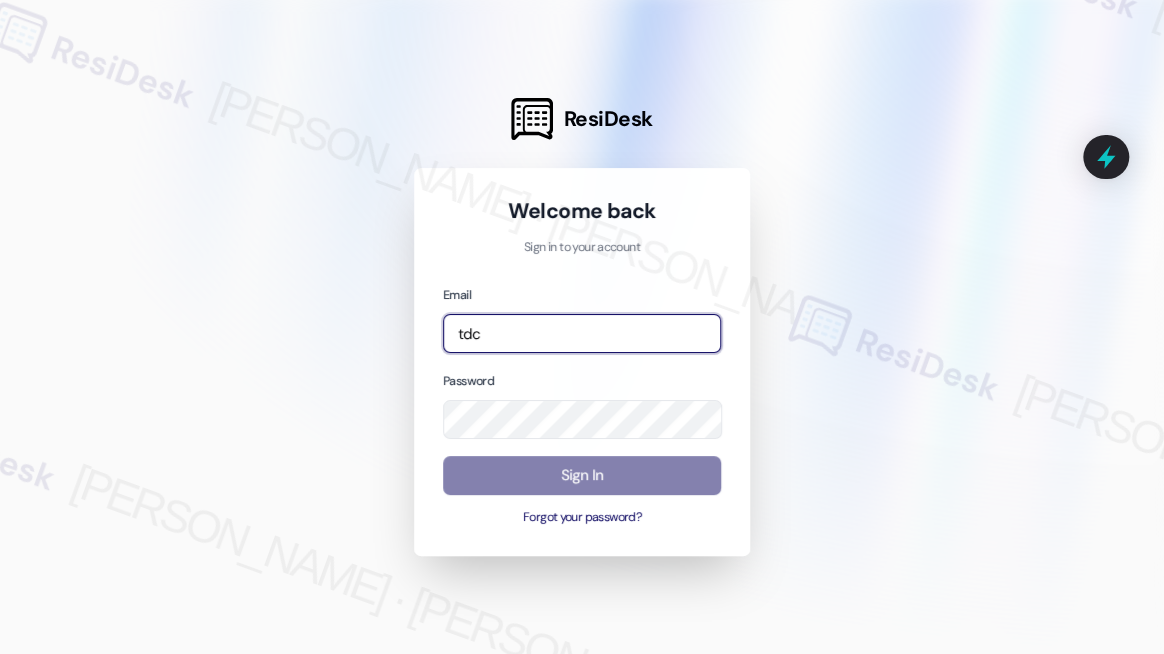 type on "automated-surveys-tdc_management-katrina.lopez@tdc_management.com" 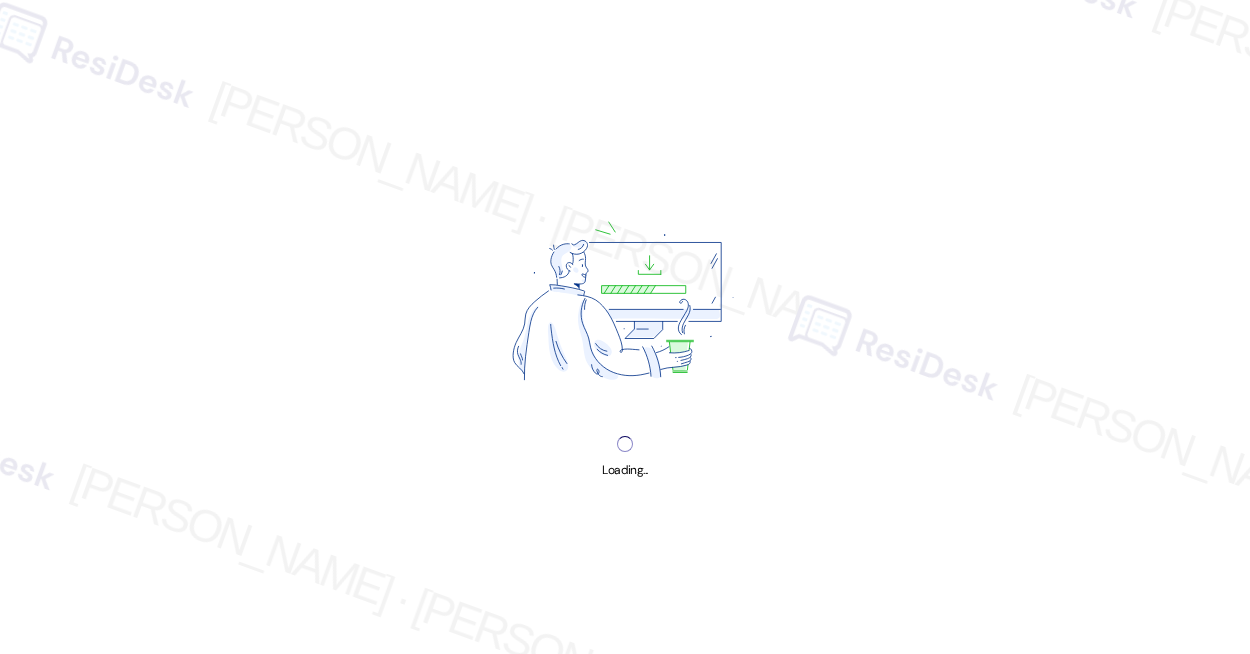 scroll, scrollTop: 0, scrollLeft: 0, axis: both 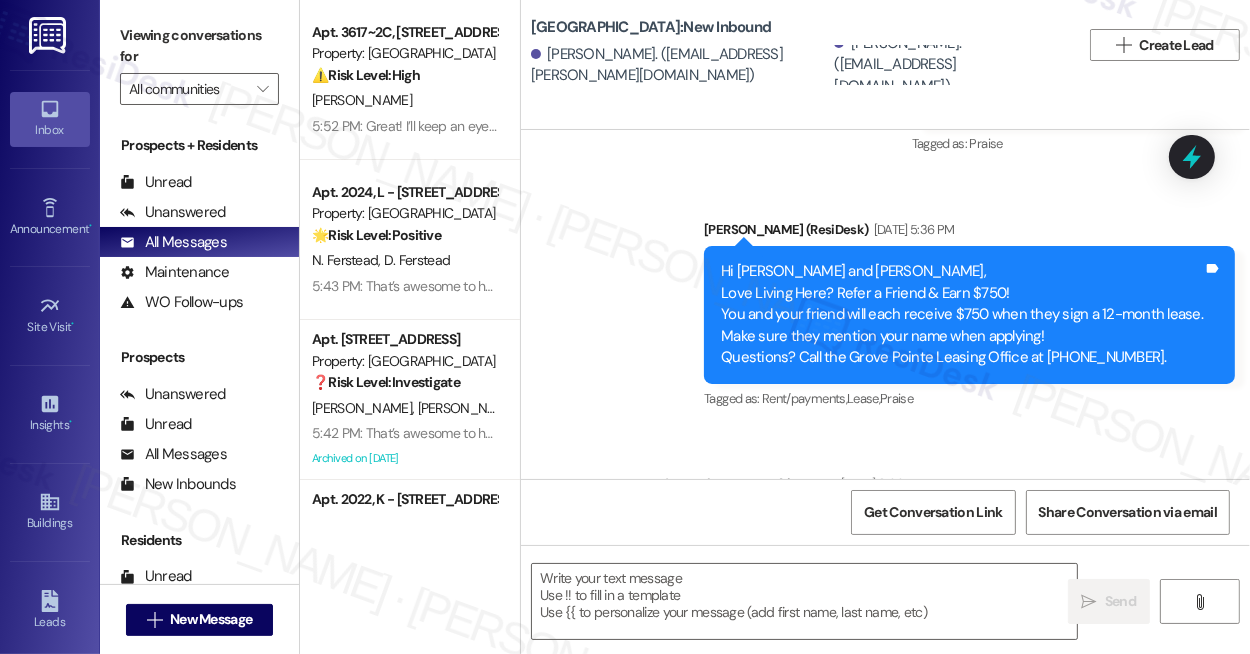 type on "Fetching suggested responses. Please feel free to read through the conversation in the meantime." 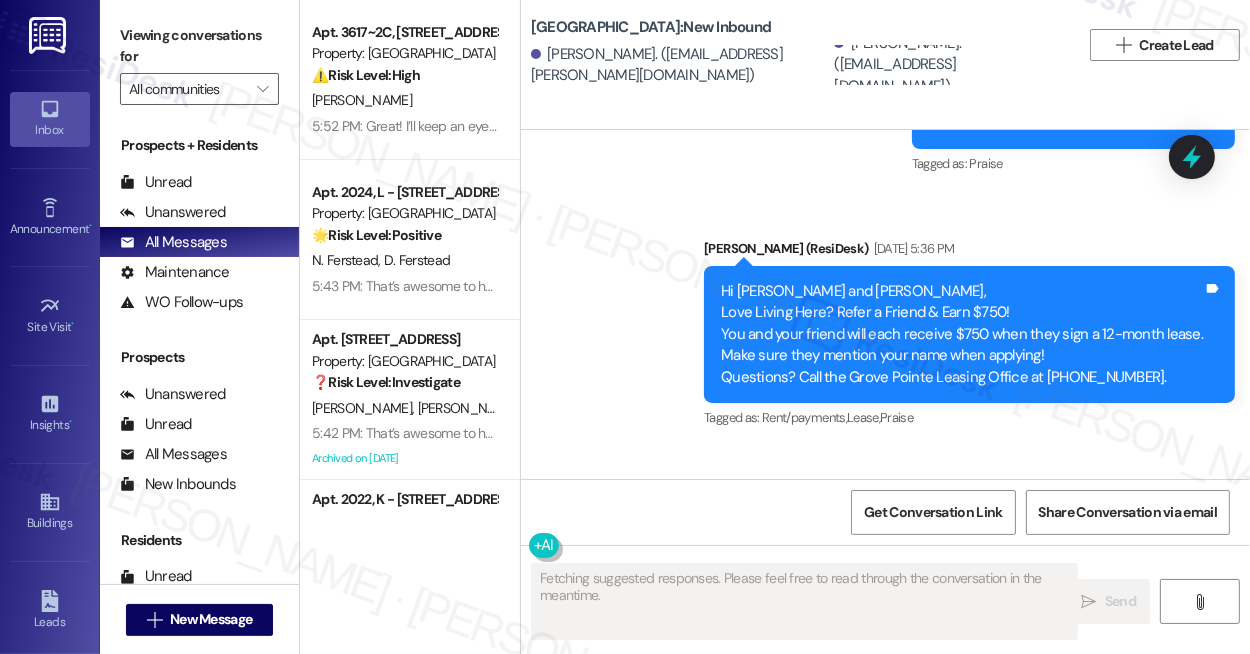 type 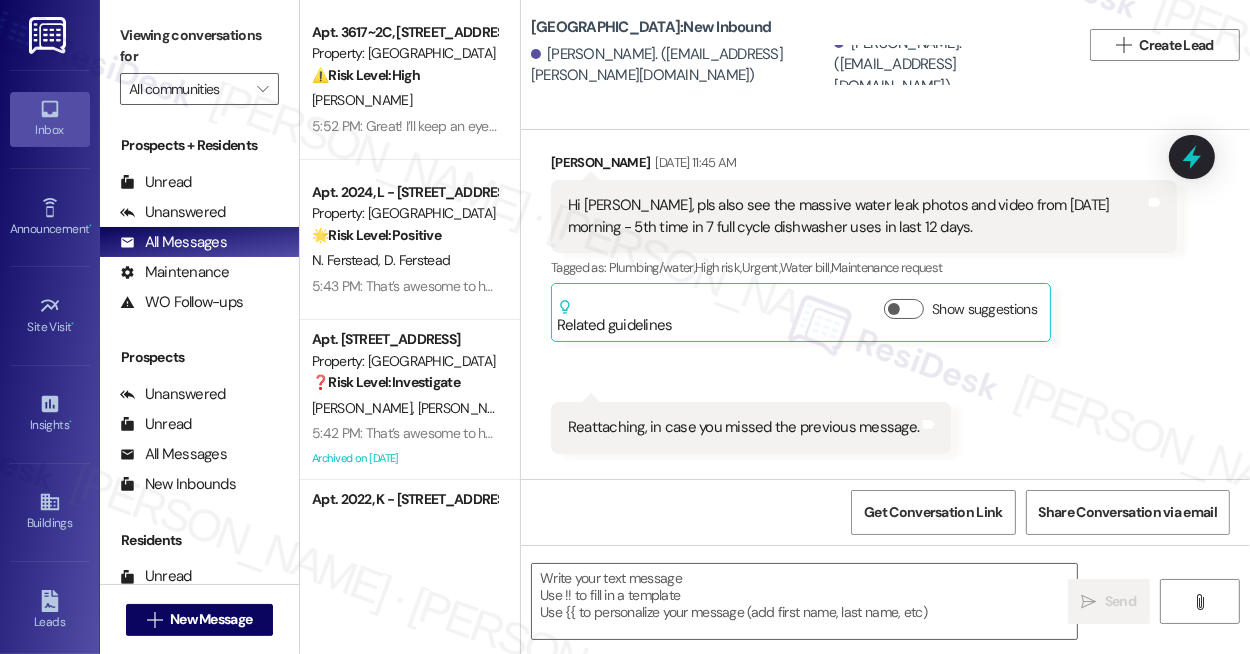 scroll, scrollTop: 20477, scrollLeft: 0, axis: vertical 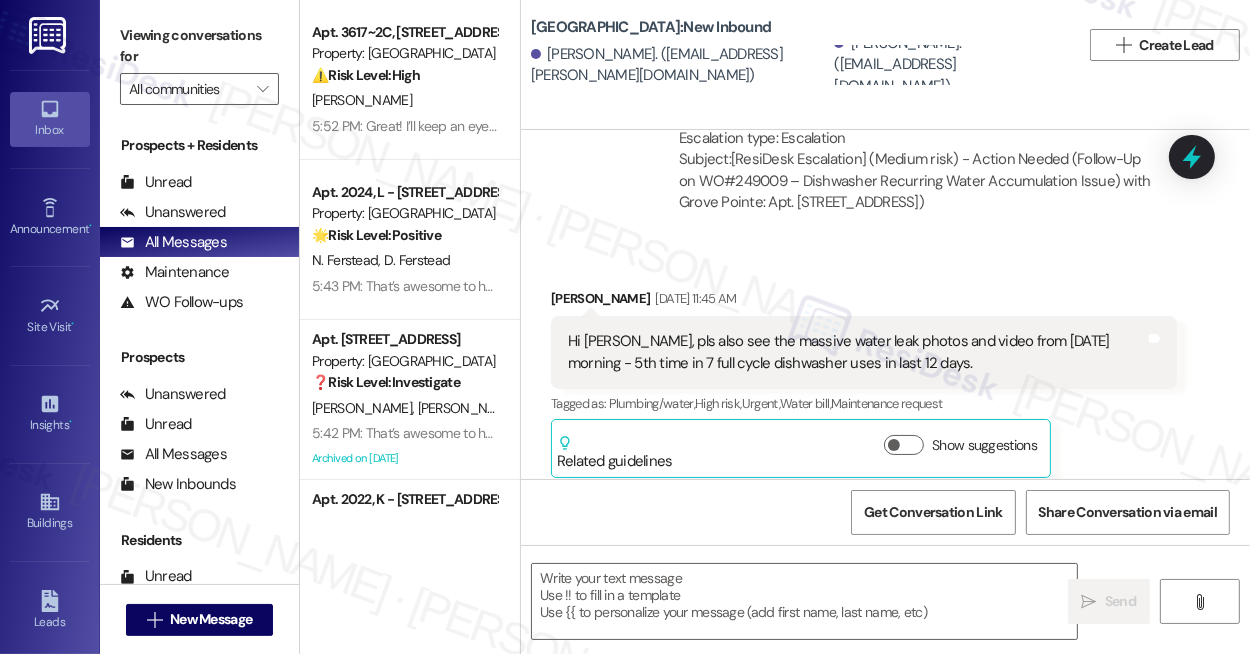 click on "Hi [PERSON_NAME], pls also see the massive water leak photos and video from [DATE] morning - 5th time in 7 full cycle dishwasher uses in last 12 days." at bounding box center [856, 352] 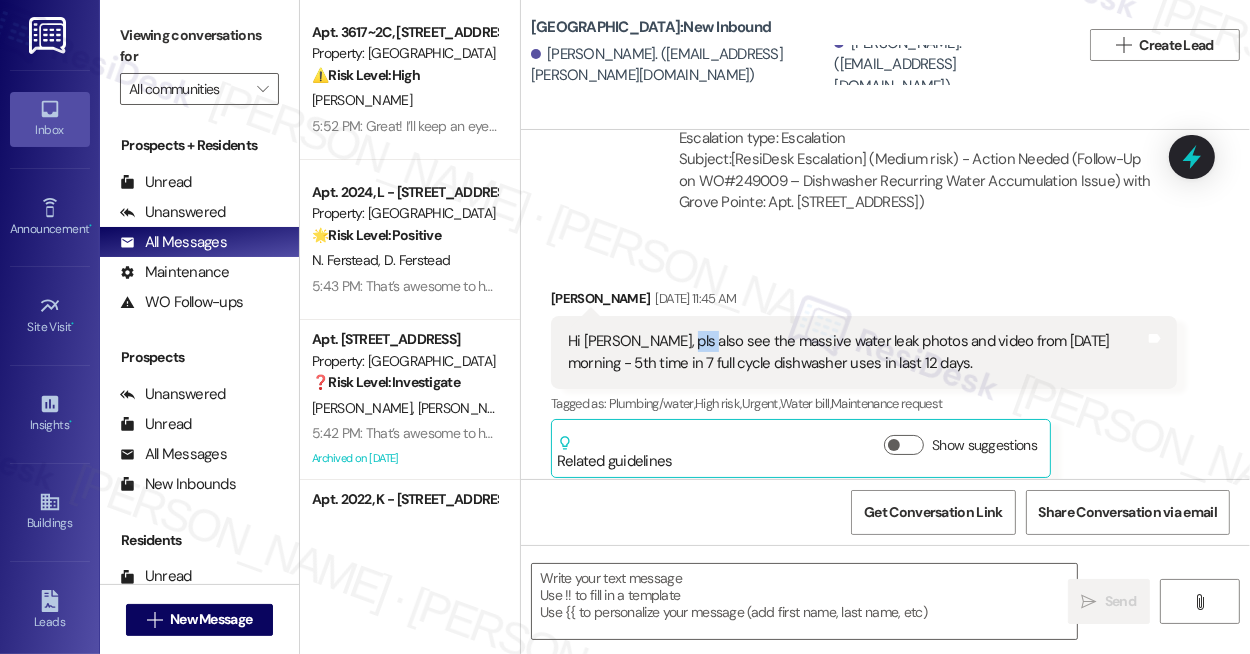 click on "Hi [PERSON_NAME], pls also see the massive water leak photos and video from [DATE] morning - 5th time in 7 full cycle dishwasher uses in last 12 days." at bounding box center (856, 352) 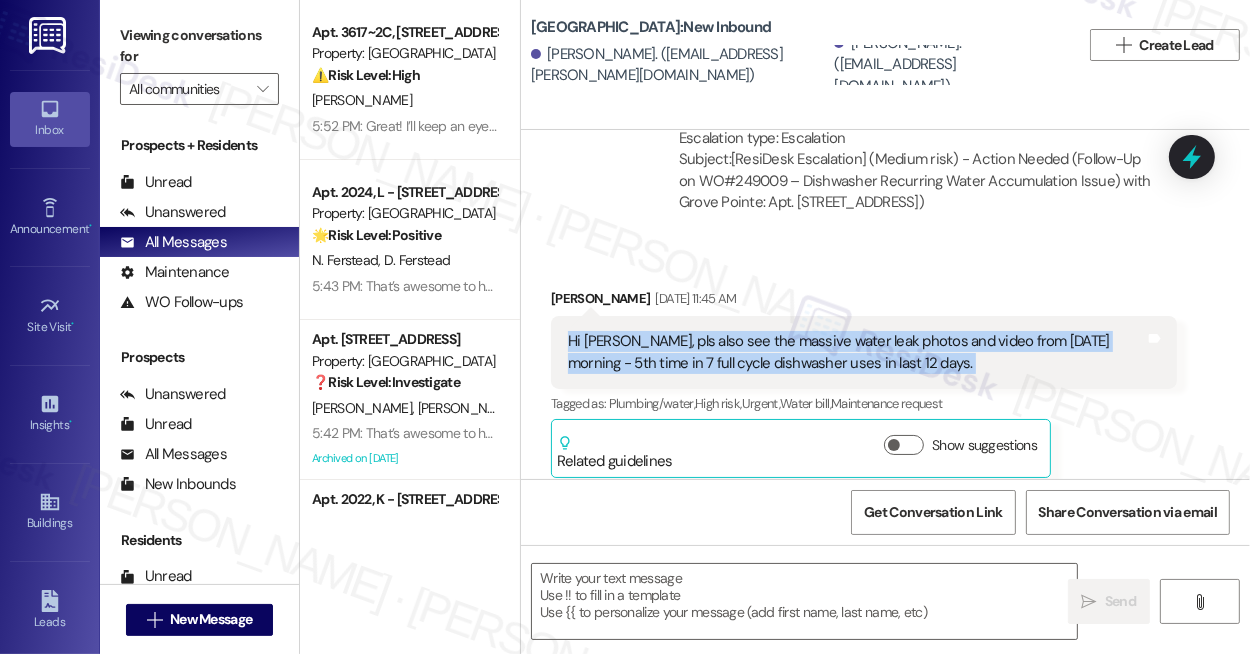 click on "Hi [PERSON_NAME], pls also see the massive water leak photos and video from [DATE] morning - 5th time in 7 full cycle dishwasher uses in last 12 days." at bounding box center (856, 352) 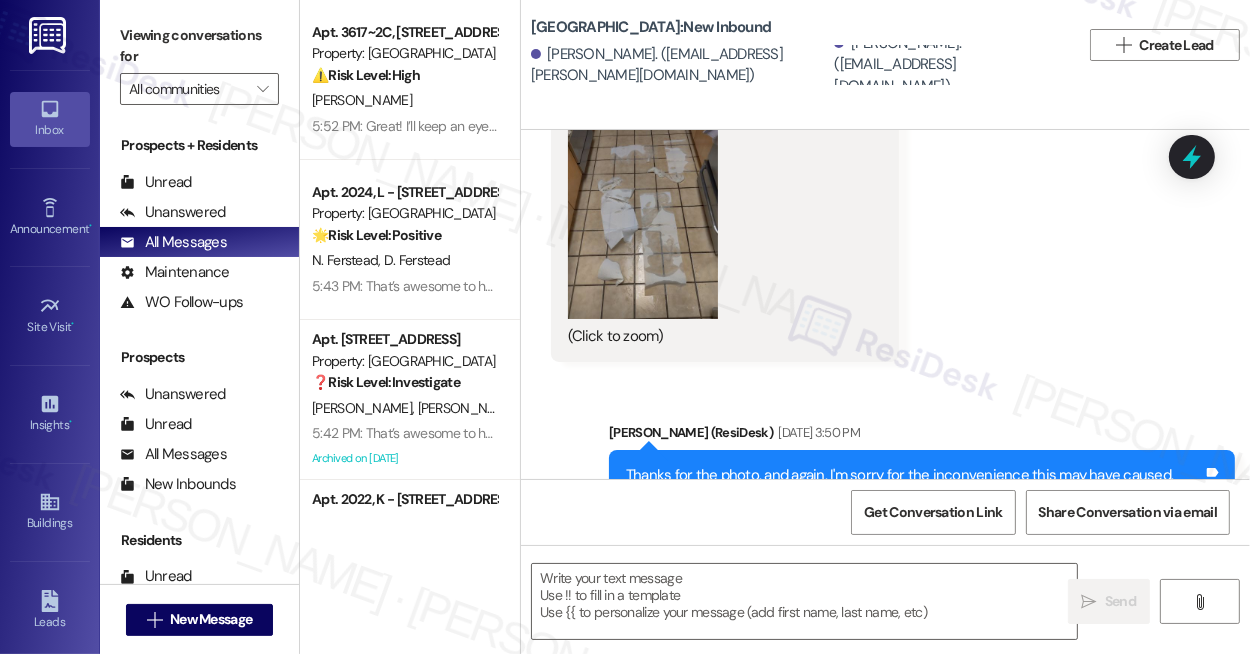 scroll, scrollTop: 21205, scrollLeft: 0, axis: vertical 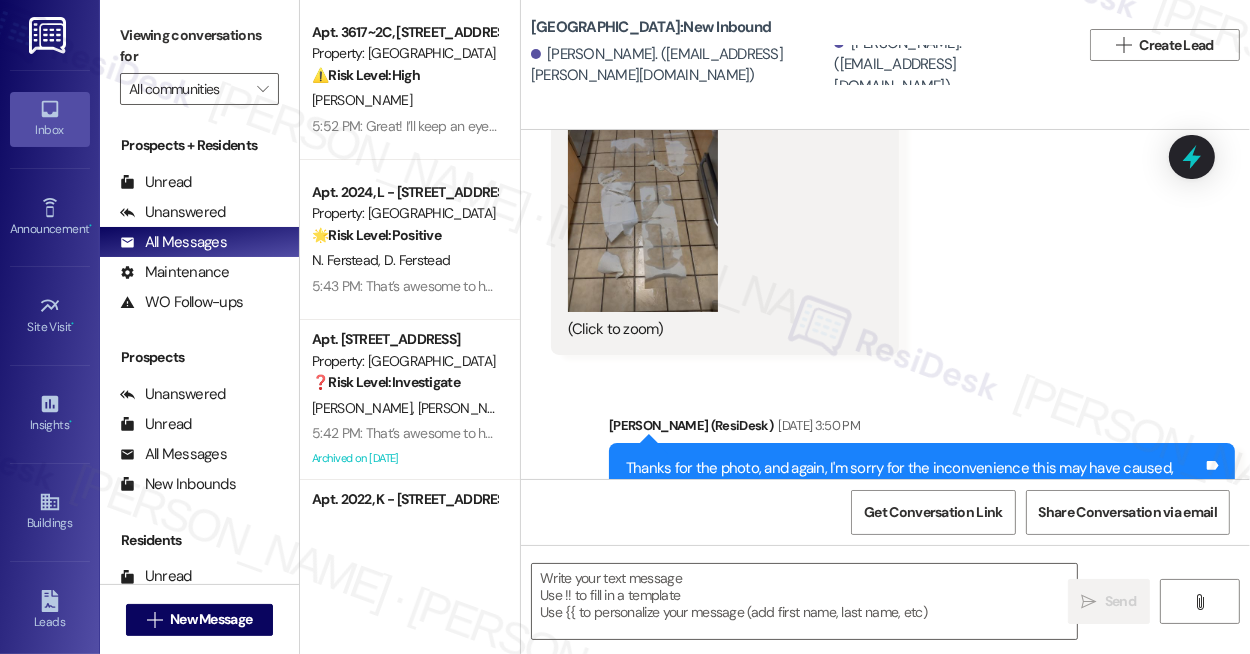 click on "Thanks for the photo, and again, I'm sorry for the inconvenience this may have caused, [PERSON_NAME]. Rest assured that the site team has been notified and will keep you posted as soon as I hear back from them." at bounding box center [914, 490] 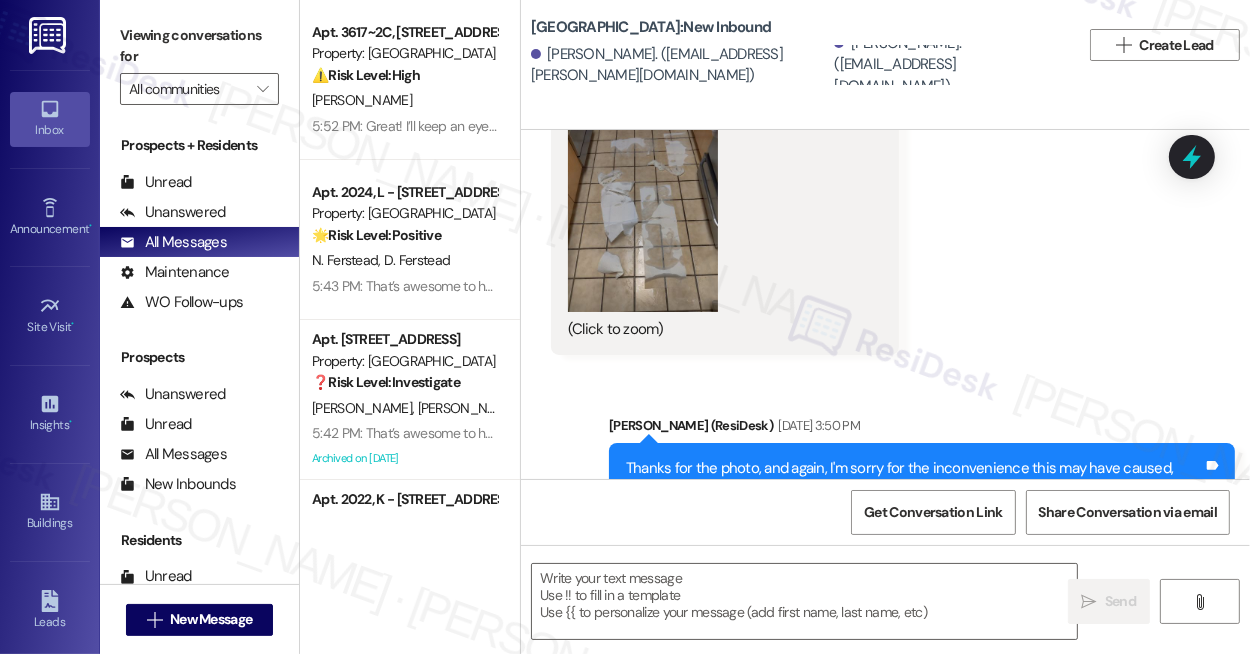 click on "Thanks for the photo, and again, I'm sorry for the inconvenience this may have caused, [PERSON_NAME]. Rest assured that the site team has been notified and will keep you posted as soon as I hear back from them." at bounding box center [914, 490] 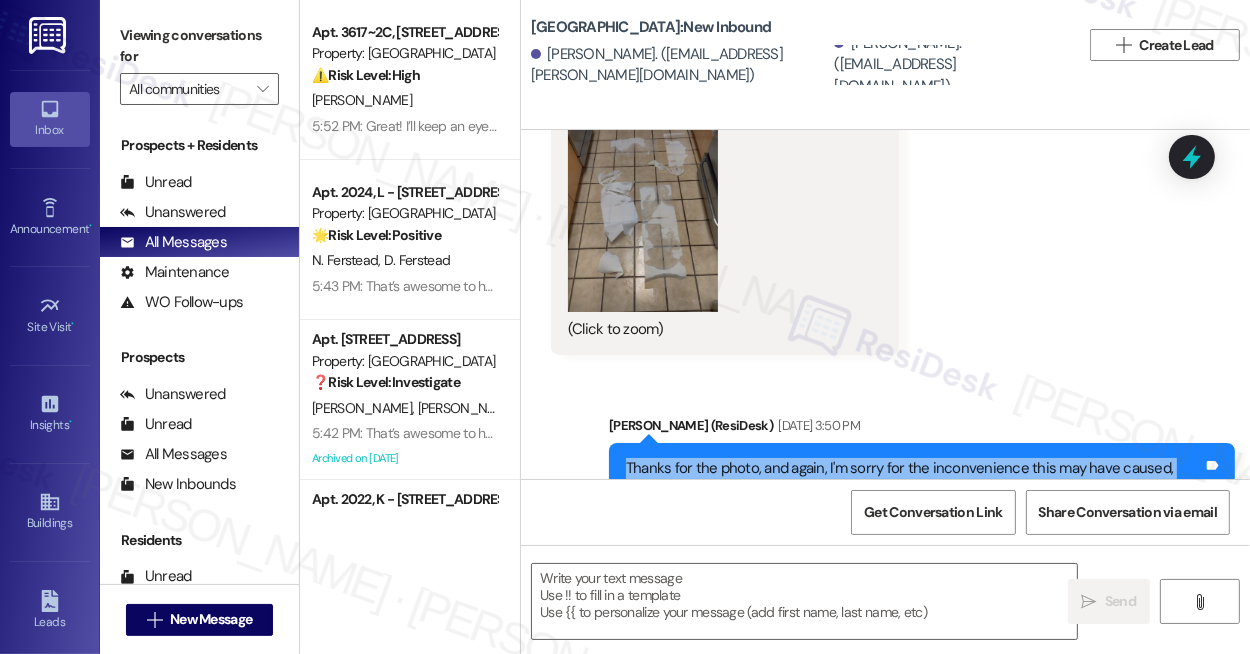 click on "Thanks for the photo, and again, I'm sorry for the inconvenience this may have caused, [PERSON_NAME]. Rest assured that the site team has been notified and will keep you posted as soon as I hear back from them." at bounding box center (914, 490) 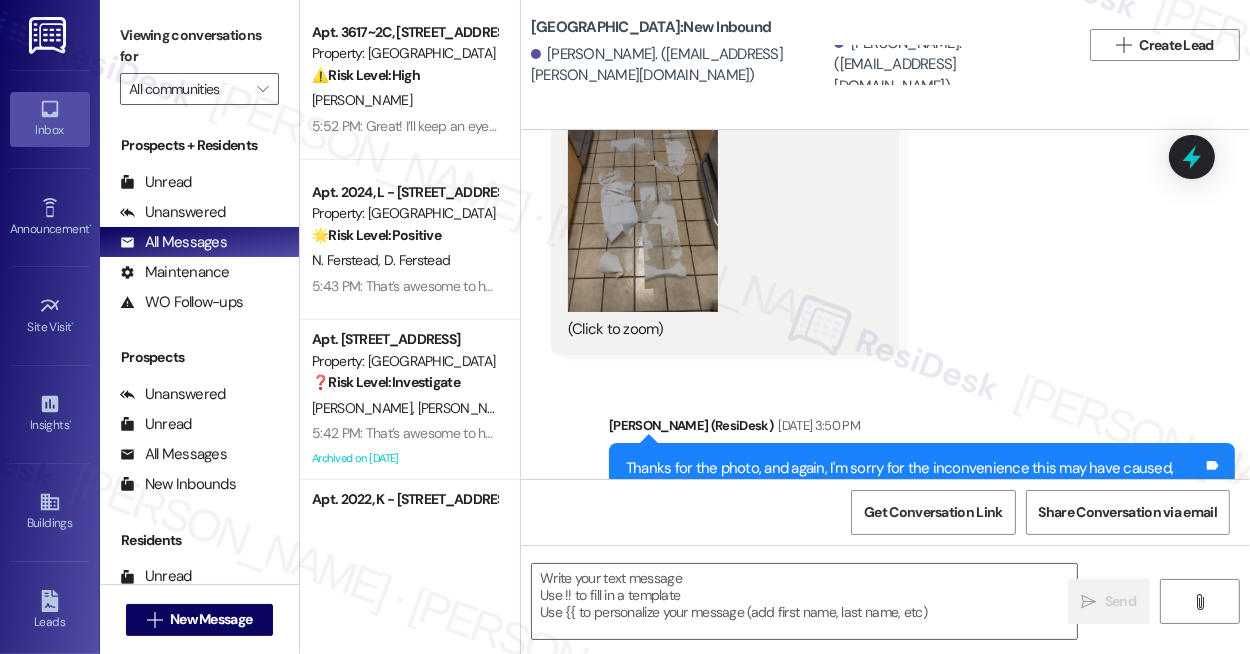 click on "Thanks for the photo, and again, I'm sorry for the inconvenience this may have caused, [PERSON_NAME]. Rest assured that the site team has been notified and will keep you posted as soon as I hear back from them." at bounding box center [914, 490] 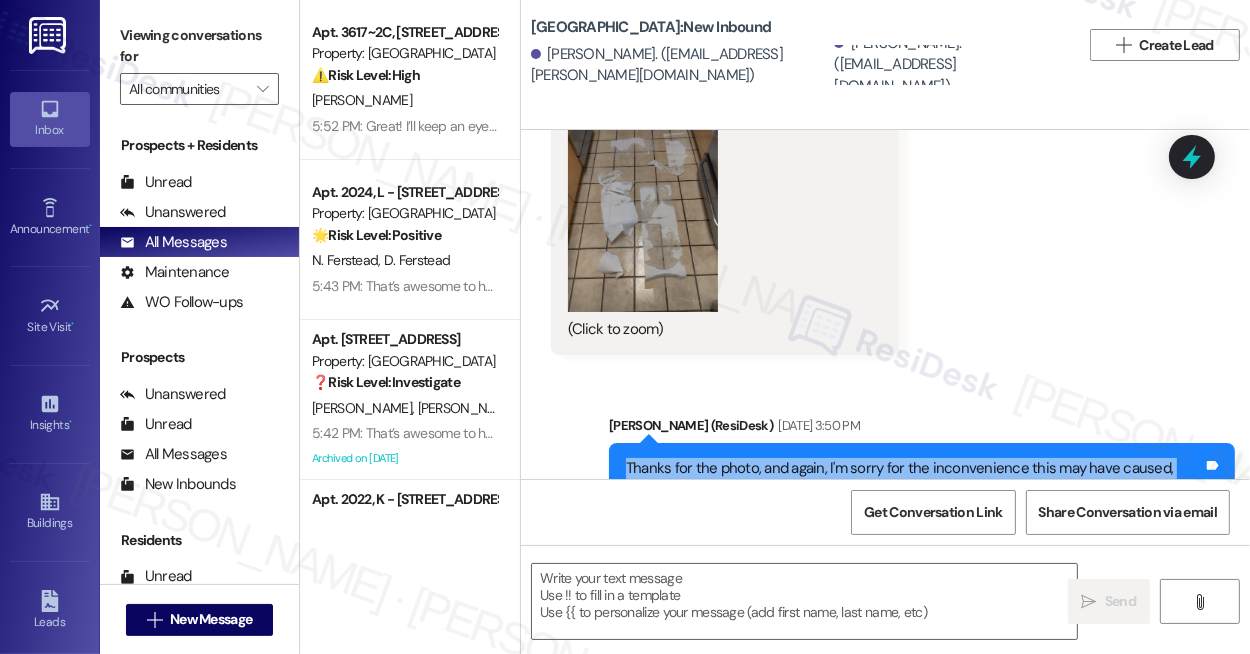 click on "Thanks for the photo, and again, I'm sorry for the inconvenience this may have caused, [PERSON_NAME]. Rest assured that the site team has been notified and will keep you posted as soon as I hear back from them." at bounding box center (914, 490) 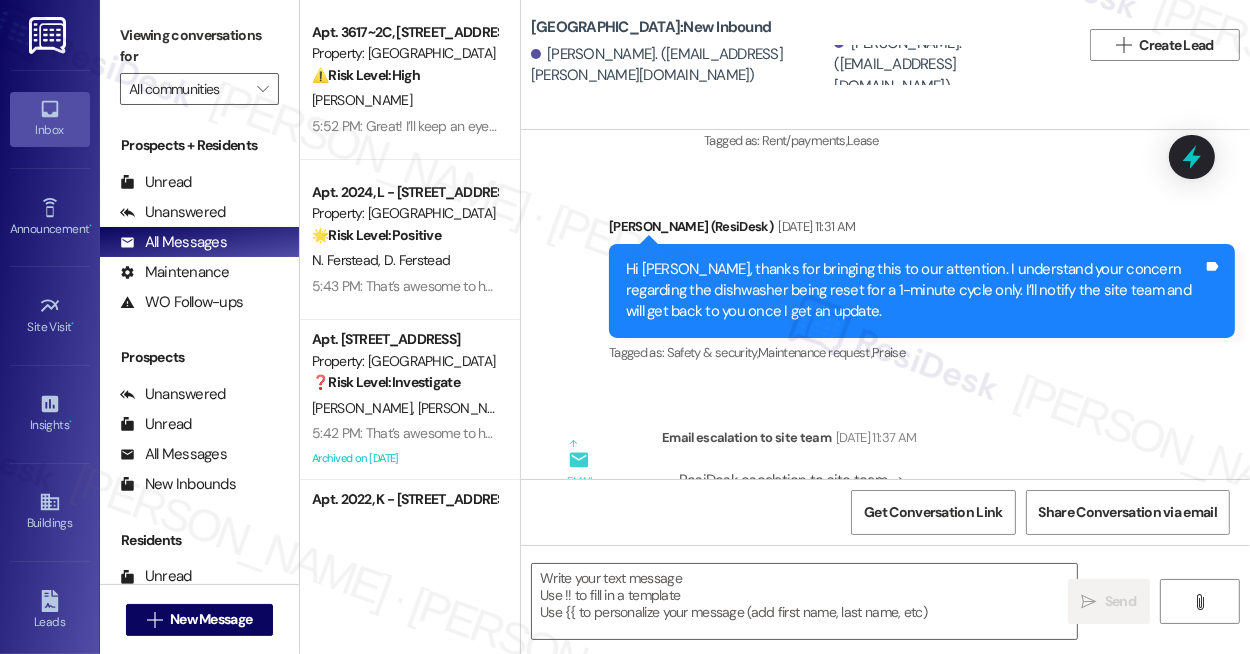 scroll, scrollTop: 20023, scrollLeft: 0, axis: vertical 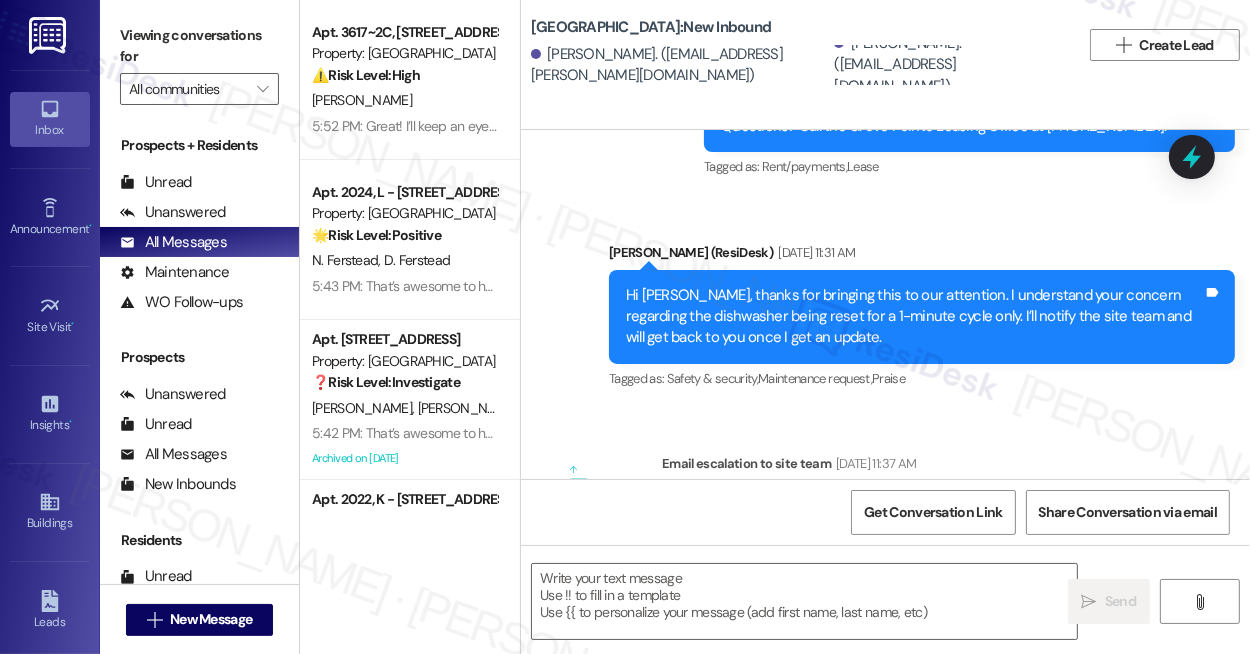 drag, startPoint x: 744, startPoint y: 379, endPoint x: 994, endPoint y: 379, distance: 250 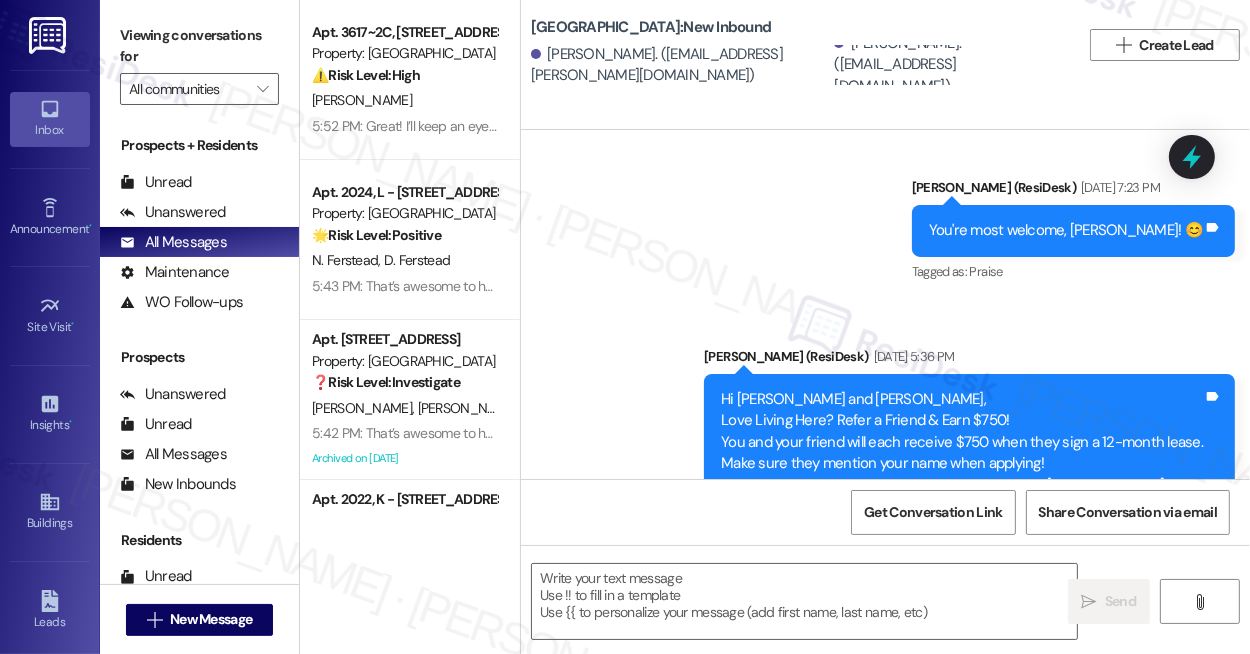 scroll, scrollTop: 21931, scrollLeft: 0, axis: vertical 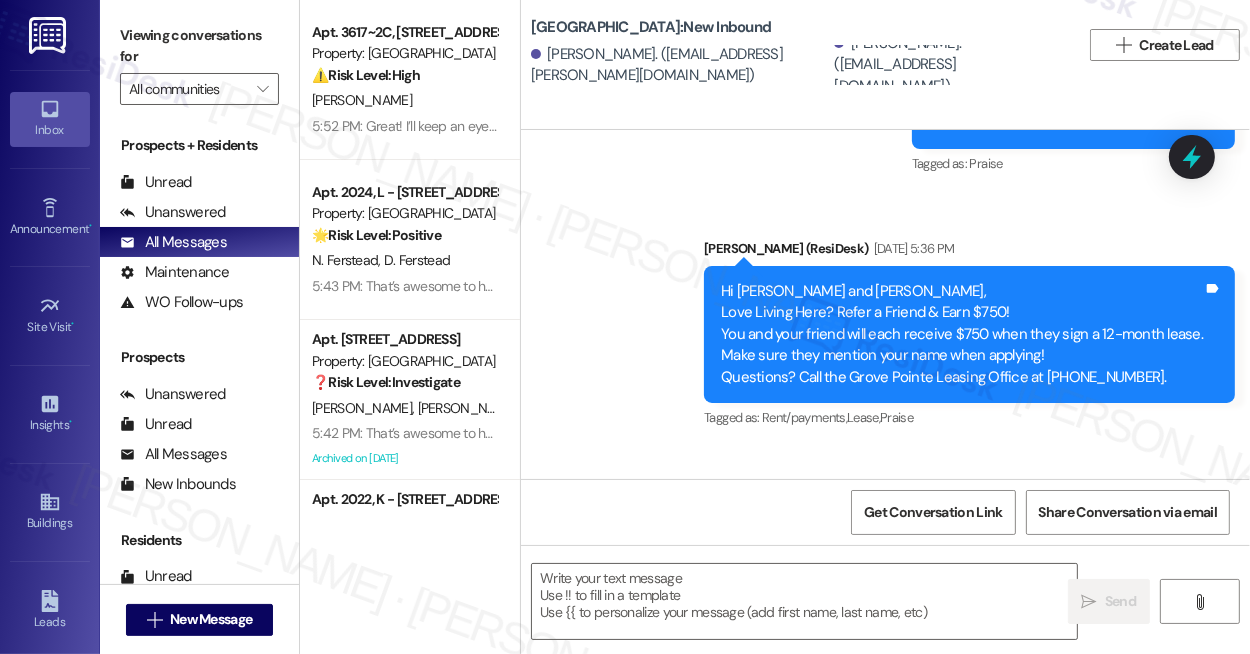 click on "Show details" at bounding box center [699, 582] 